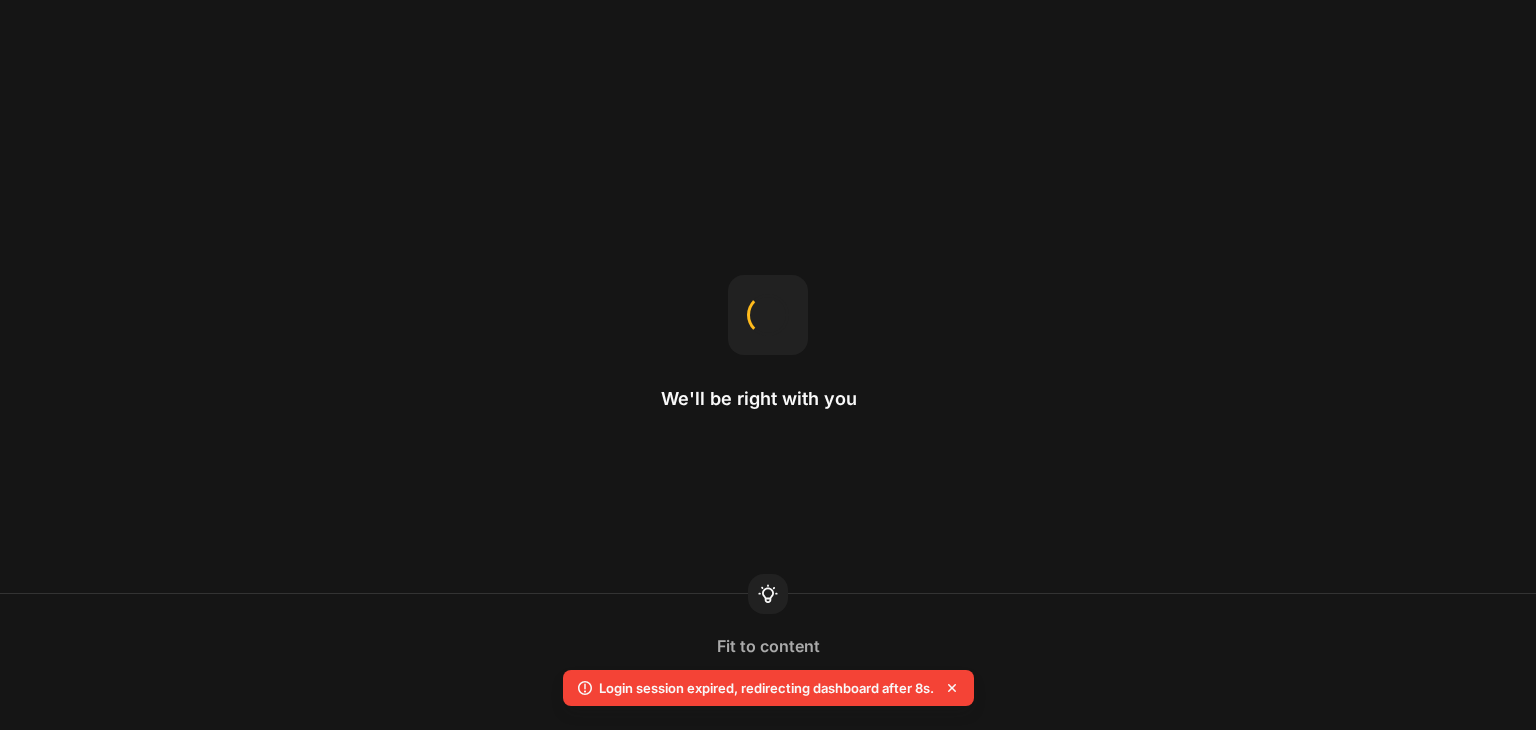 scroll, scrollTop: 0, scrollLeft: 0, axis: both 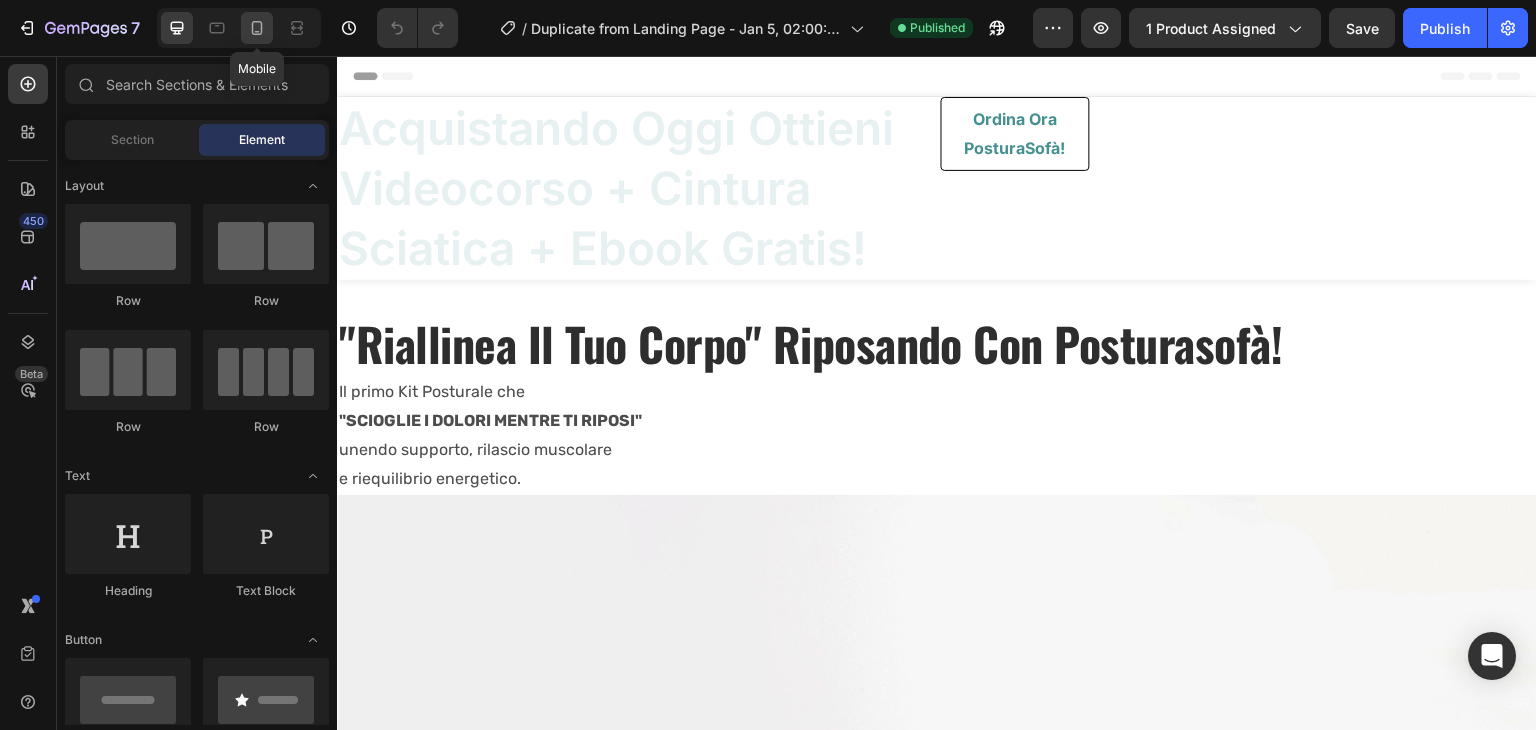 click 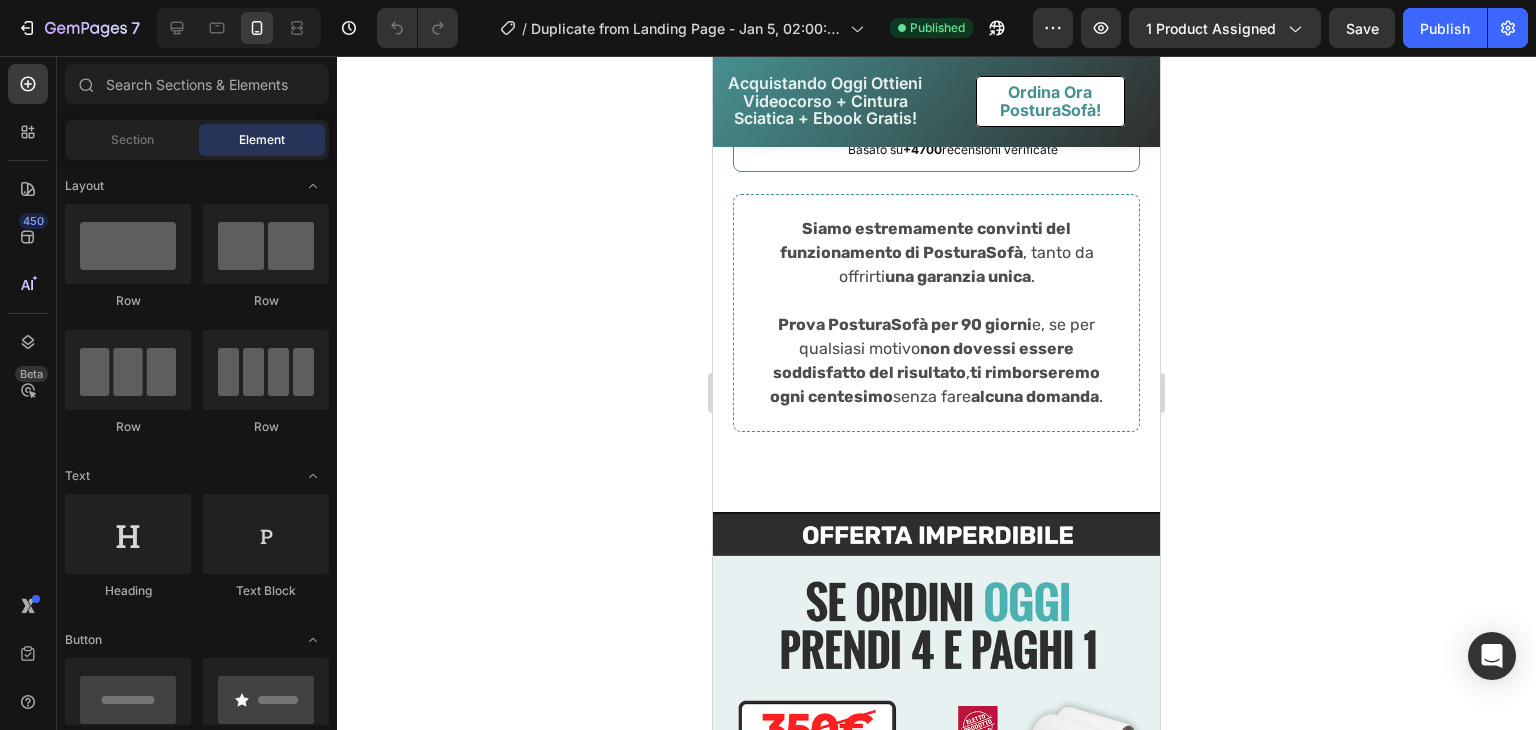 scroll, scrollTop: 10216, scrollLeft: 0, axis: vertical 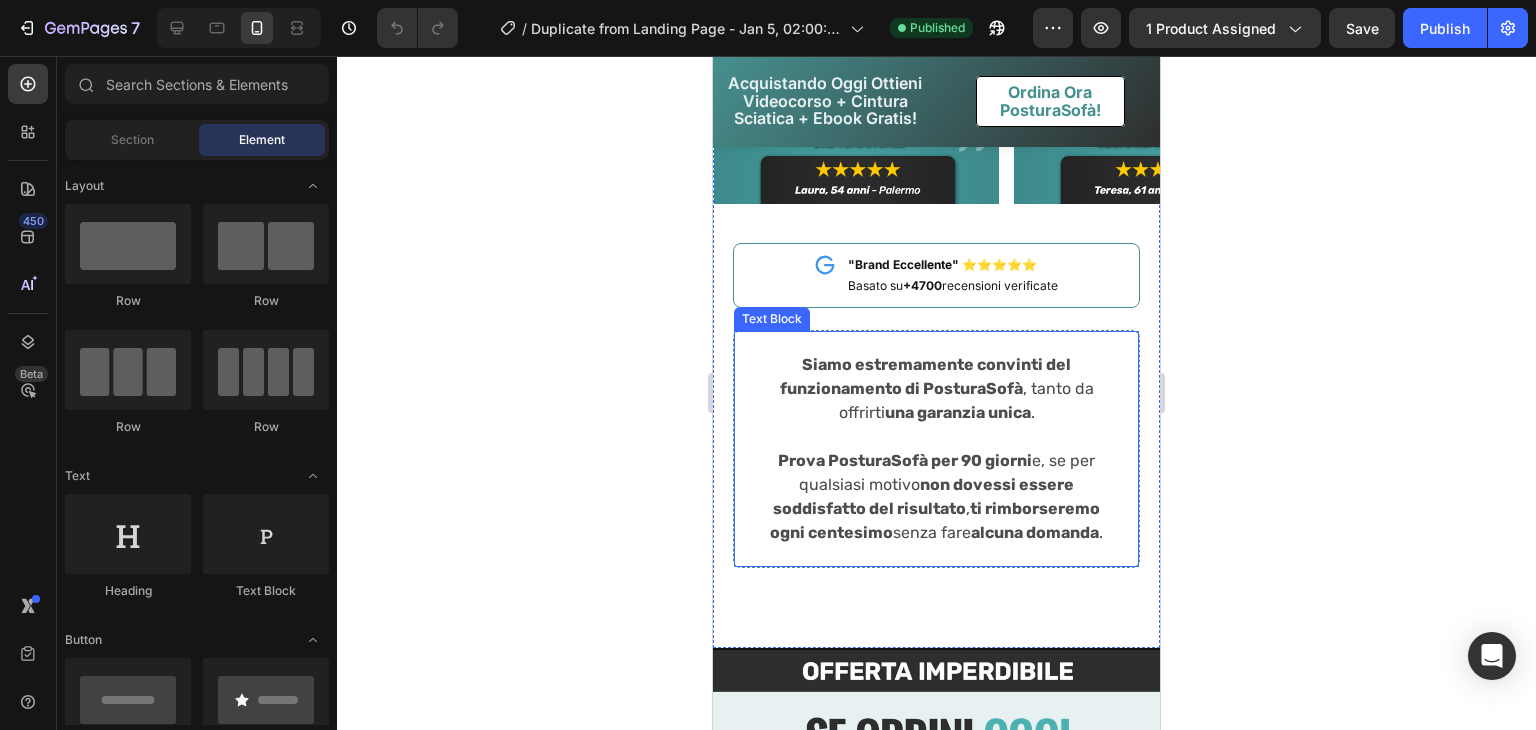 click on "Siamo estremamente convinti del funzionamento di PosturaSofà , tanto da offrirti una garanzia unica . Prova PosturaSofà per [DAYS] giorni e, se per qualsiasi motivo non dovessi essere soddisfatto del risultato , ti rimborseremo ogni centesimo senza fare alcuna domanda . Text Block" at bounding box center (936, 449) 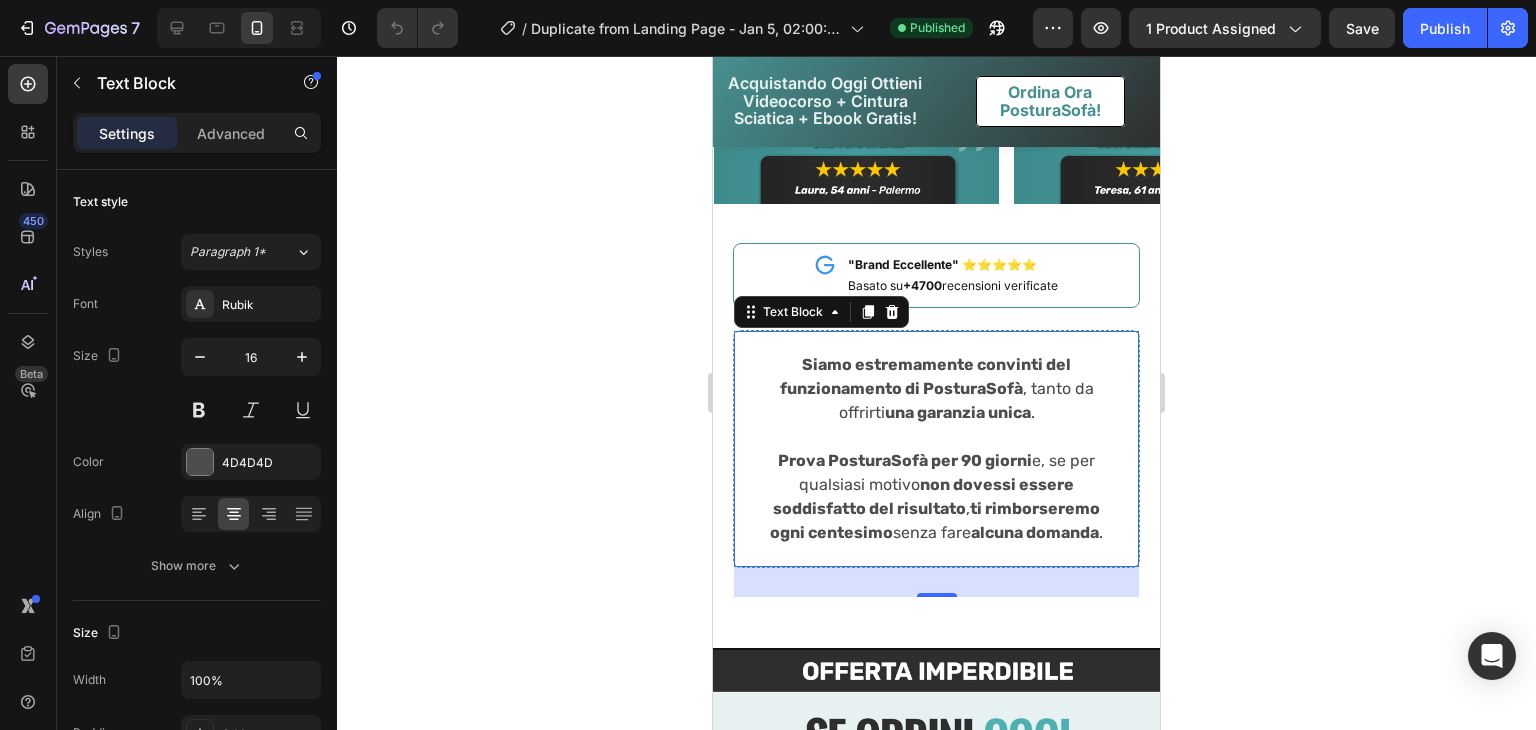 click on "Siamo estremamente convinti del funzionamento di PosturaSofà , tanto da offrirti una garanzia unica . Prova PosturaSofà per [DAYS] giorni e, se per qualsiasi motivo non dovessi essere soddisfatto del risultato , ti rimborseremo ogni centesimo senza fare alcuna domanda . Text Block 30" at bounding box center (936, 449) 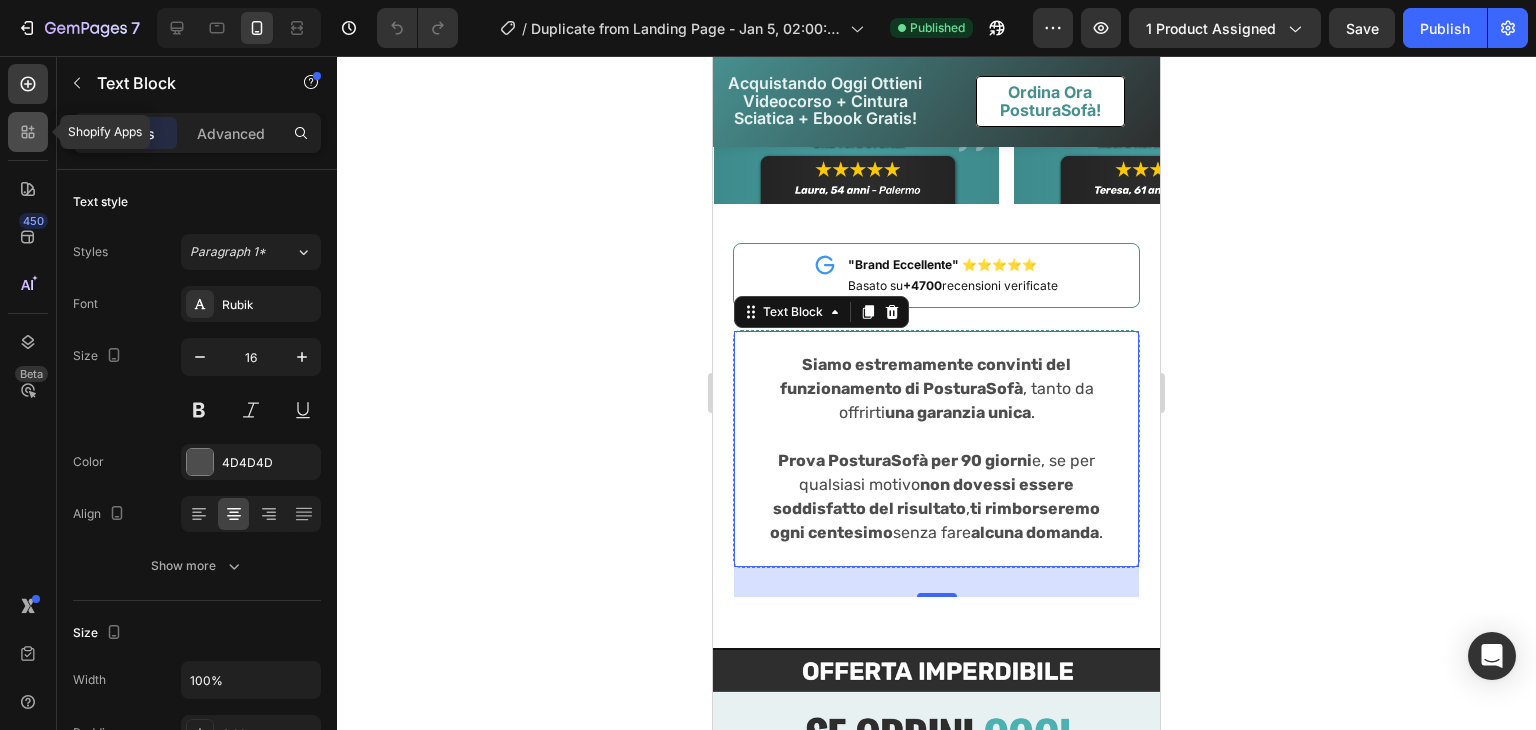 click 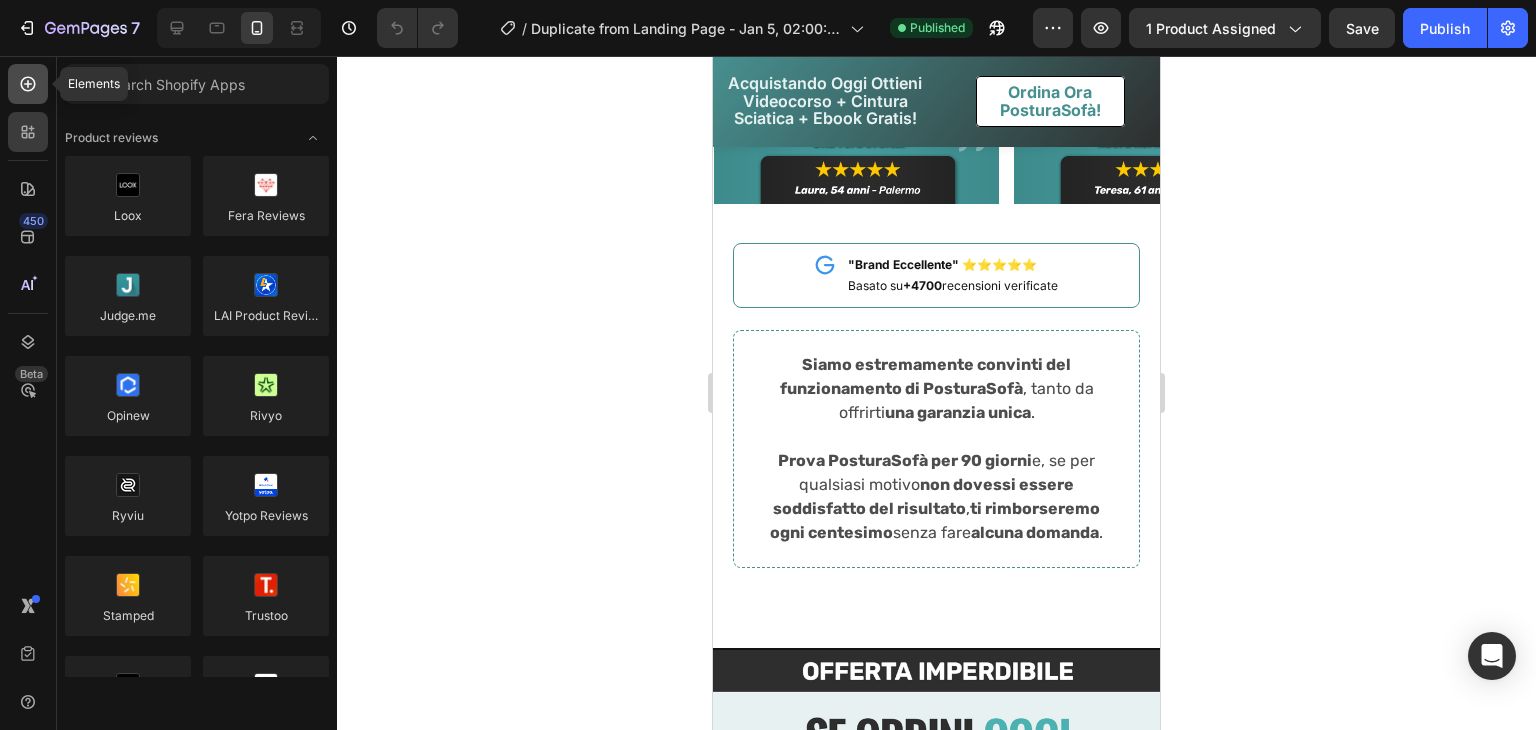 click 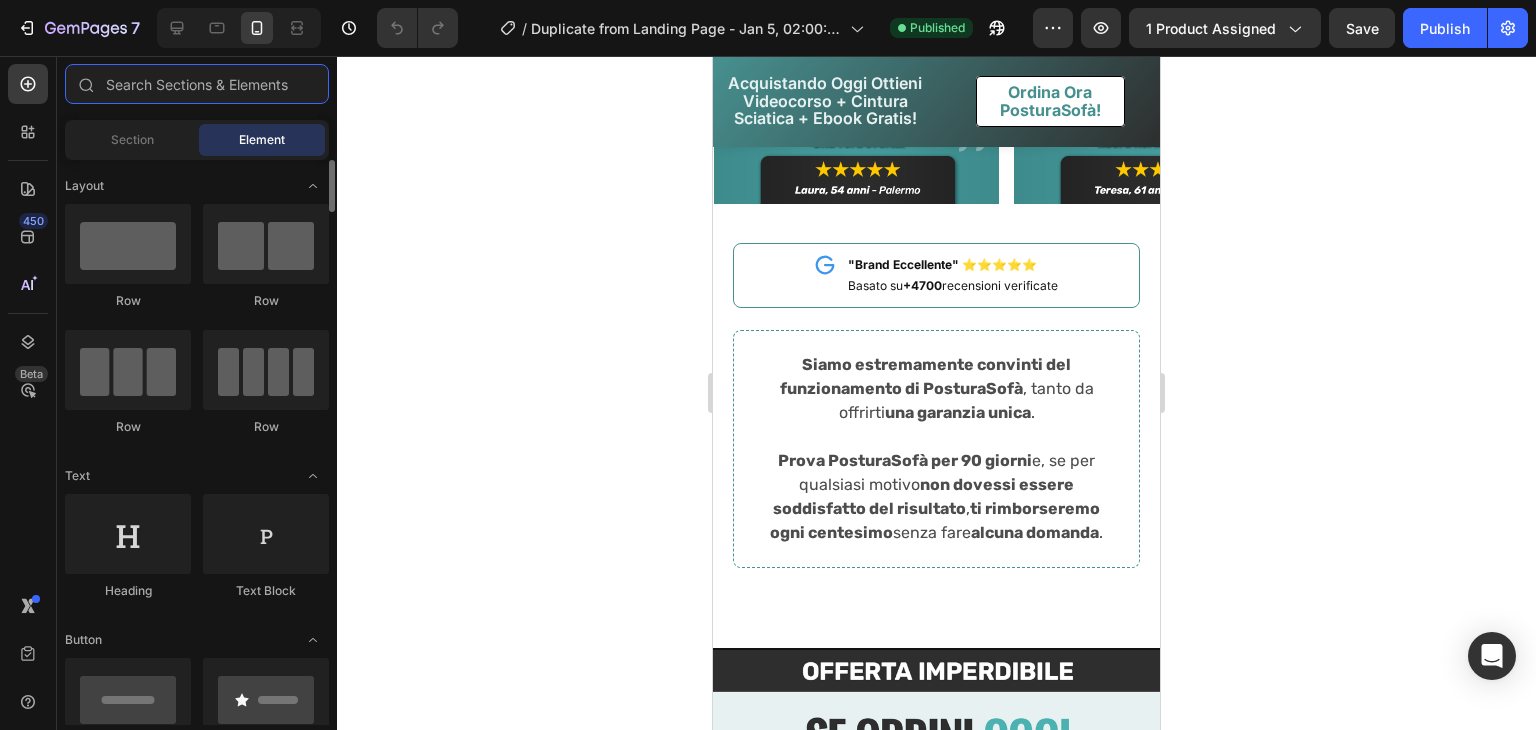 scroll, scrollTop: 0, scrollLeft: 0, axis: both 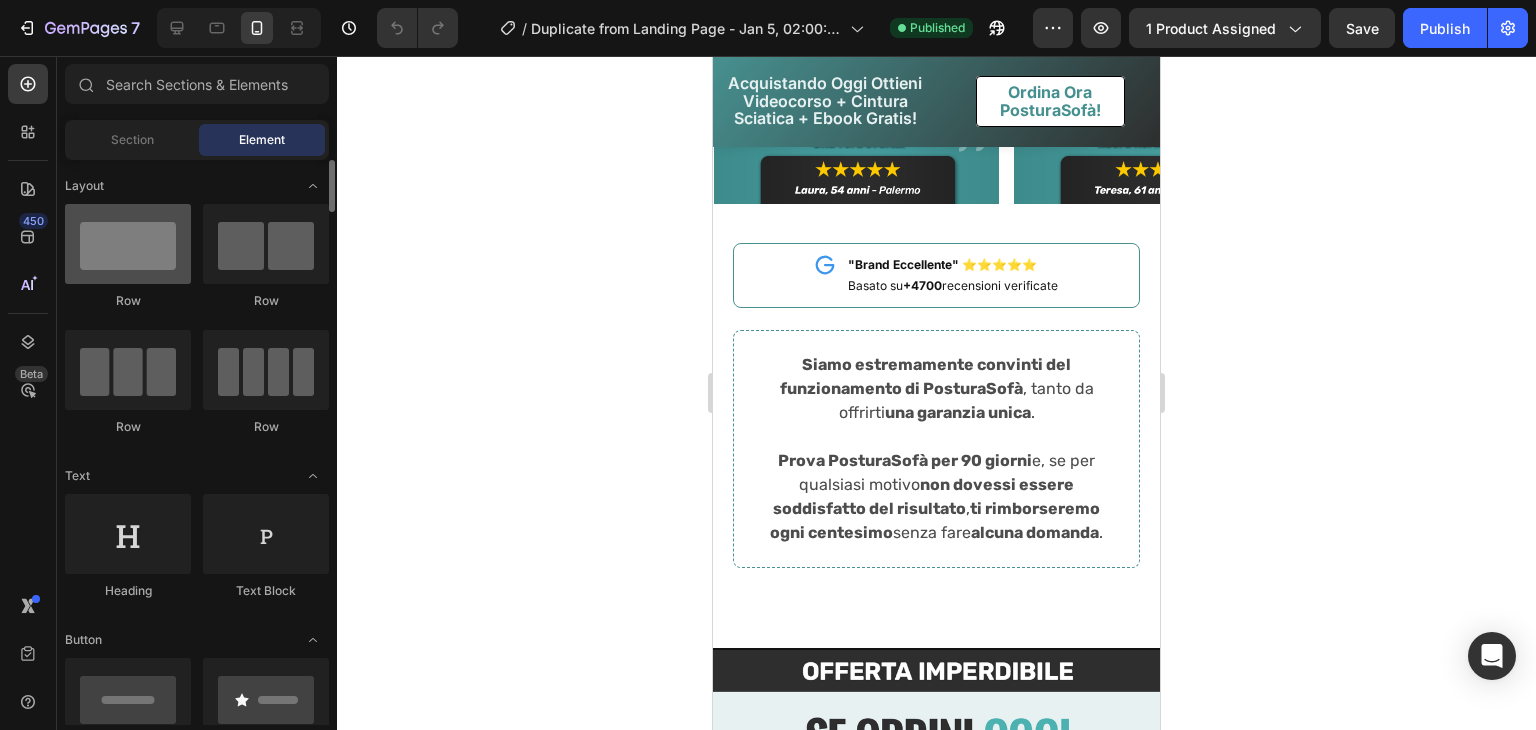 click at bounding box center (128, 244) 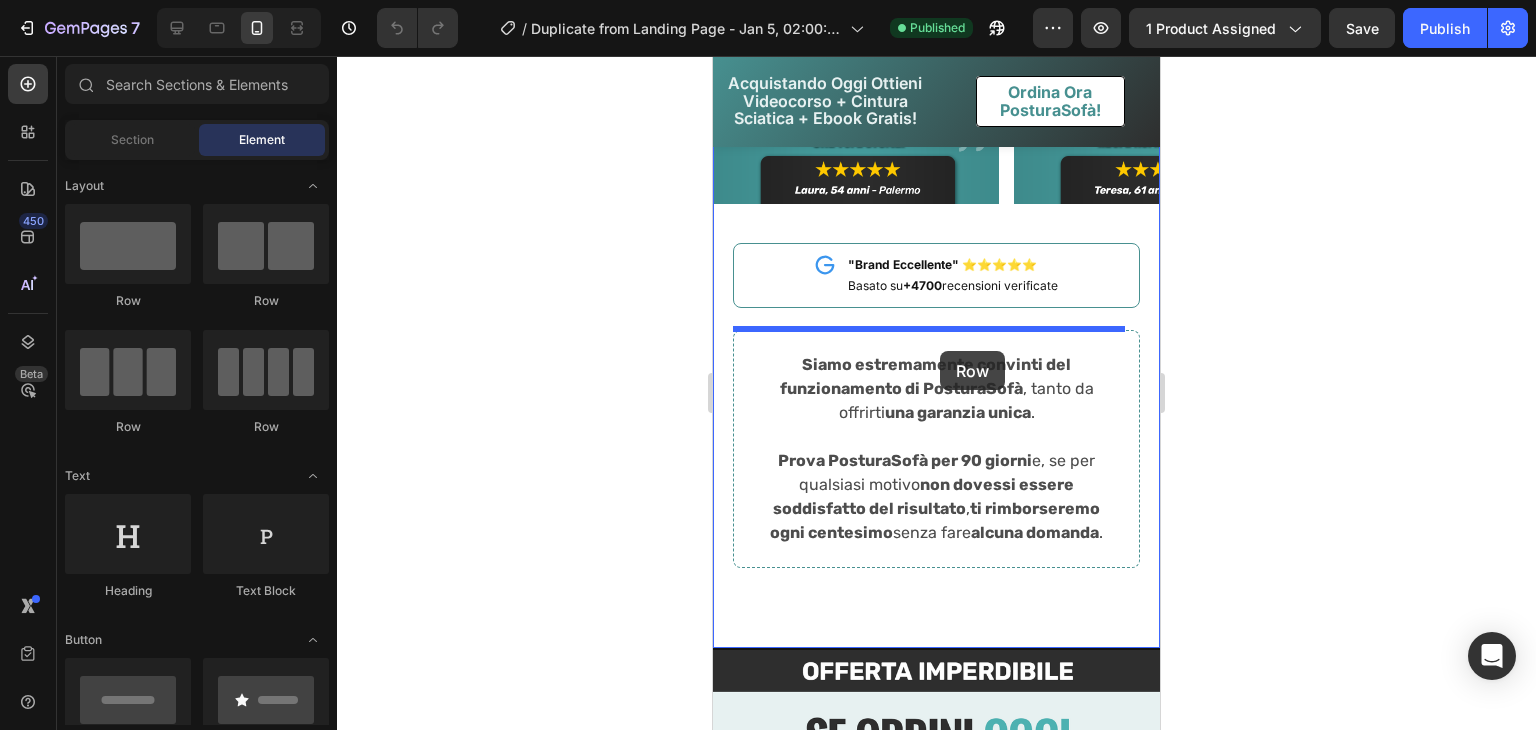 drag, startPoint x: 869, startPoint y: 296, endPoint x: 944, endPoint y: 346, distance: 90.13878 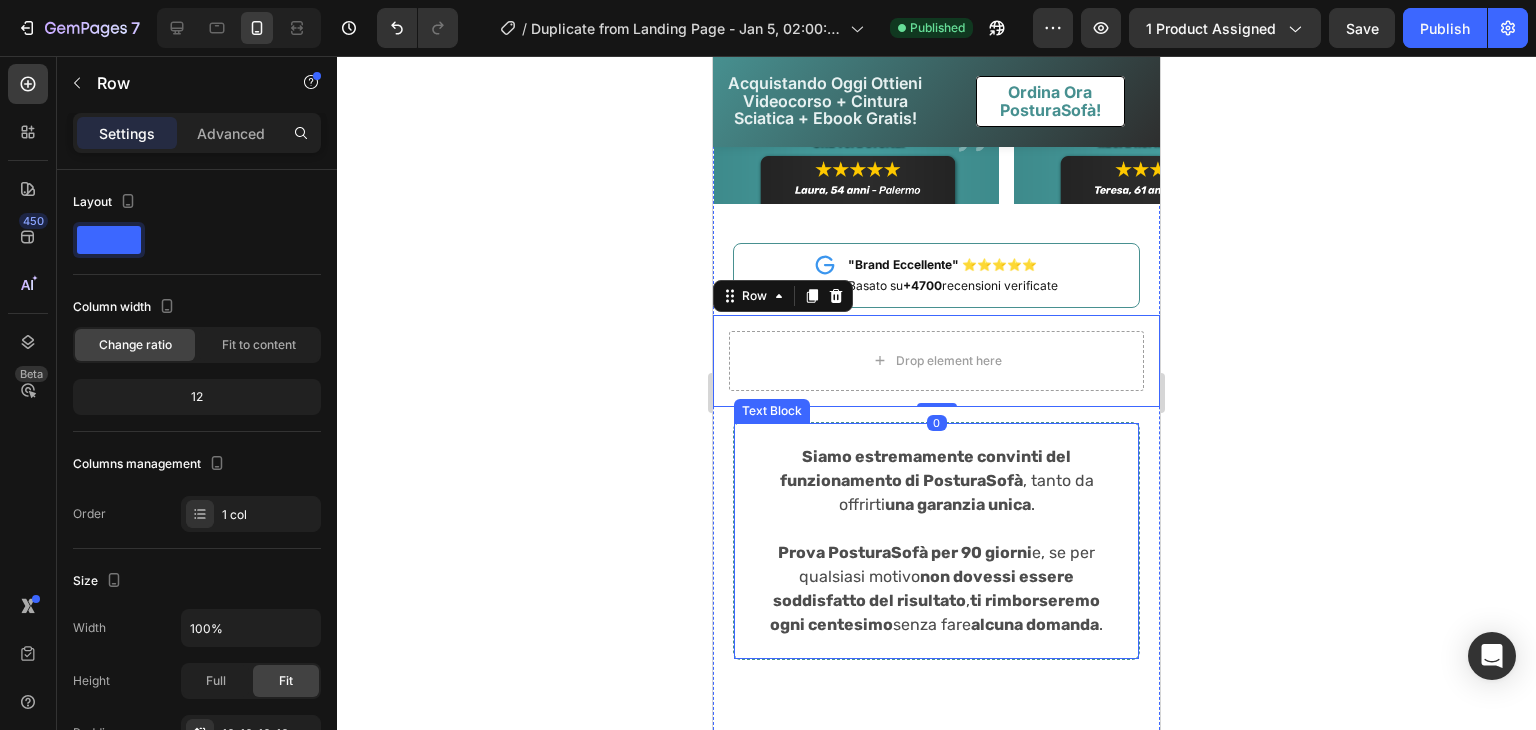 scroll, scrollTop: 10295, scrollLeft: 0, axis: vertical 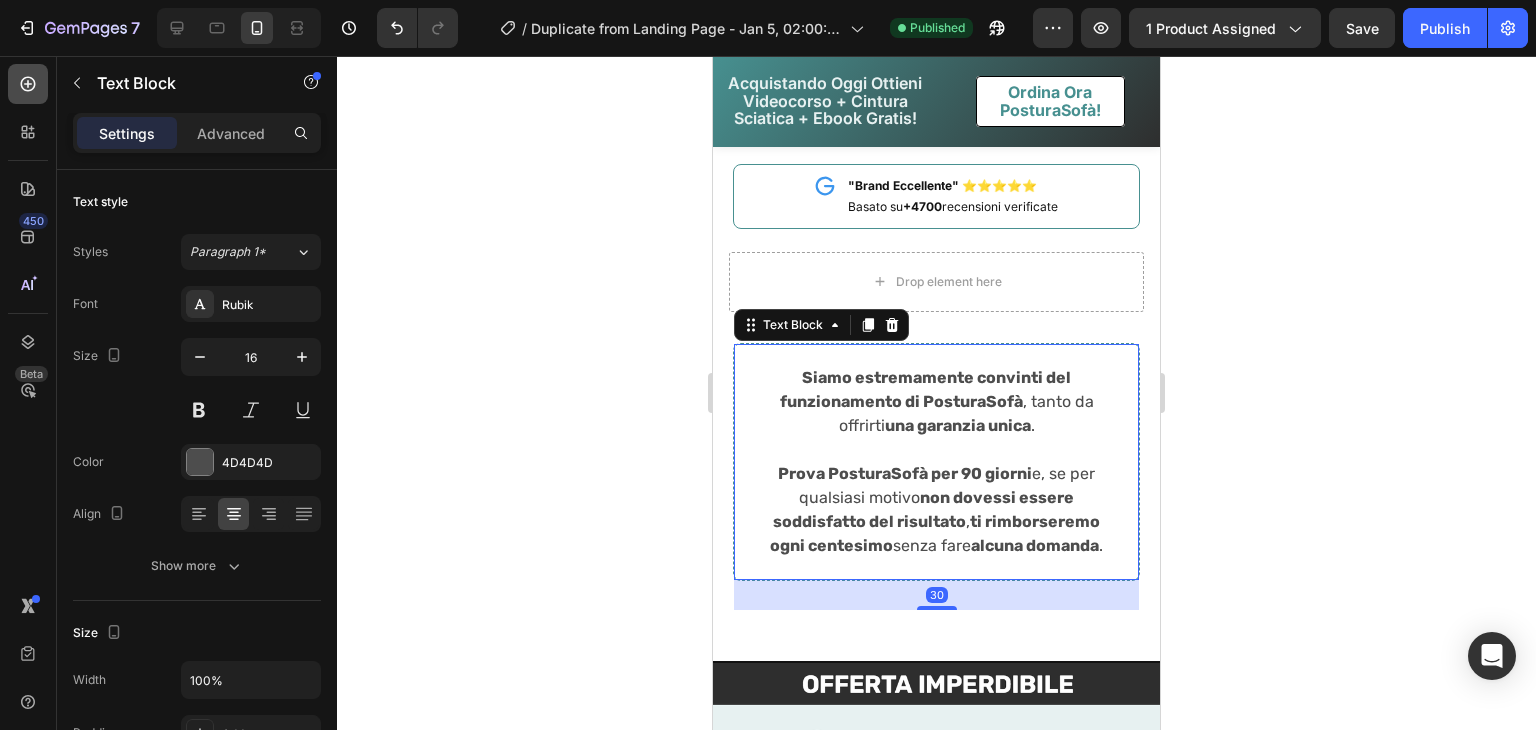 click 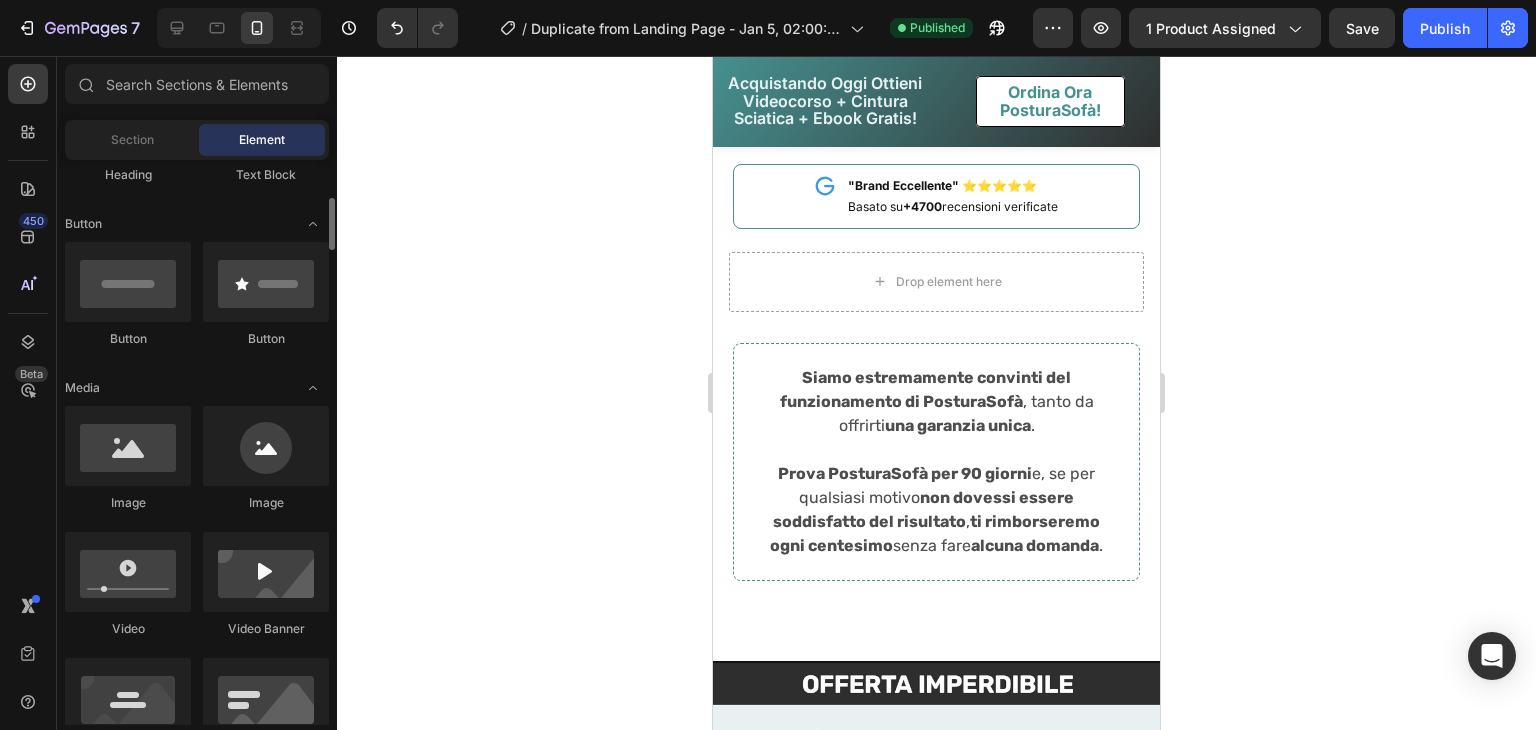 scroll, scrollTop: 416, scrollLeft: 0, axis: vertical 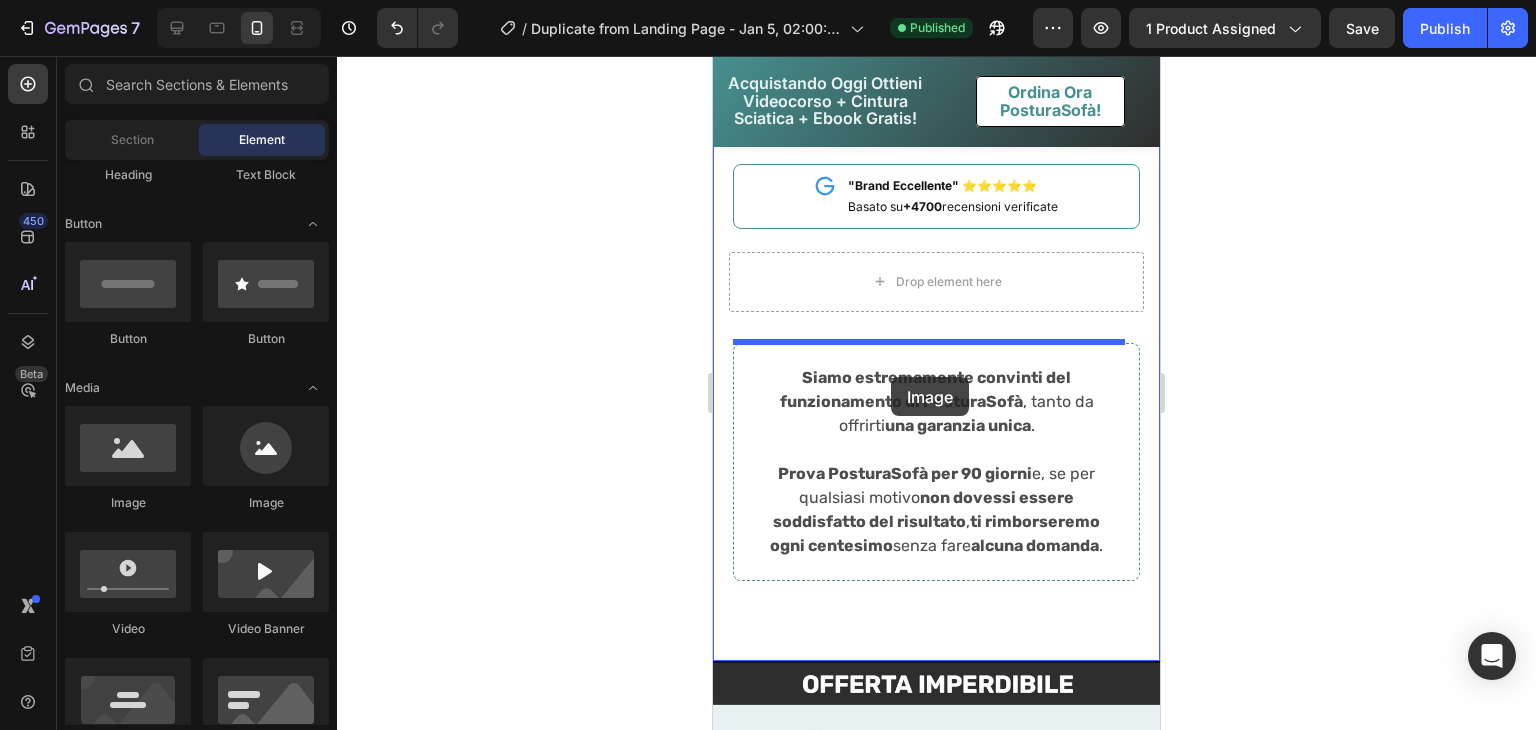drag, startPoint x: 873, startPoint y: 469, endPoint x: 891, endPoint y: 377, distance: 93.74433 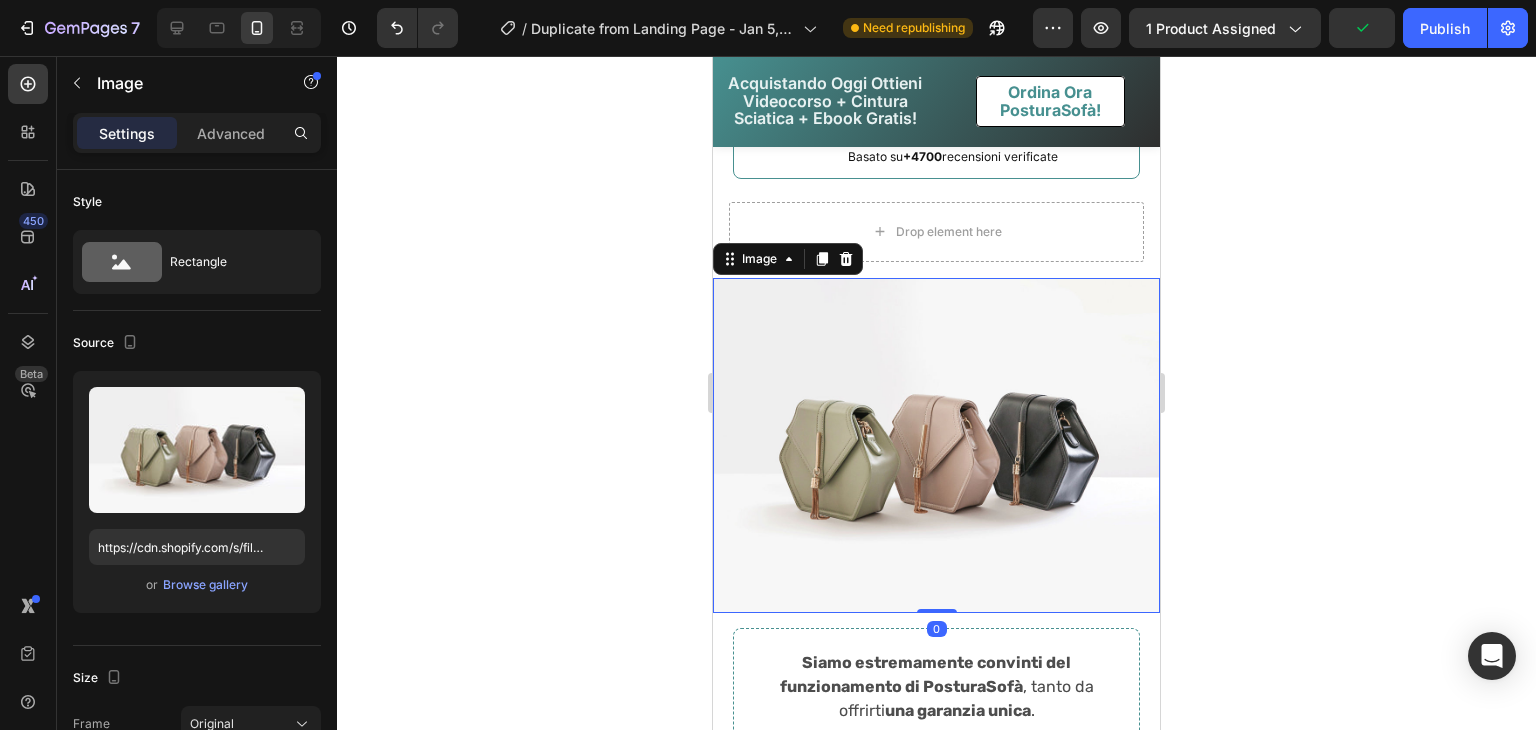 scroll, scrollTop: 10347, scrollLeft: 0, axis: vertical 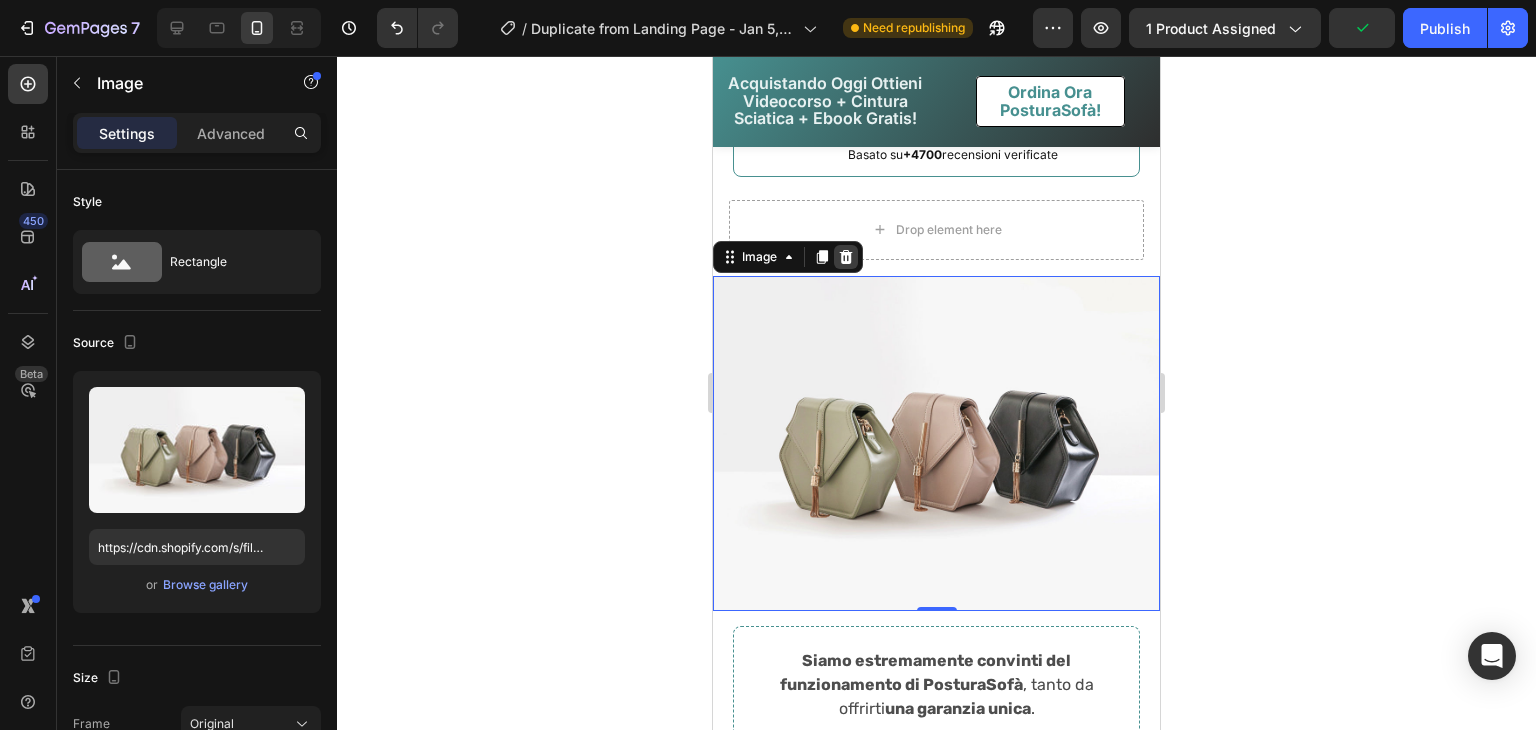 click 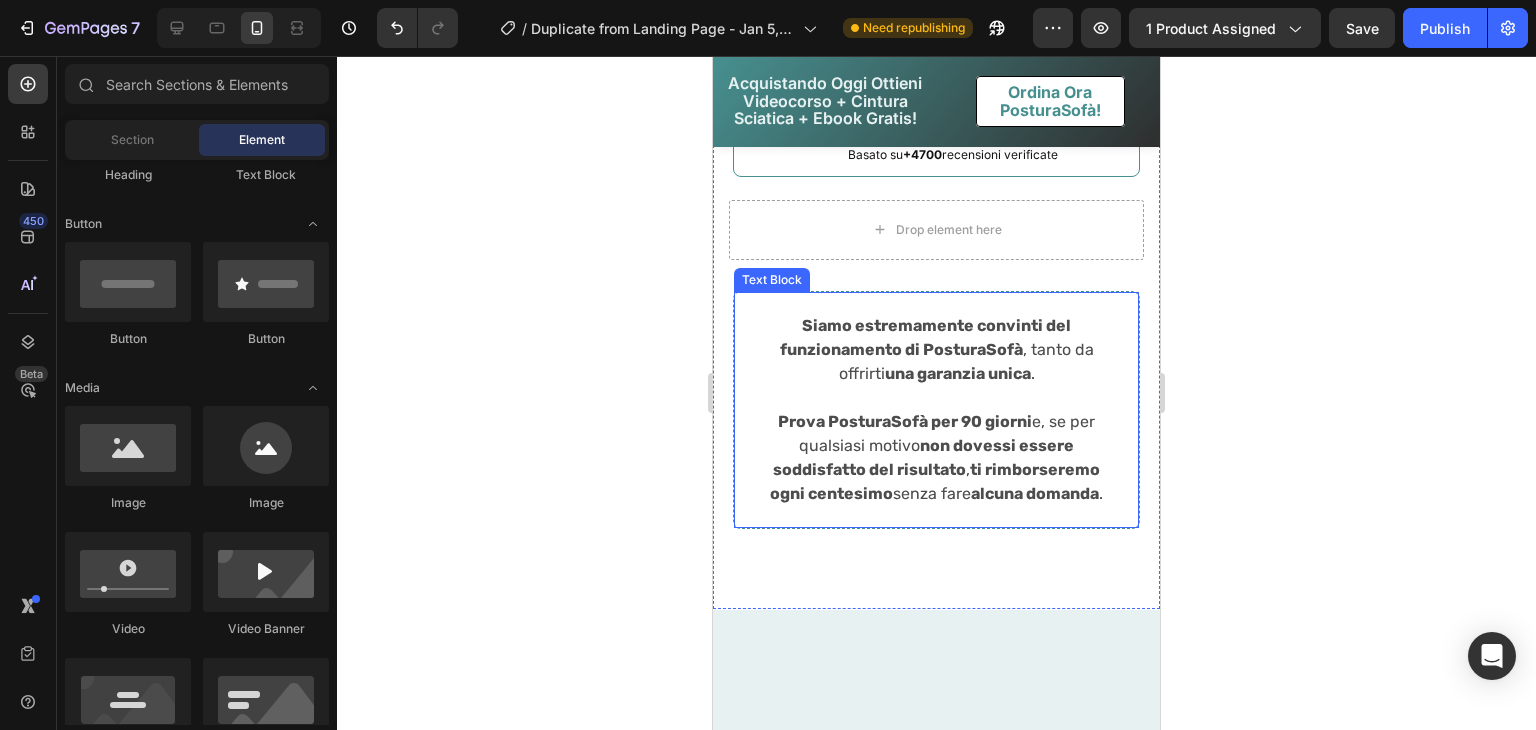 scroll, scrollTop: 10176, scrollLeft: 0, axis: vertical 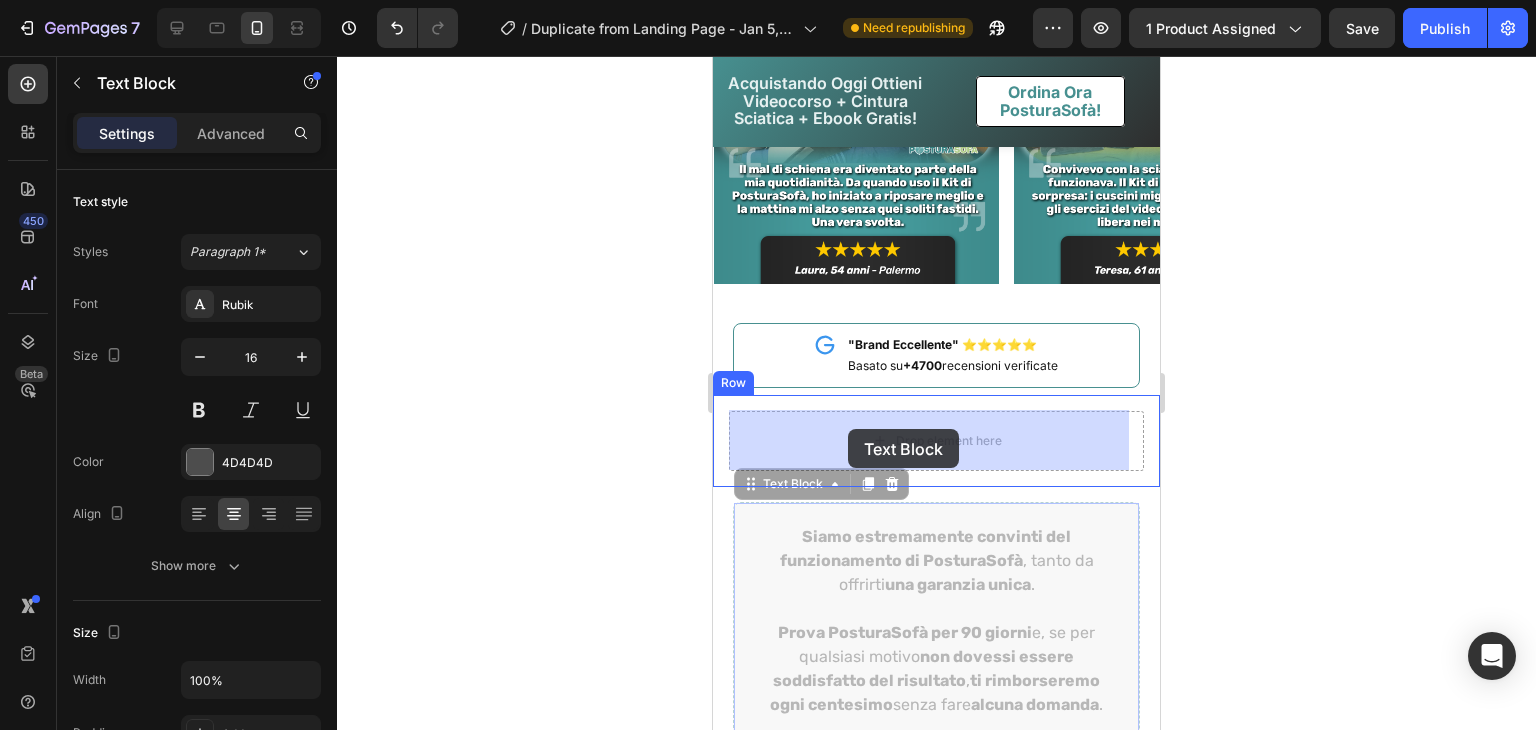 drag, startPoint x: 801, startPoint y: 490, endPoint x: 845, endPoint y: 432, distance: 72.8011 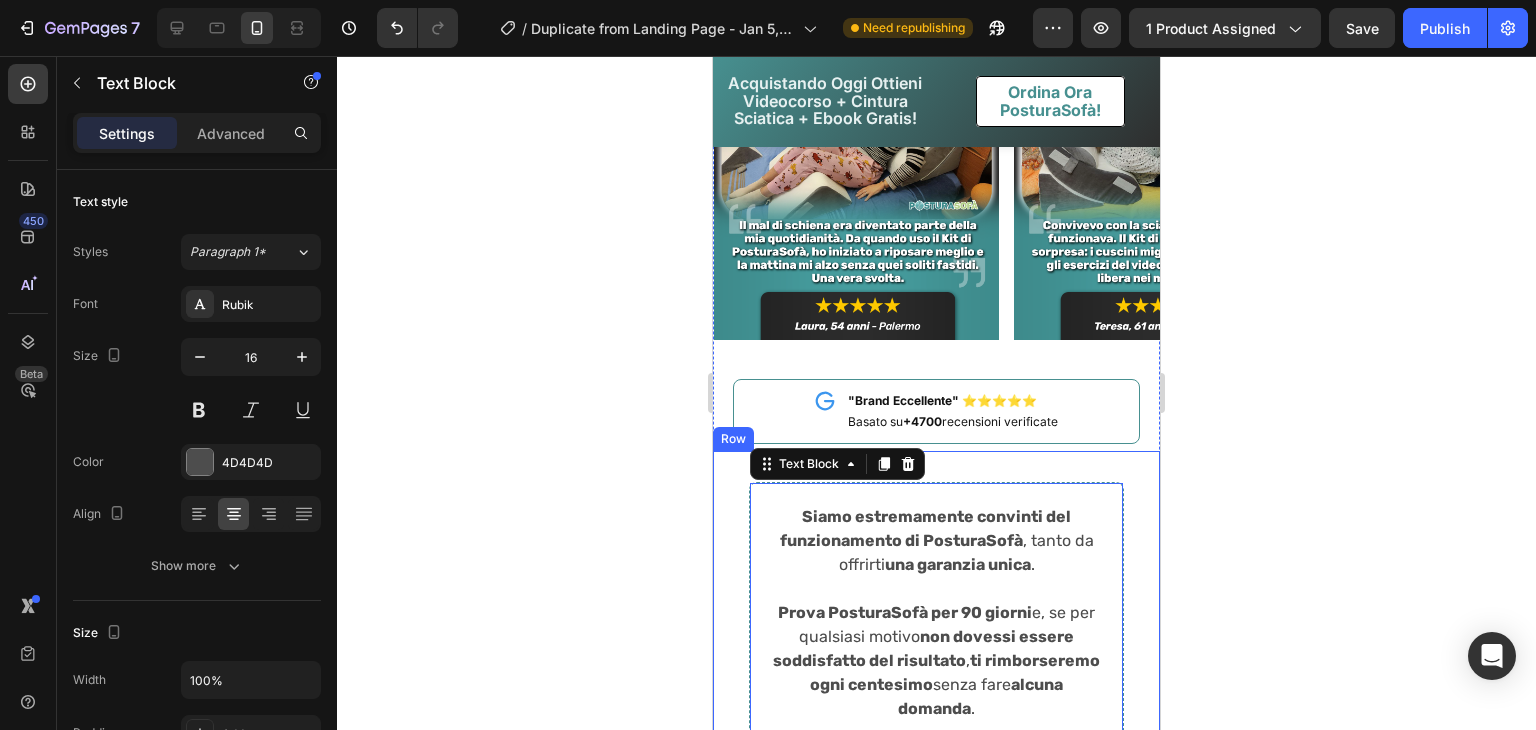 scroll, scrollTop: 10268, scrollLeft: 0, axis: vertical 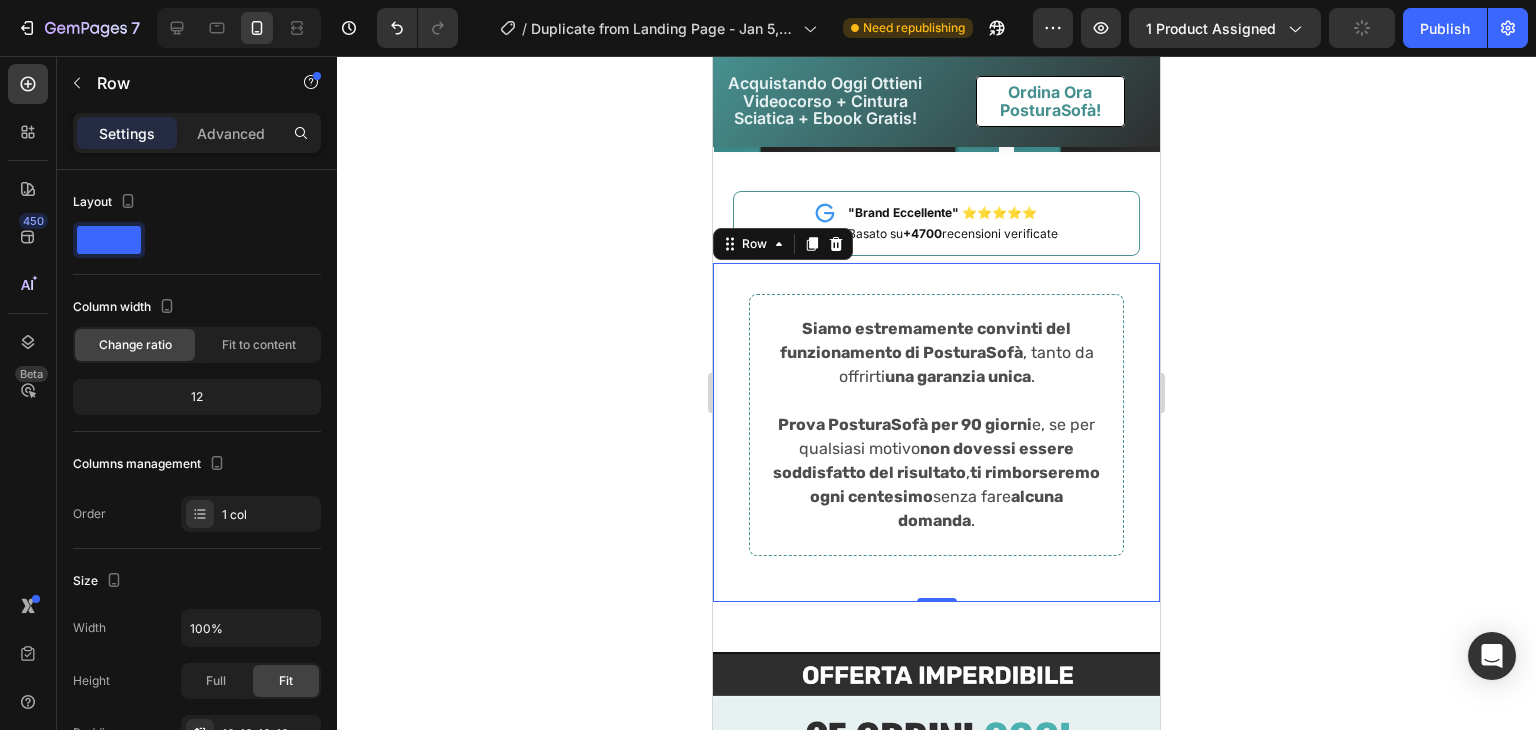click on "Settings Advanced" at bounding box center (197, 133) 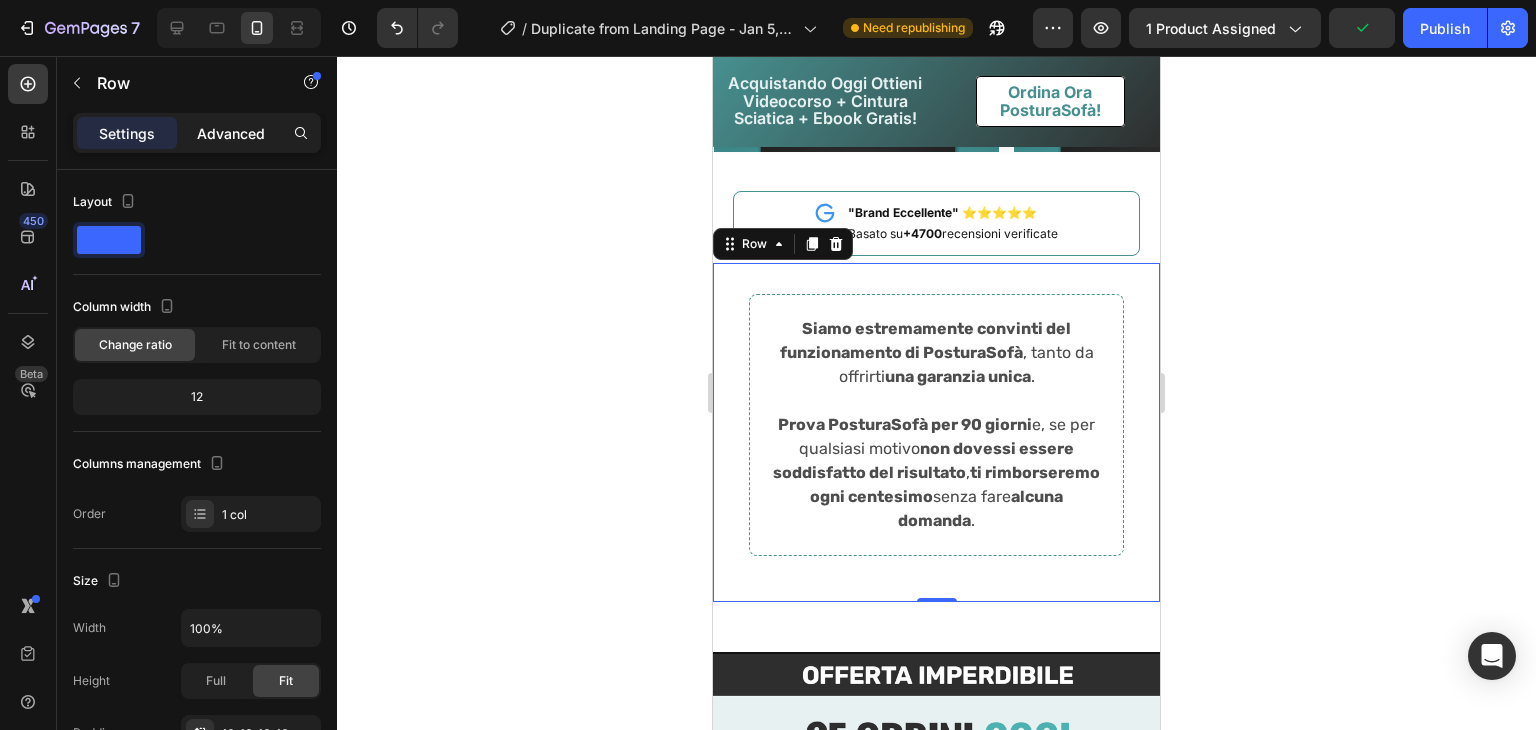 click on "Advanced" 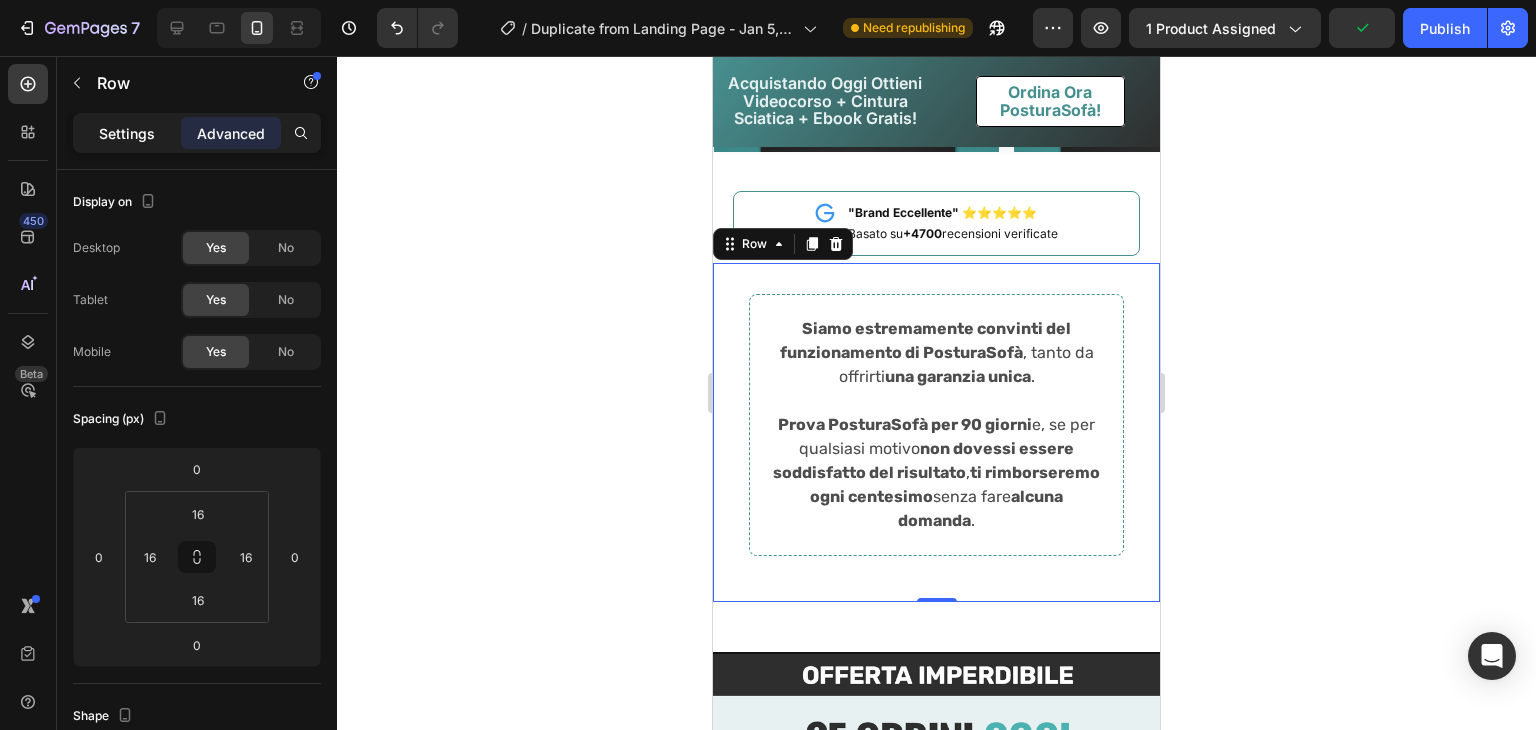 click on "Settings" at bounding box center [127, 133] 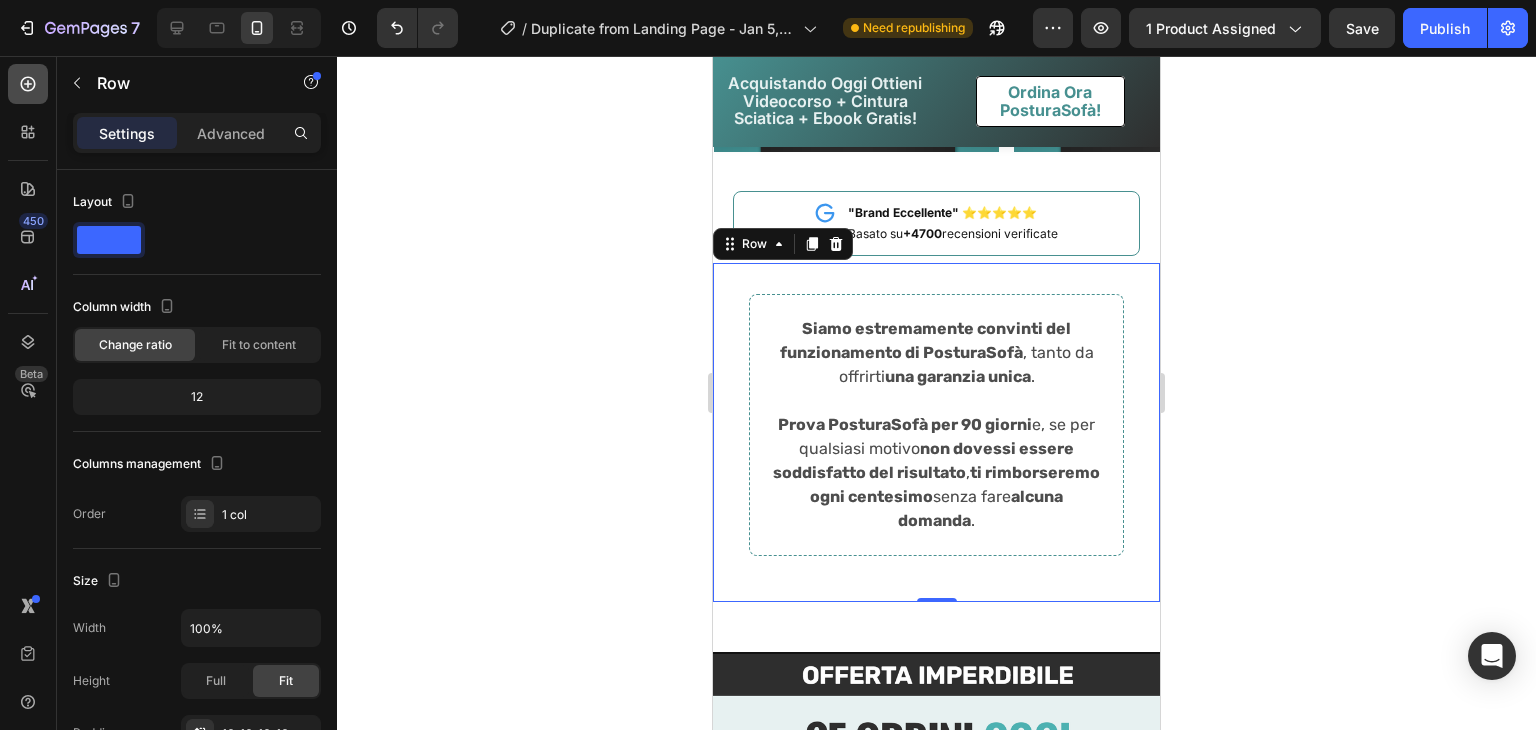 click 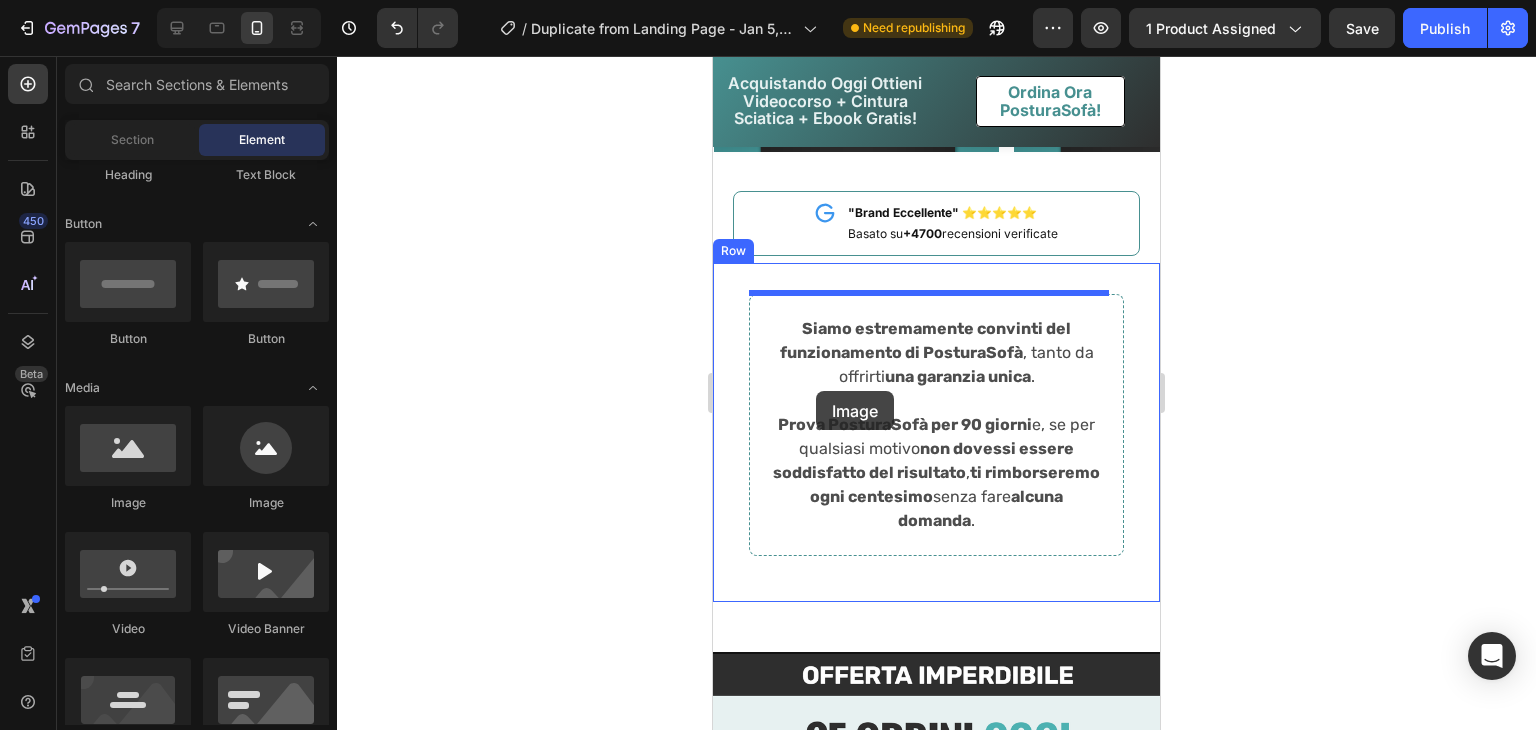 drag, startPoint x: 882, startPoint y: 489, endPoint x: 816, endPoint y: 391, distance: 118.15244 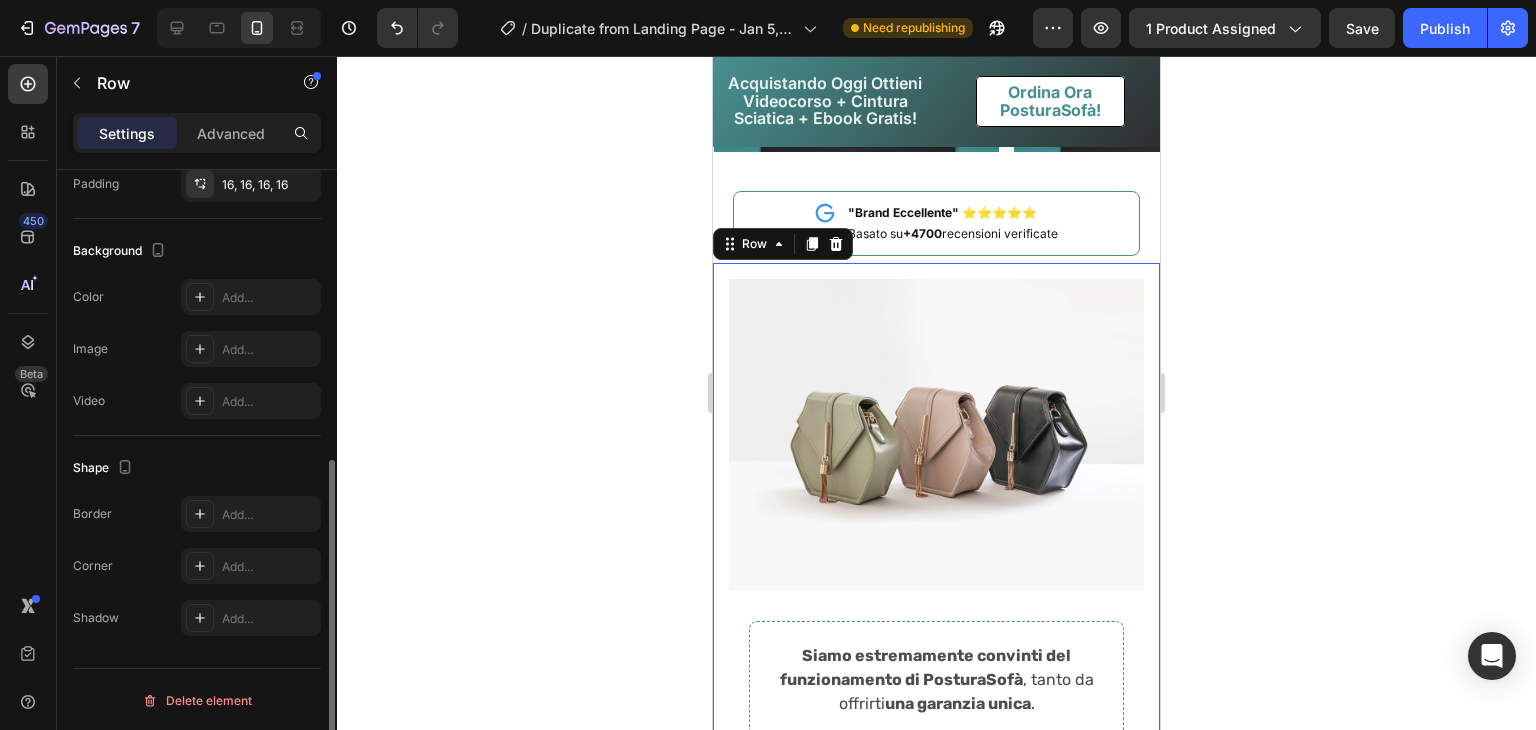 scroll, scrollTop: 0, scrollLeft: 0, axis: both 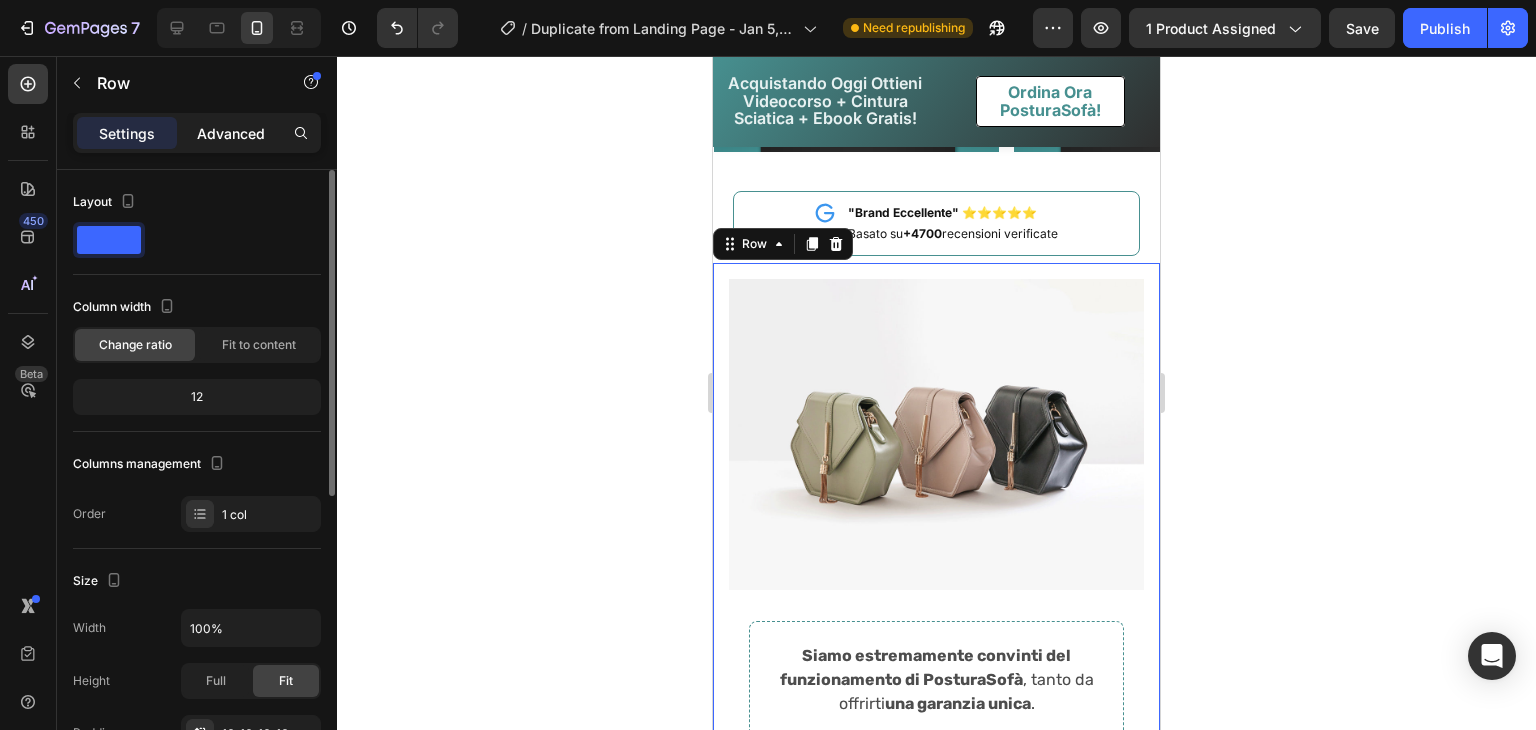 click on "Advanced" at bounding box center [231, 133] 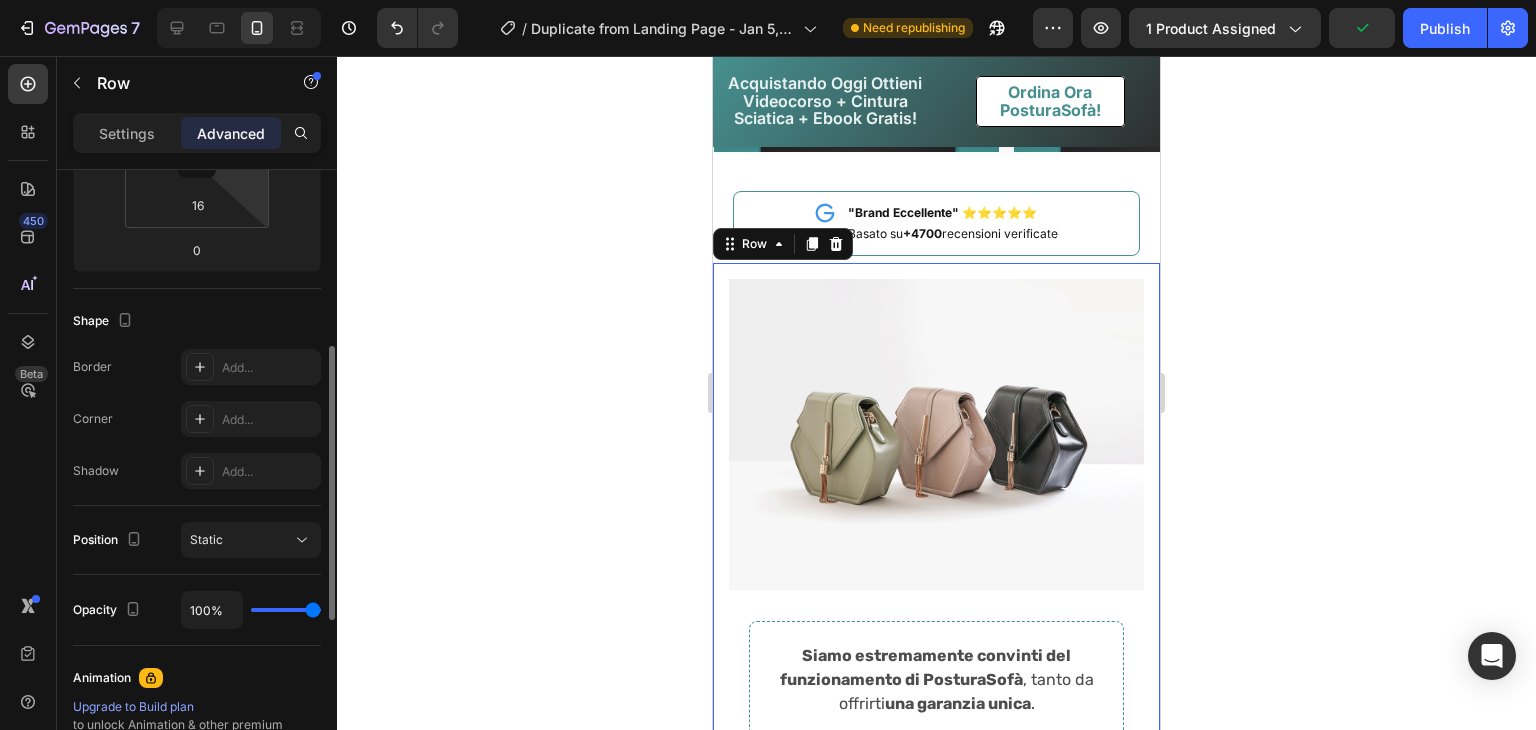 scroll, scrollTop: 396, scrollLeft: 0, axis: vertical 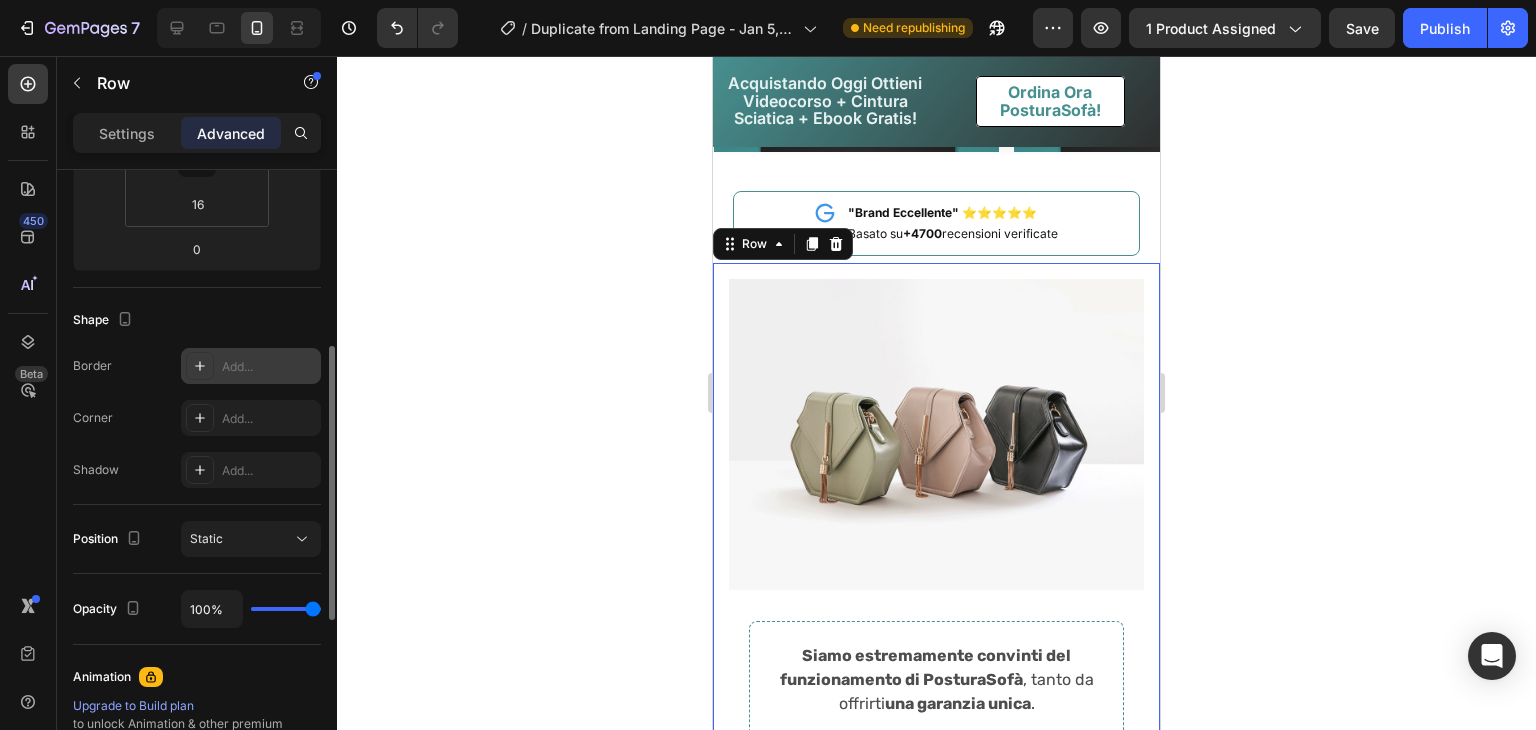 click at bounding box center (200, 366) 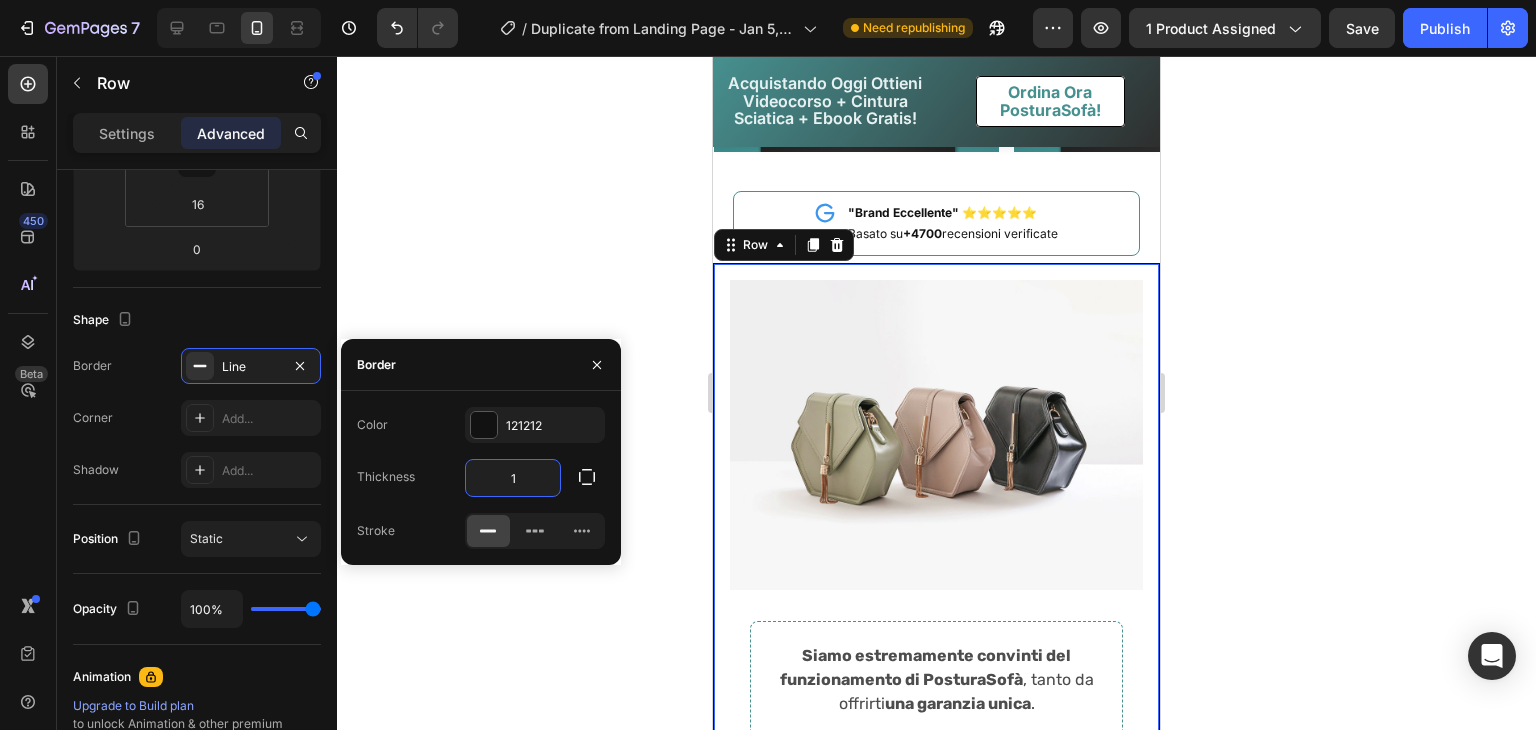 click on "1" at bounding box center (513, 478) 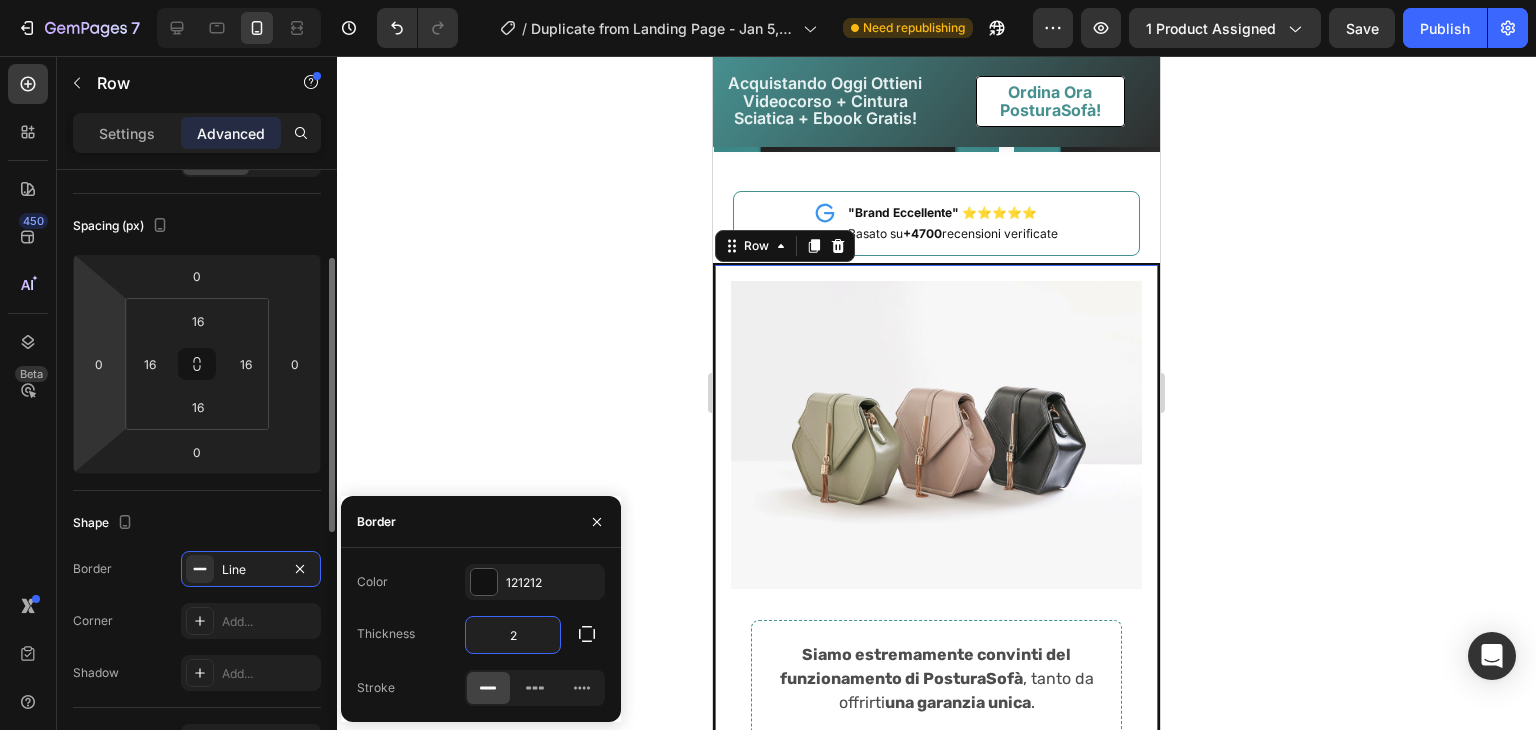 scroll, scrollTop: 192, scrollLeft: 0, axis: vertical 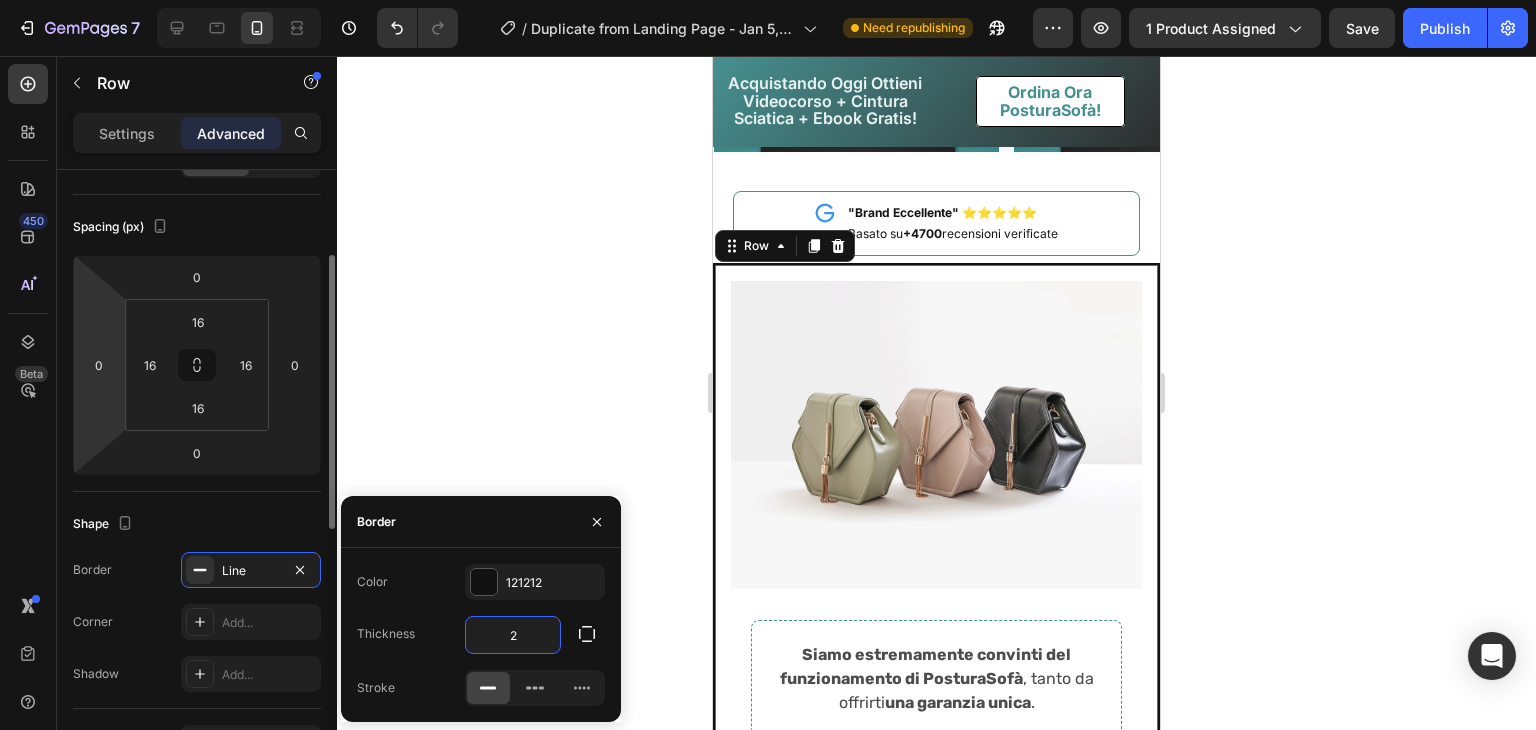click on "7 / Duplicate from Landing Page - Jan 5, 02:00:40 Need republishing Preview 1 product assigned Save Publish 450 Beta Sections(18) Elements(84) Section Element Hero Section Product Detail Brands Trusted Badges Guarantee Product Breakdown How to use Testimonials Compare Bundle FAQs Social Proof Brand Story Product List Collection Blog List Contact Sticky Add to Cart Custom Footer Browse Library 450 Layout
Row
Row
Row
Row Text
Heading
Text Block Button
Button
Button Media
Image
Image" at bounding box center [768, 0] 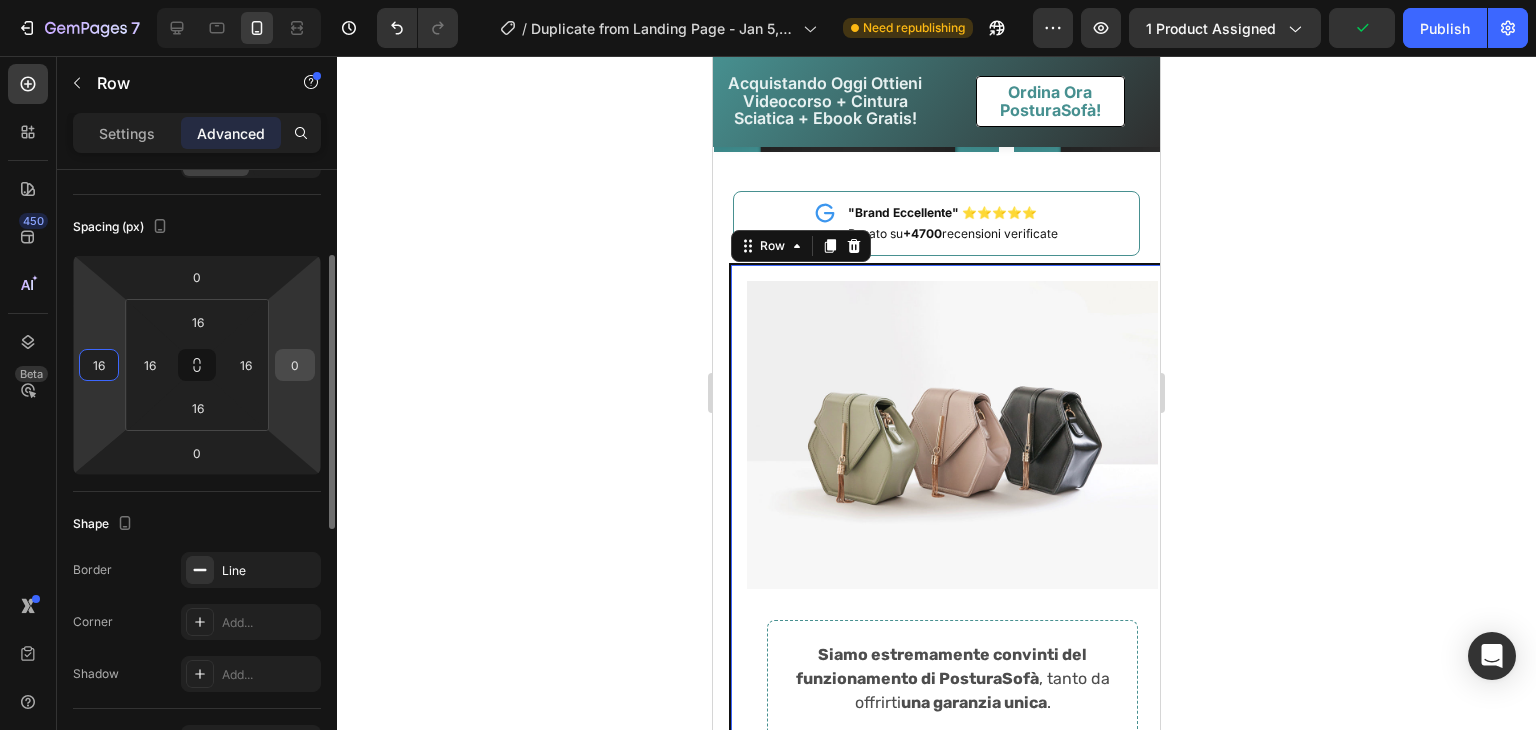 type on "16" 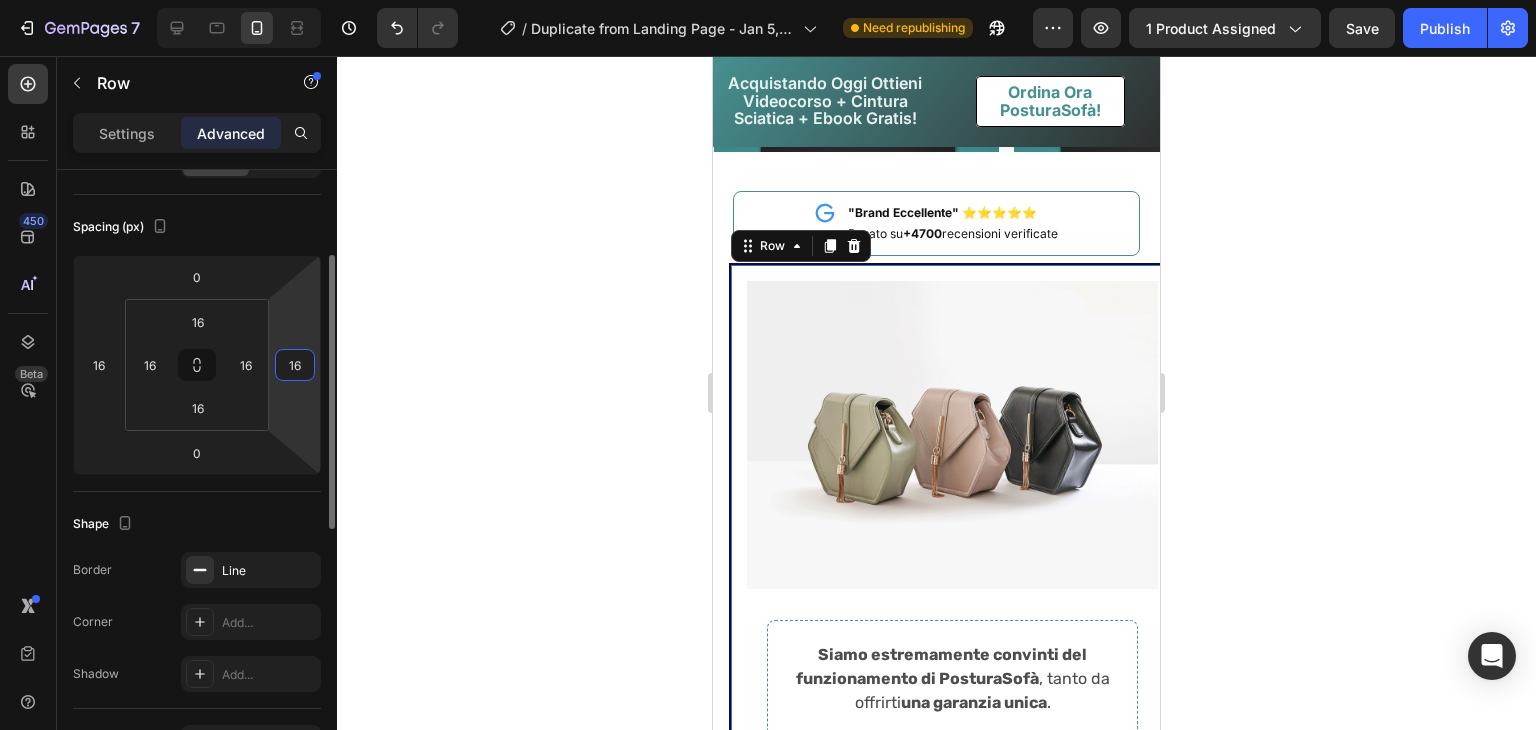 type on "1" 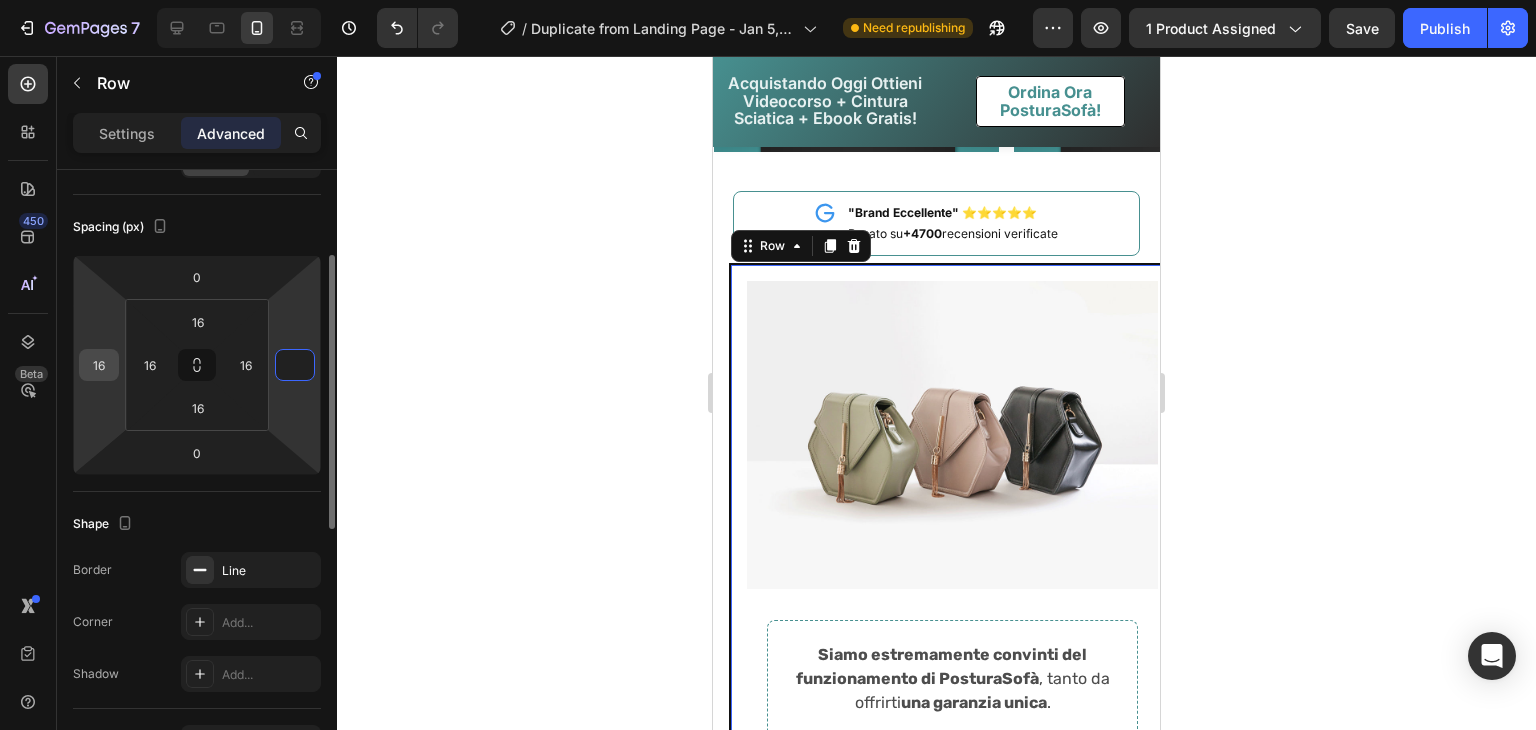 type on "0" 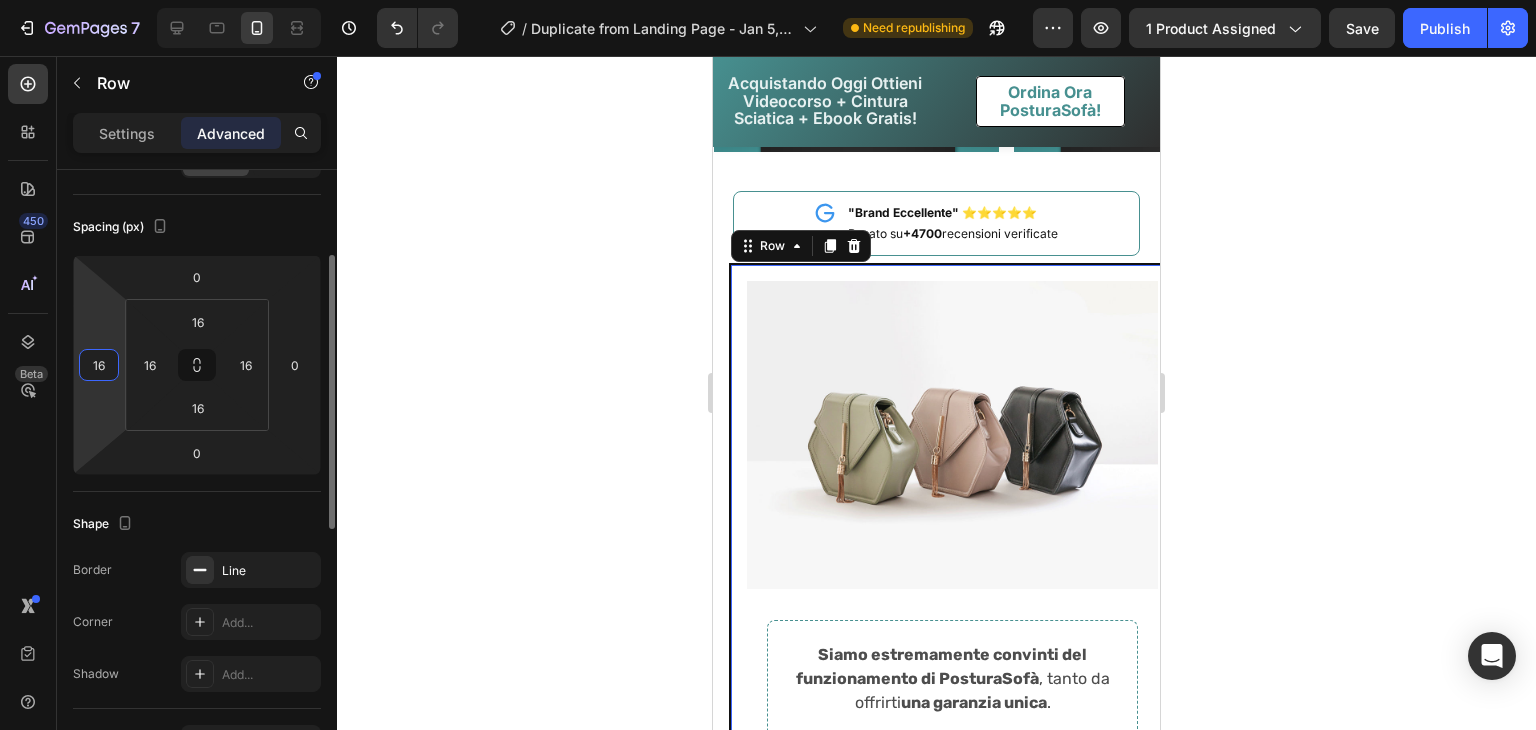 click on "16" at bounding box center [99, 365] 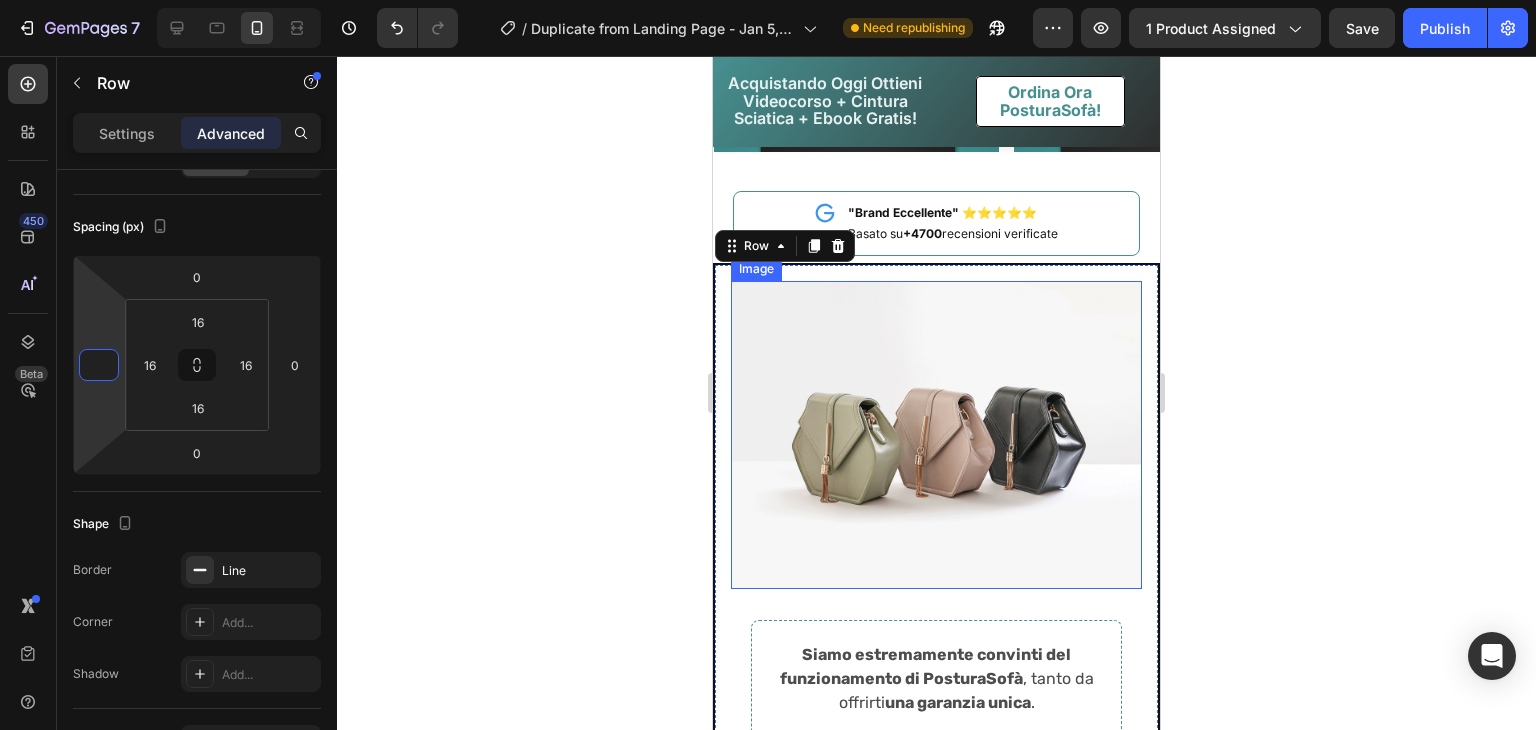 click at bounding box center (936, 435) 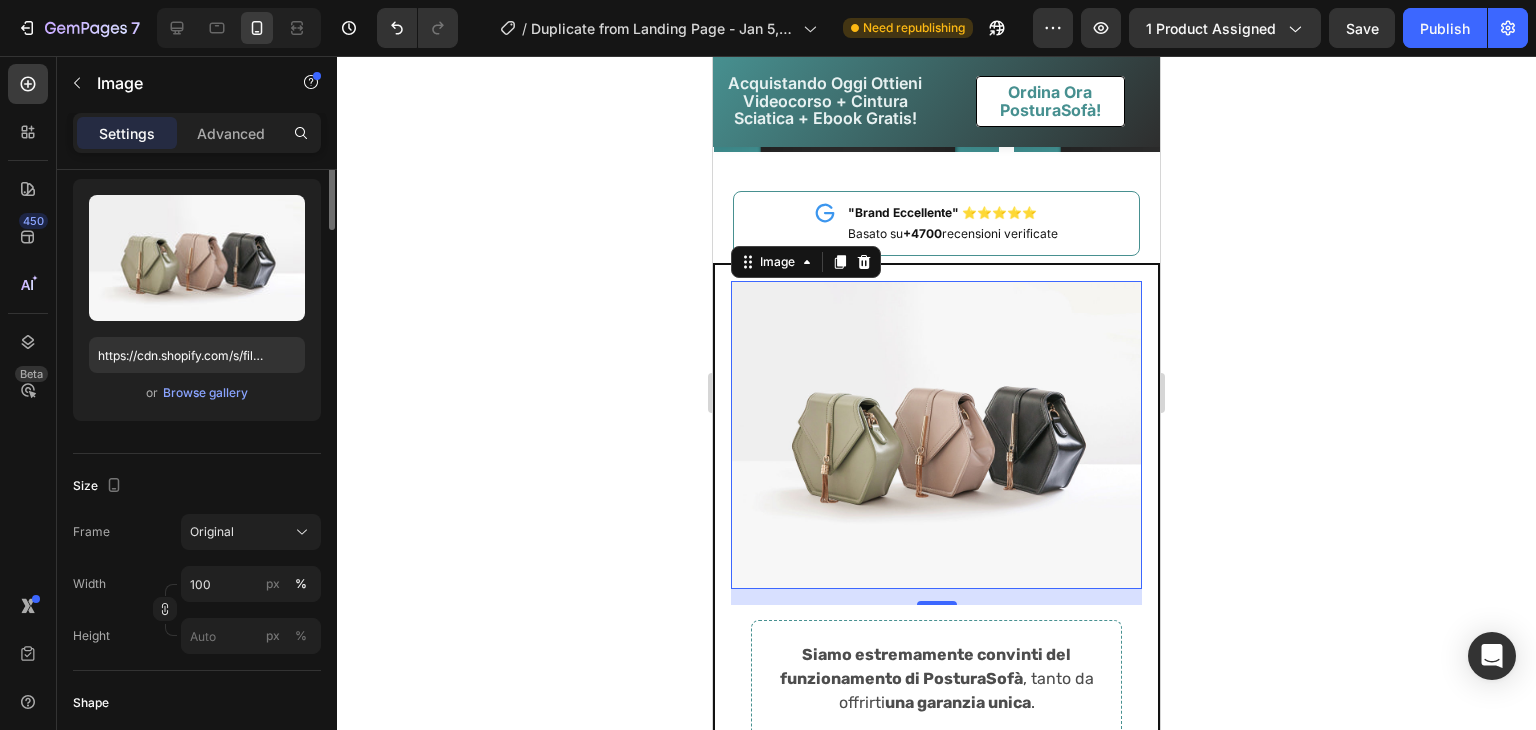 scroll, scrollTop: 0, scrollLeft: 0, axis: both 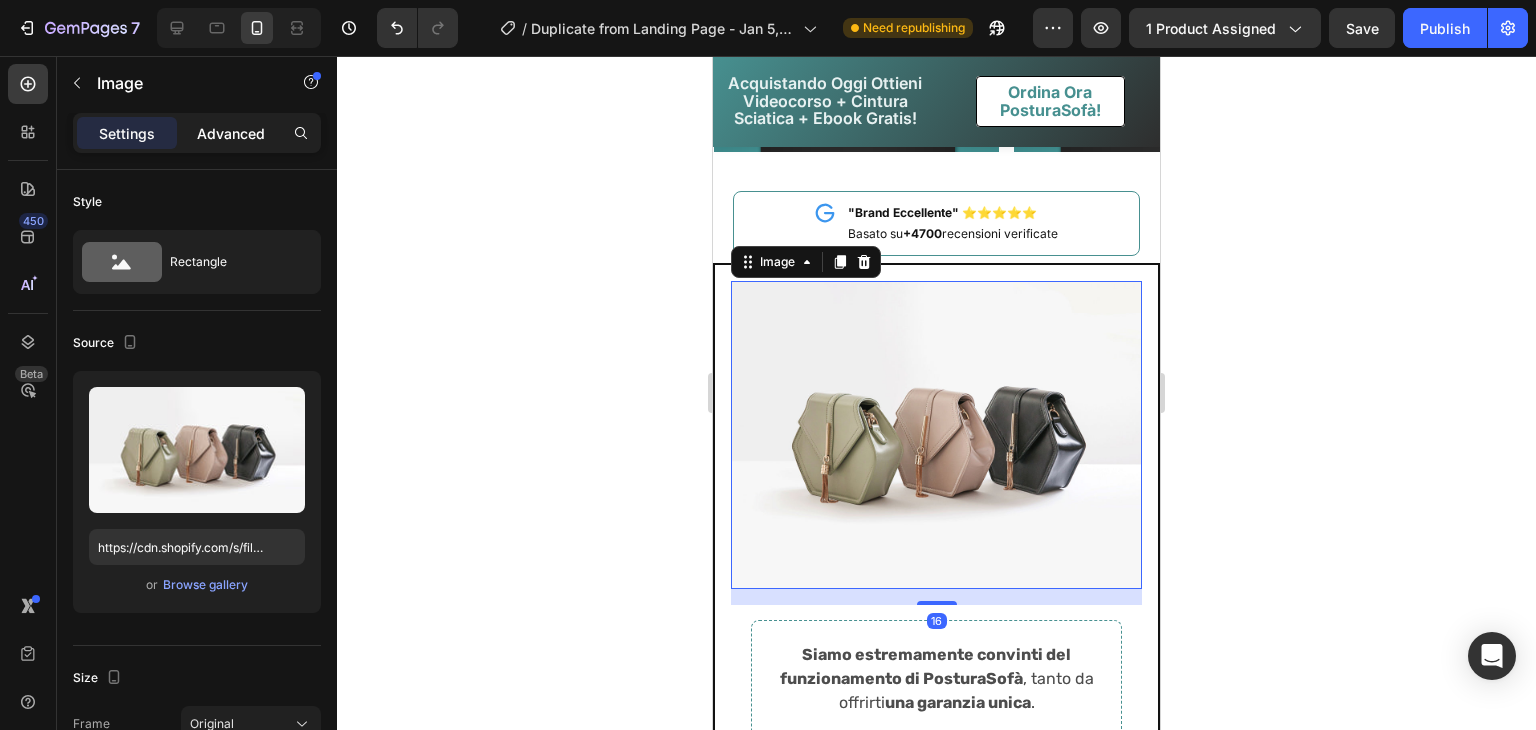 click on "Advanced" at bounding box center [231, 133] 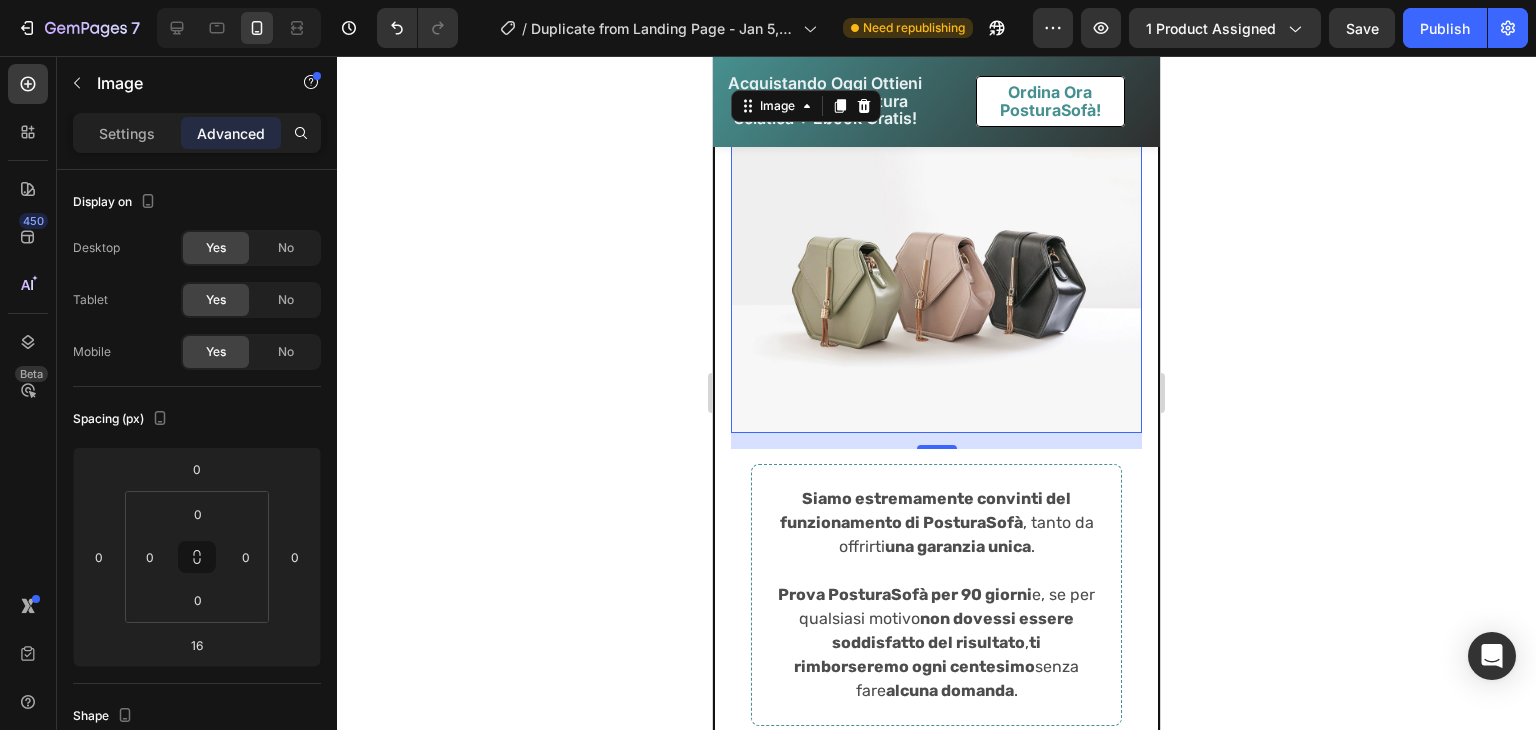 scroll, scrollTop: 10612, scrollLeft: 0, axis: vertical 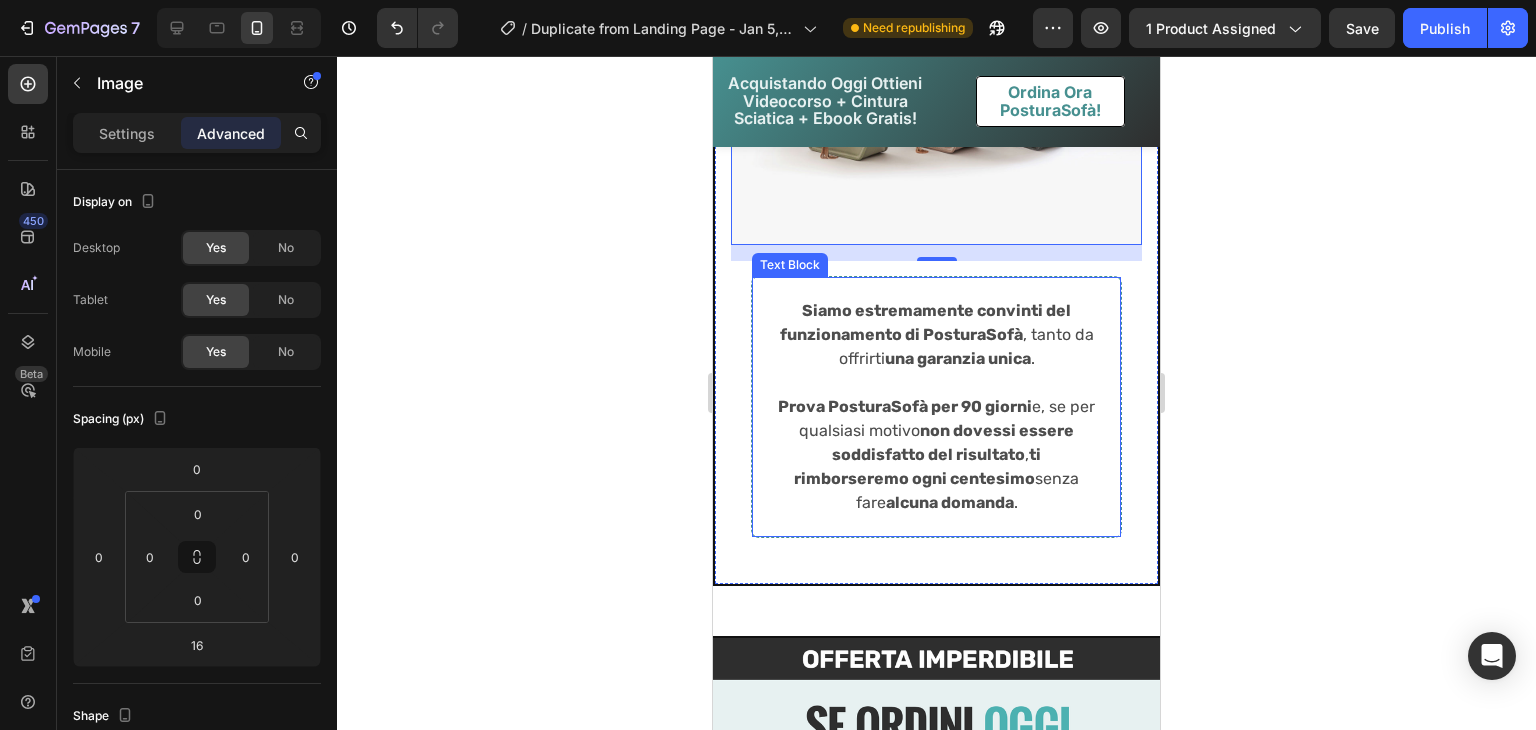 click at bounding box center [936, 383] 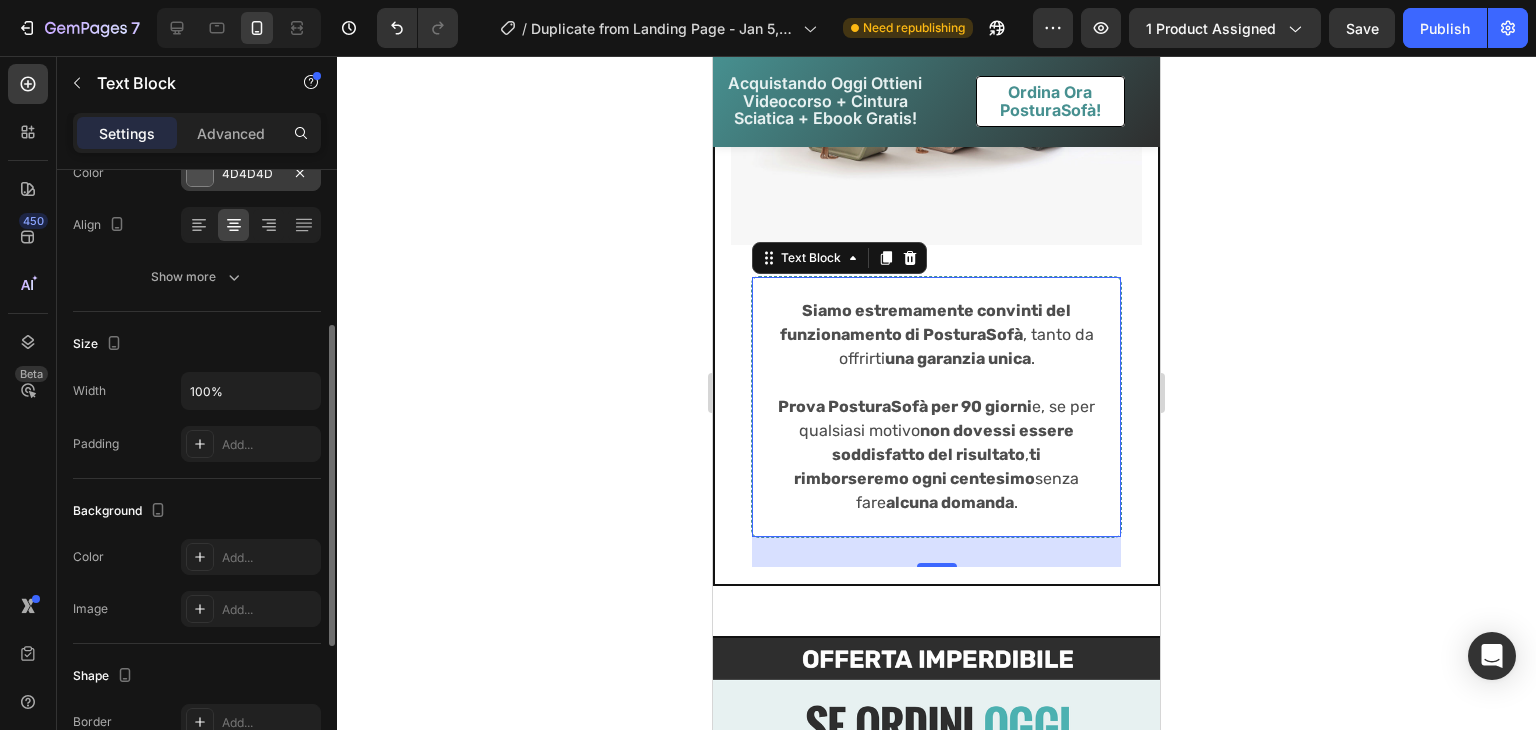 scroll, scrollTop: 293, scrollLeft: 0, axis: vertical 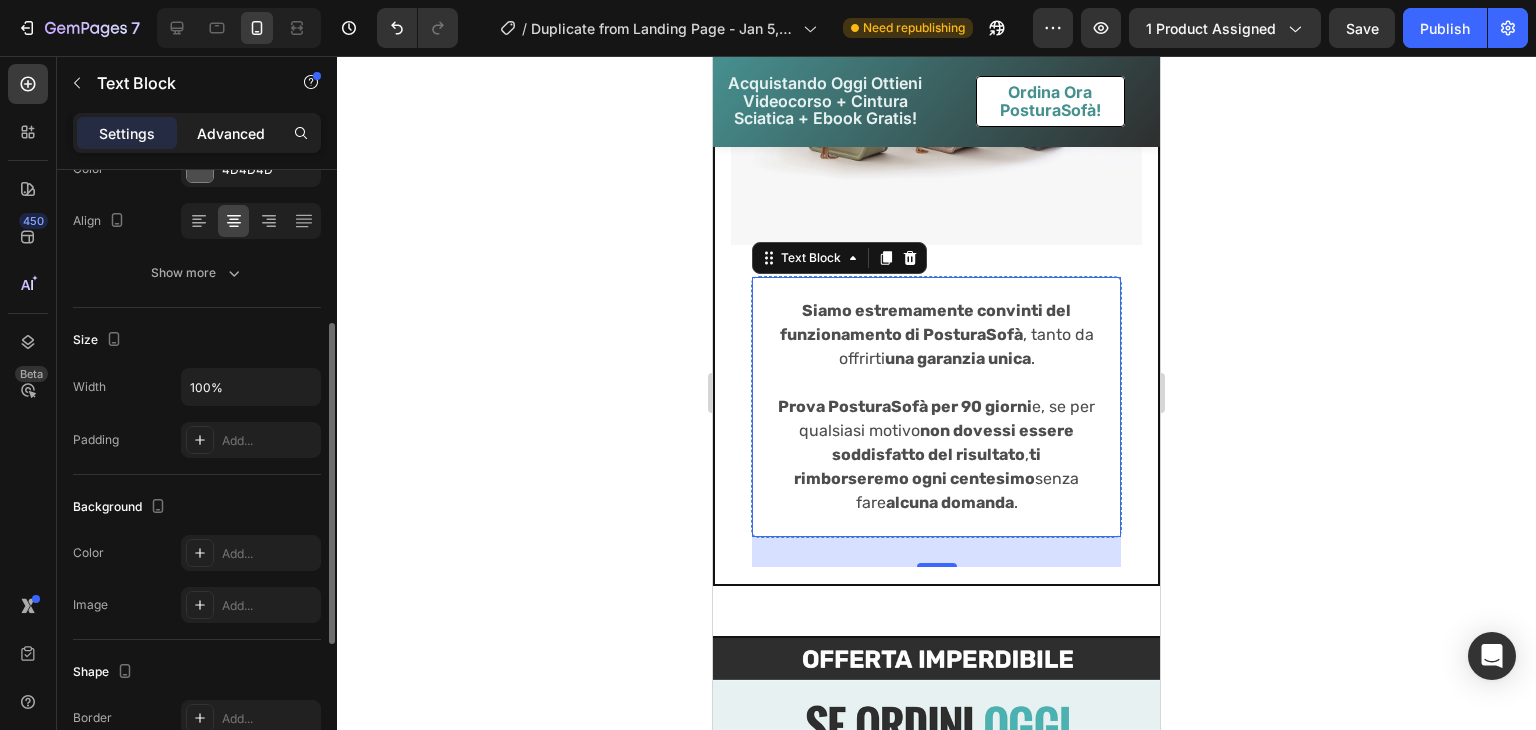 click on "Advanced" at bounding box center [231, 133] 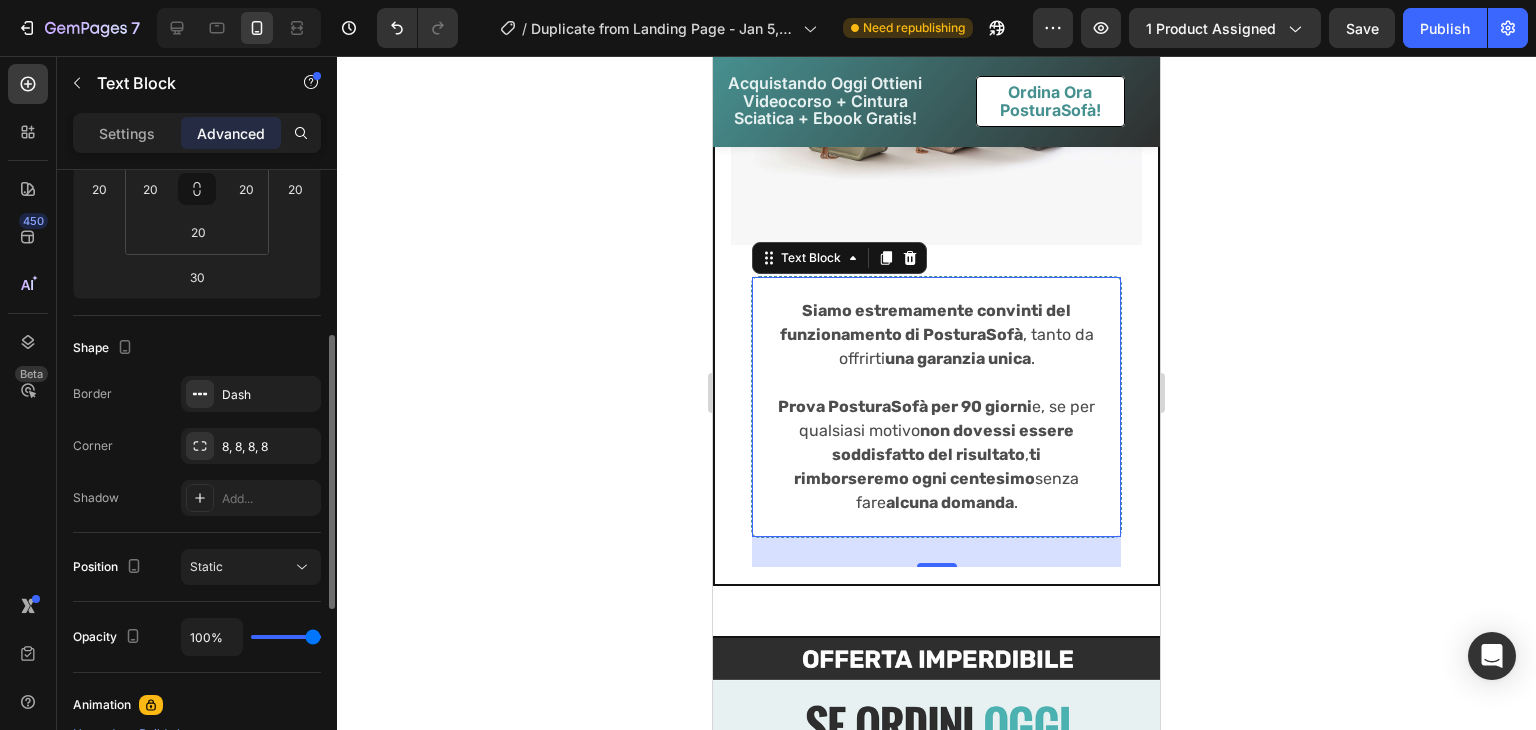 scroll, scrollTop: 369, scrollLeft: 0, axis: vertical 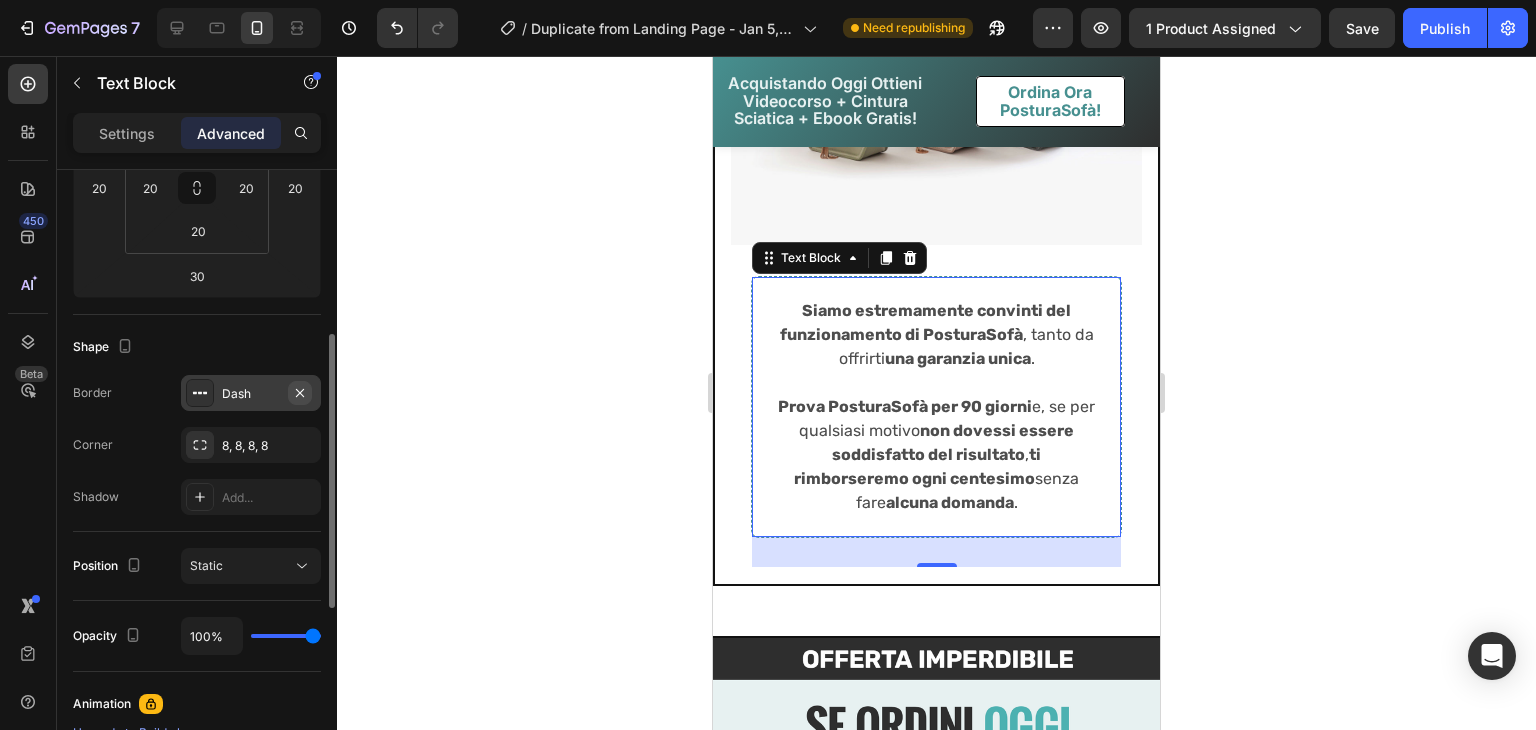click 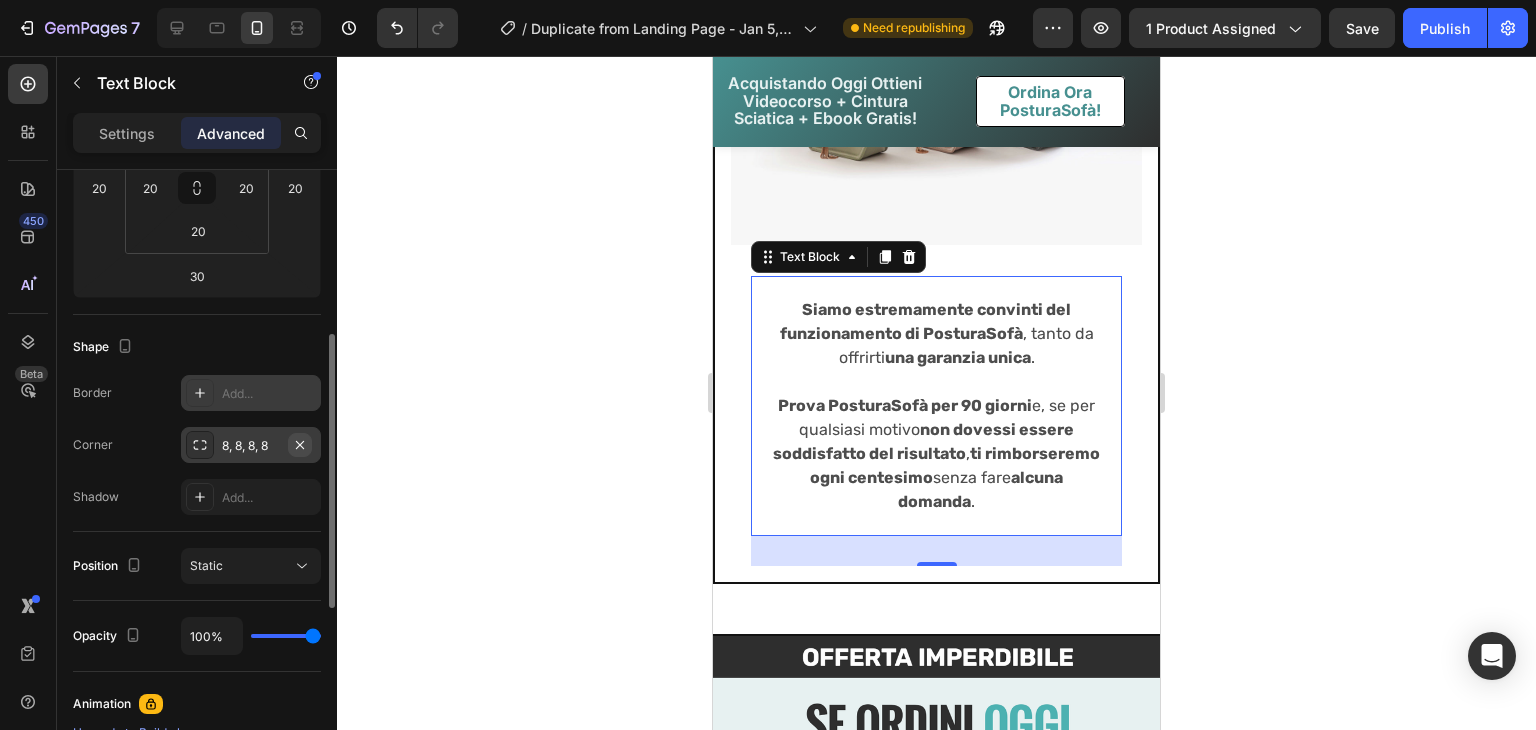 click 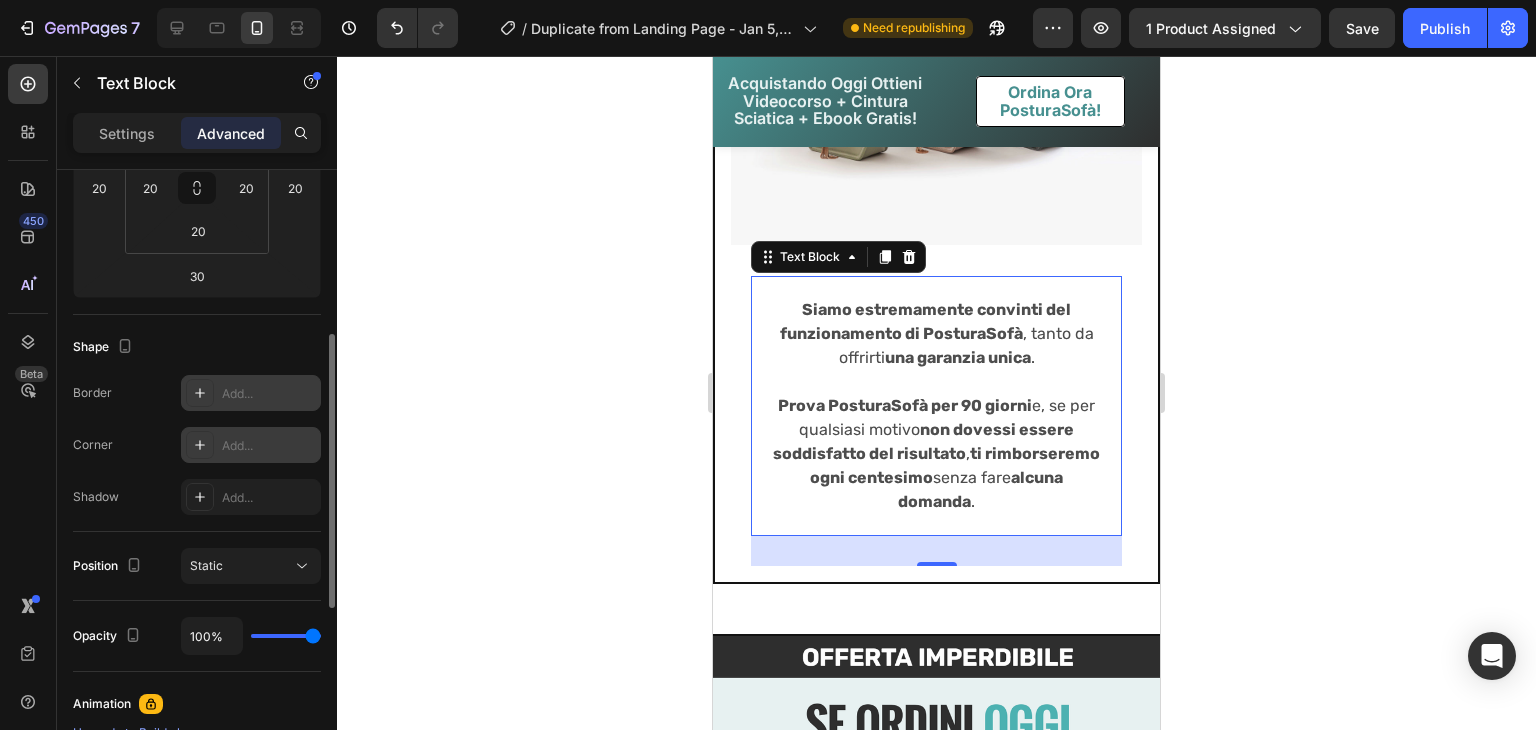 click 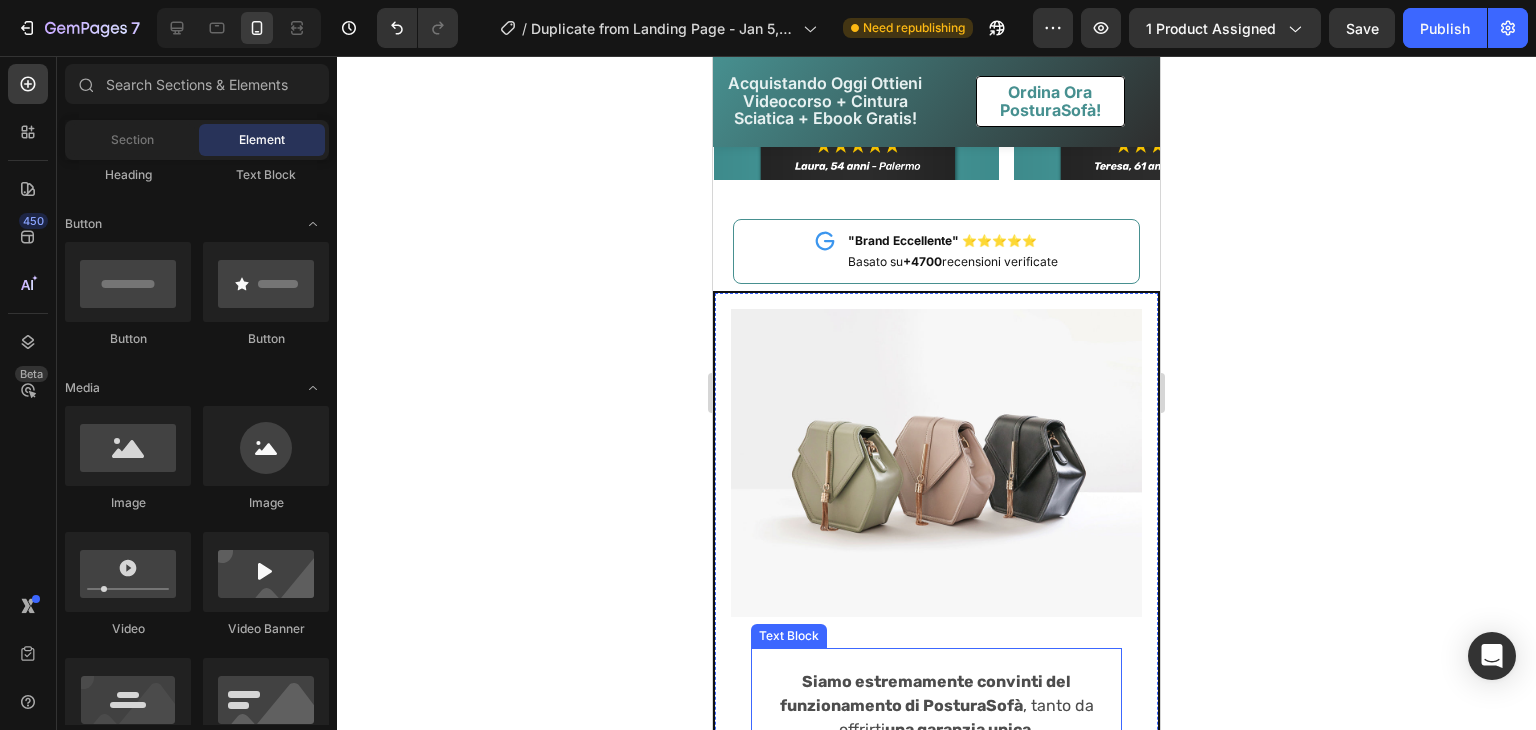 scroll, scrollTop: 10239, scrollLeft: 0, axis: vertical 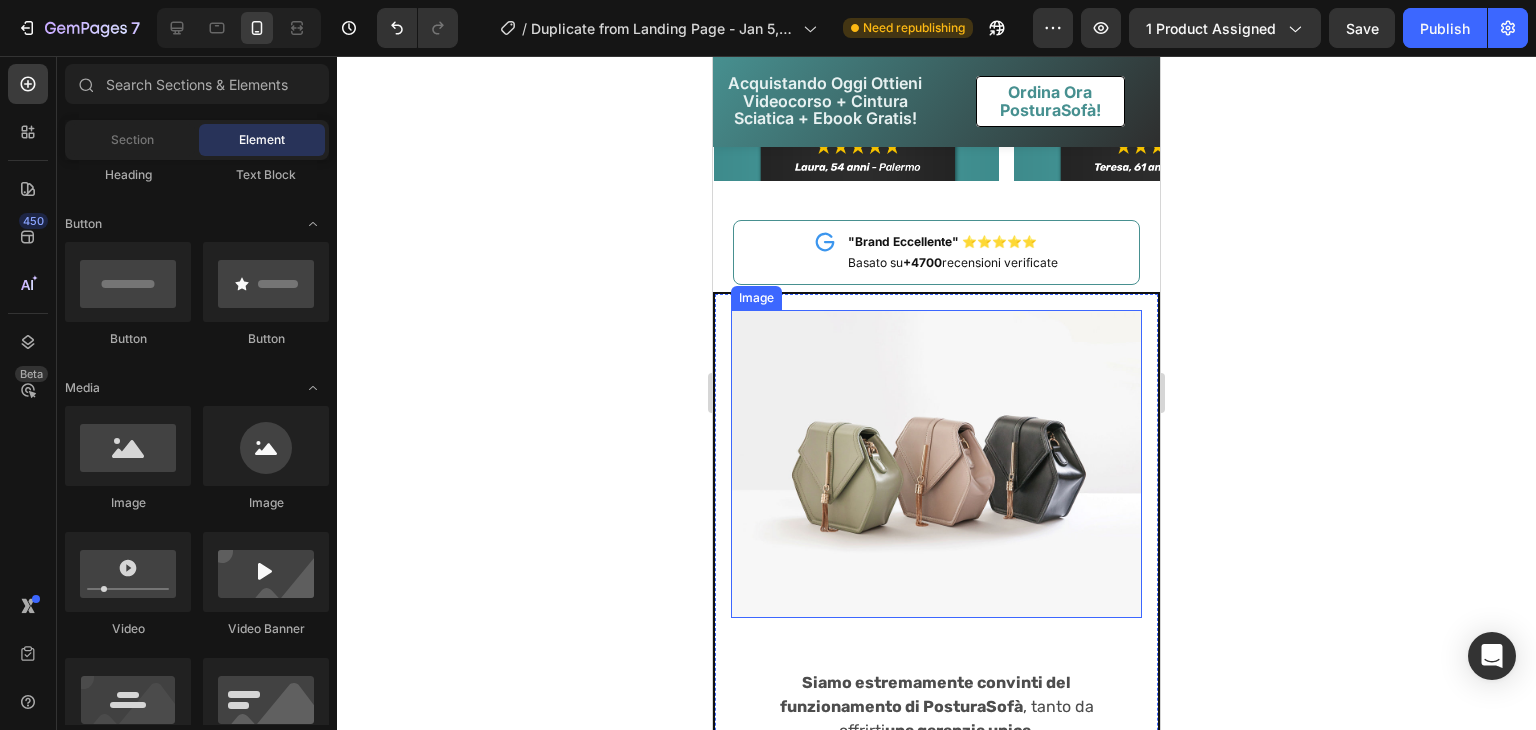 click at bounding box center (936, 464) 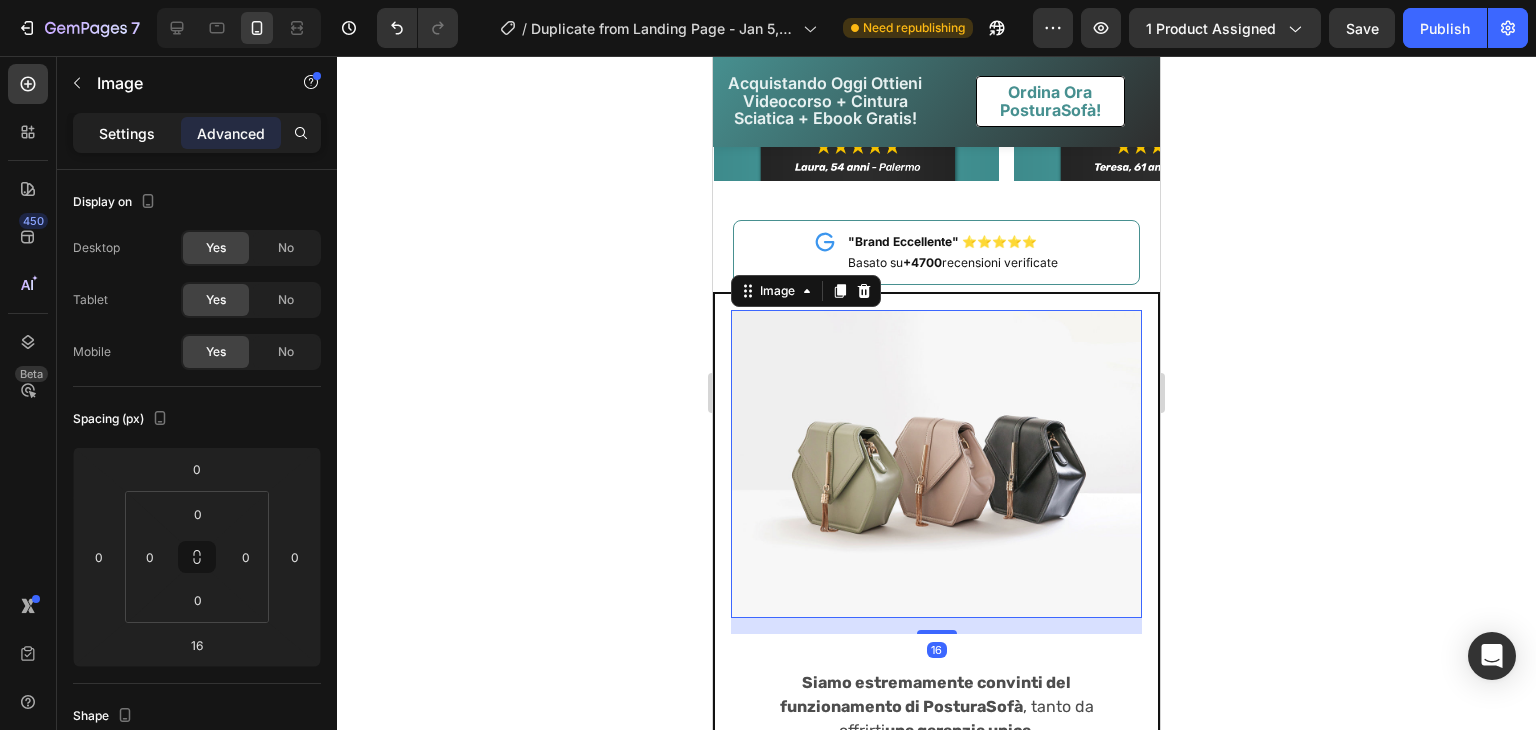 click on "Settings" 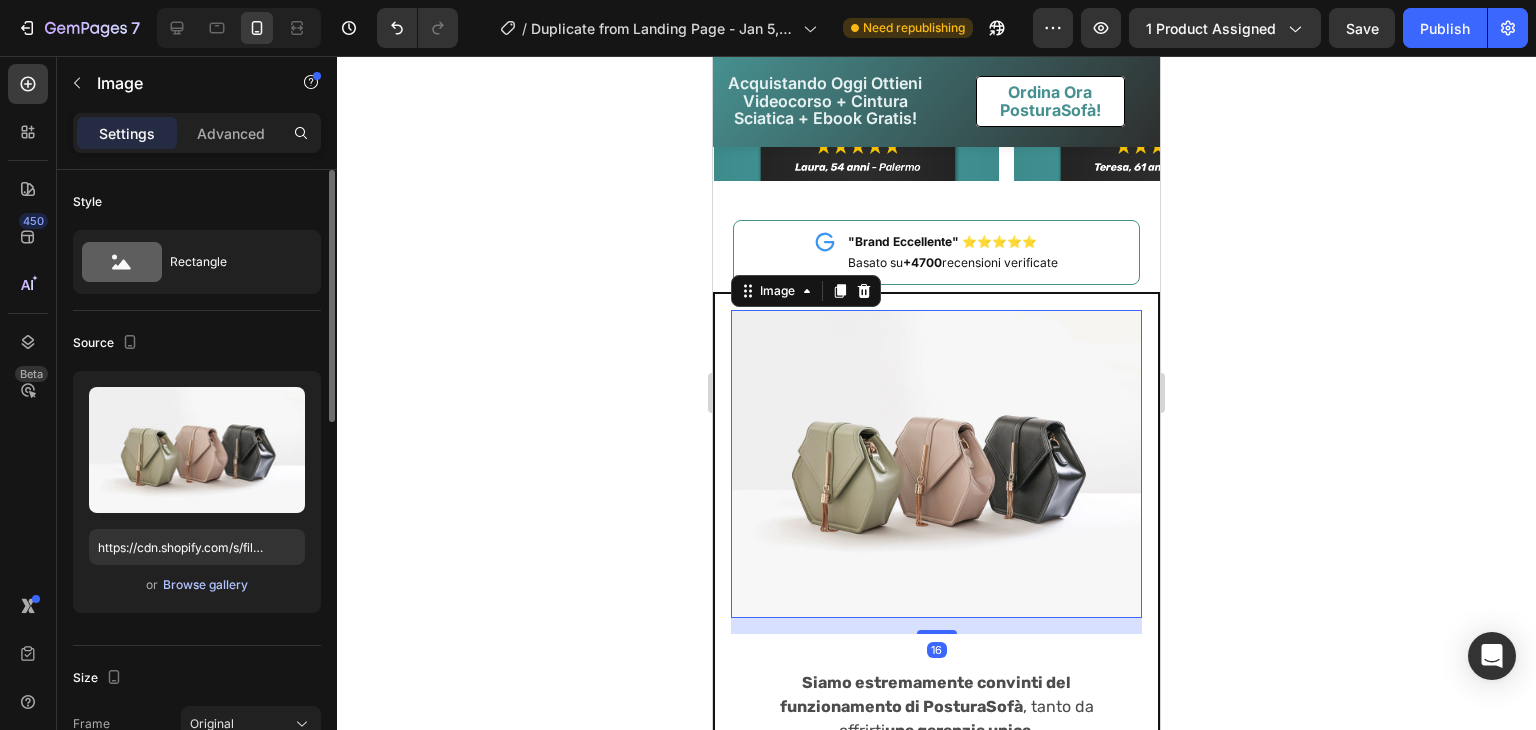 click on "Browse gallery" at bounding box center [205, 585] 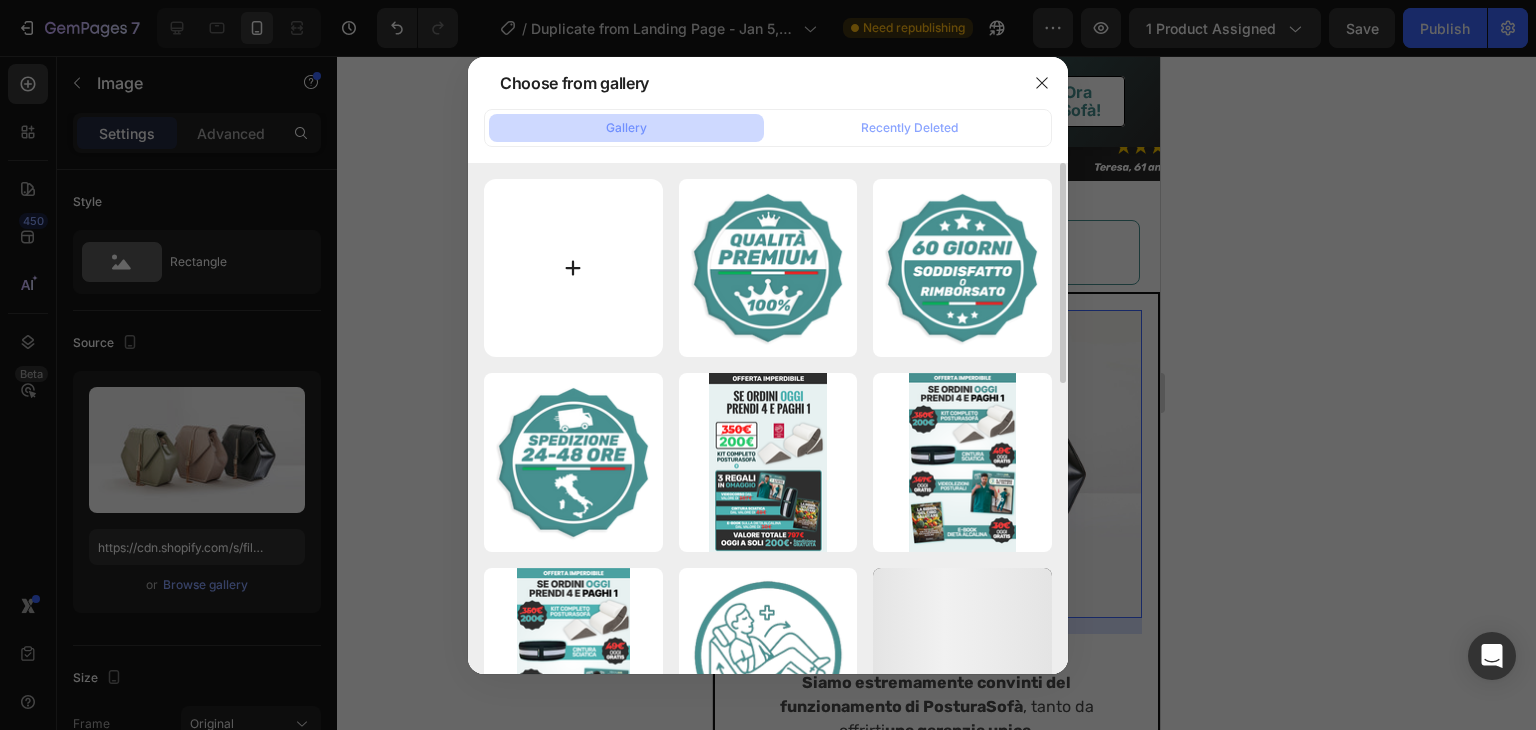 click at bounding box center [573, 268] 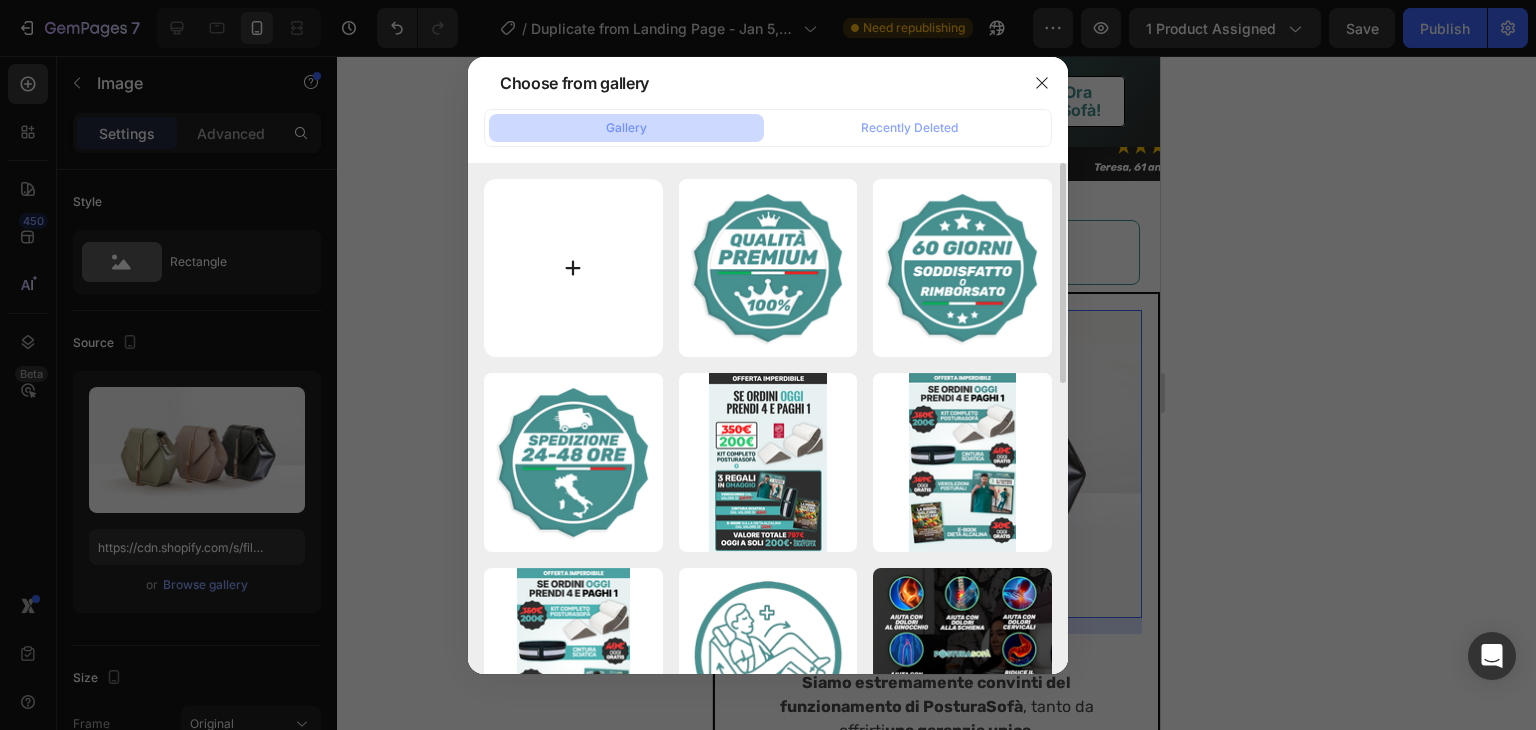 type on "C:\fakepath\[BADGE] [DAYS] [SATISFIED].png" 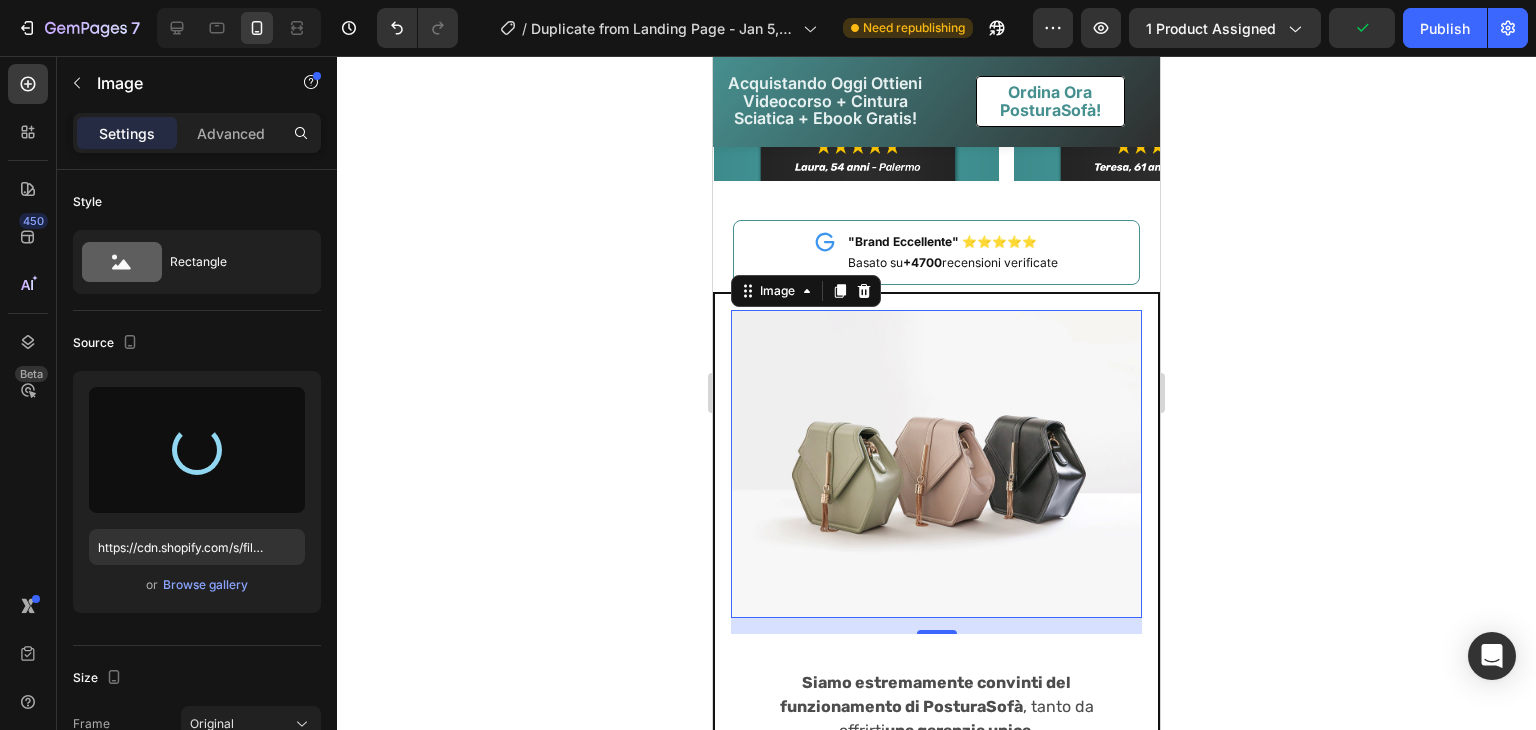 type on "https://cdn.shopify.com/s/files/1/0777/4493/1159/files/[FILENAME].png" 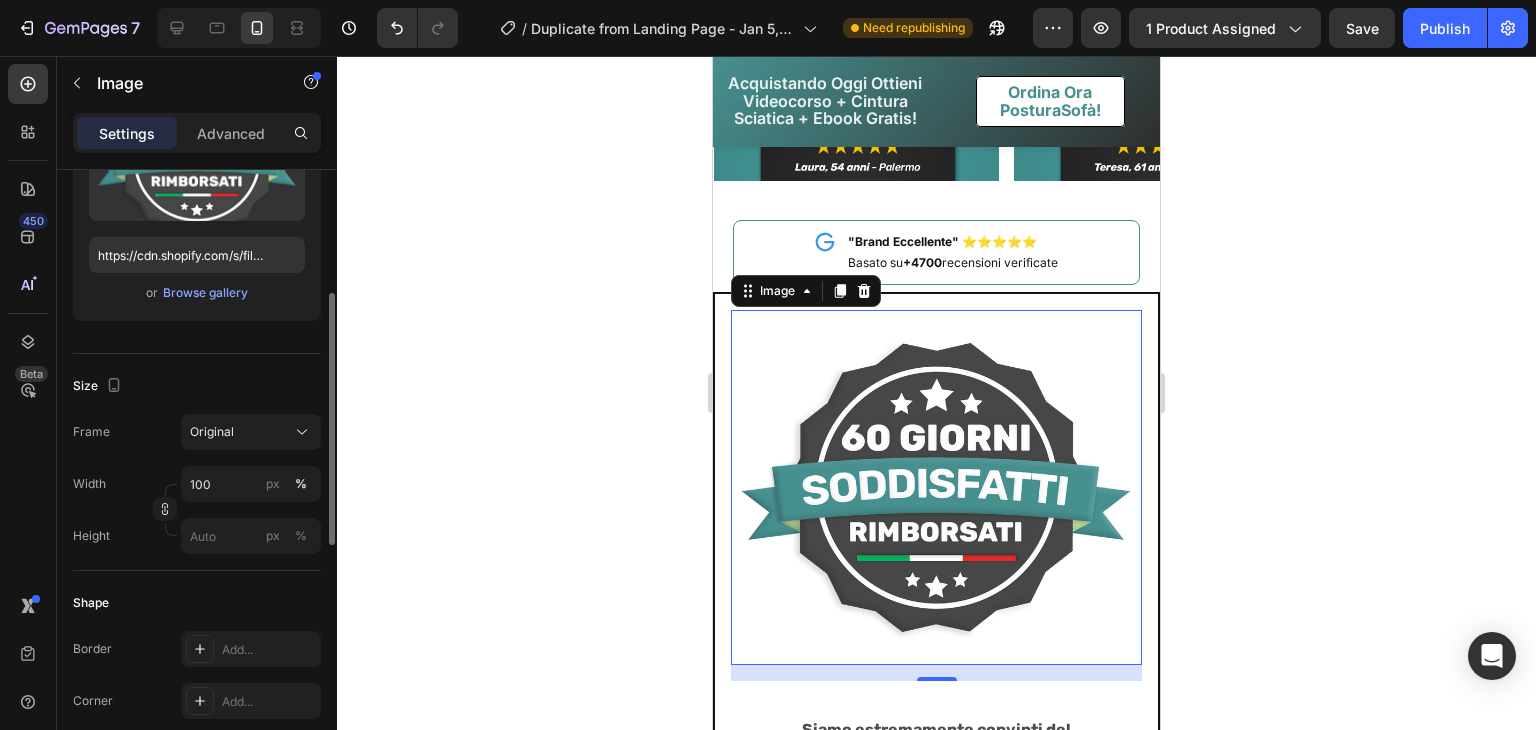 scroll, scrollTop: 295, scrollLeft: 0, axis: vertical 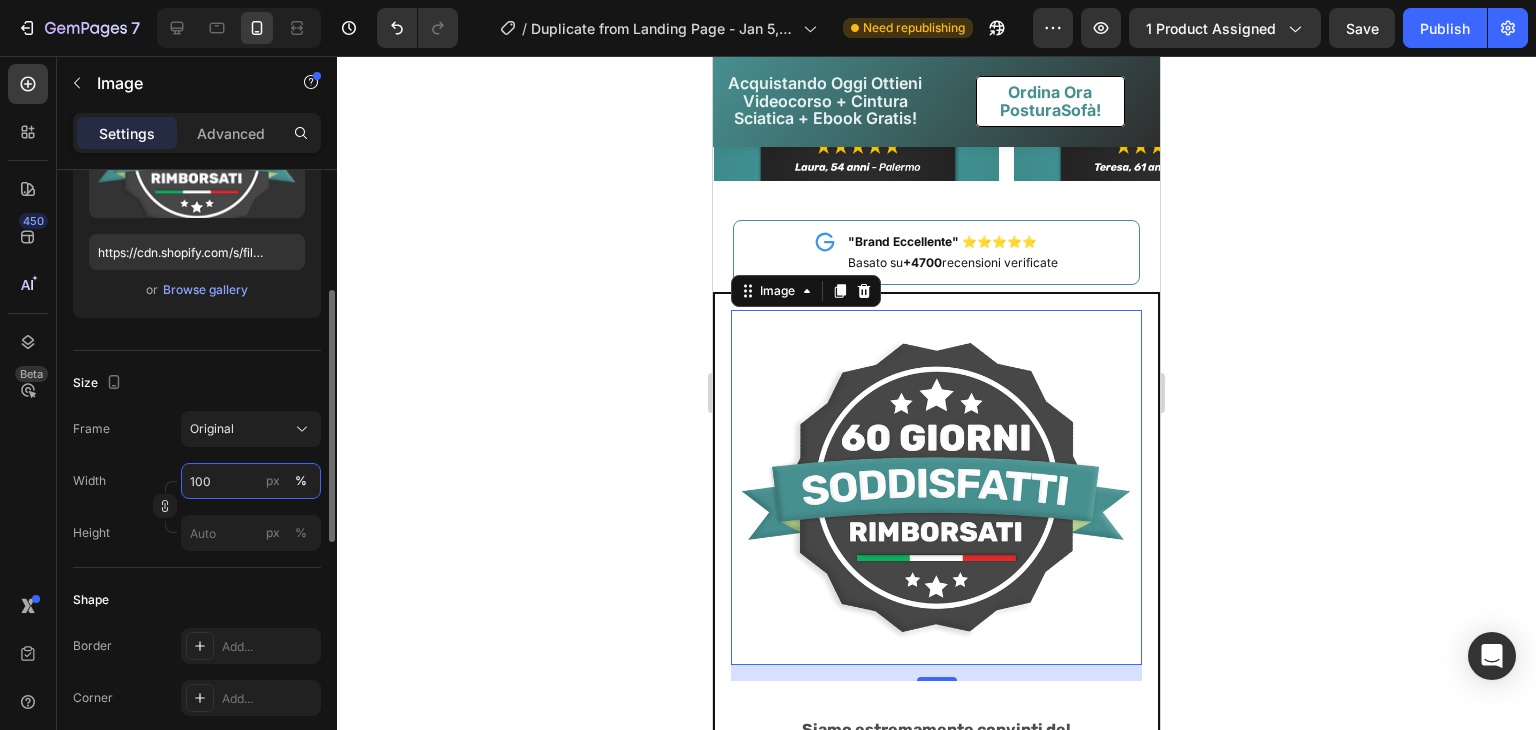 click on "100" at bounding box center [251, 481] 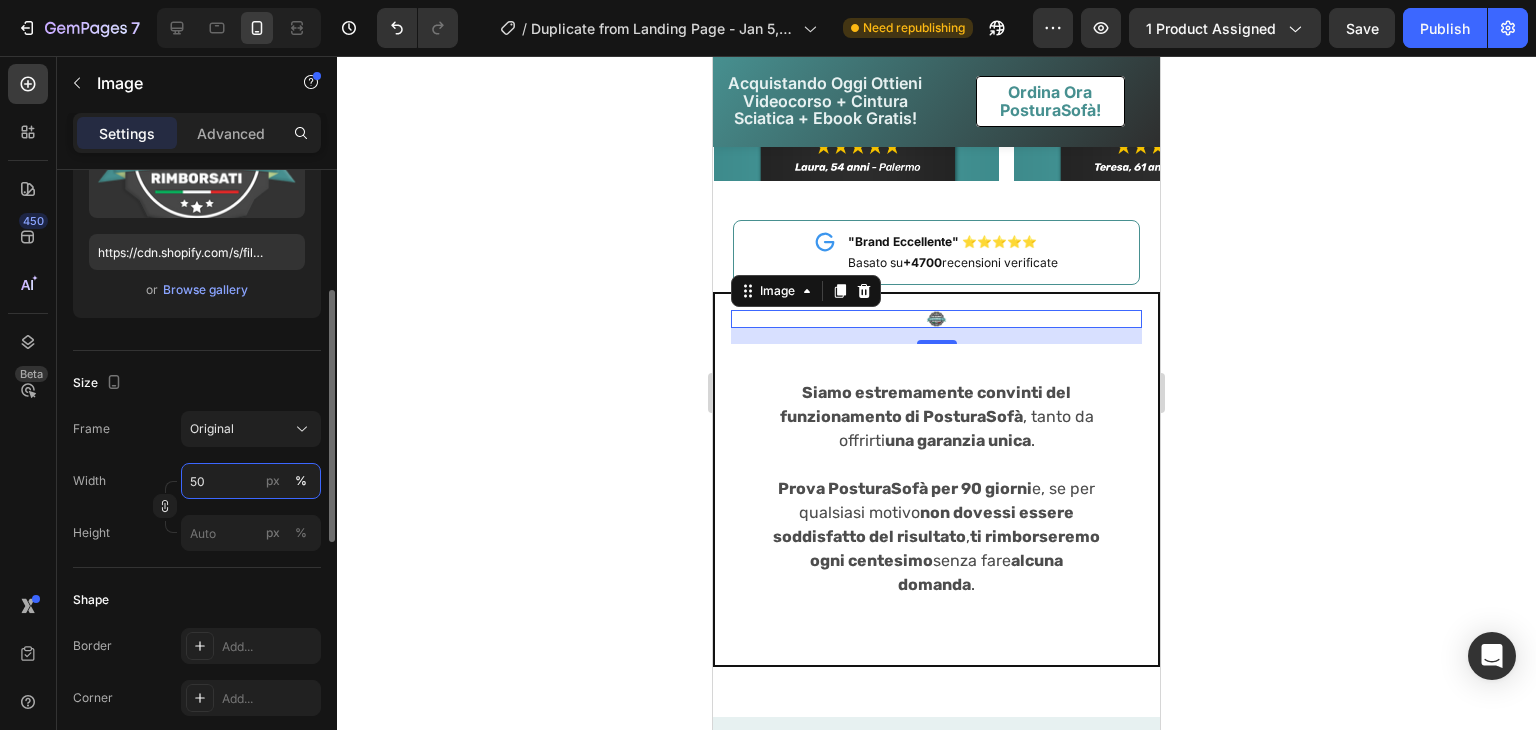 type on "5" 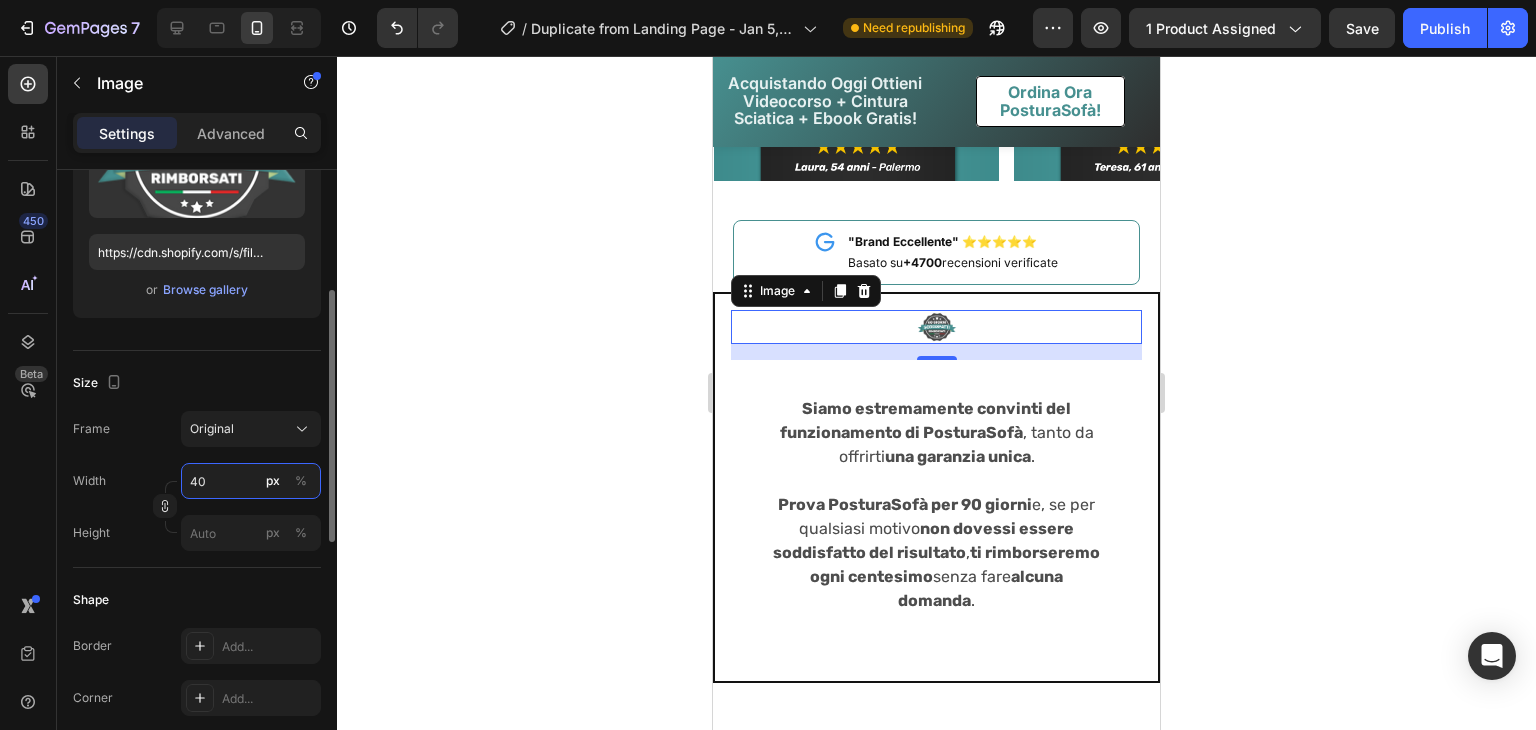 type on "4" 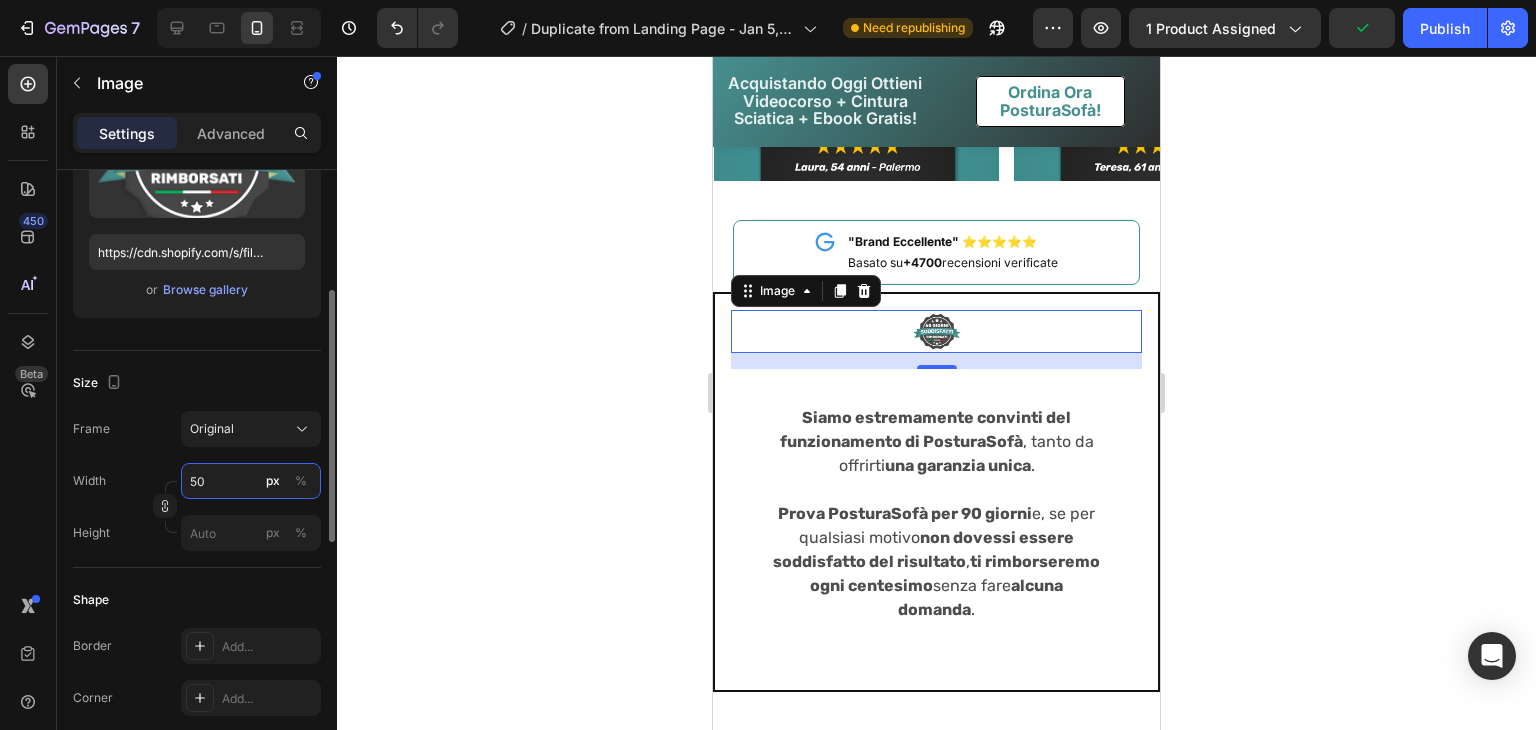 type on "5" 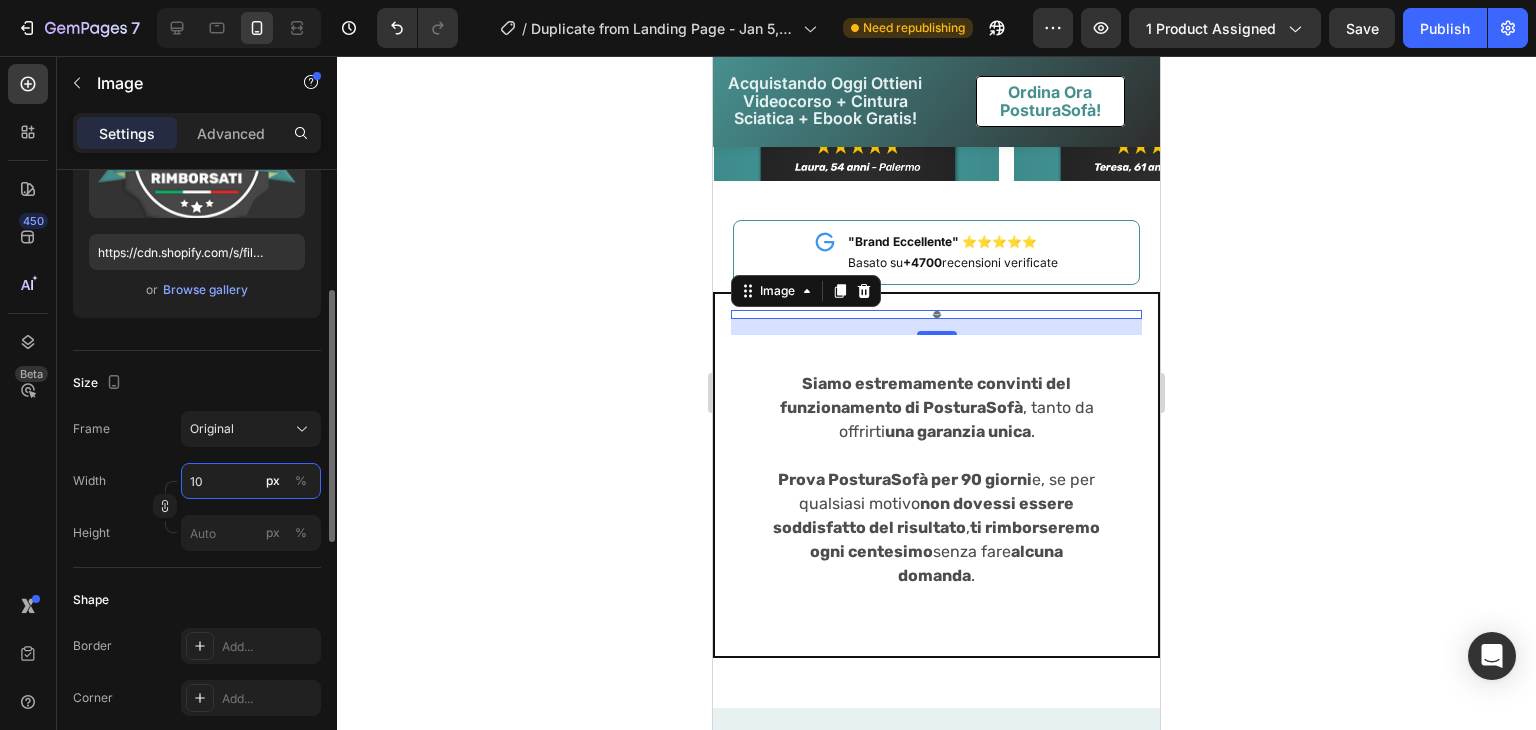 type on "1" 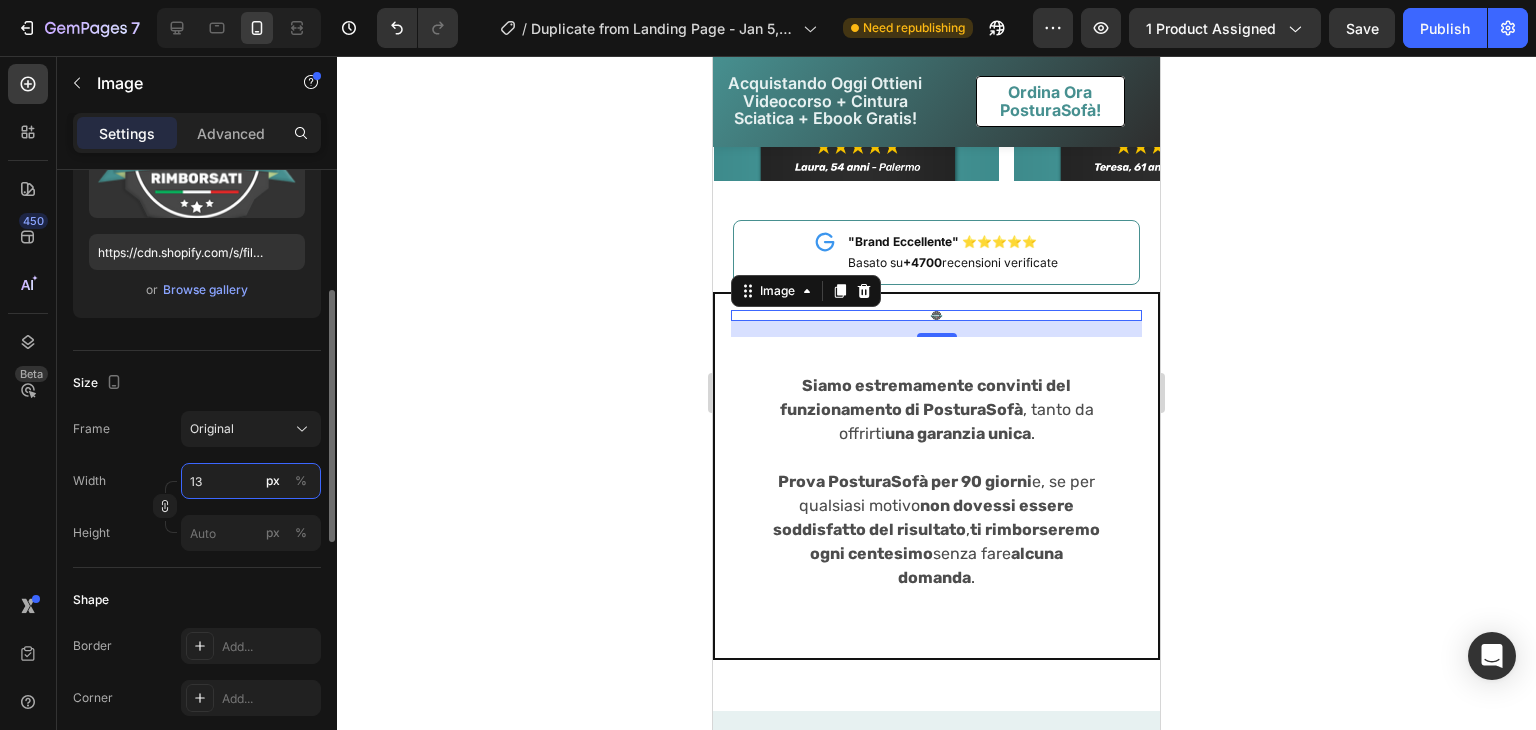 type on "1" 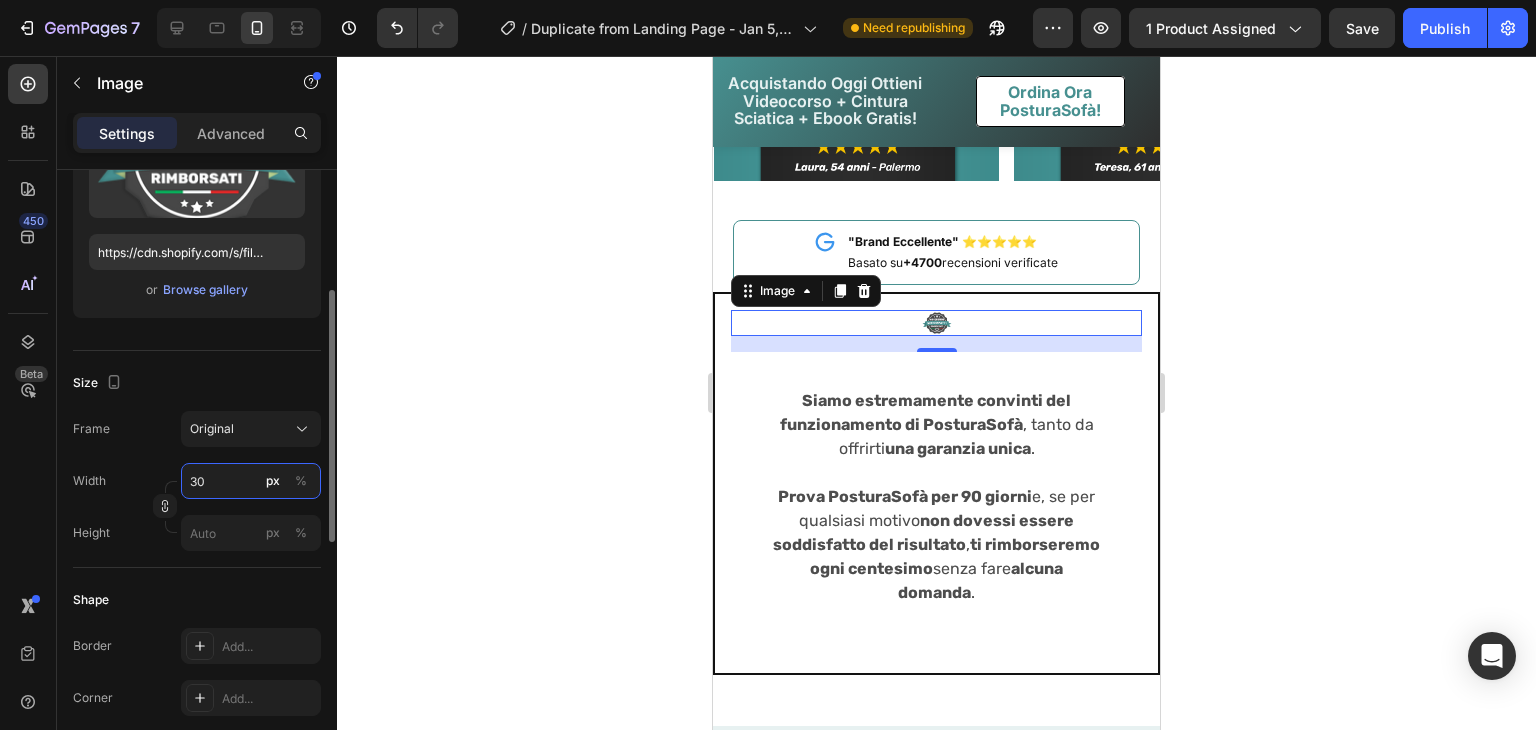 type on "3" 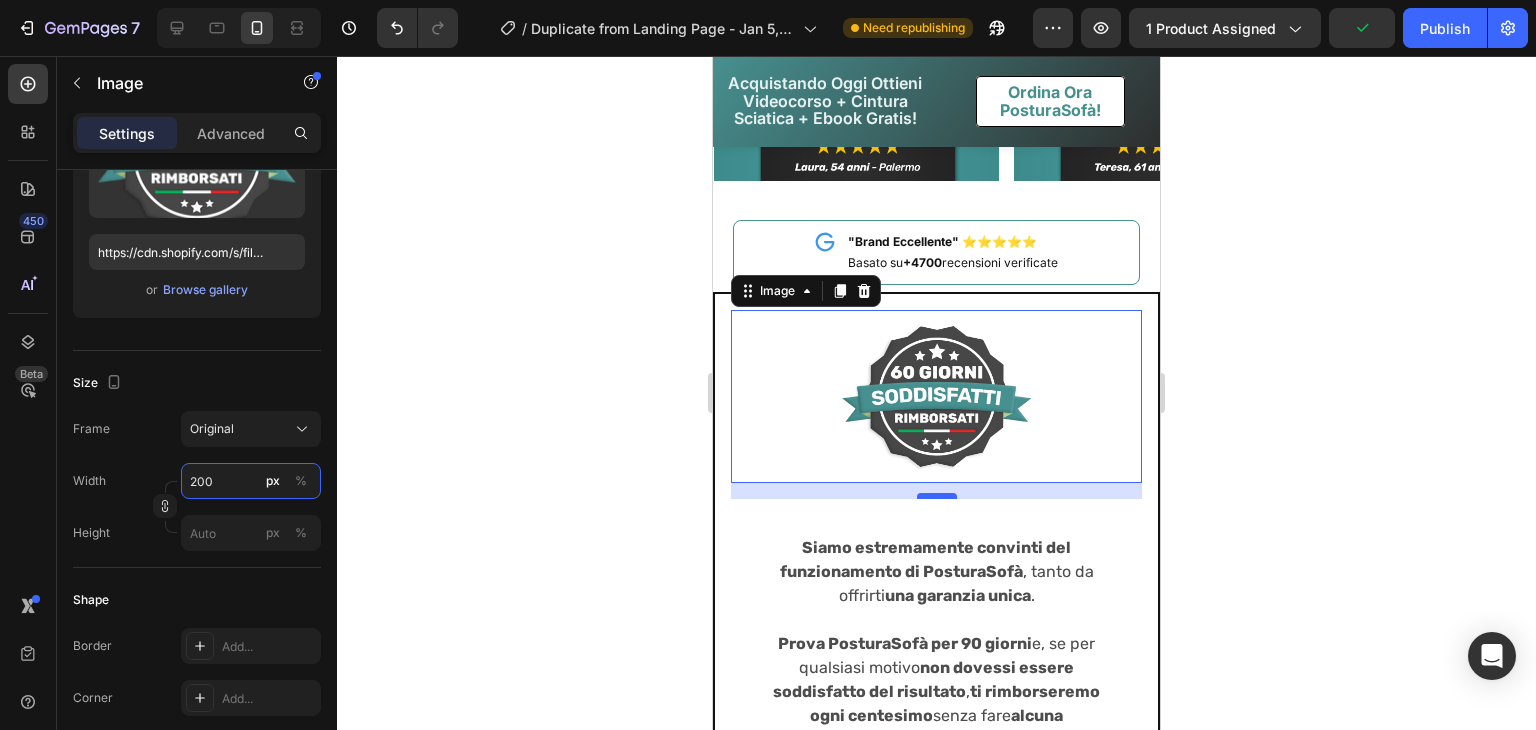 type on "200" 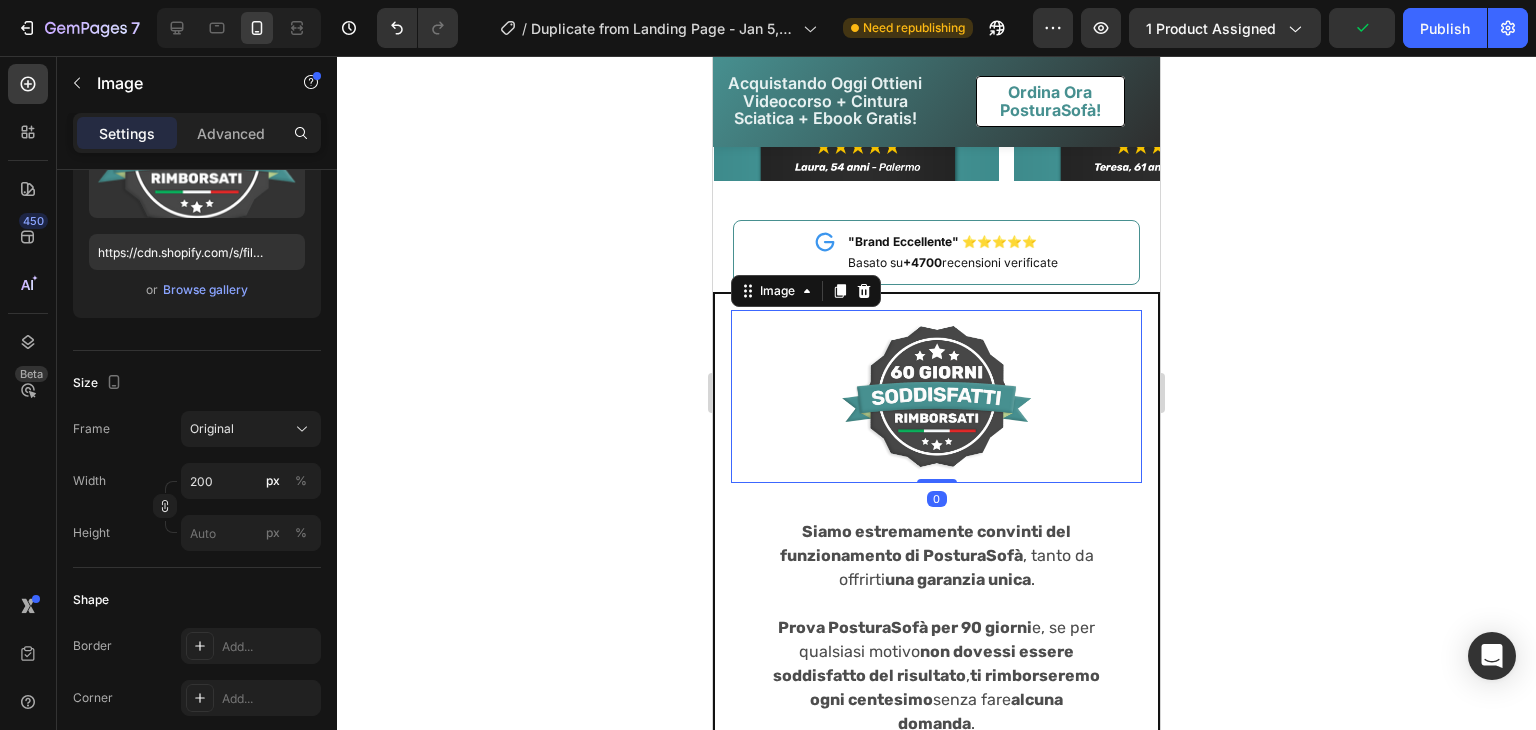 drag, startPoint x: 945, startPoint y: 495, endPoint x: 957, endPoint y: 439, distance: 57.271286 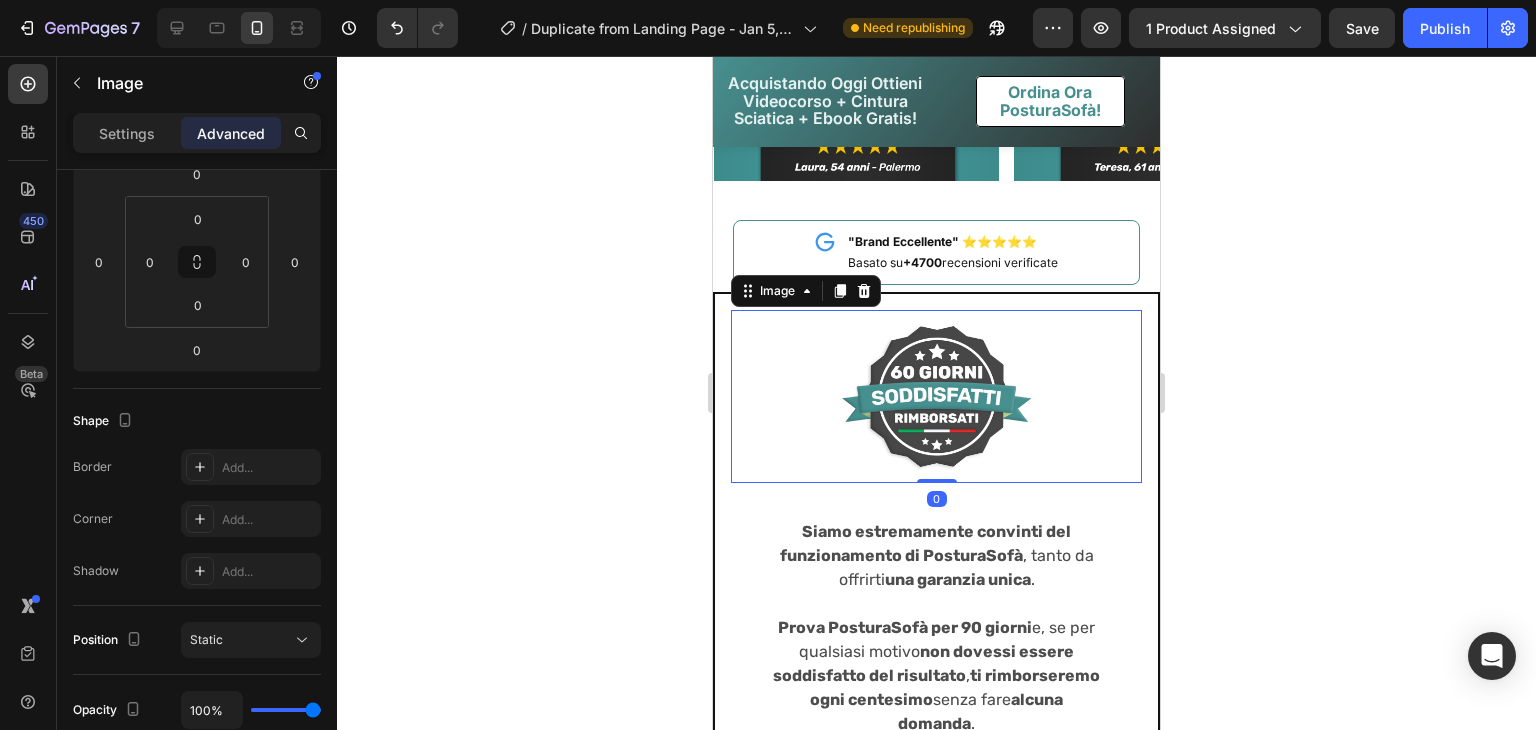 click 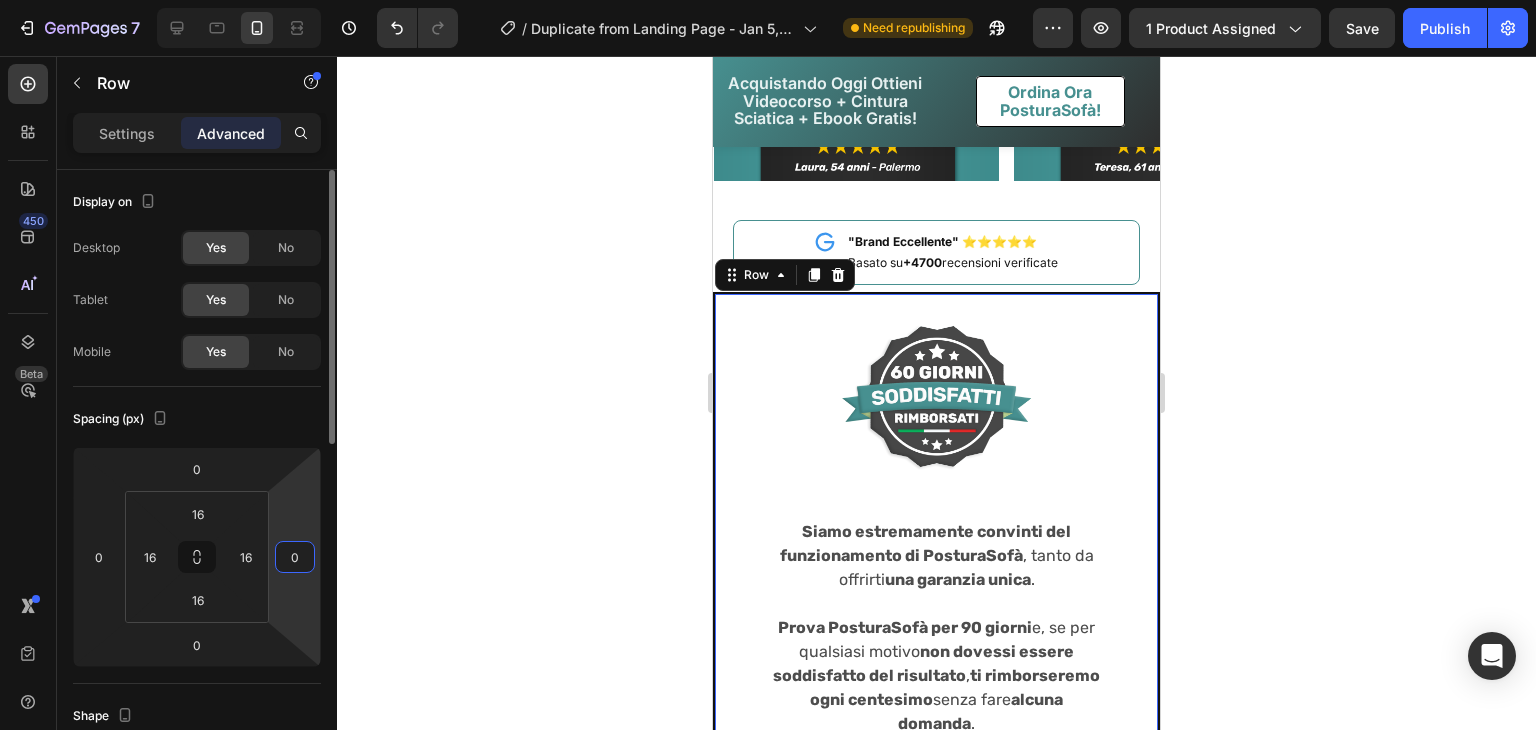 click on "0" at bounding box center [295, 557] 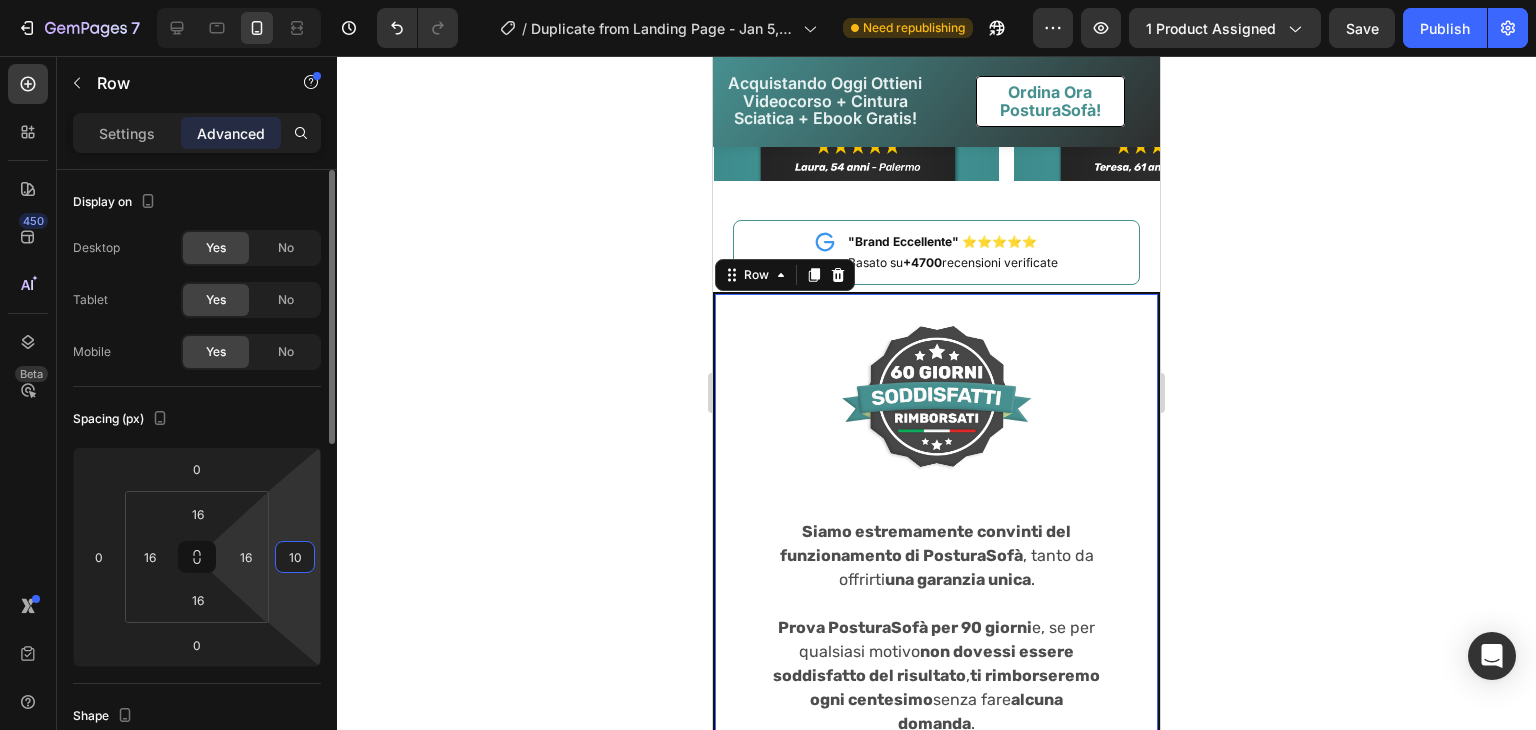 type on "10" 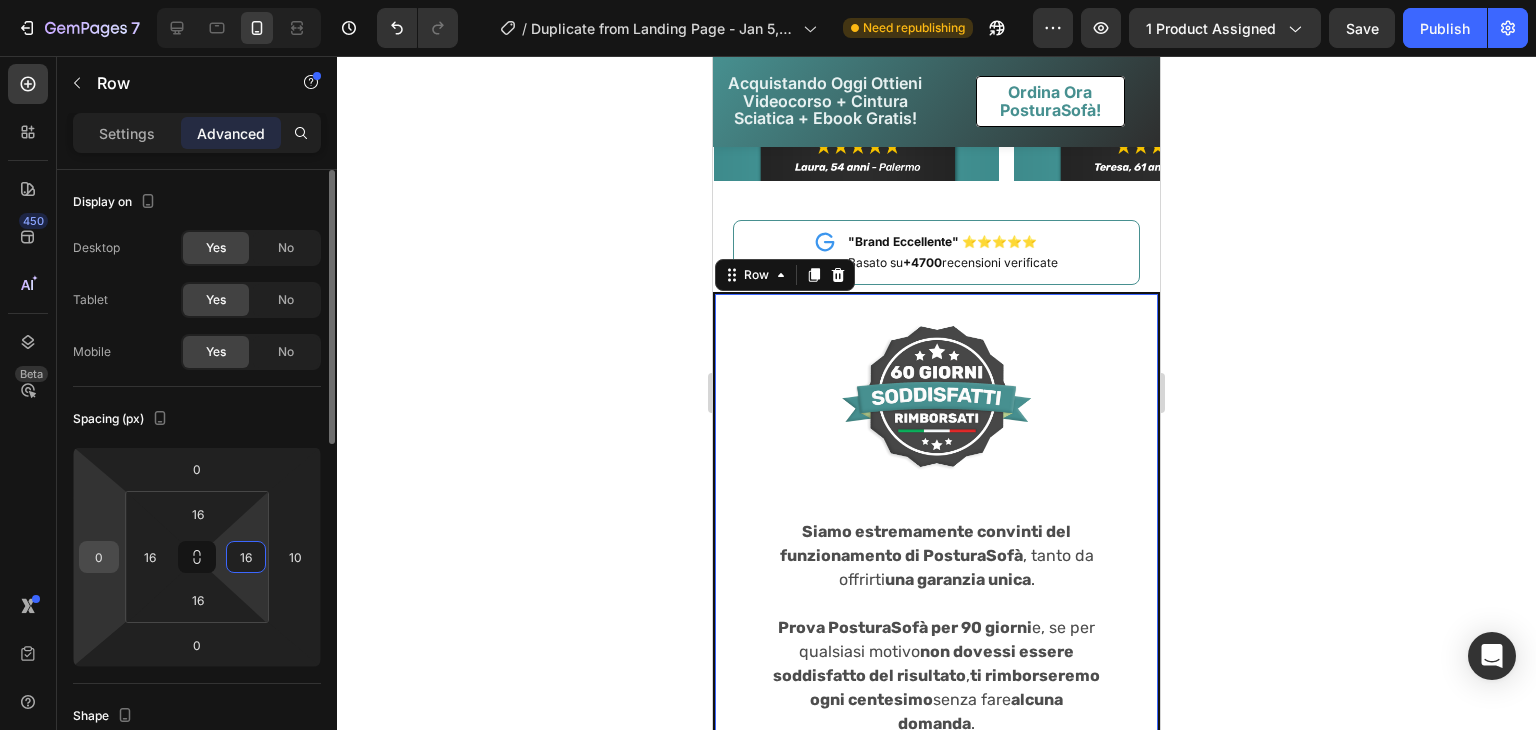 click on "0" at bounding box center [99, 557] 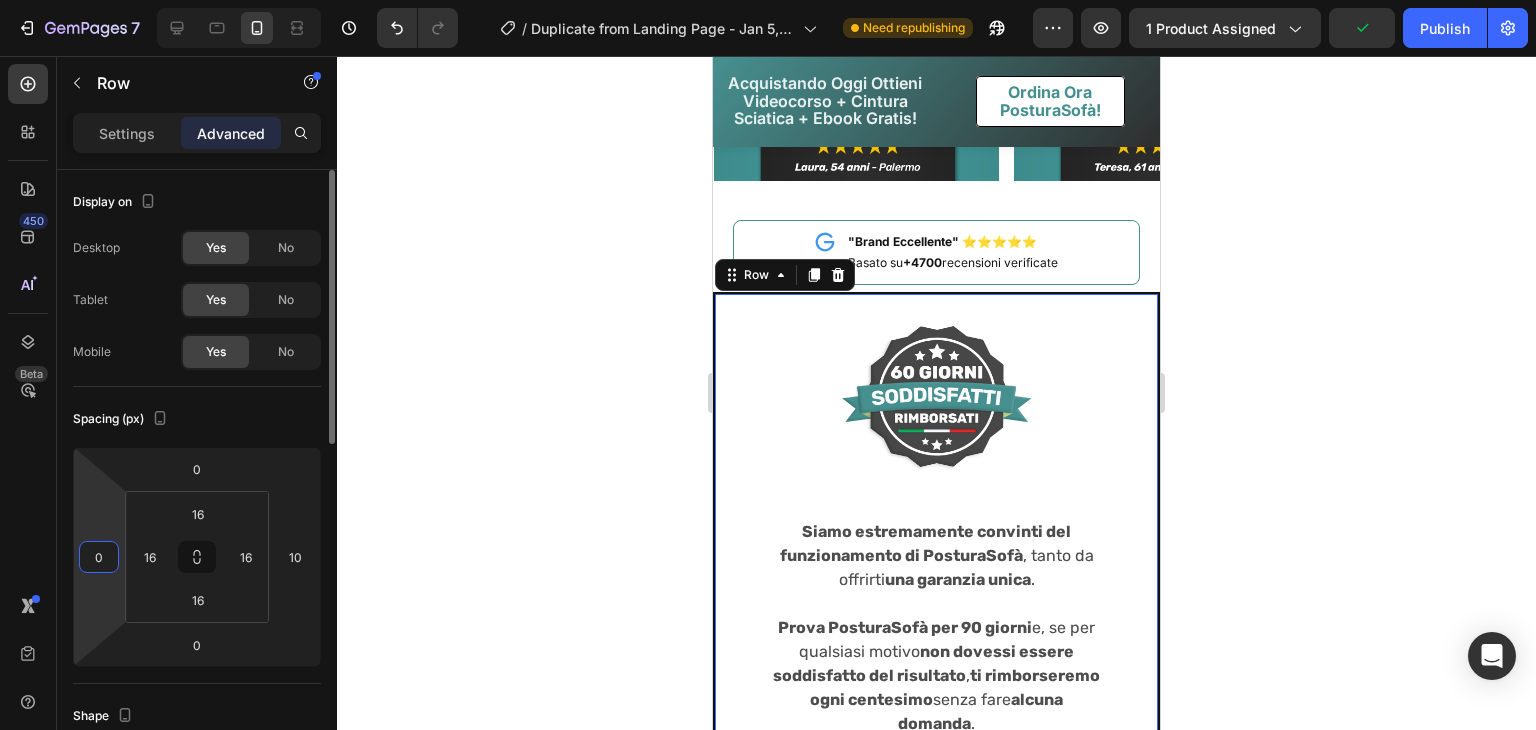click on "0" at bounding box center [99, 557] 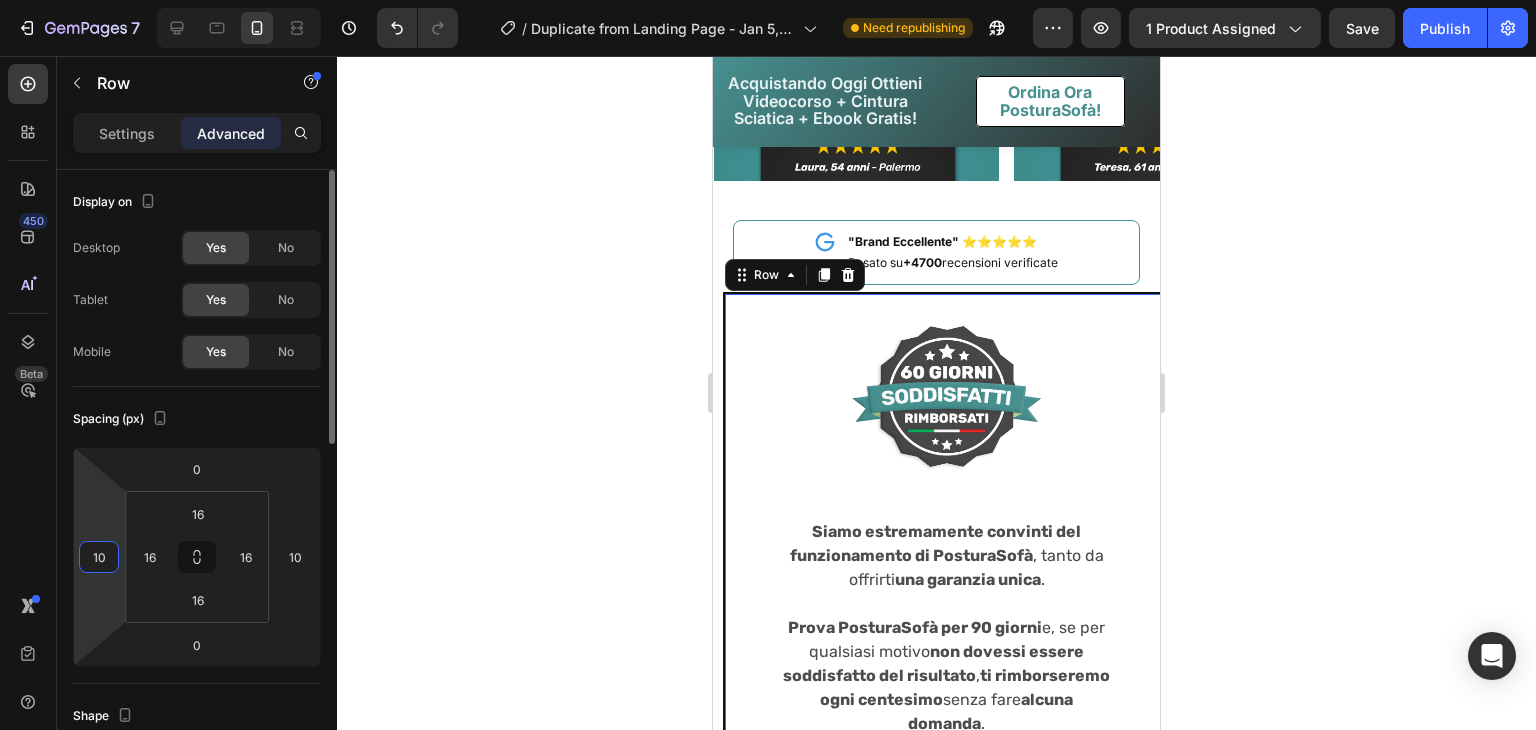 type on "1" 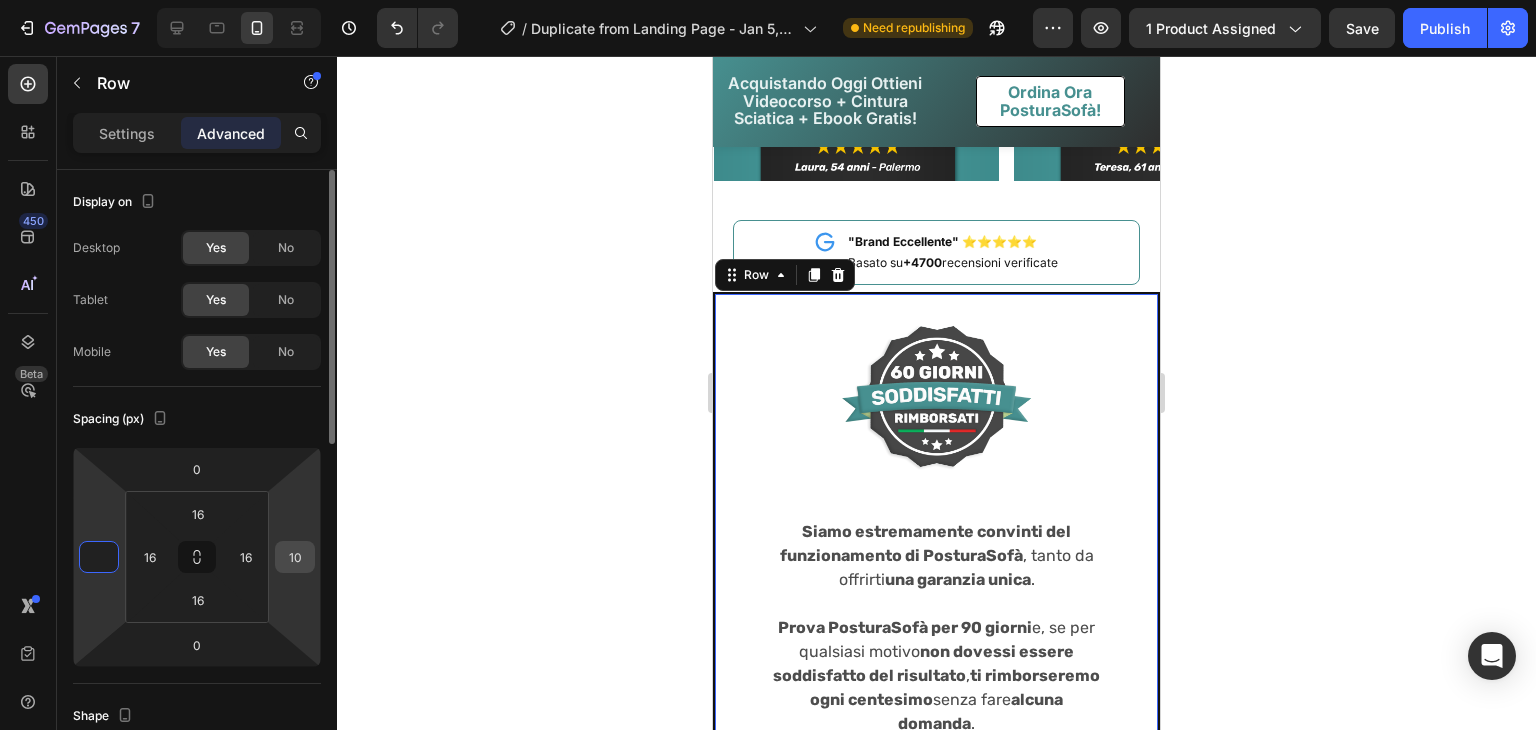 click on "10" at bounding box center [295, 557] 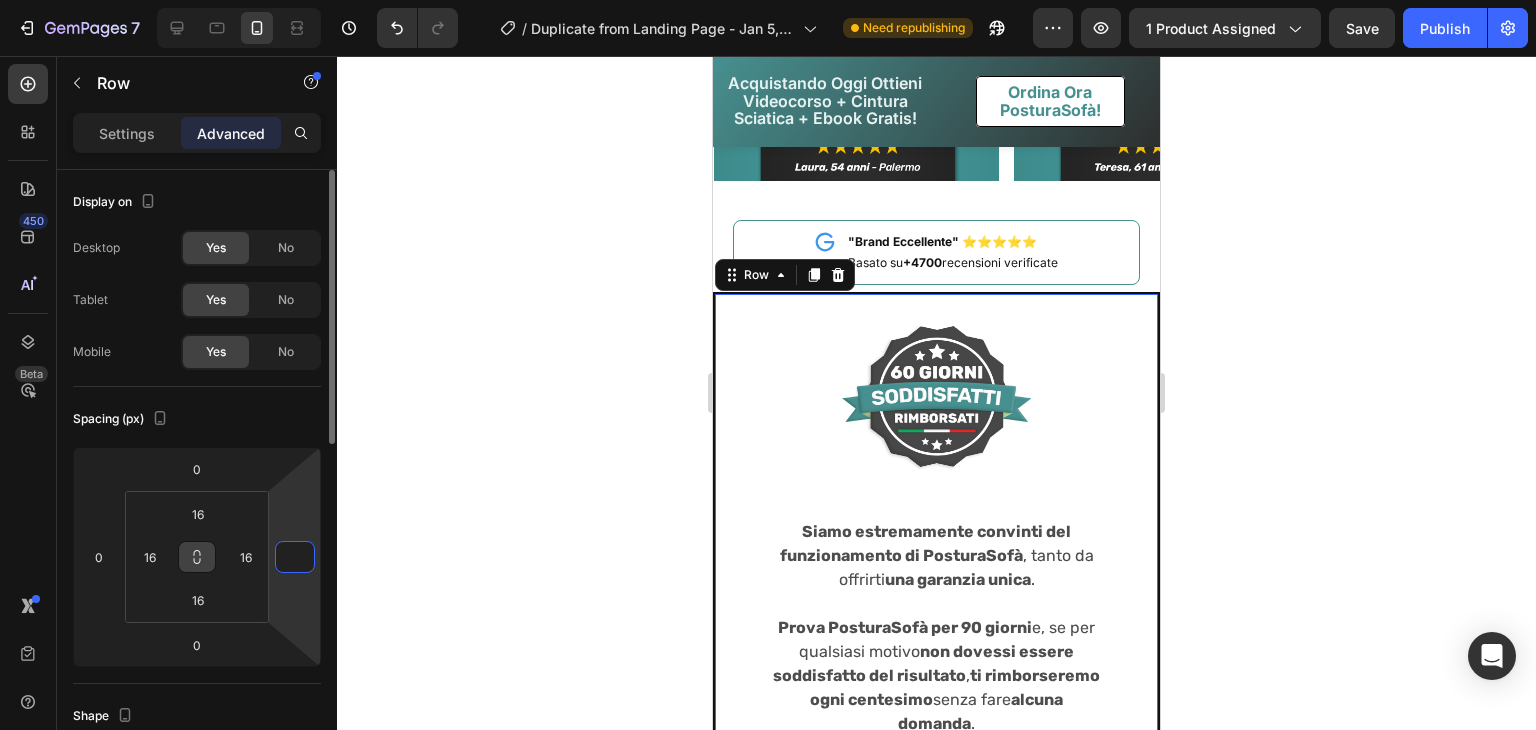 type on "0" 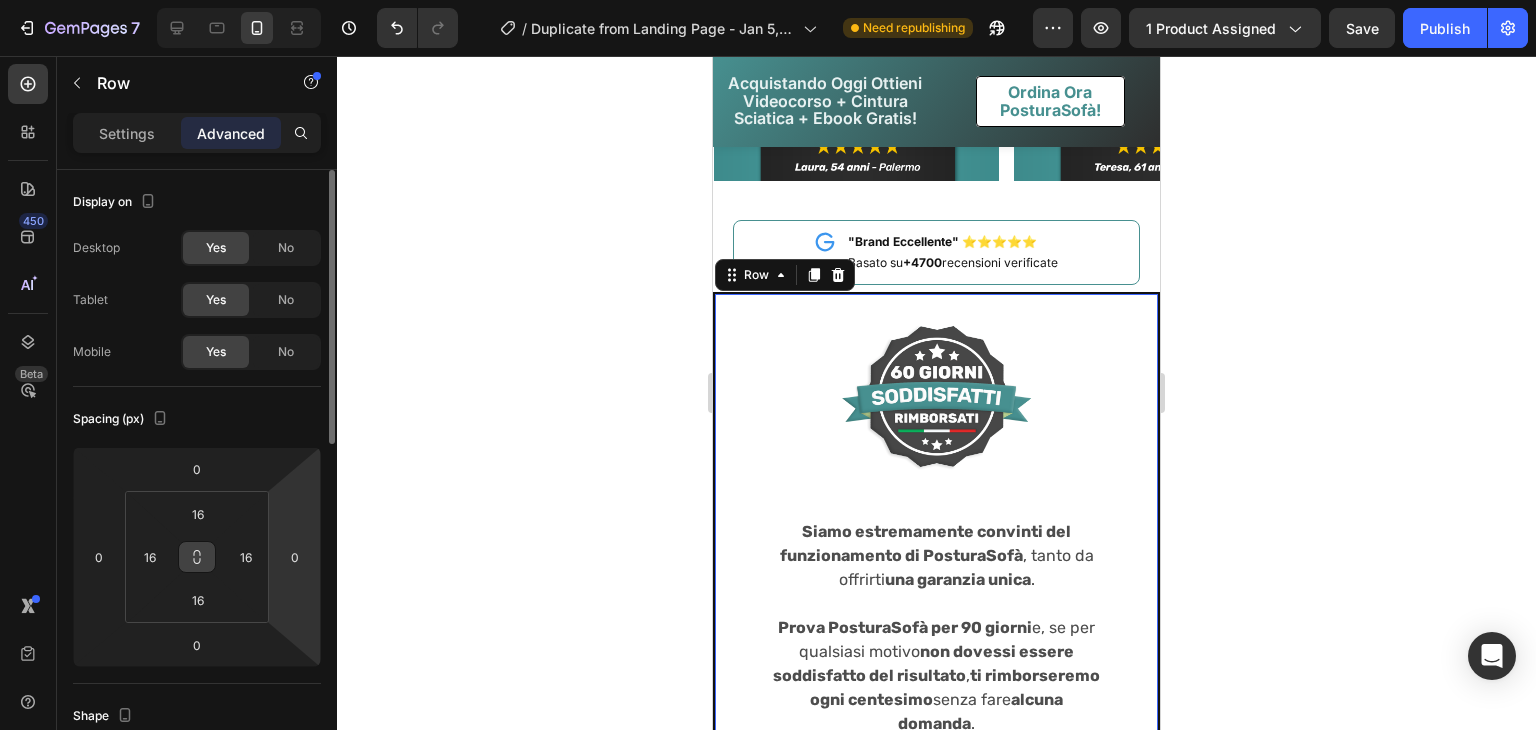 click 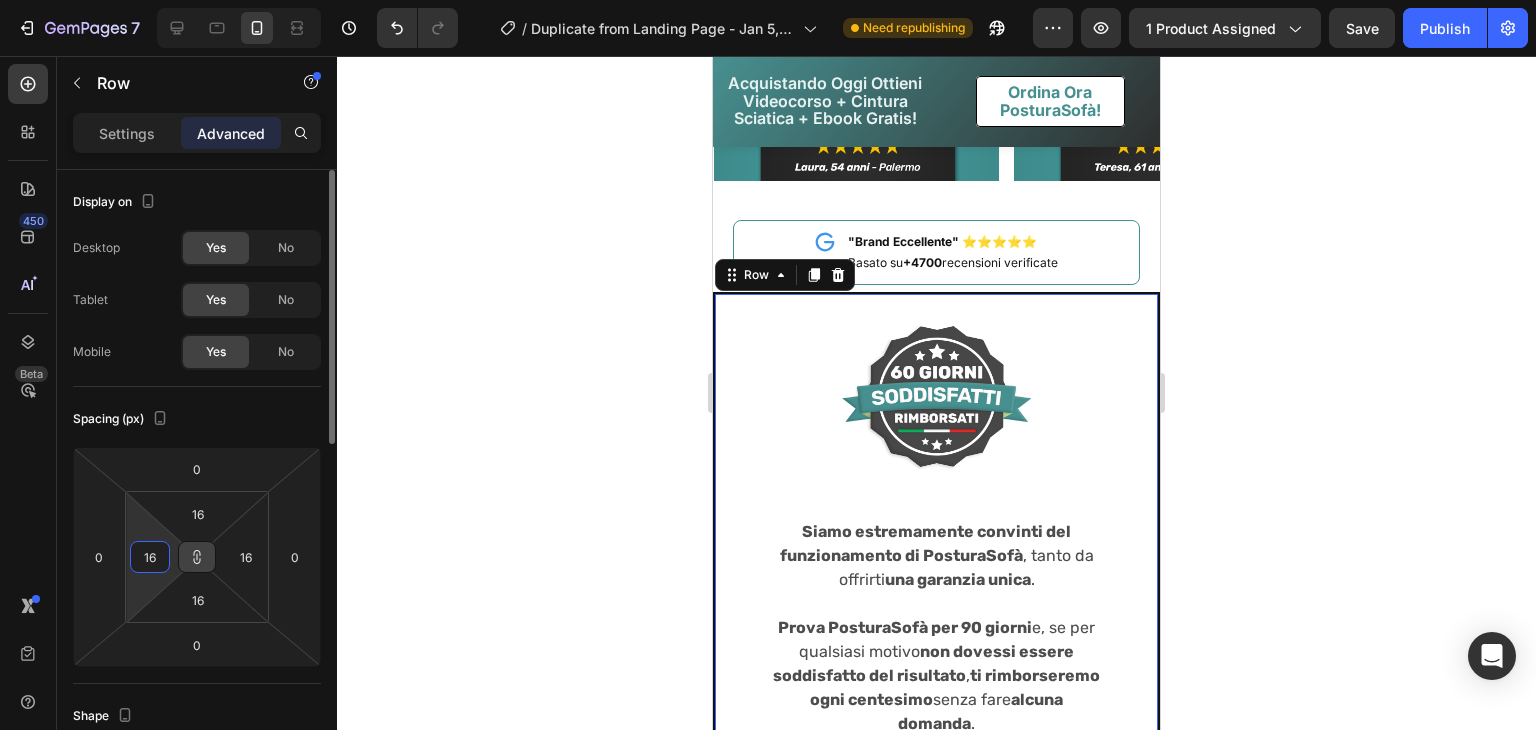 click on "16" at bounding box center (150, 557) 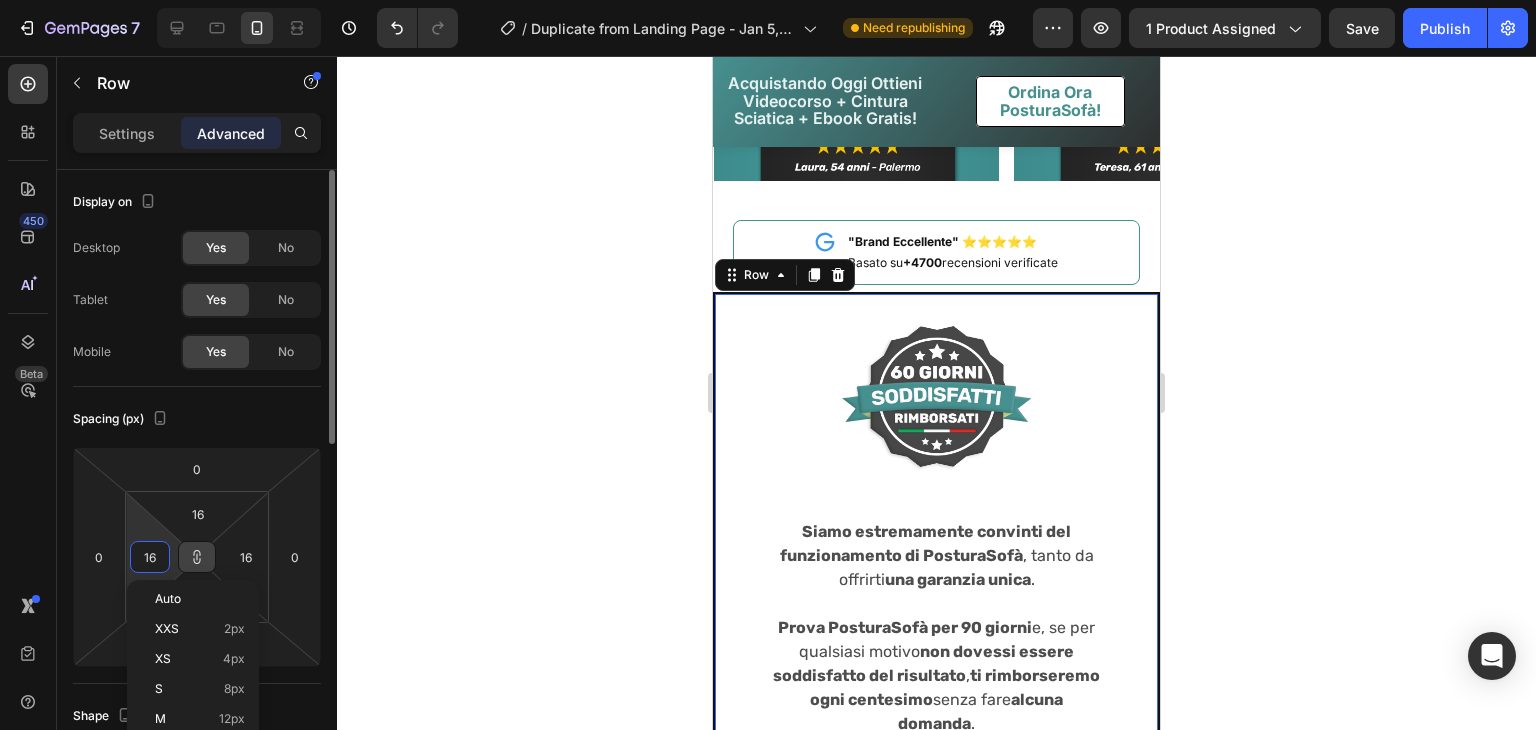 type on "0" 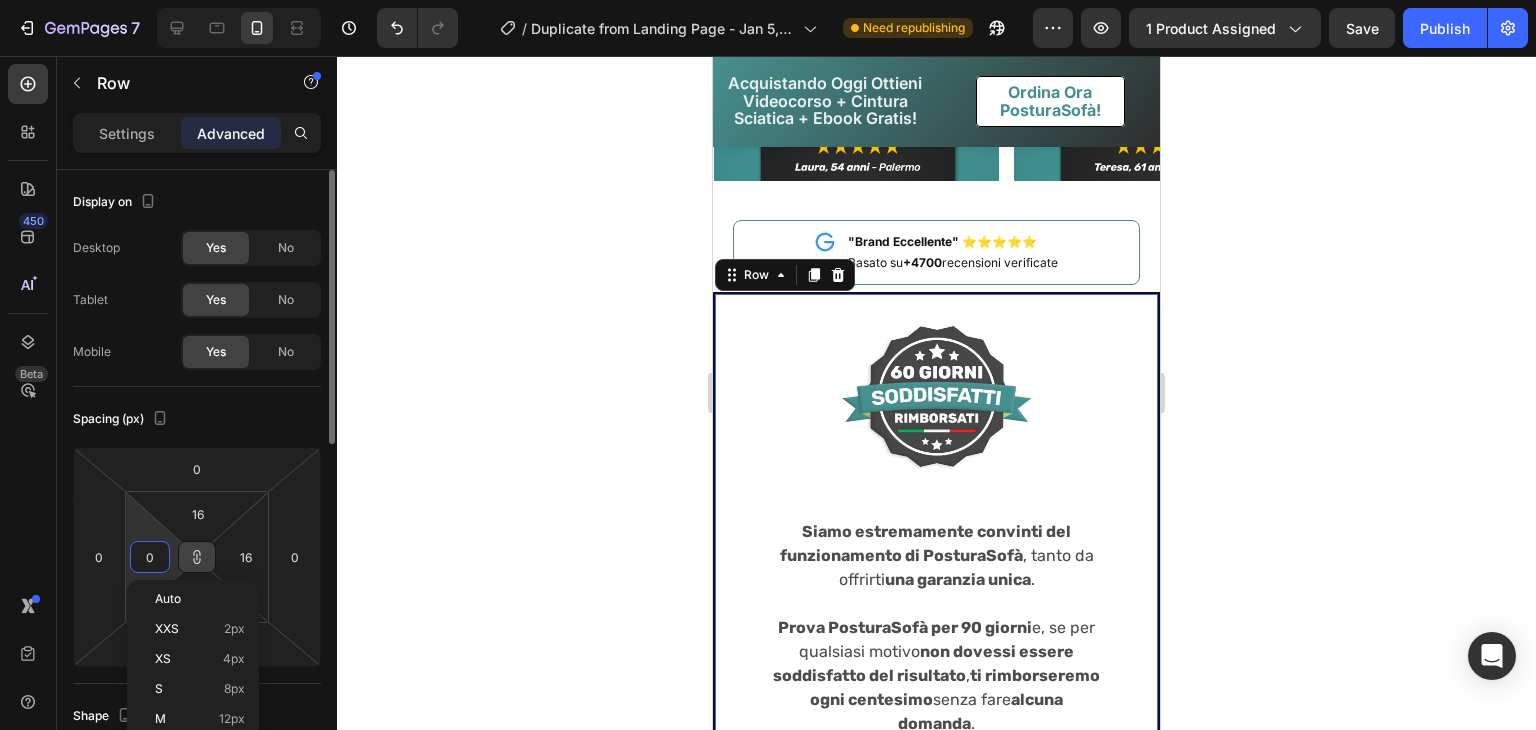 type on "0" 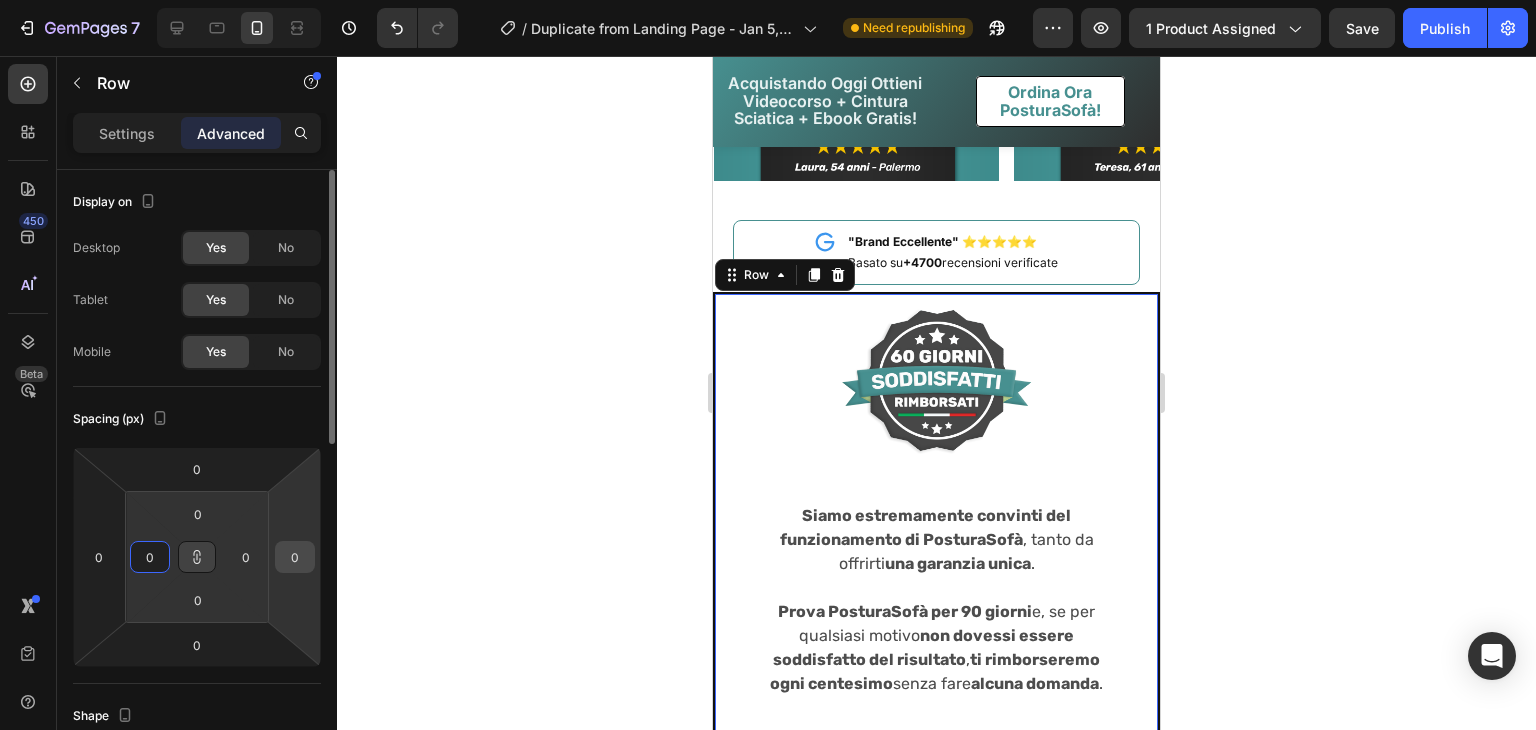 type on "0" 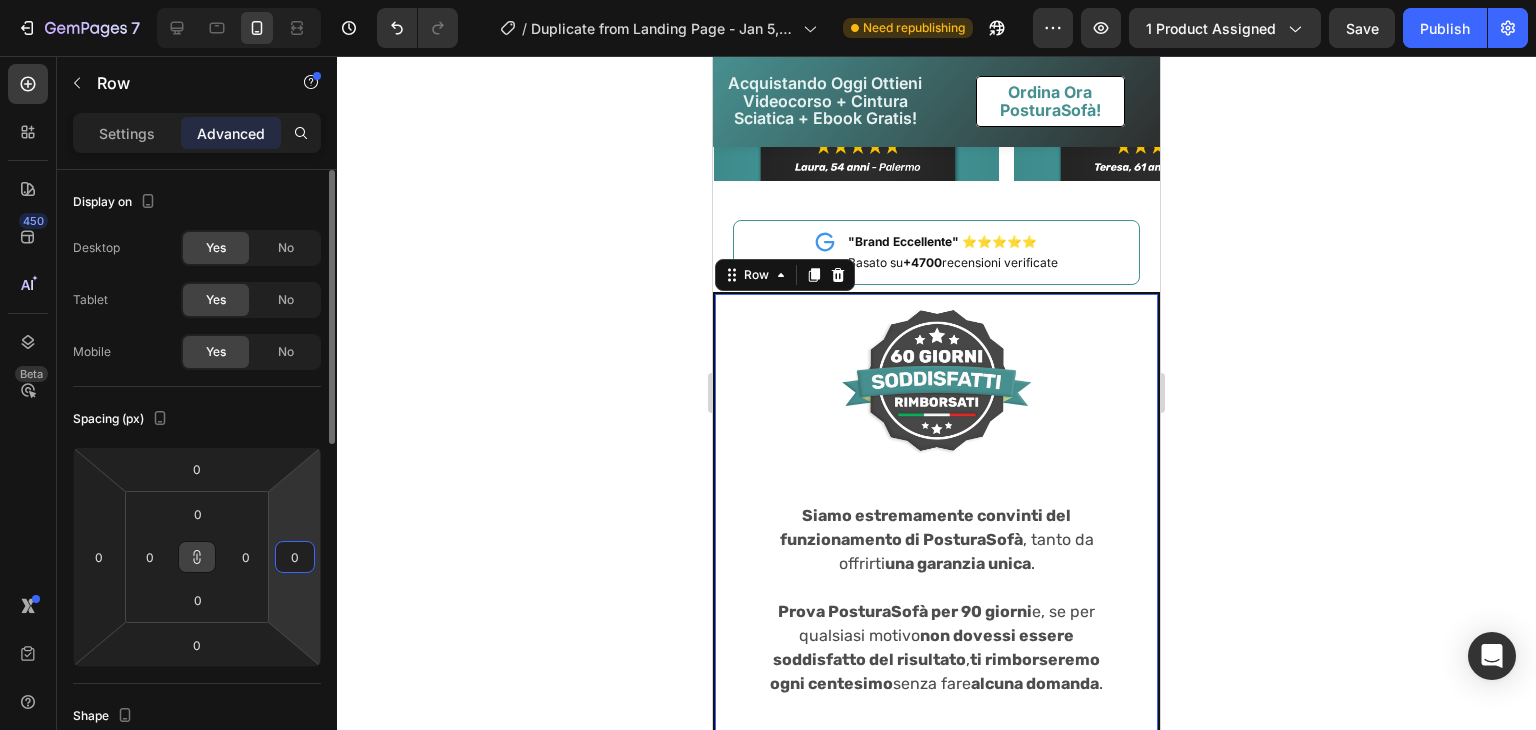 click on "0" at bounding box center [295, 557] 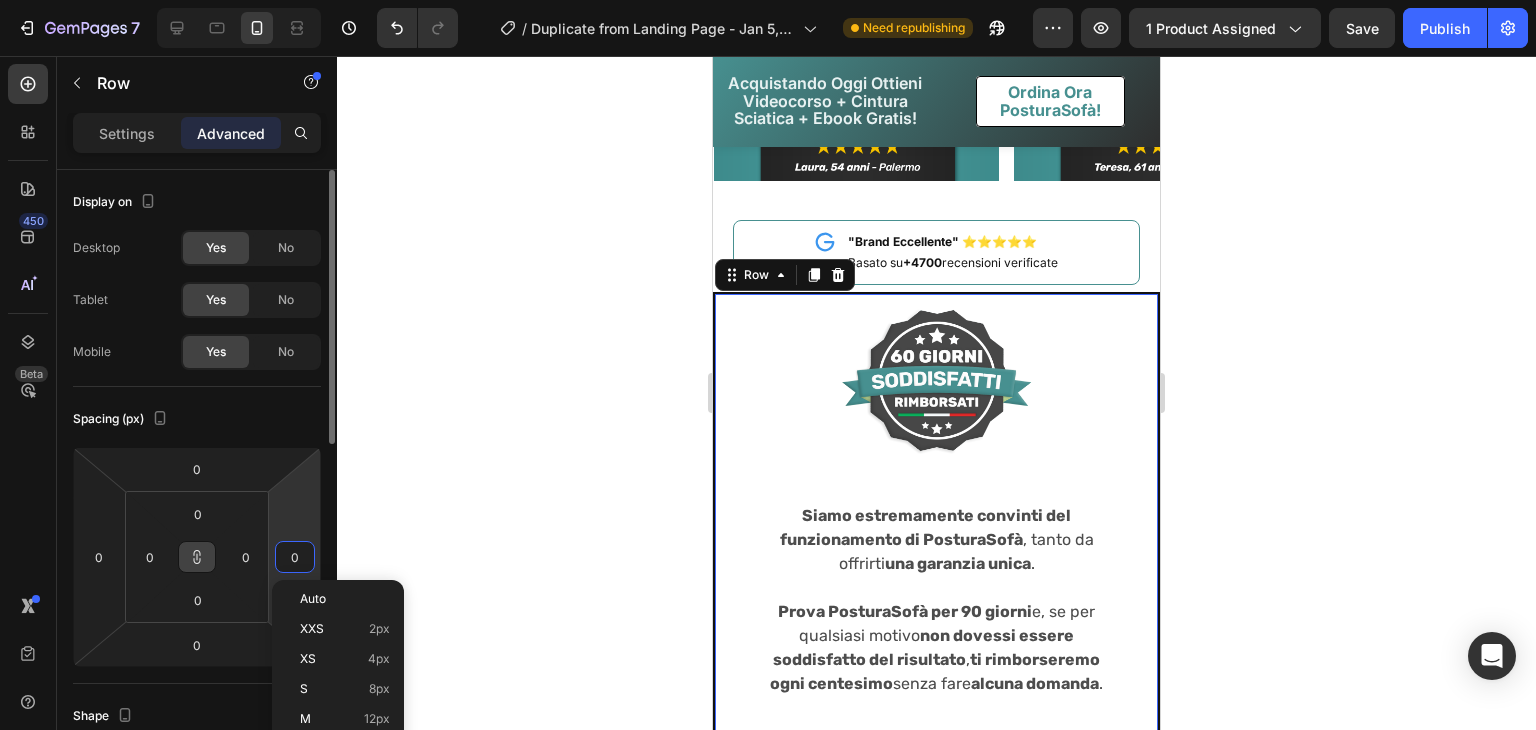 type on "2" 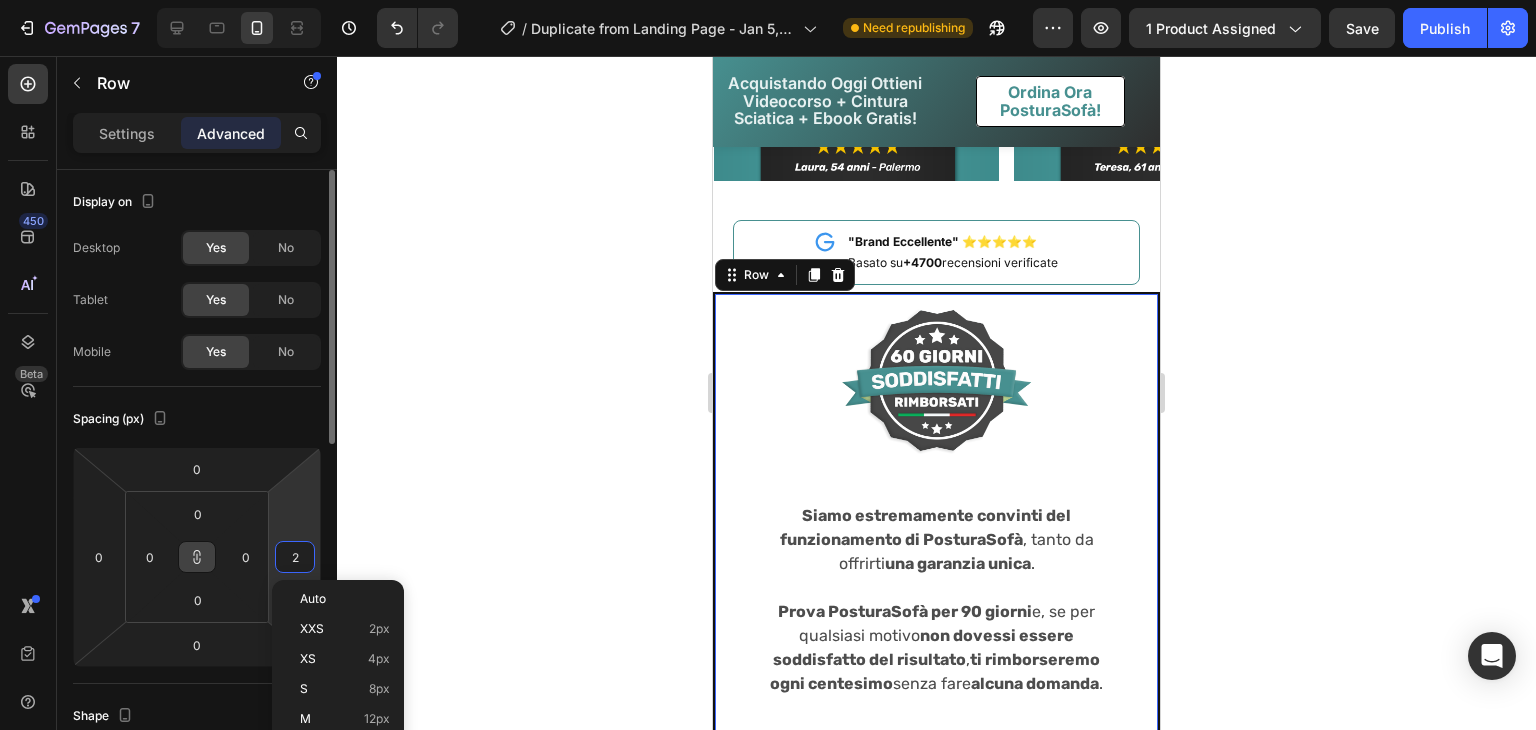 type on "2" 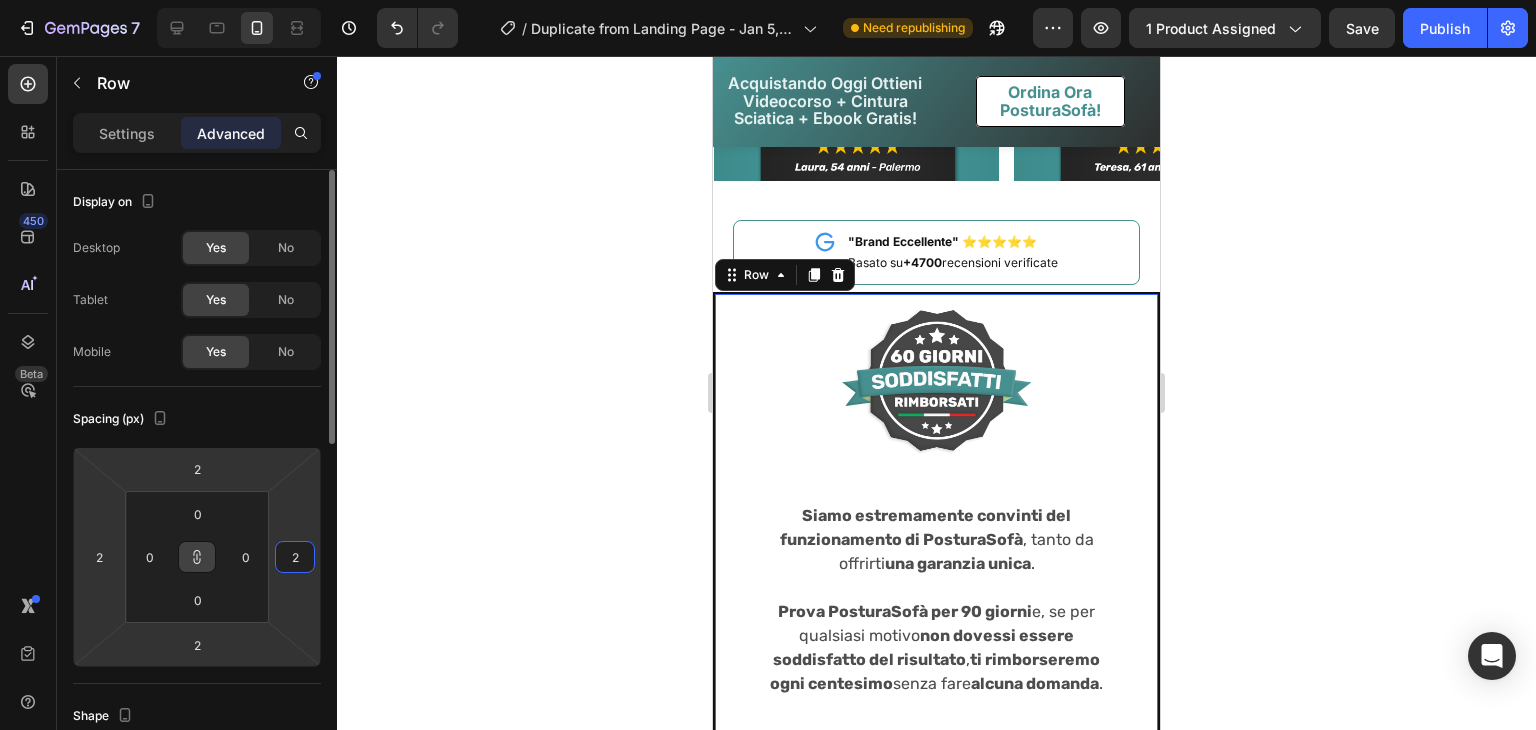 type on "20" 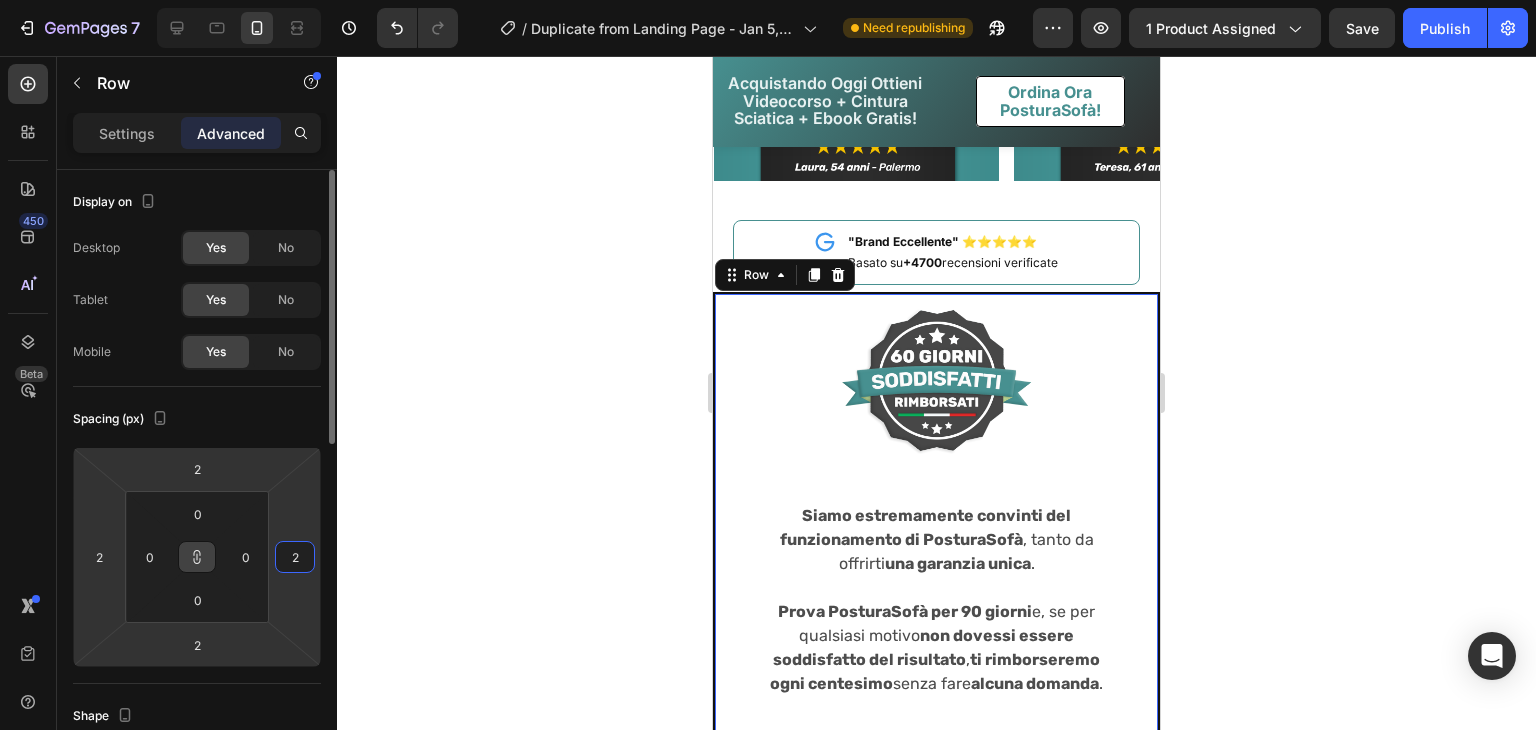 type on "20" 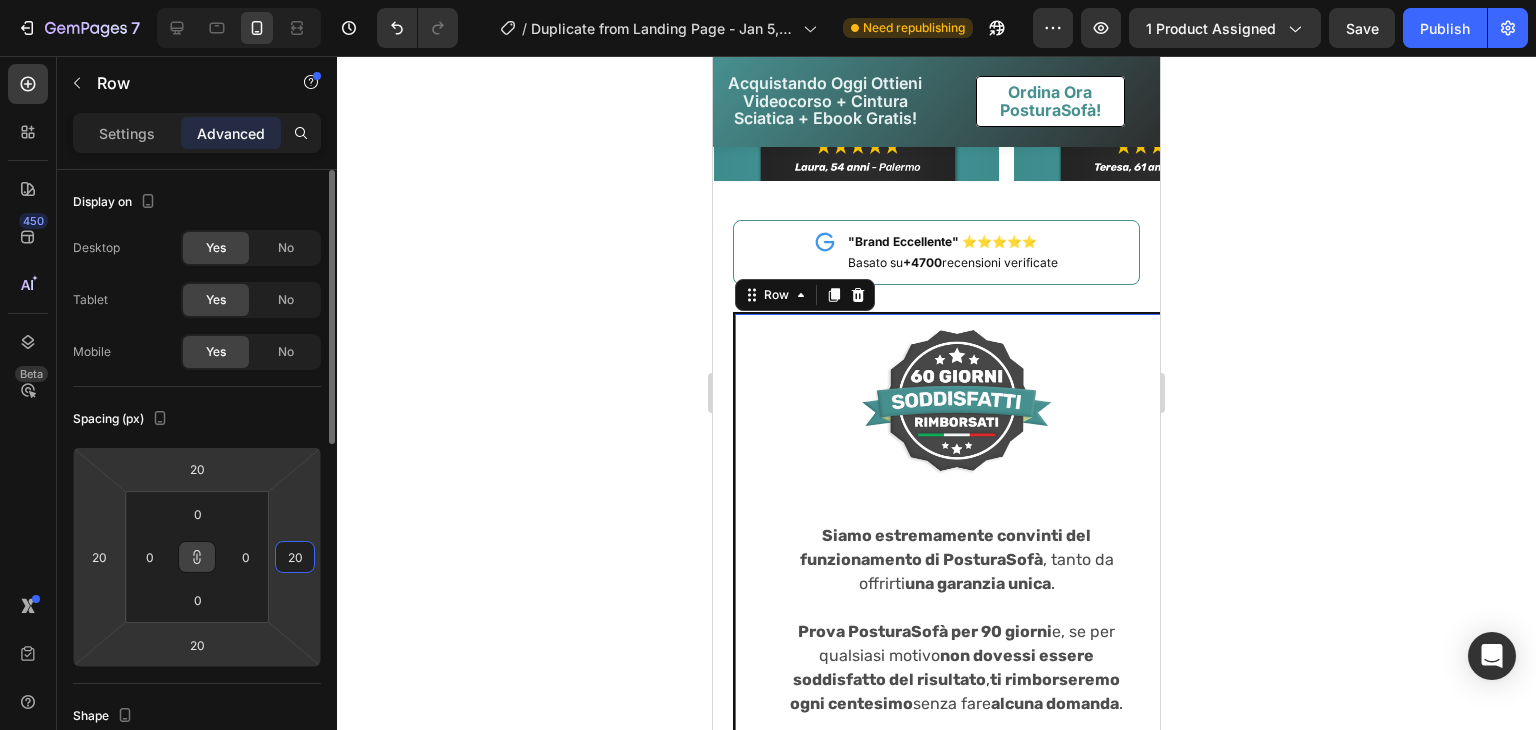 type on "2" 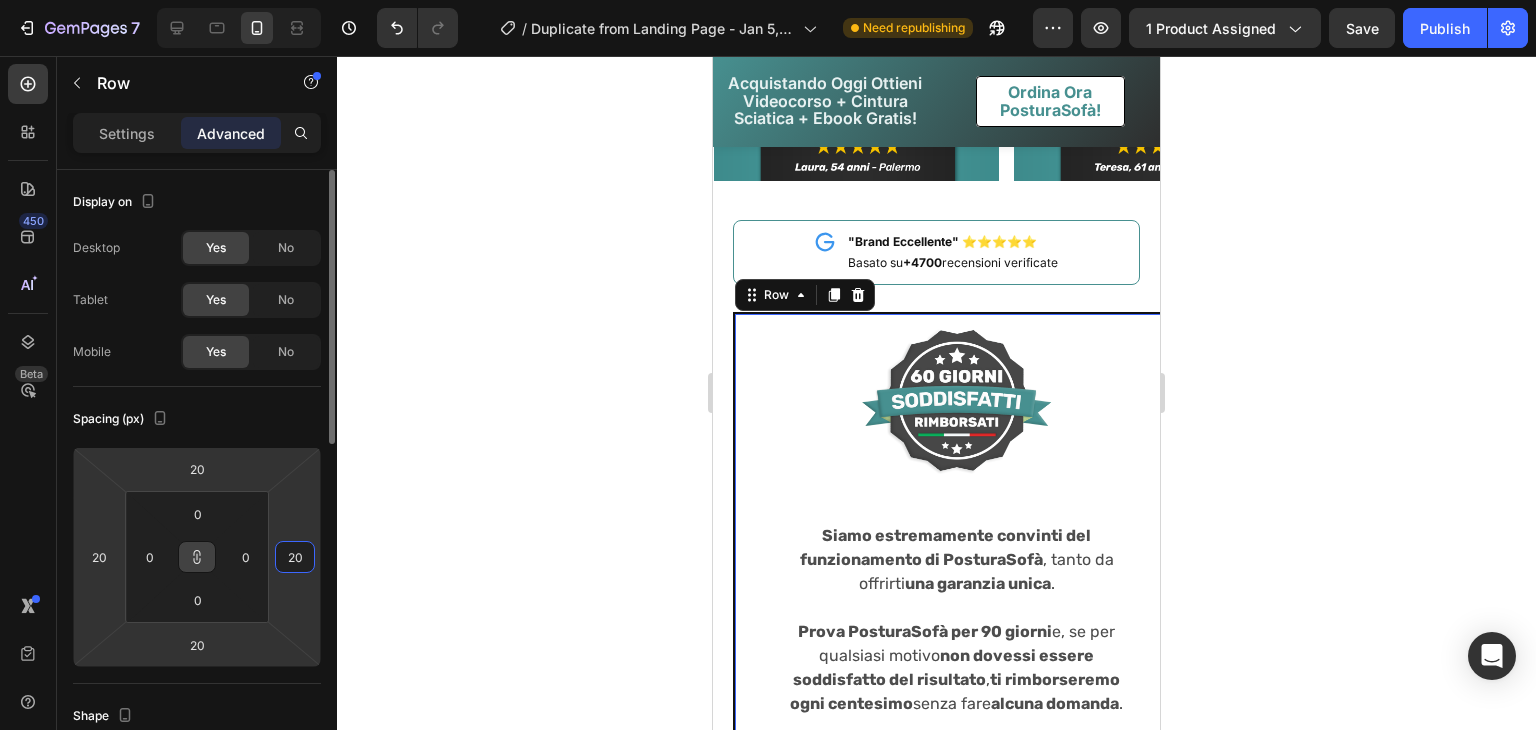 type on "2" 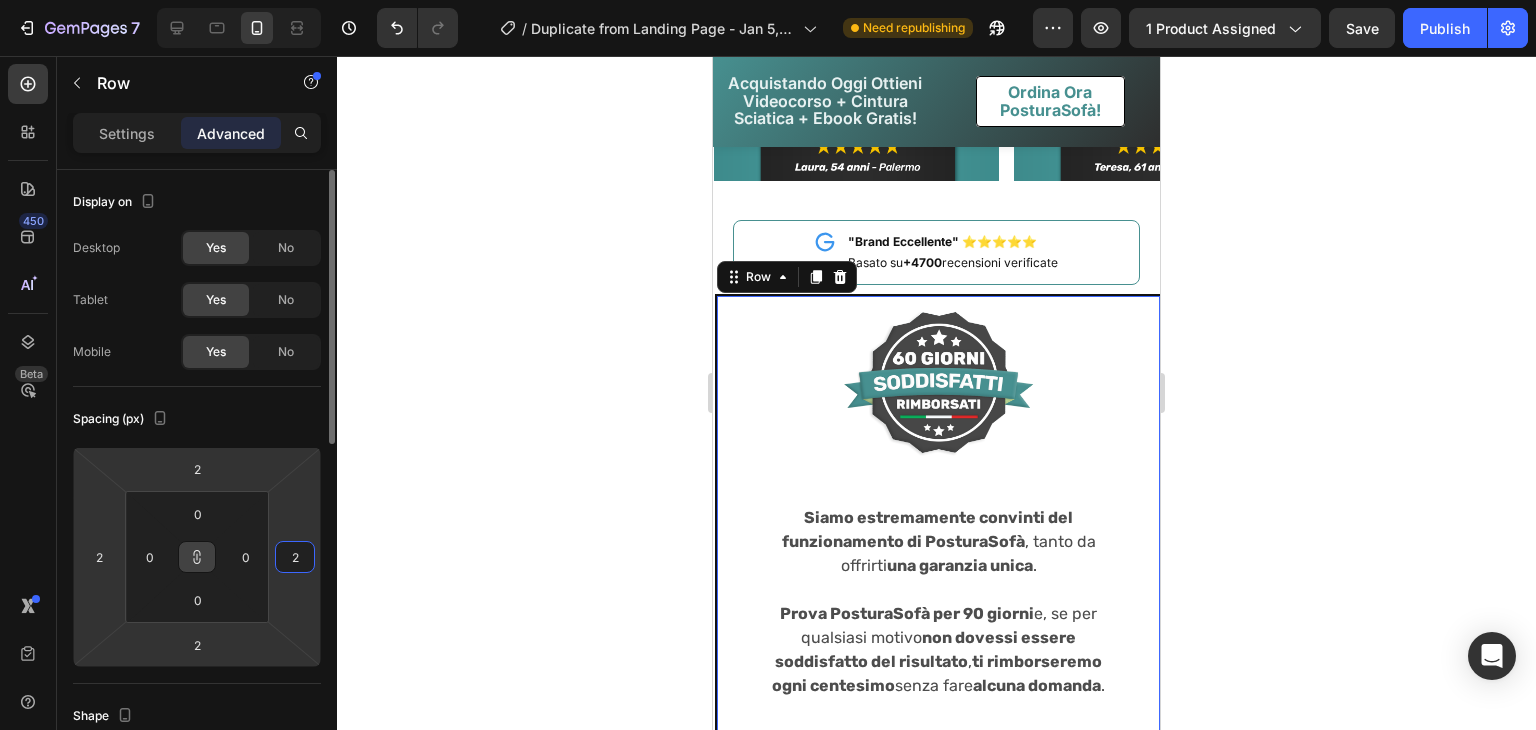 type 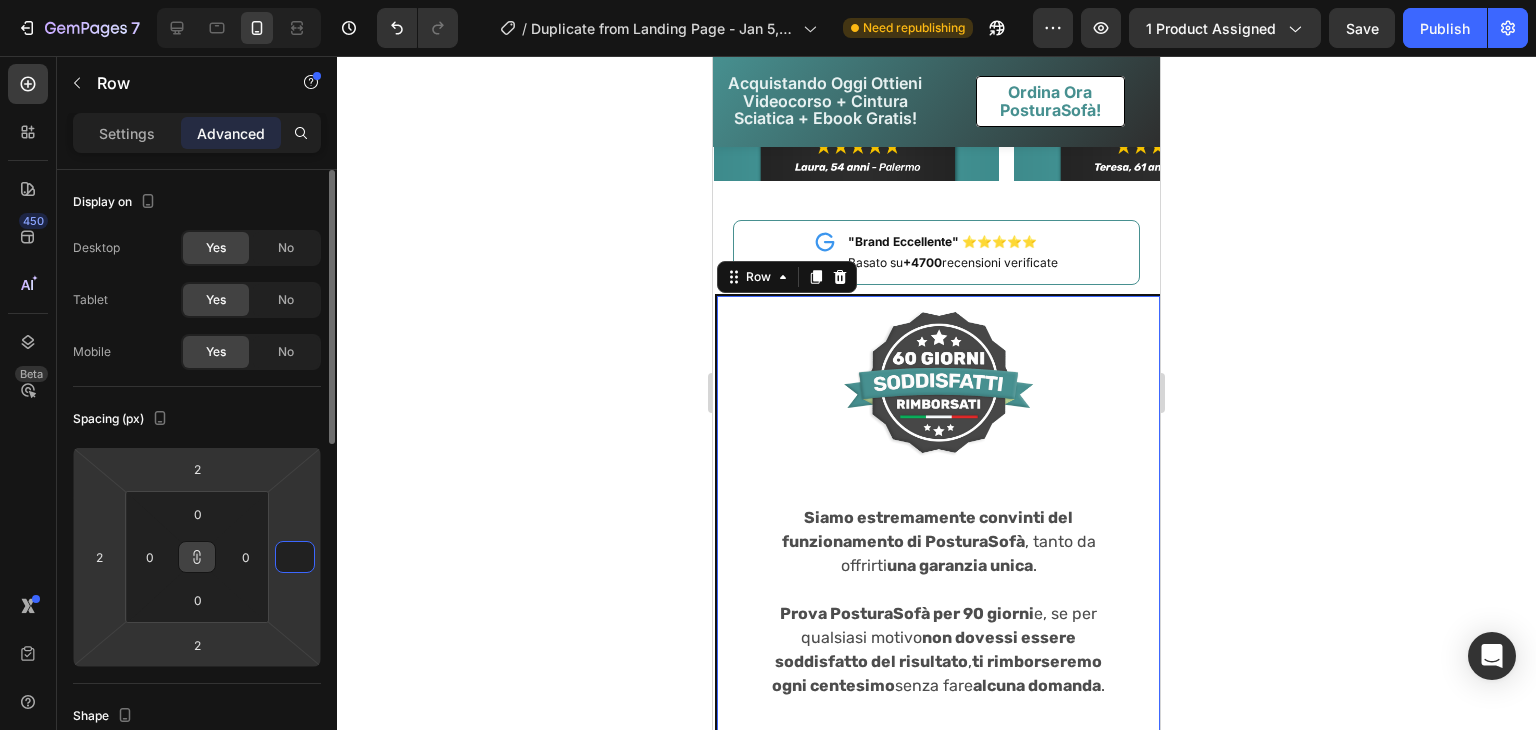 type 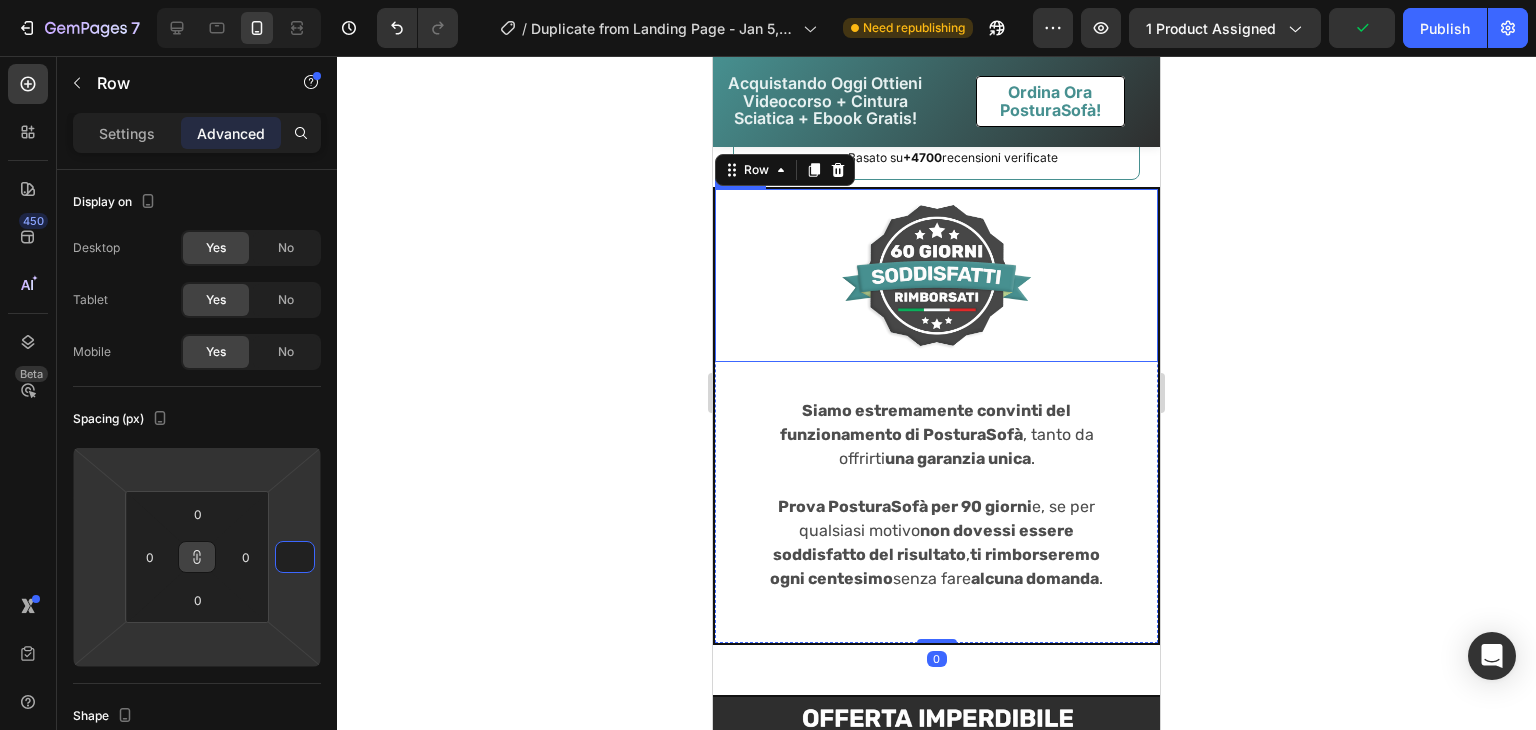 scroll, scrollTop: 10351, scrollLeft: 0, axis: vertical 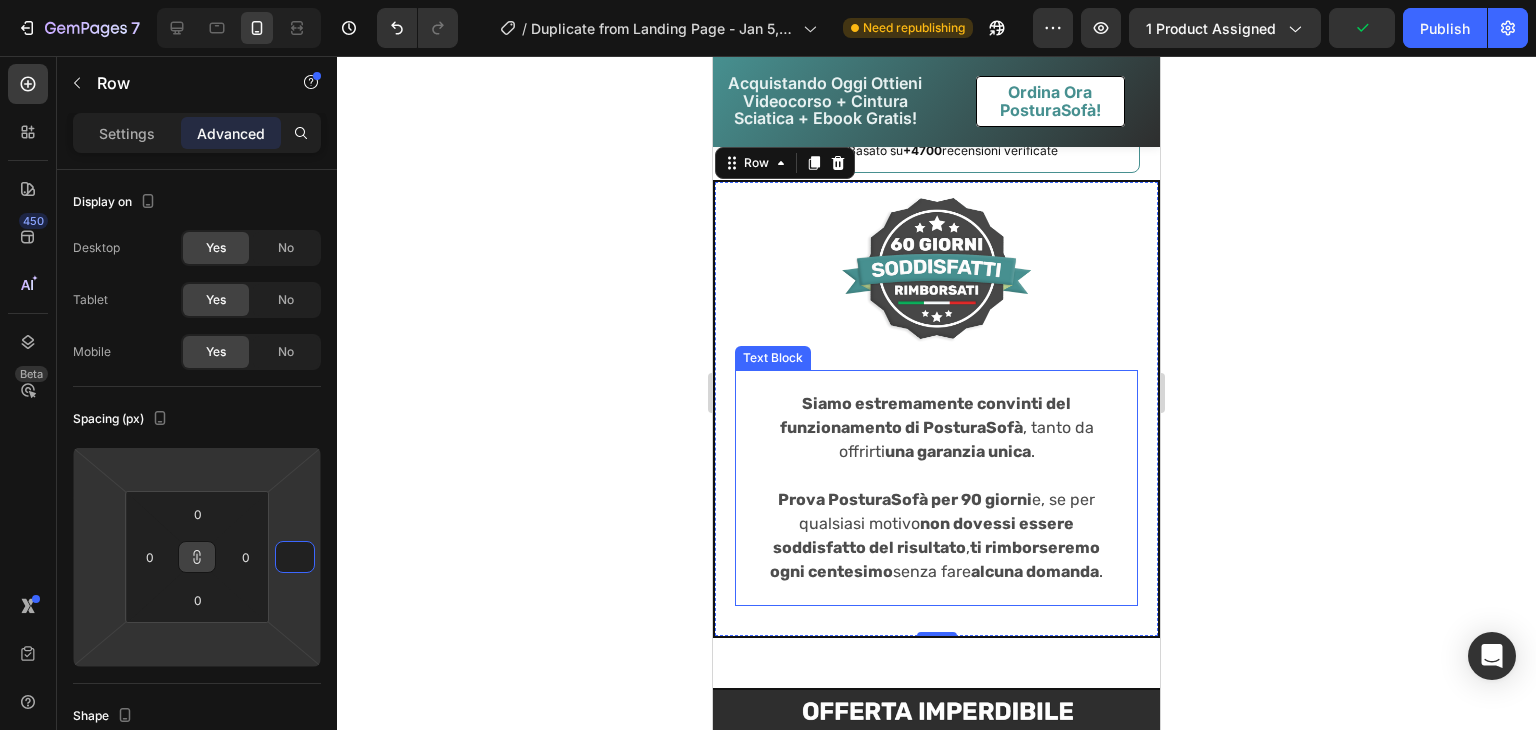 click on "Prova PosturaSofà per 90 giorni" at bounding box center (905, 499) 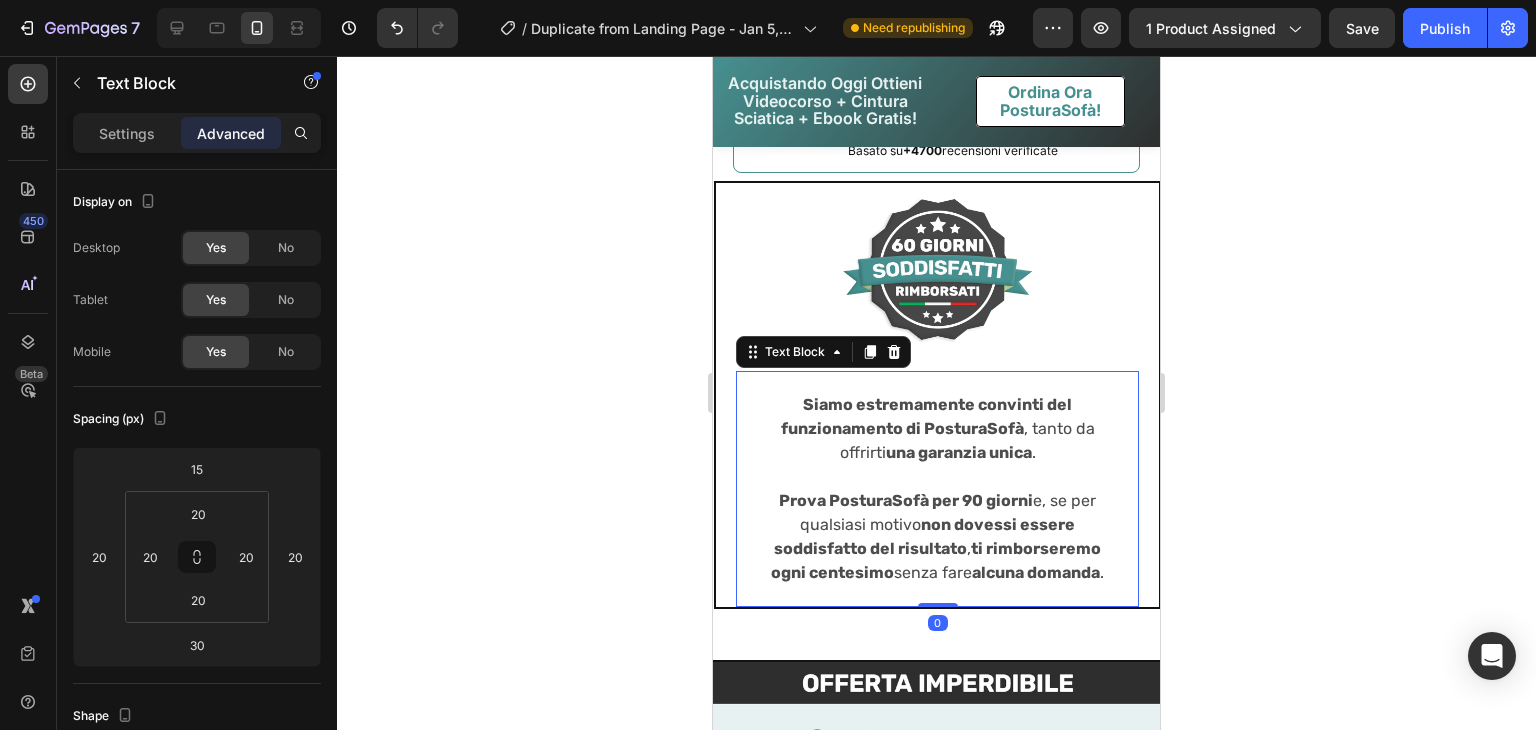 drag, startPoint x: 946, startPoint y: 629, endPoint x: 956, endPoint y: 549, distance: 80.622574 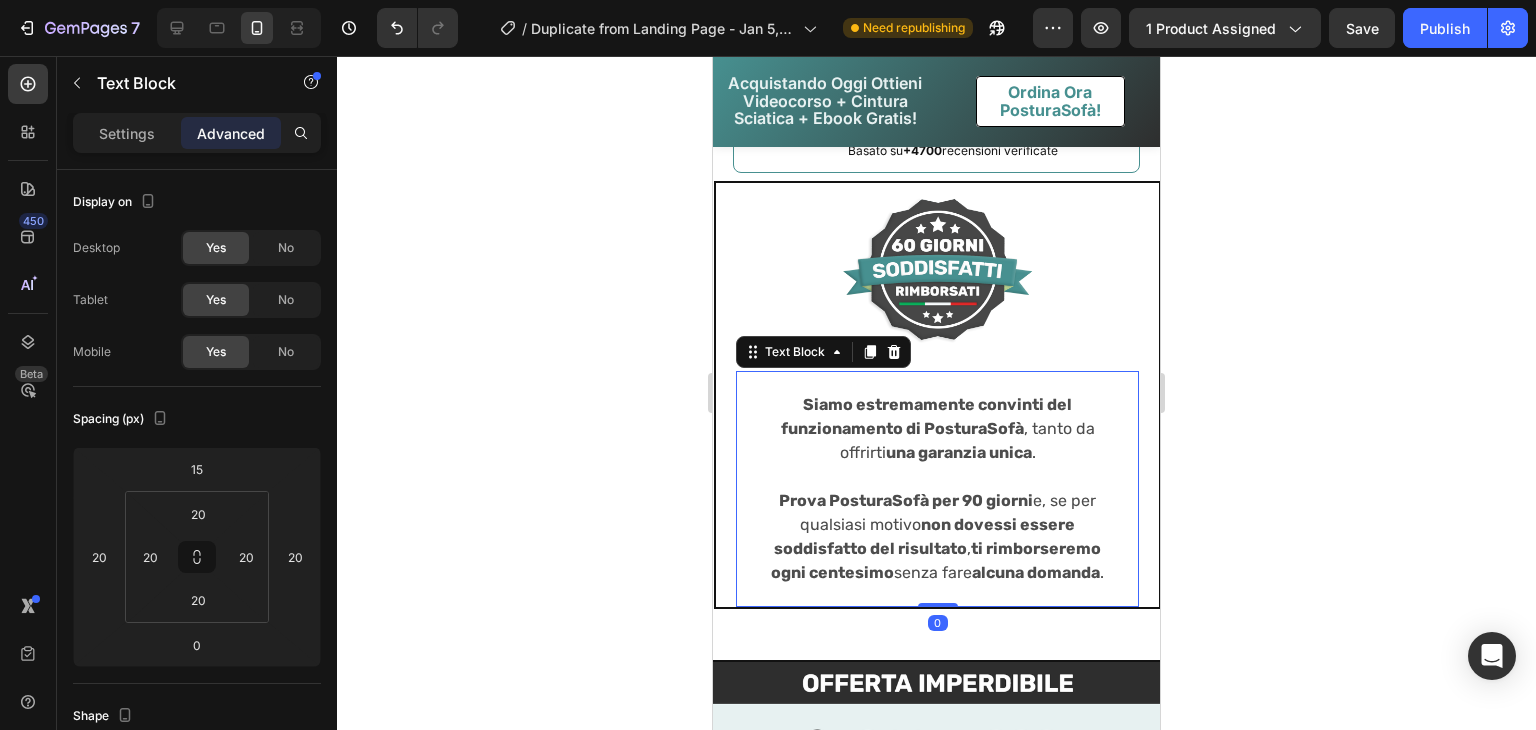 click 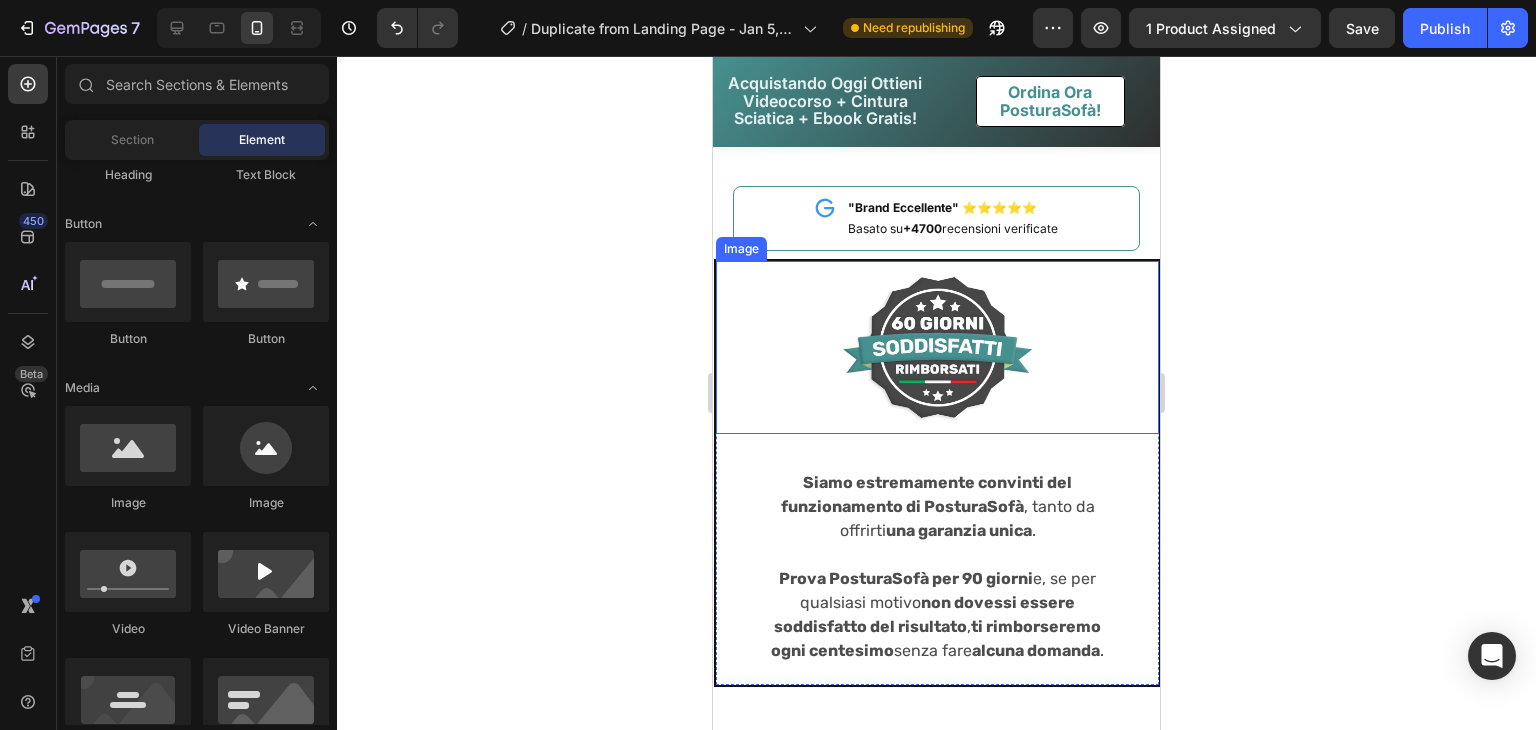 scroll, scrollTop: 10208, scrollLeft: 0, axis: vertical 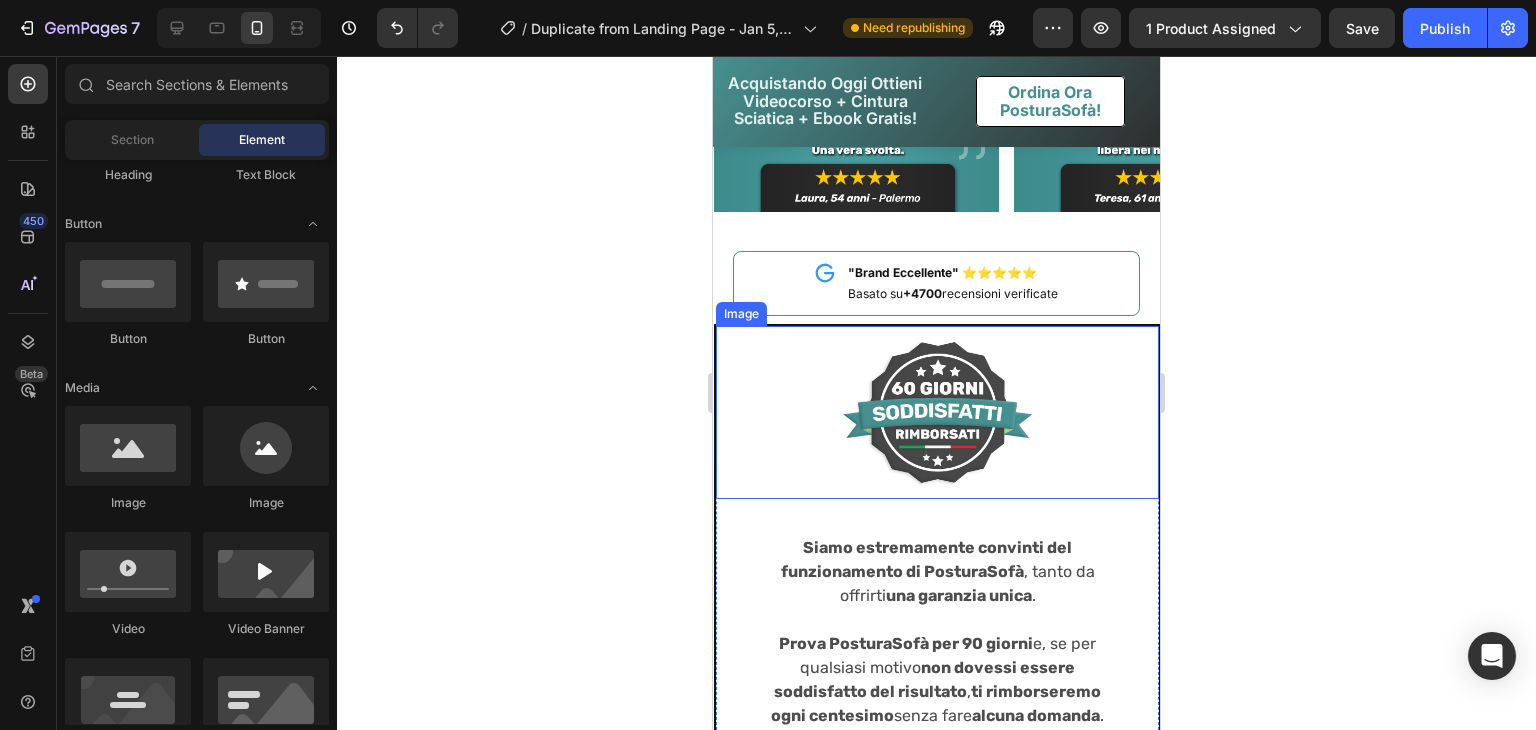 click at bounding box center (937, 412) 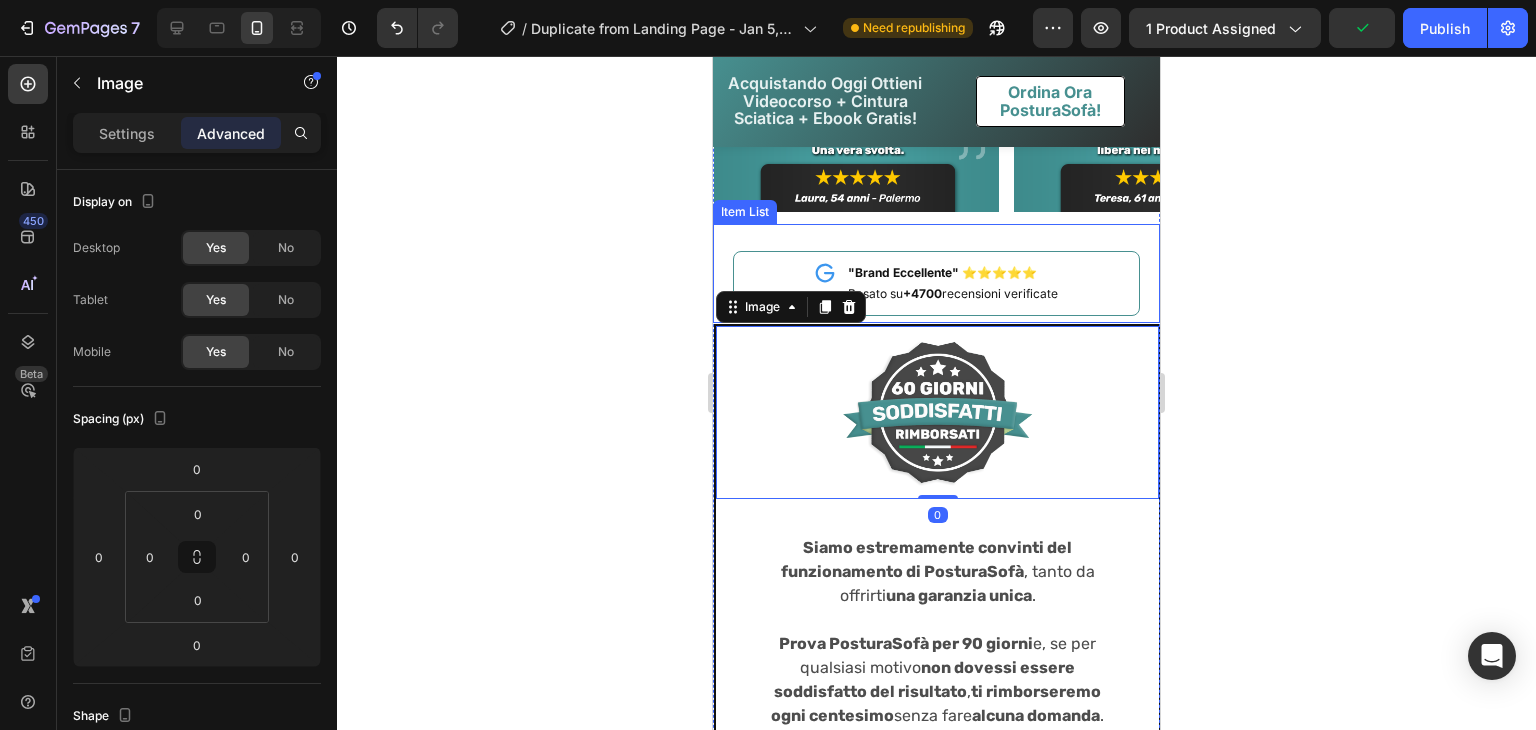 click on ""Brand Eccellente" ⭐⭐⭐⭐⭐ Basato su +4700 recensioni verificate" at bounding box center (936, 283) 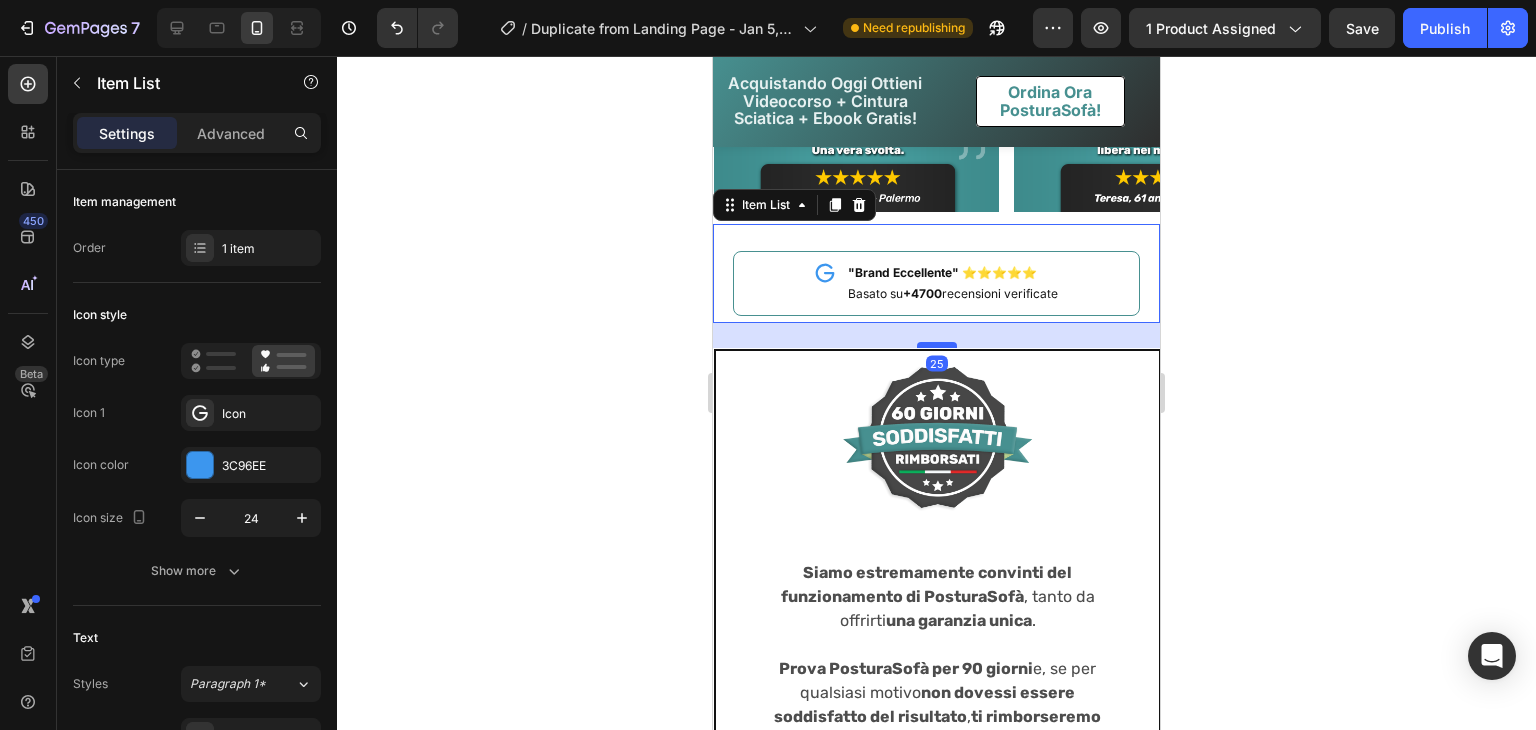 drag, startPoint x: 938, startPoint y: 319, endPoint x: 932, endPoint y: 344, distance: 25.70992 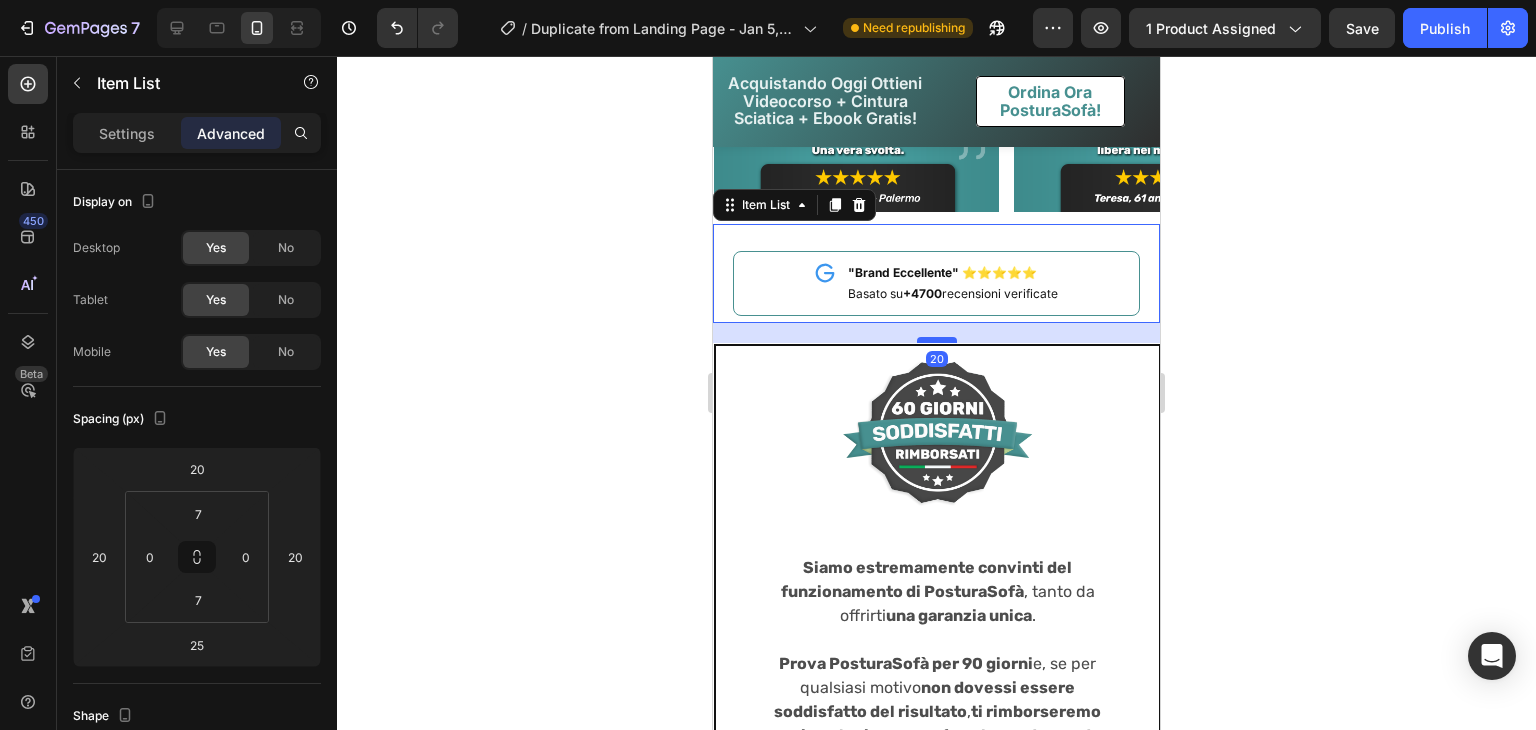 click at bounding box center [937, 340] 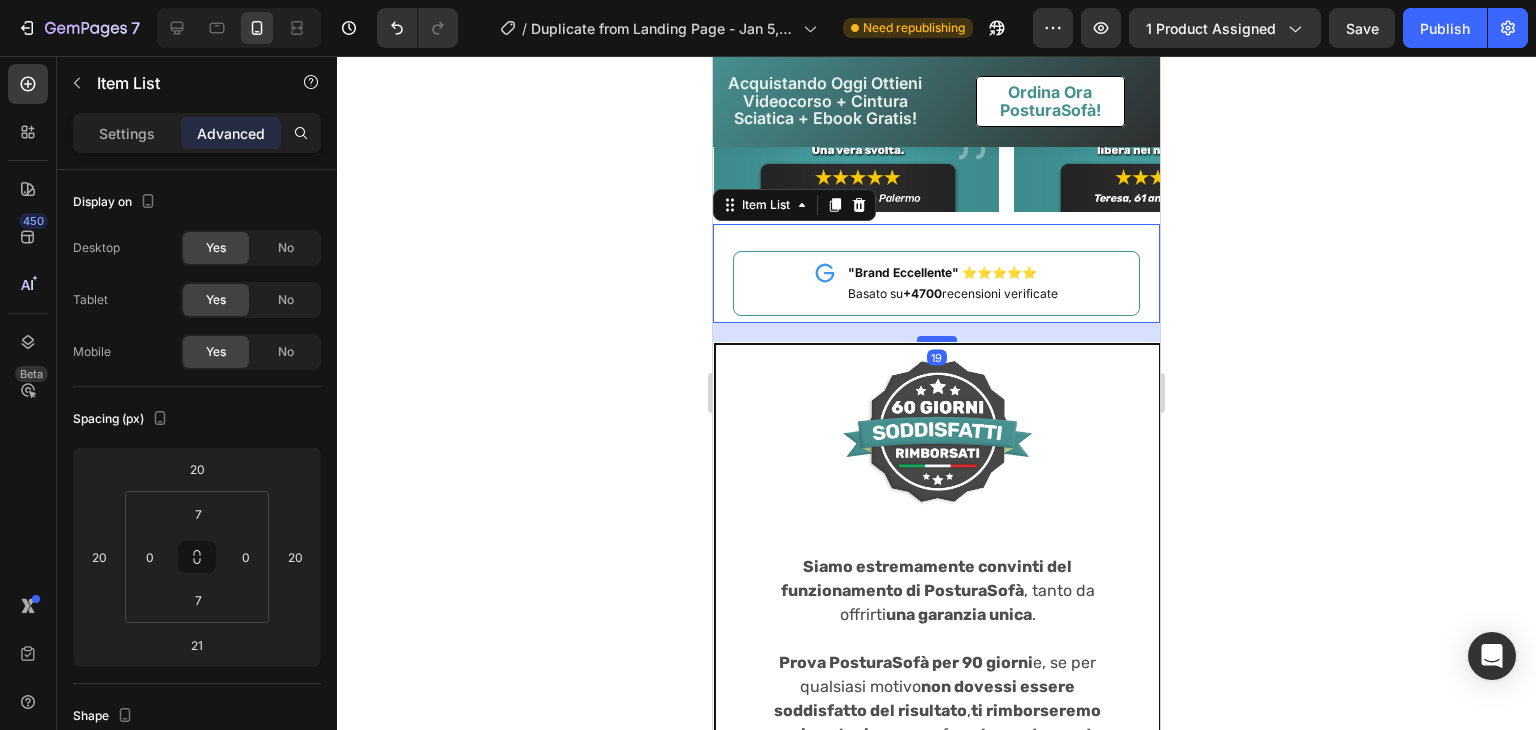 click at bounding box center (937, 339) 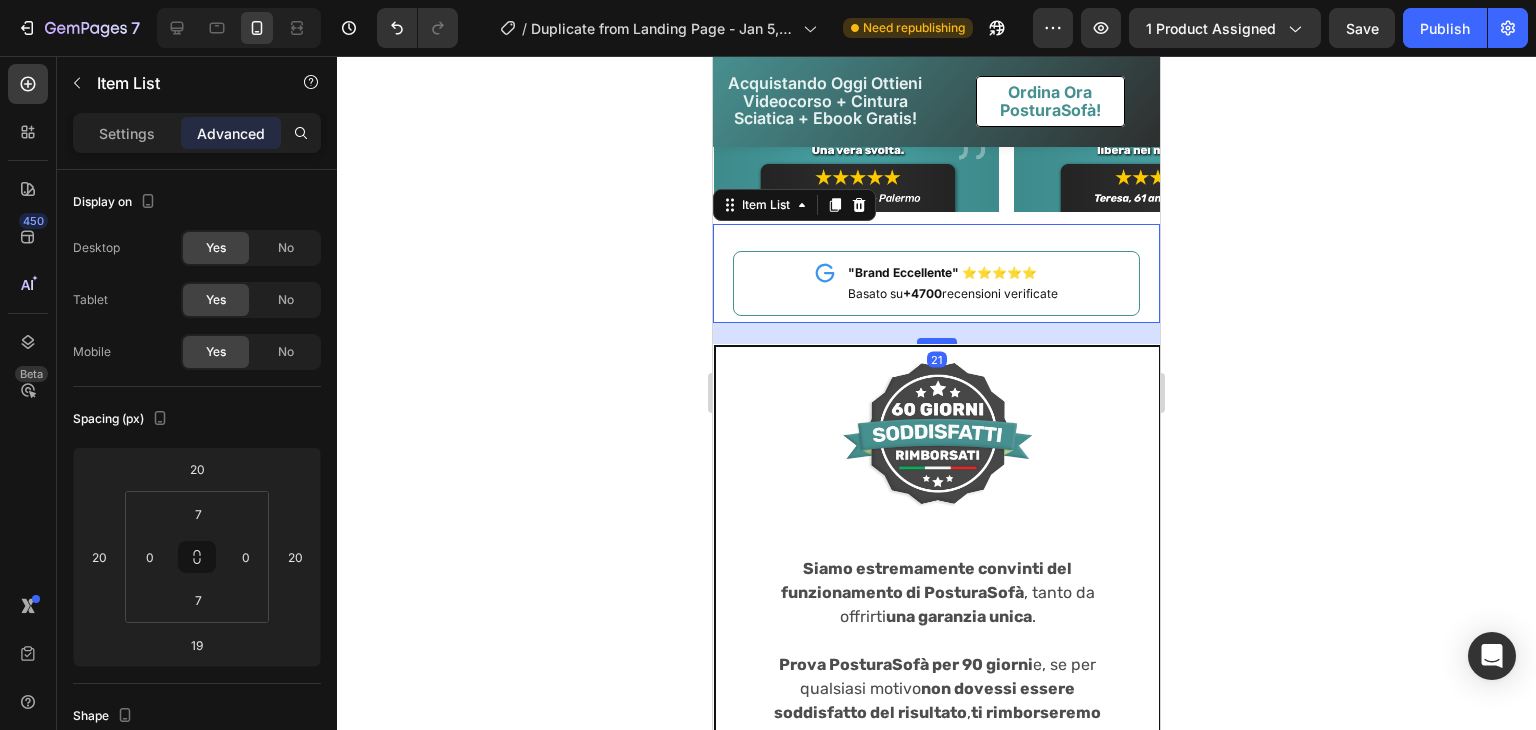 click at bounding box center (937, 341) 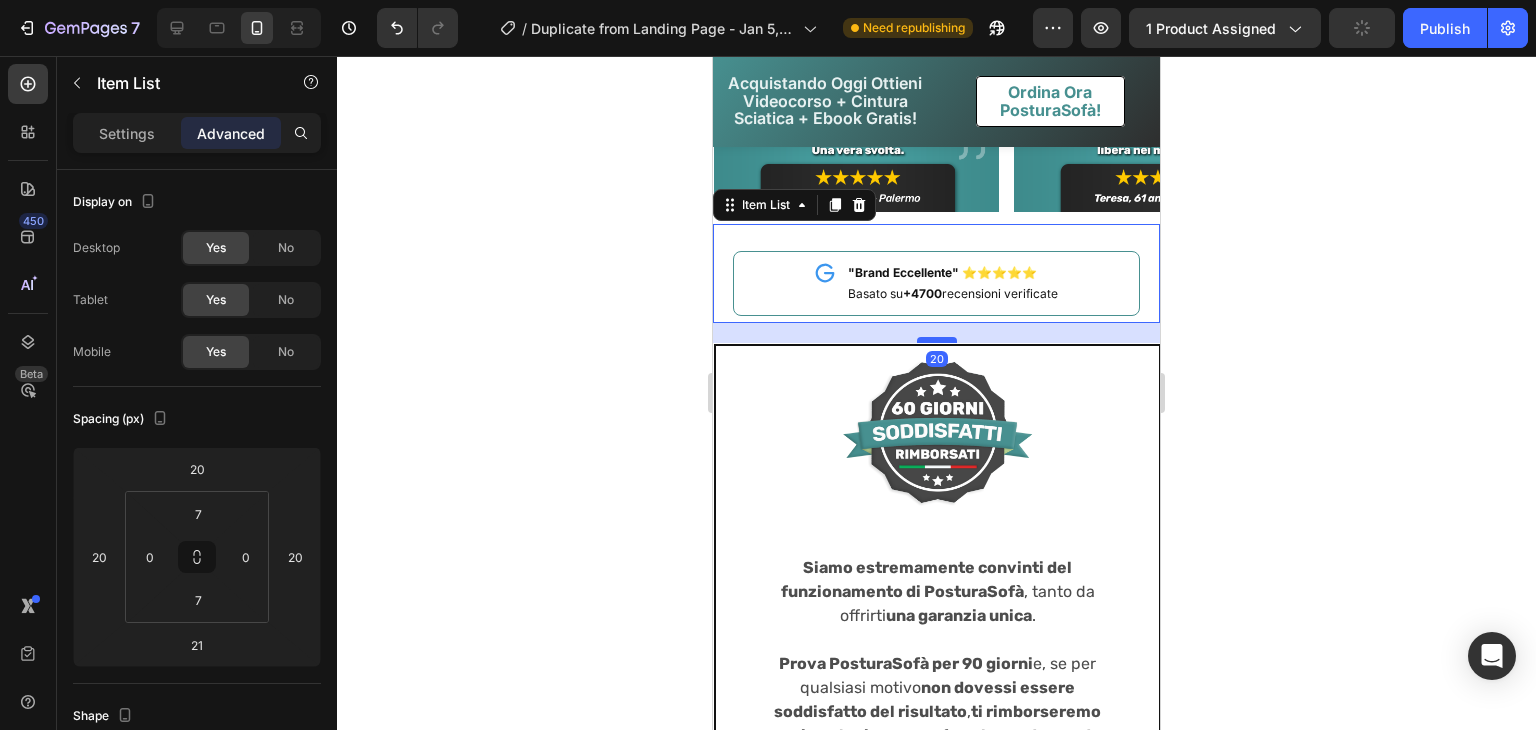 click at bounding box center [937, 340] 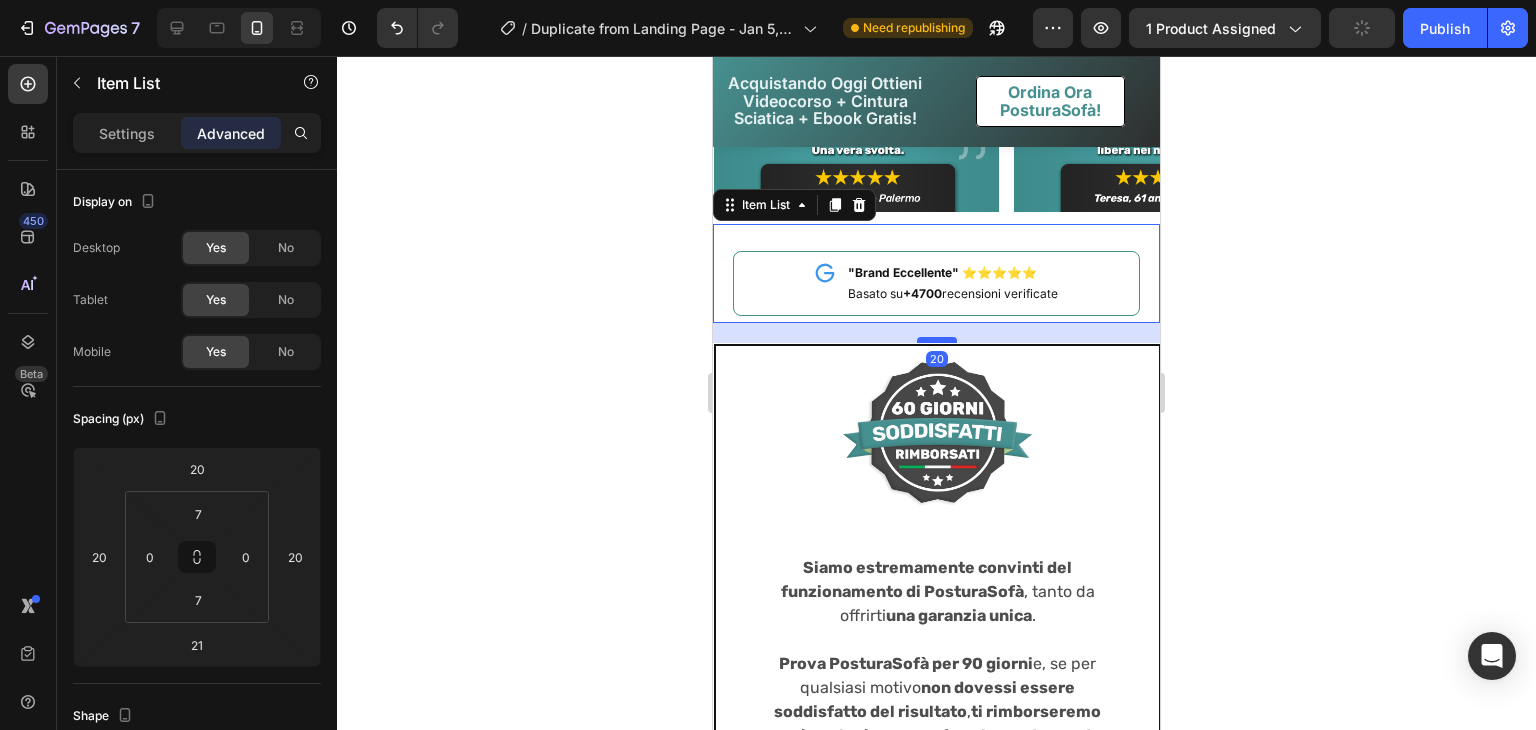 type on "20" 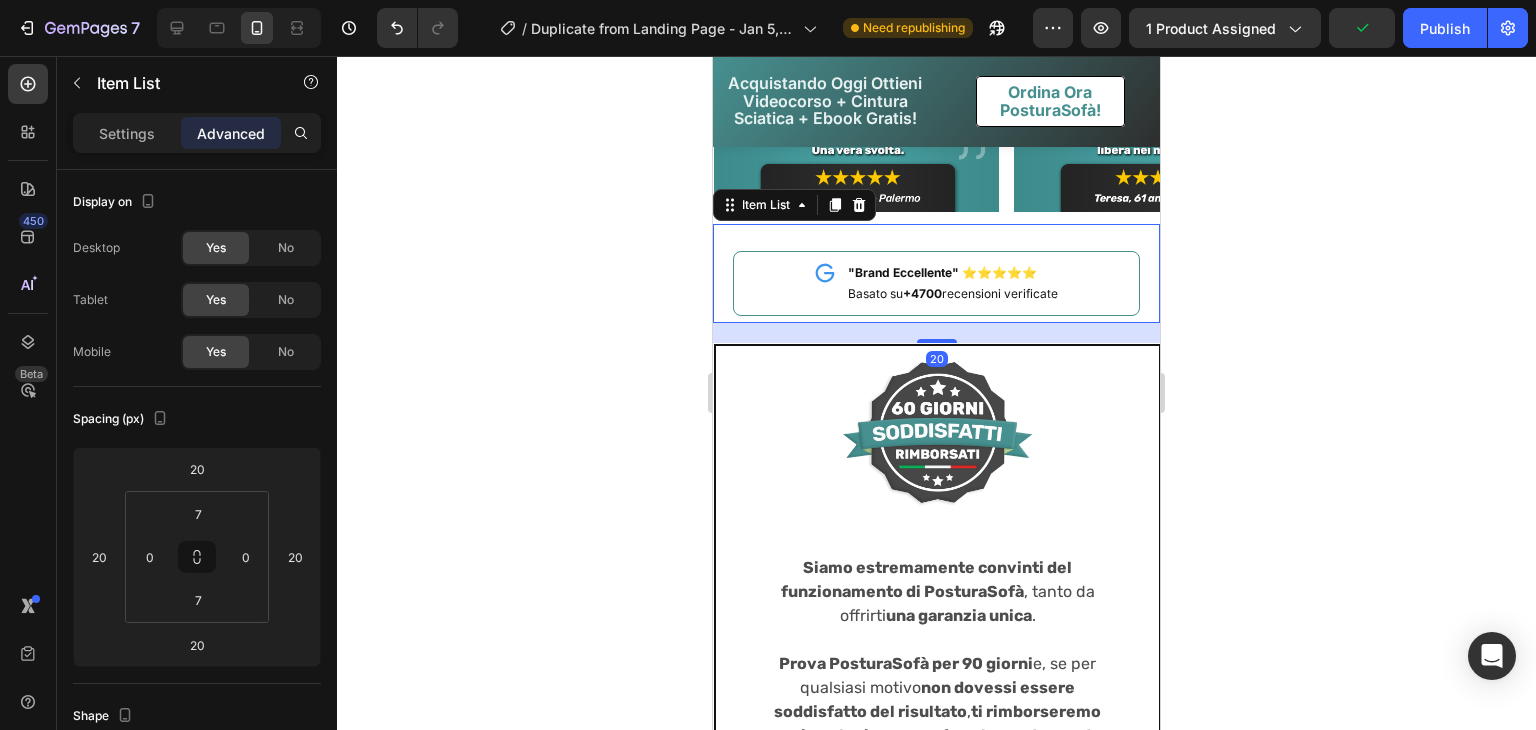 click 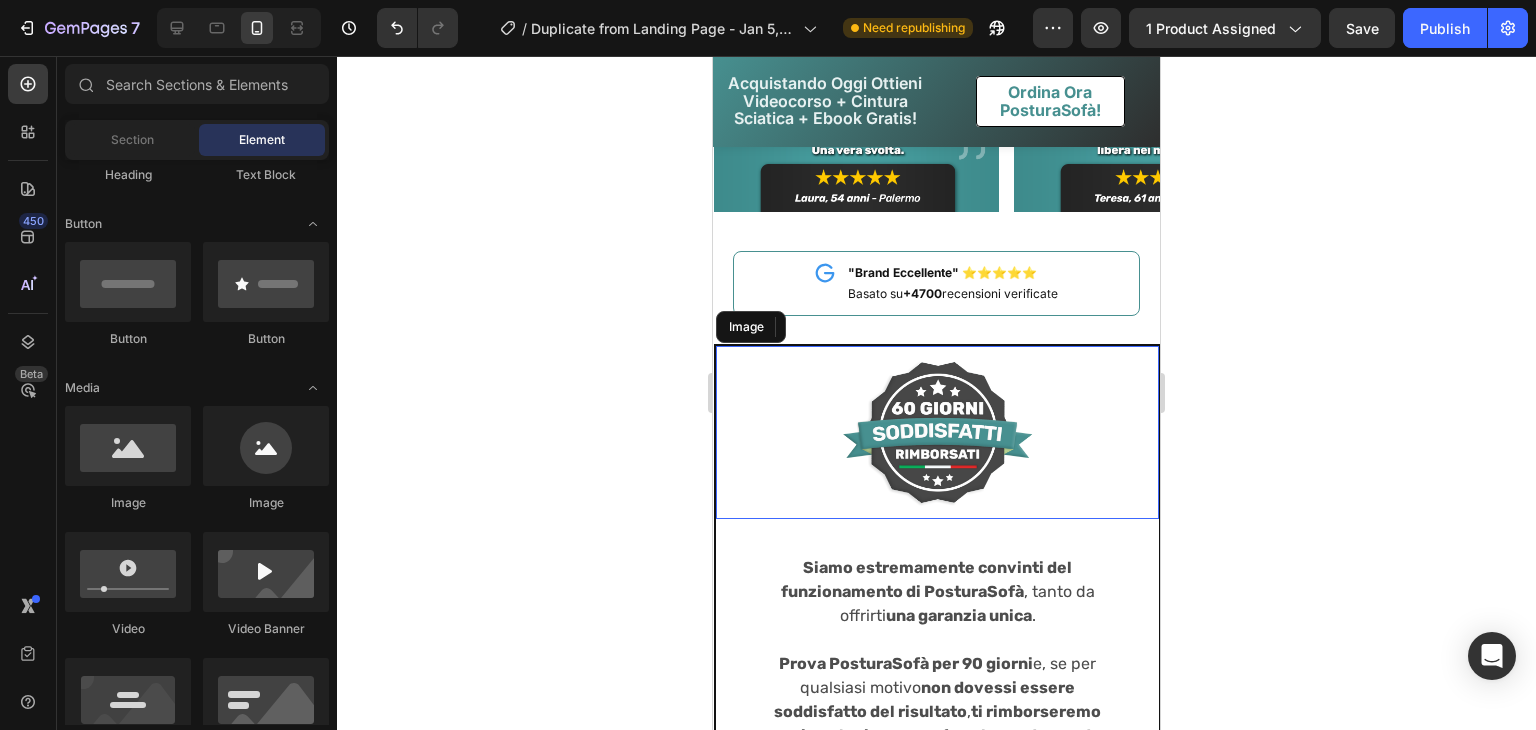 click at bounding box center [938, 432] 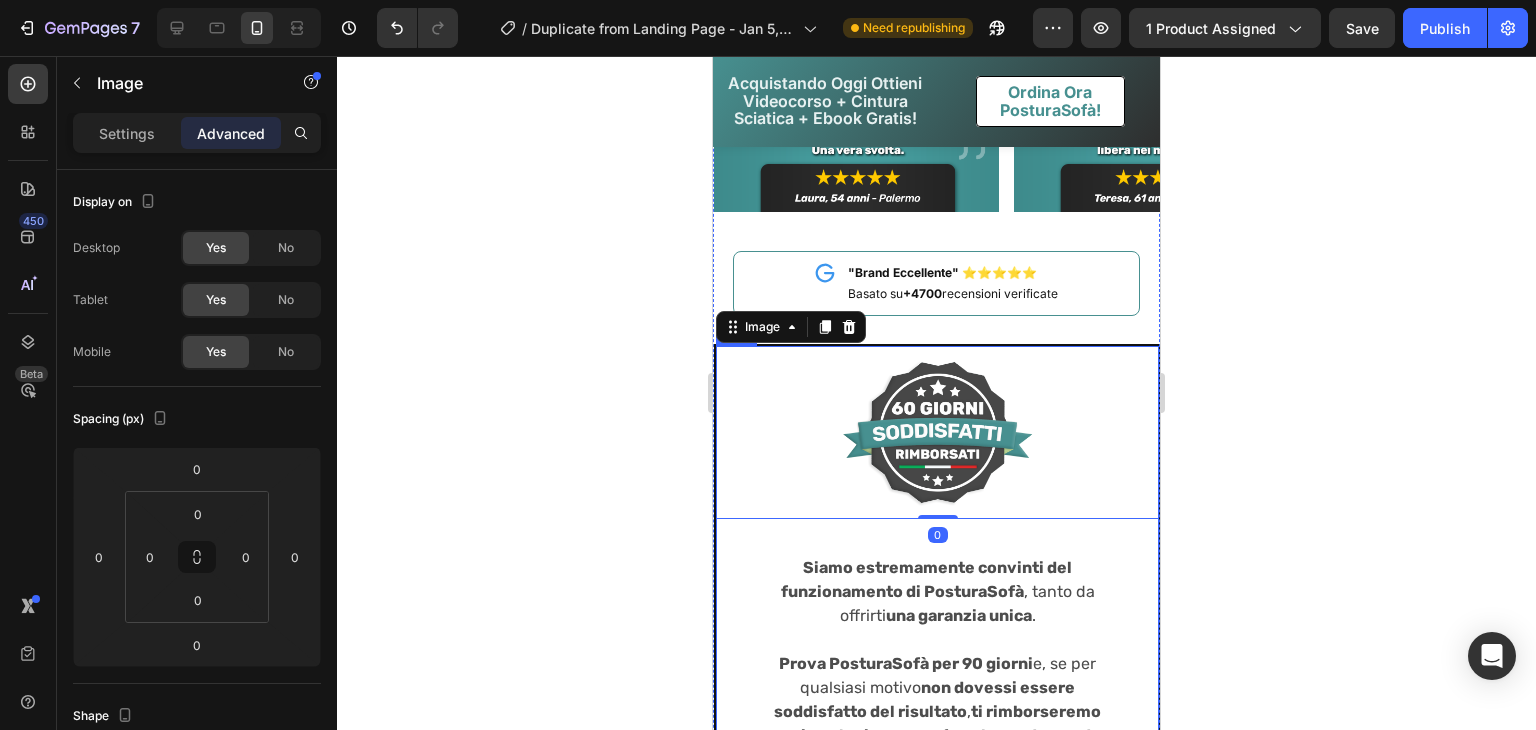 click on "Image 0 Siamo estremamente convinti del funzionamento di PosturaSofà , tanto da offrirti una garanzia unica . Prova PosturaSofà per [DAYS] giorni e, se per qualsiasi motivo non dovessi essere soddisfatto del risultato , ti rimborseremo ogni centesimo senza fare alcuna domanda . Text Block" at bounding box center (937, 558) 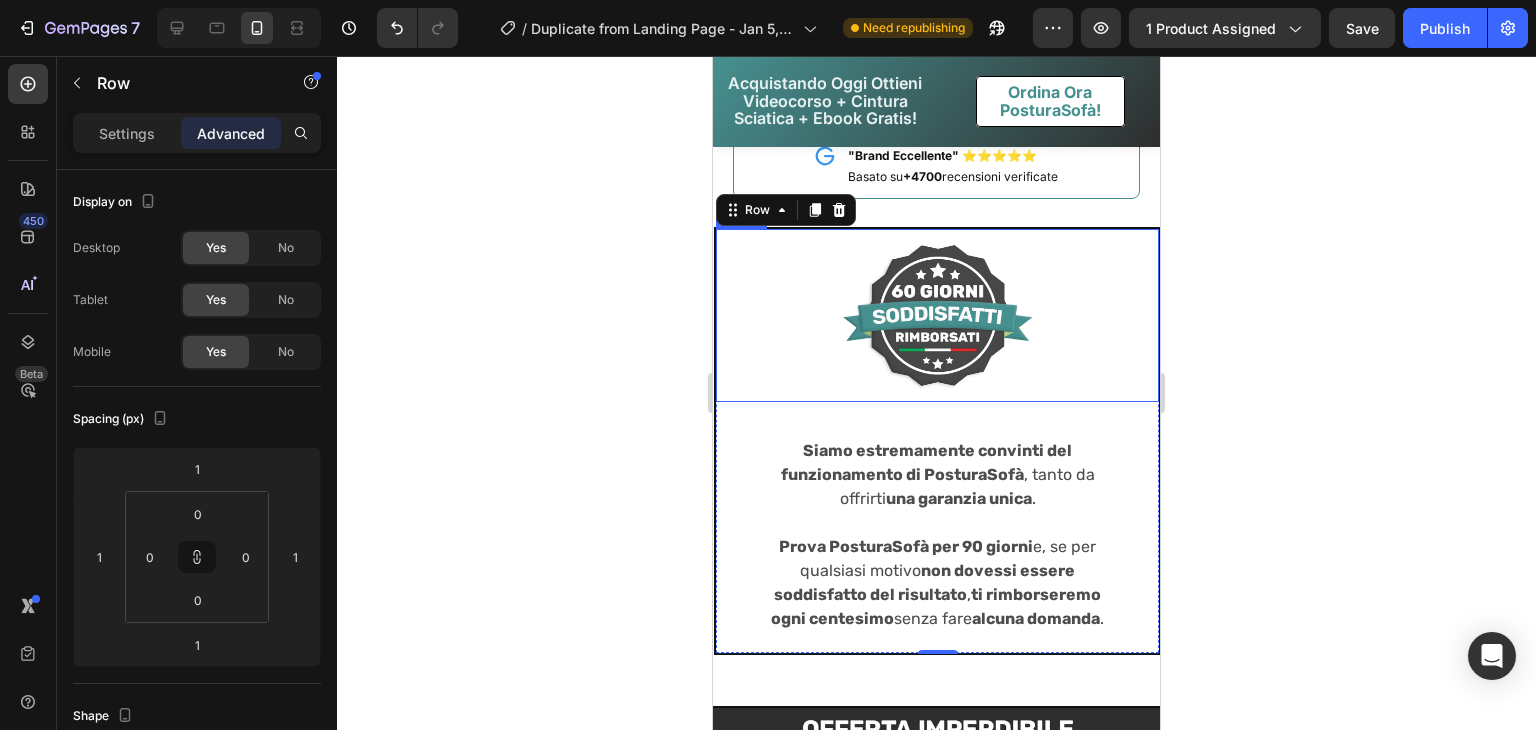 scroll, scrollTop: 10327, scrollLeft: 0, axis: vertical 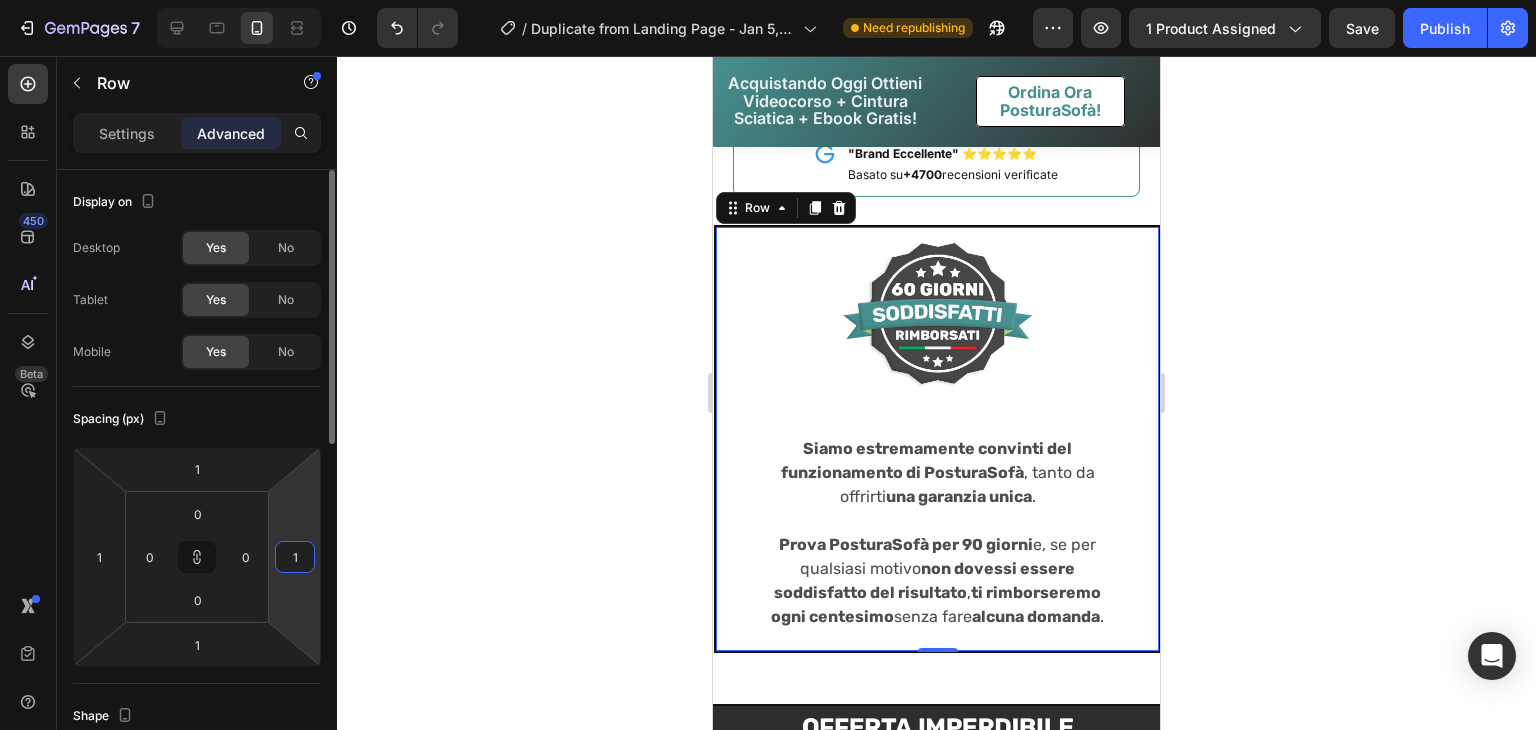 click on "1" at bounding box center (295, 557) 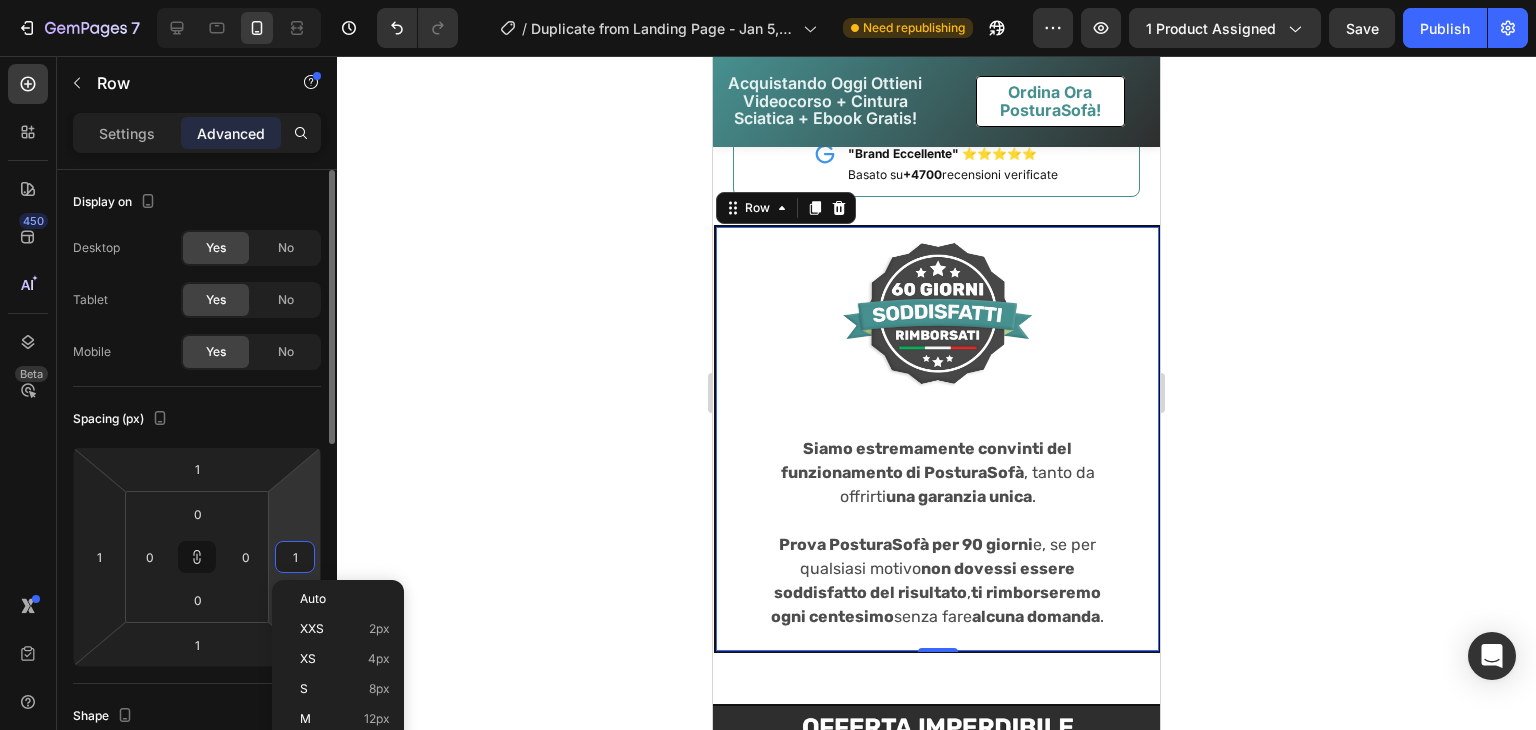 type 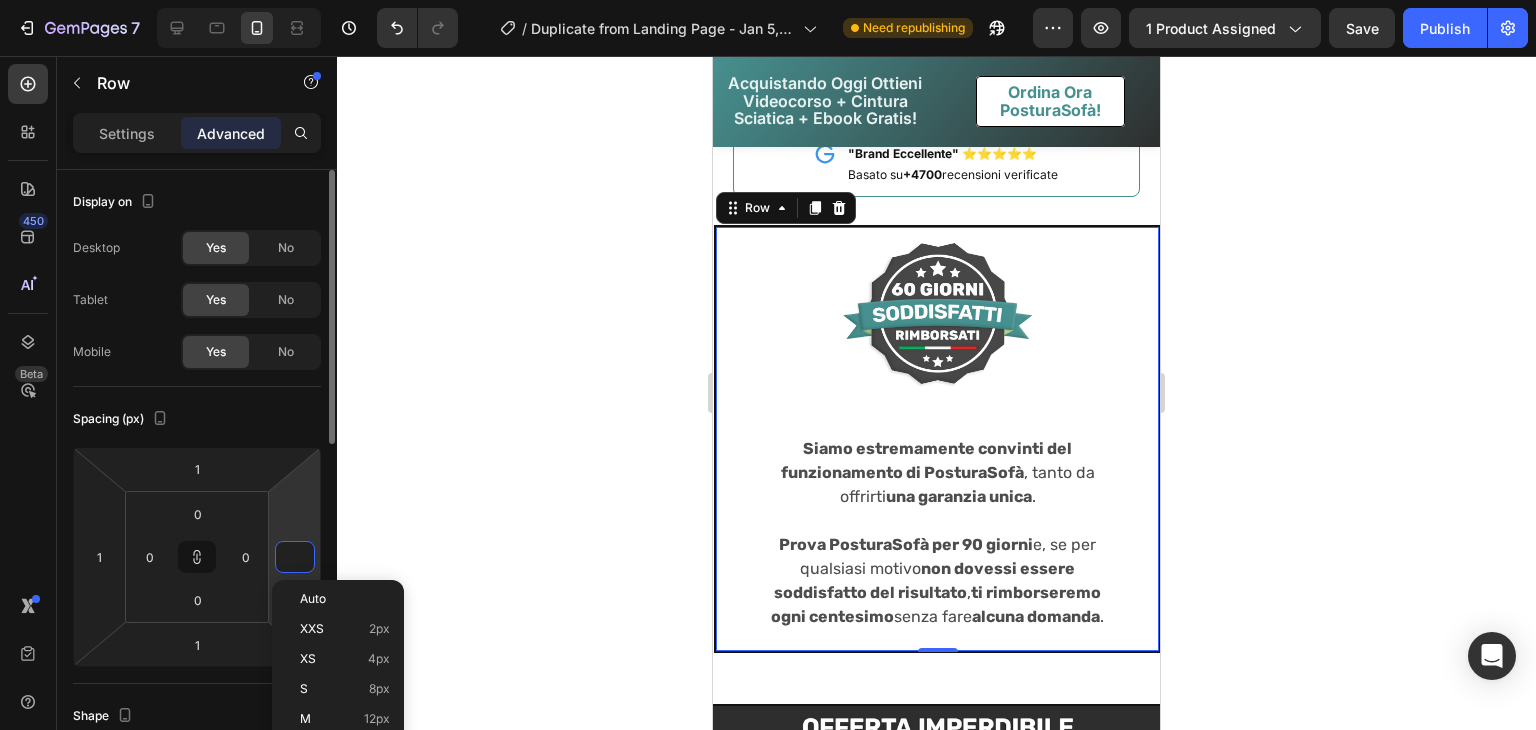 type 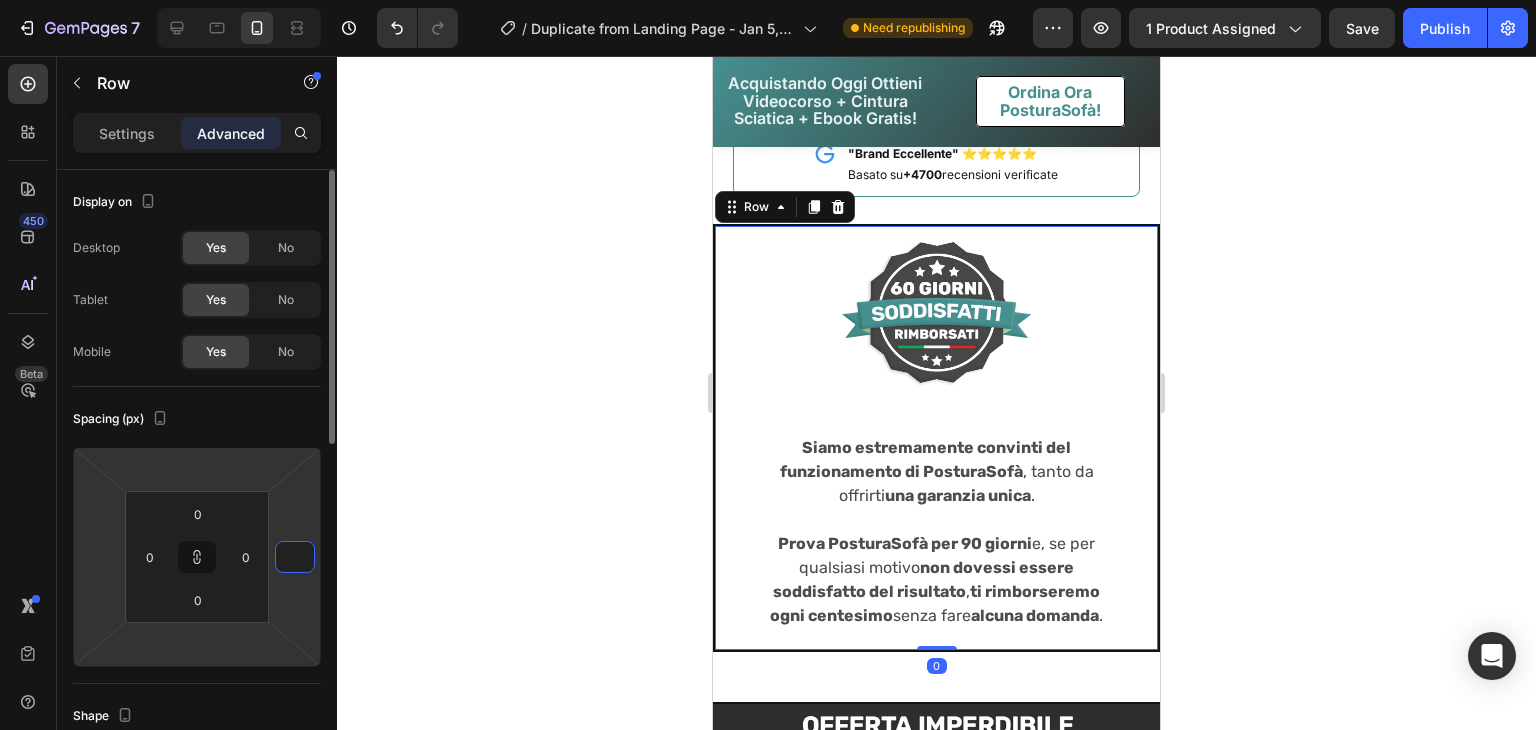 click at bounding box center (295, 557) 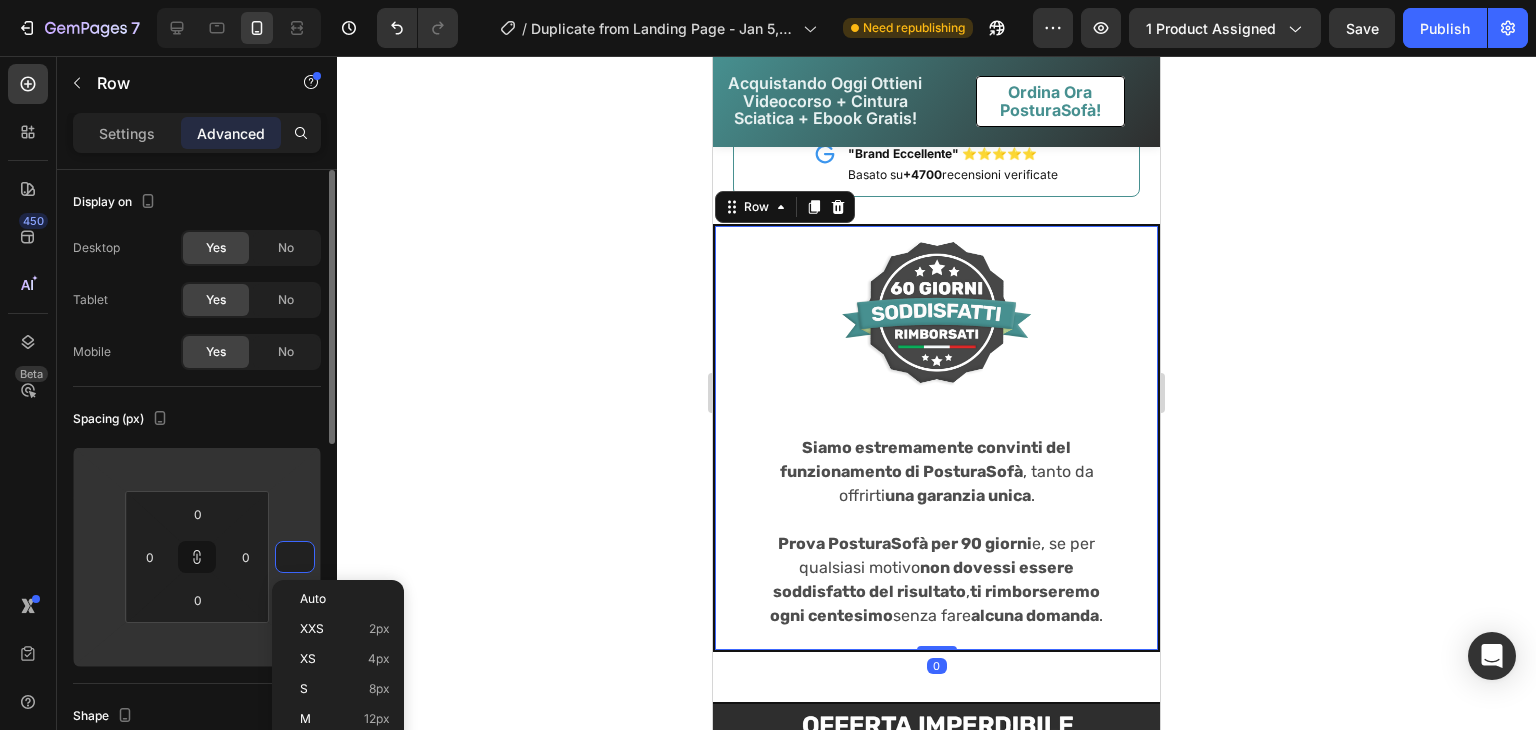 type 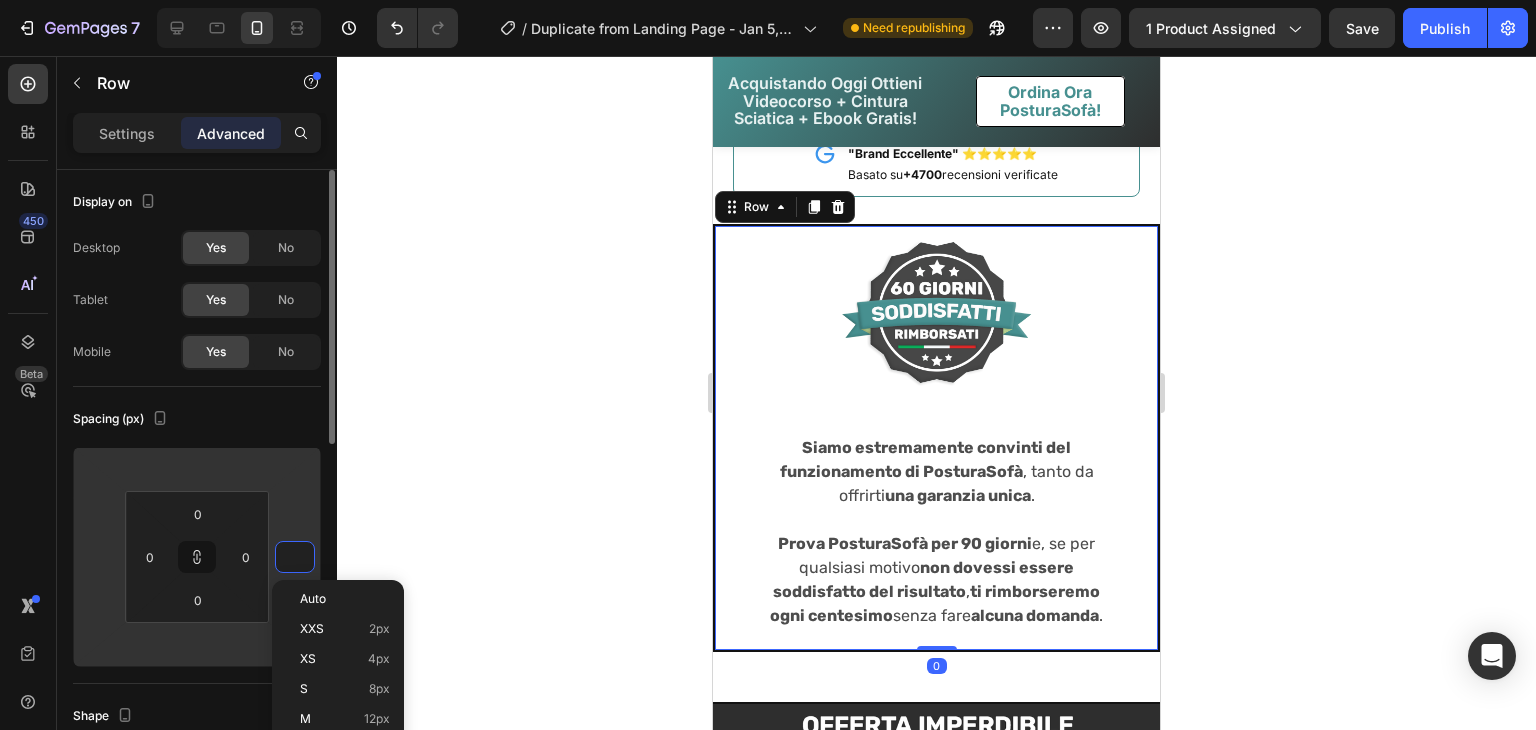 type on "1" 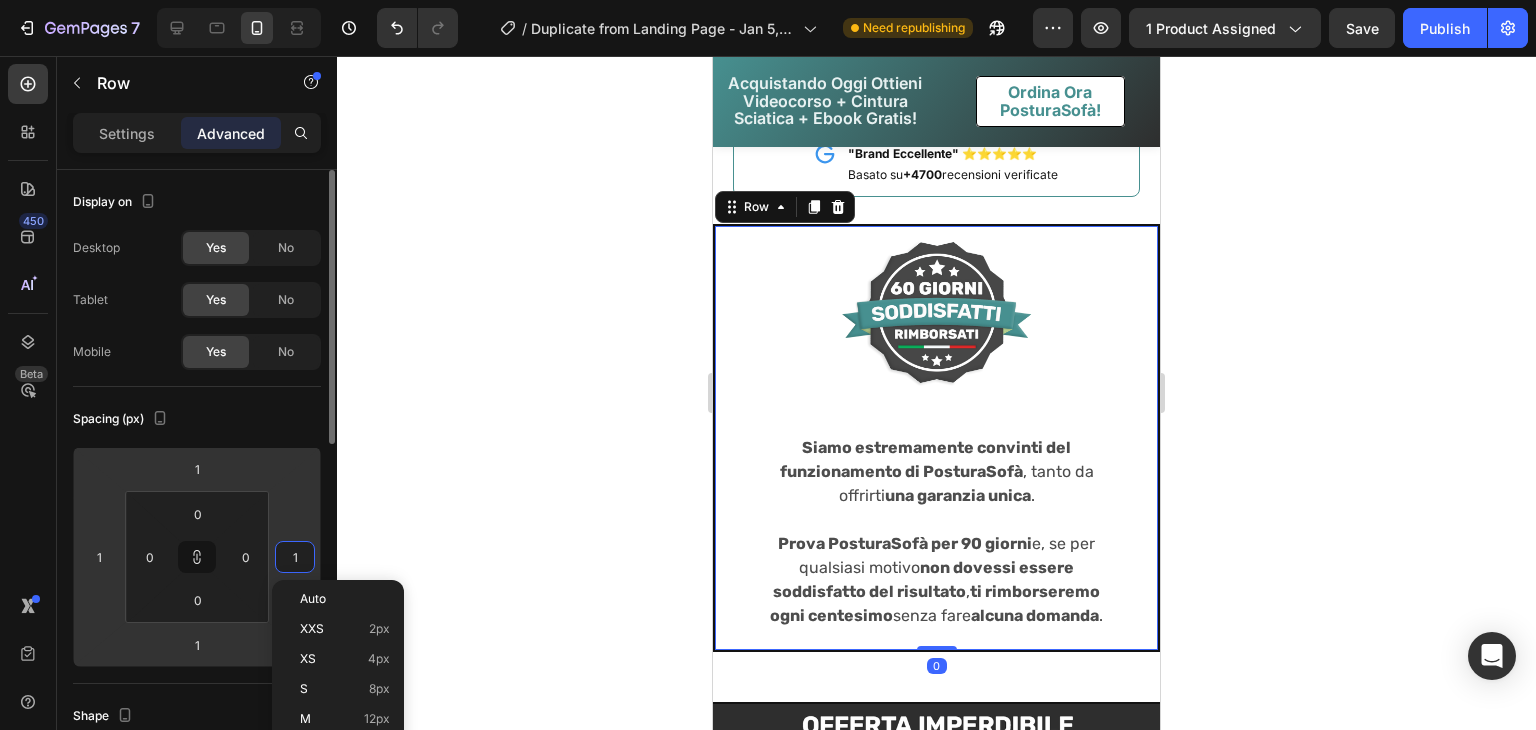 click on "Spacing (px)" at bounding box center (197, 419) 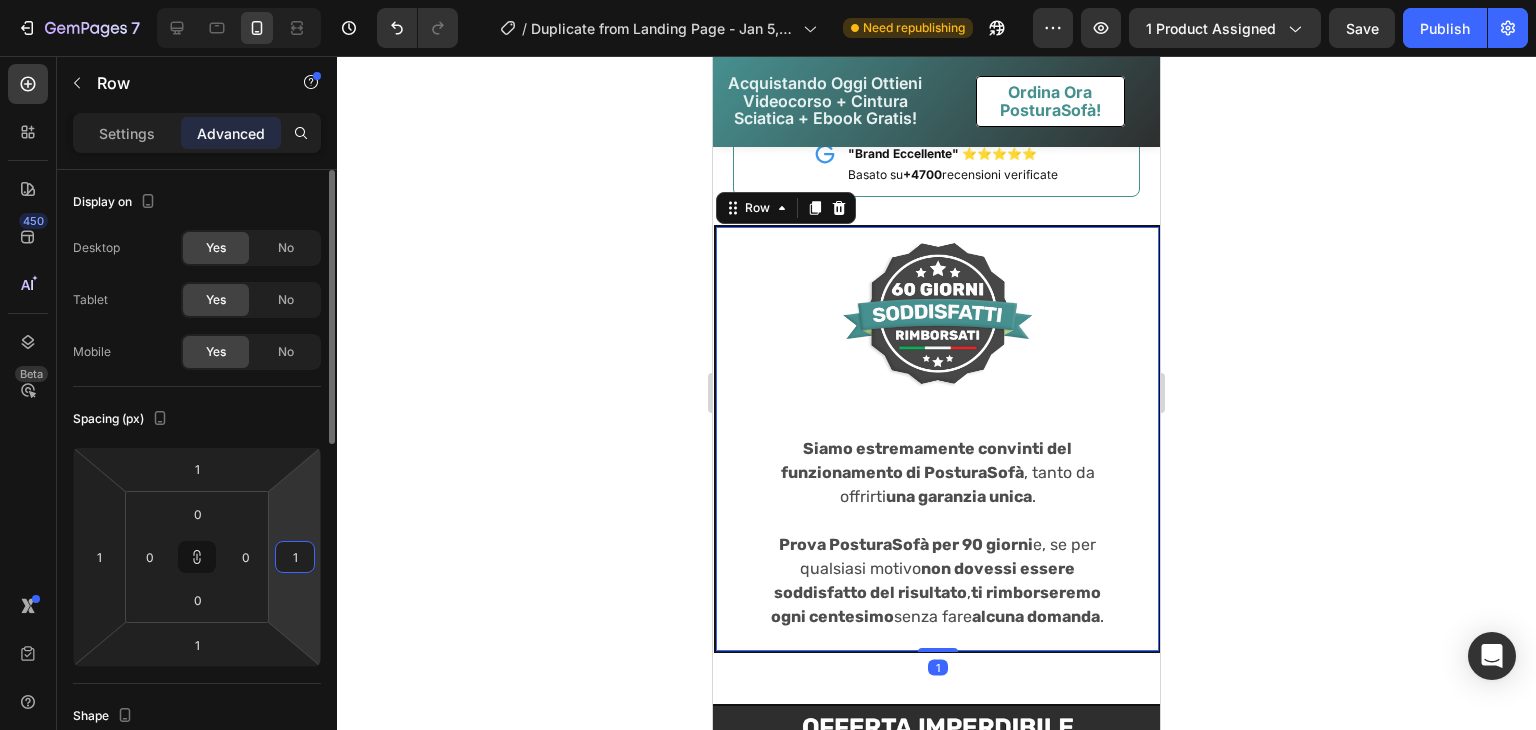 click on "1" at bounding box center [295, 557] 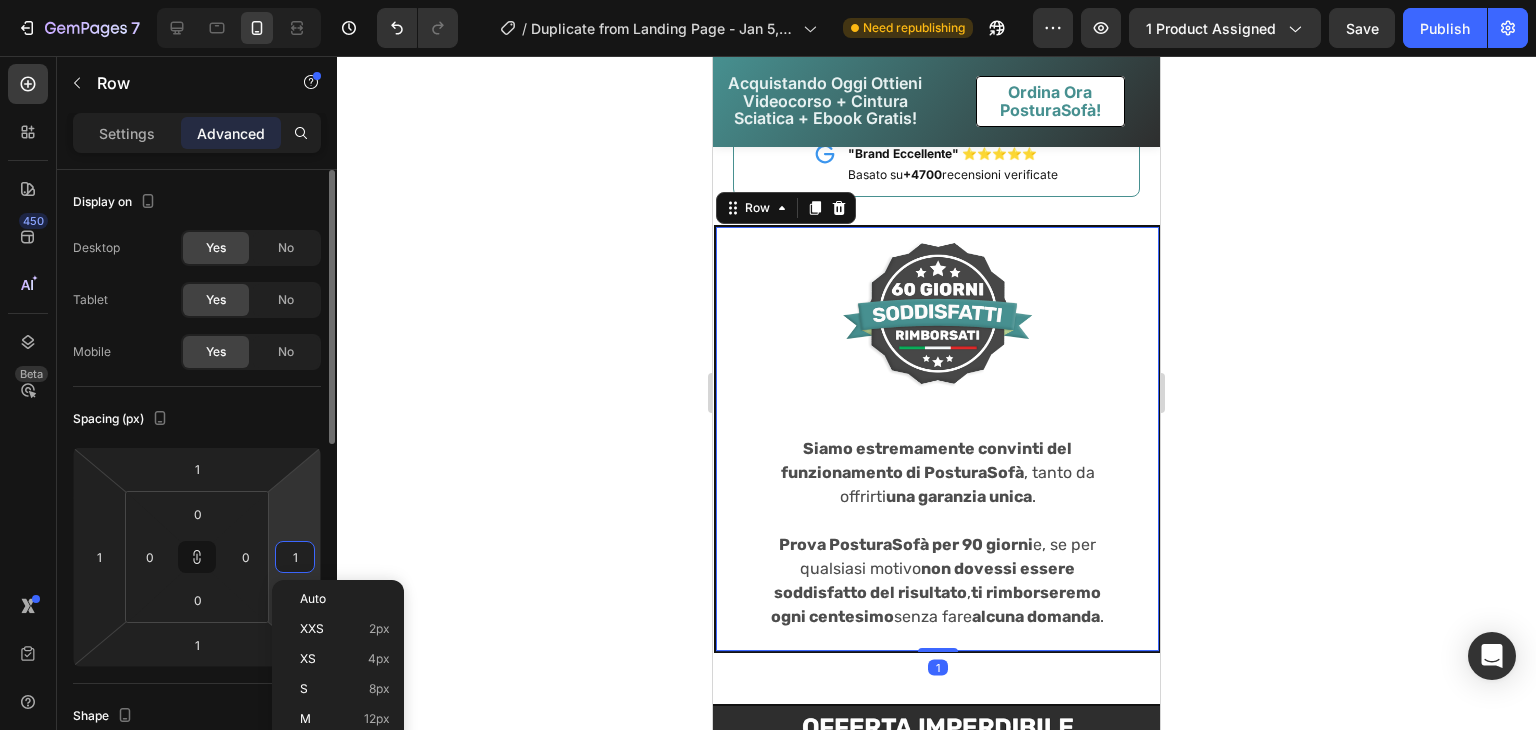 type 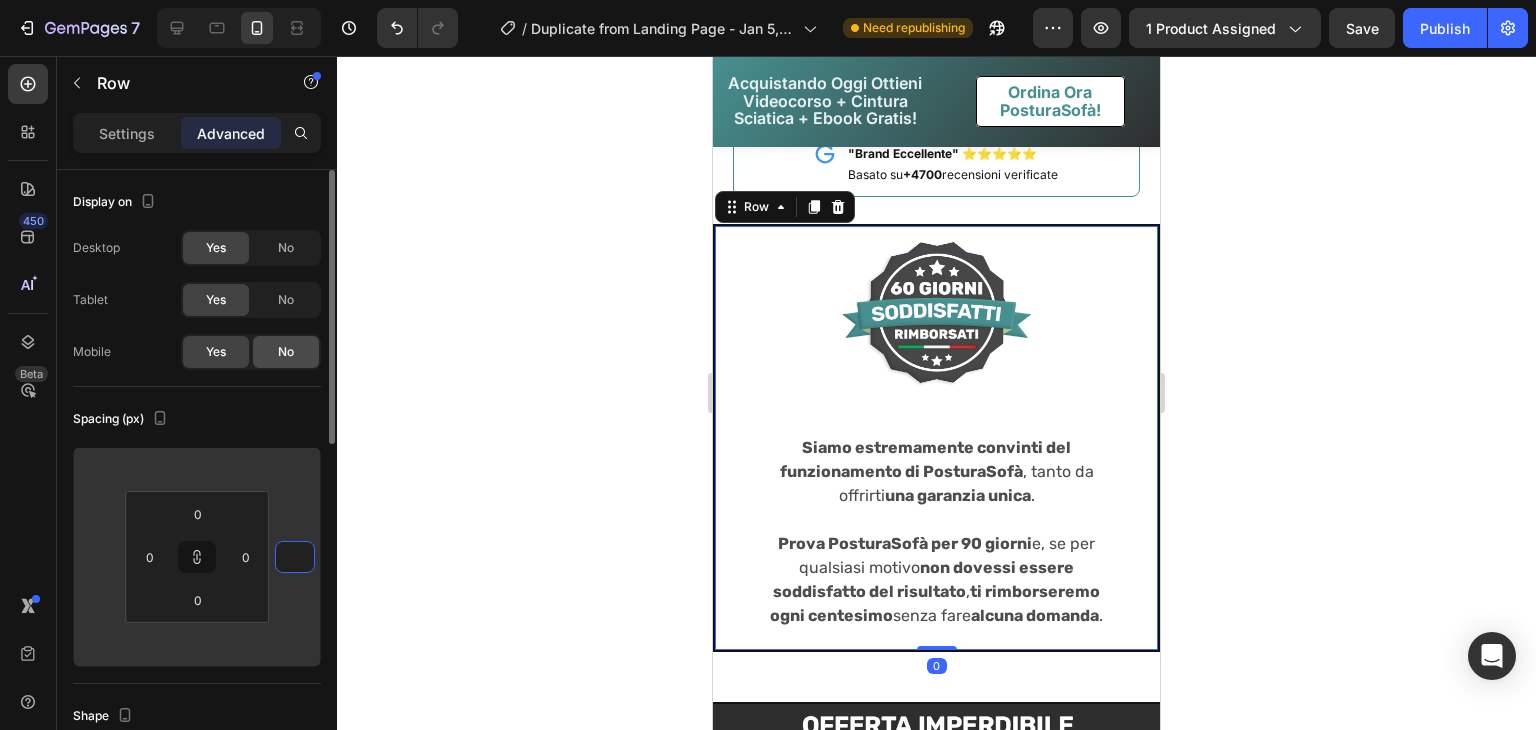 type 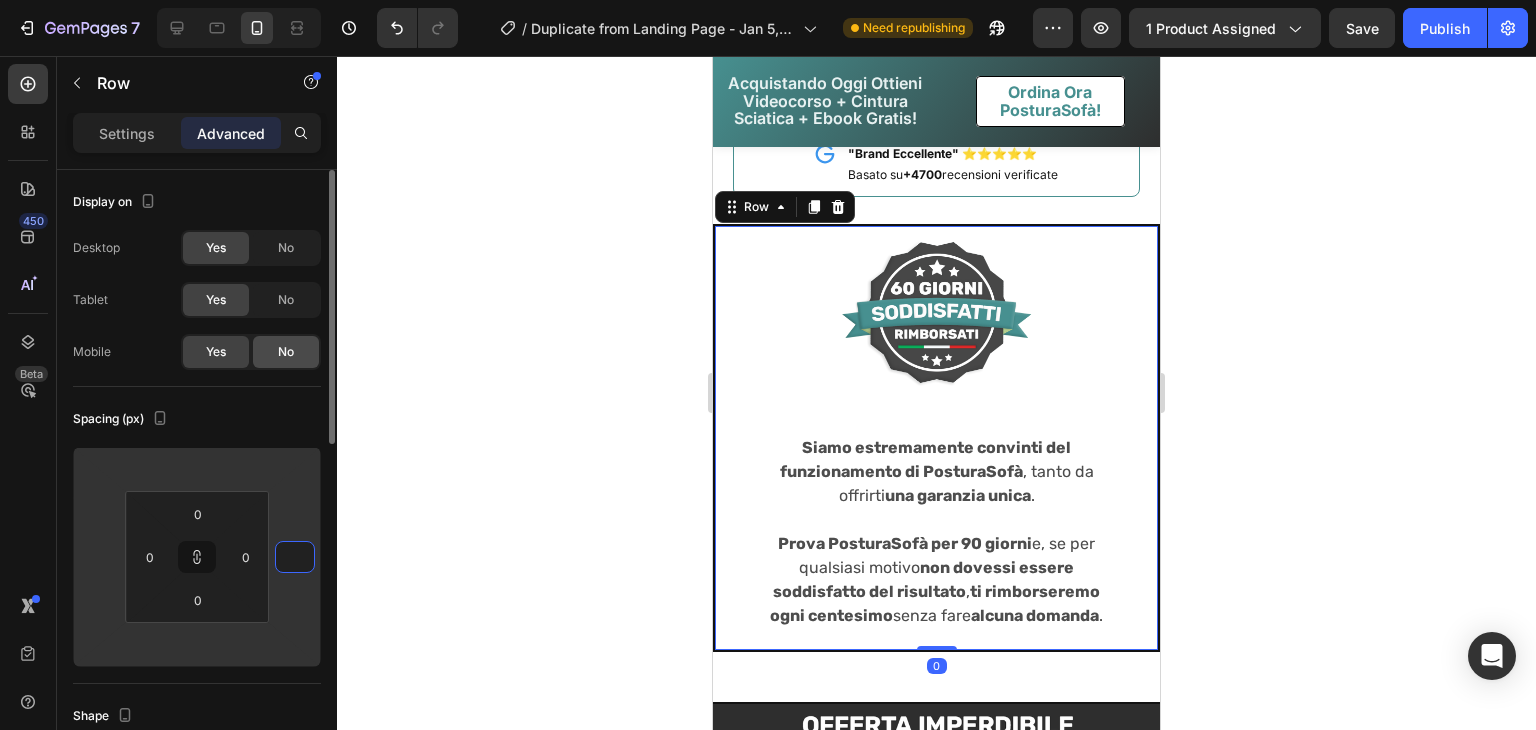 type on "1" 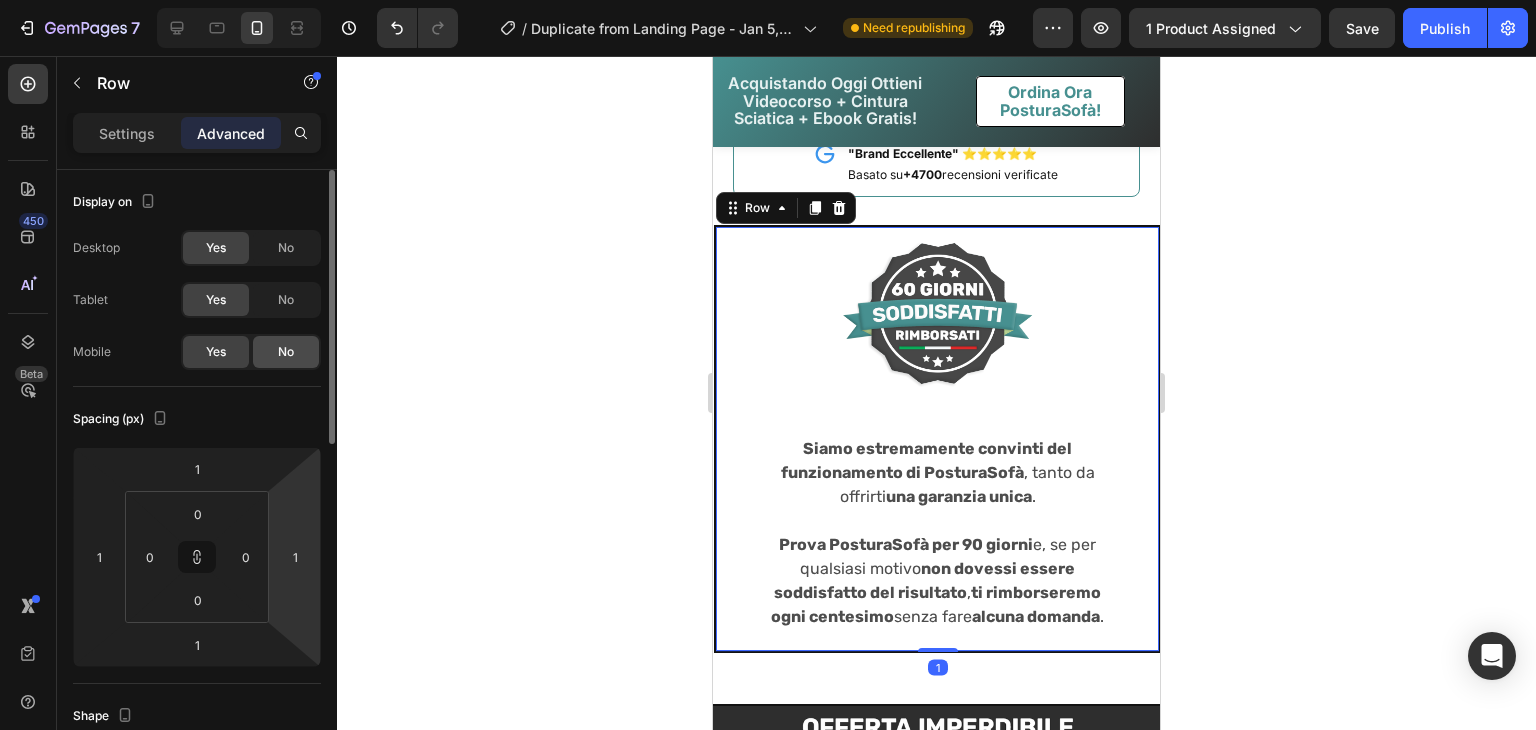click on "No" 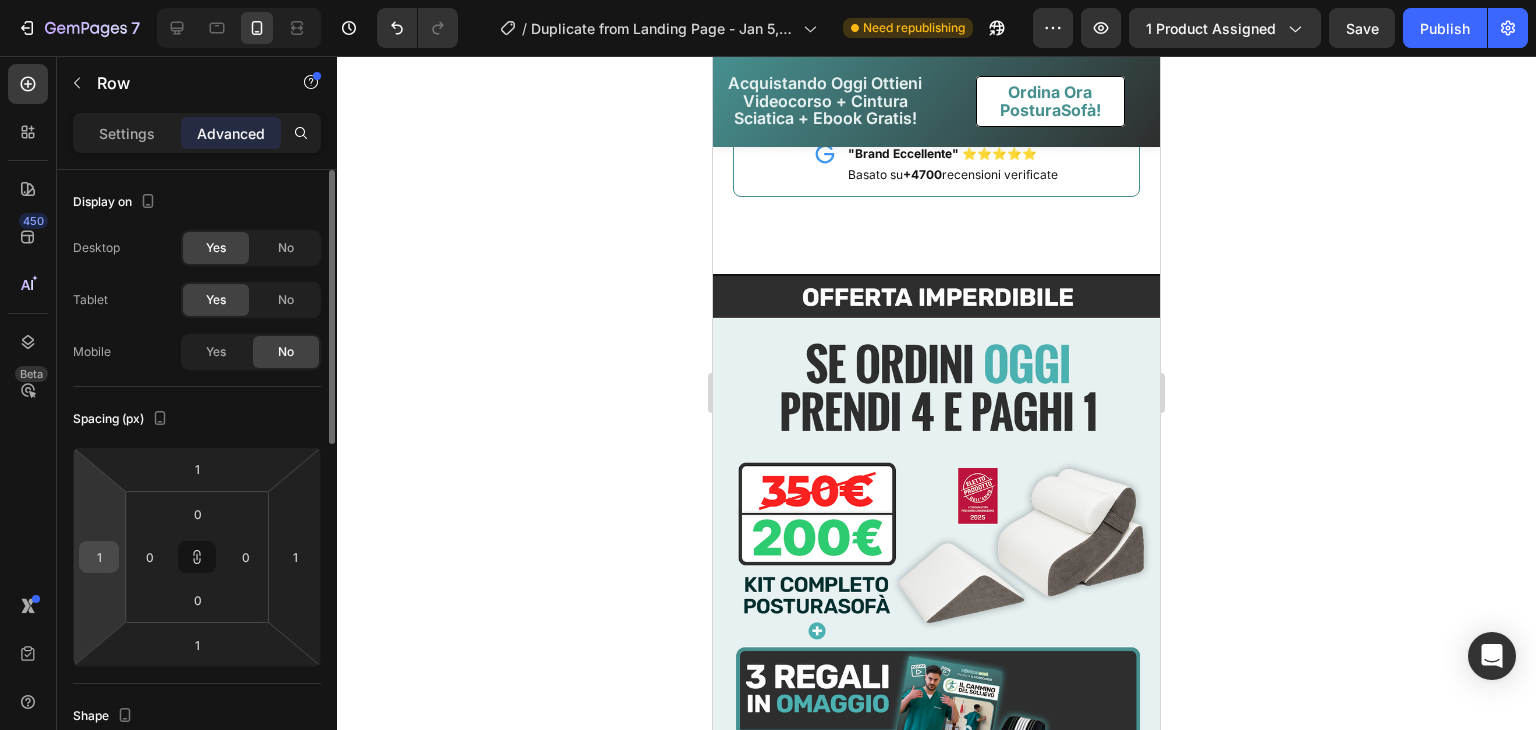 click on "1" at bounding box center (99, 557) 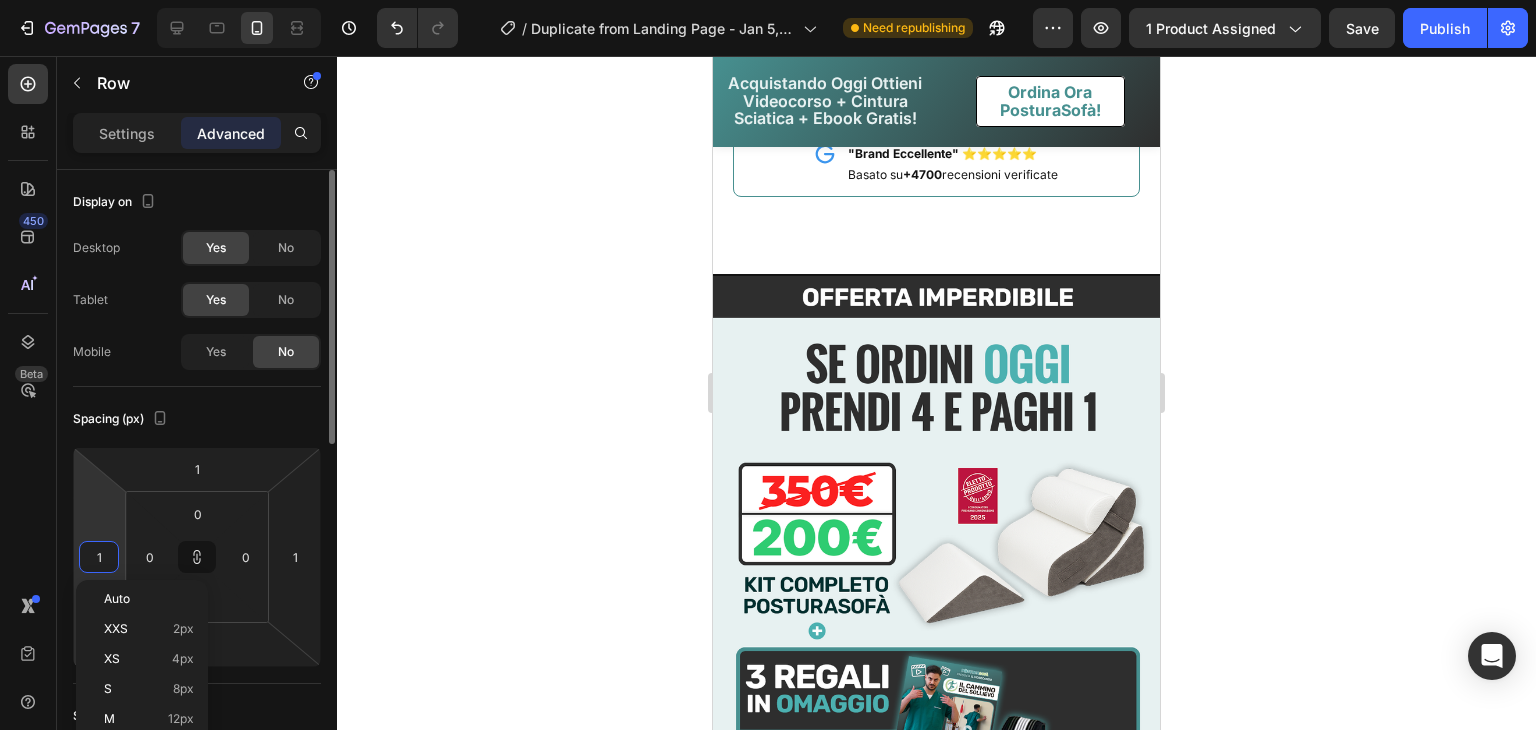 type on "0" 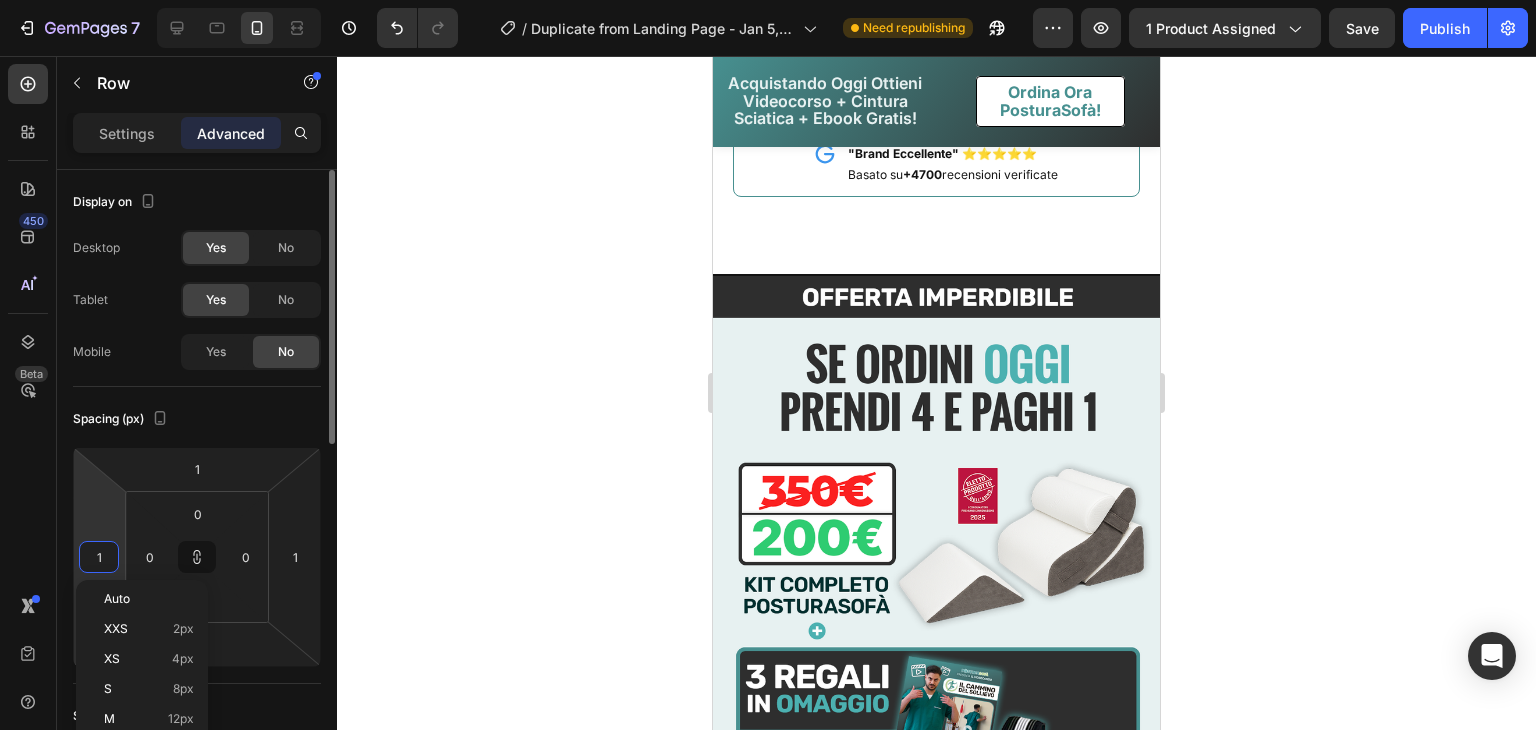 type on "0" 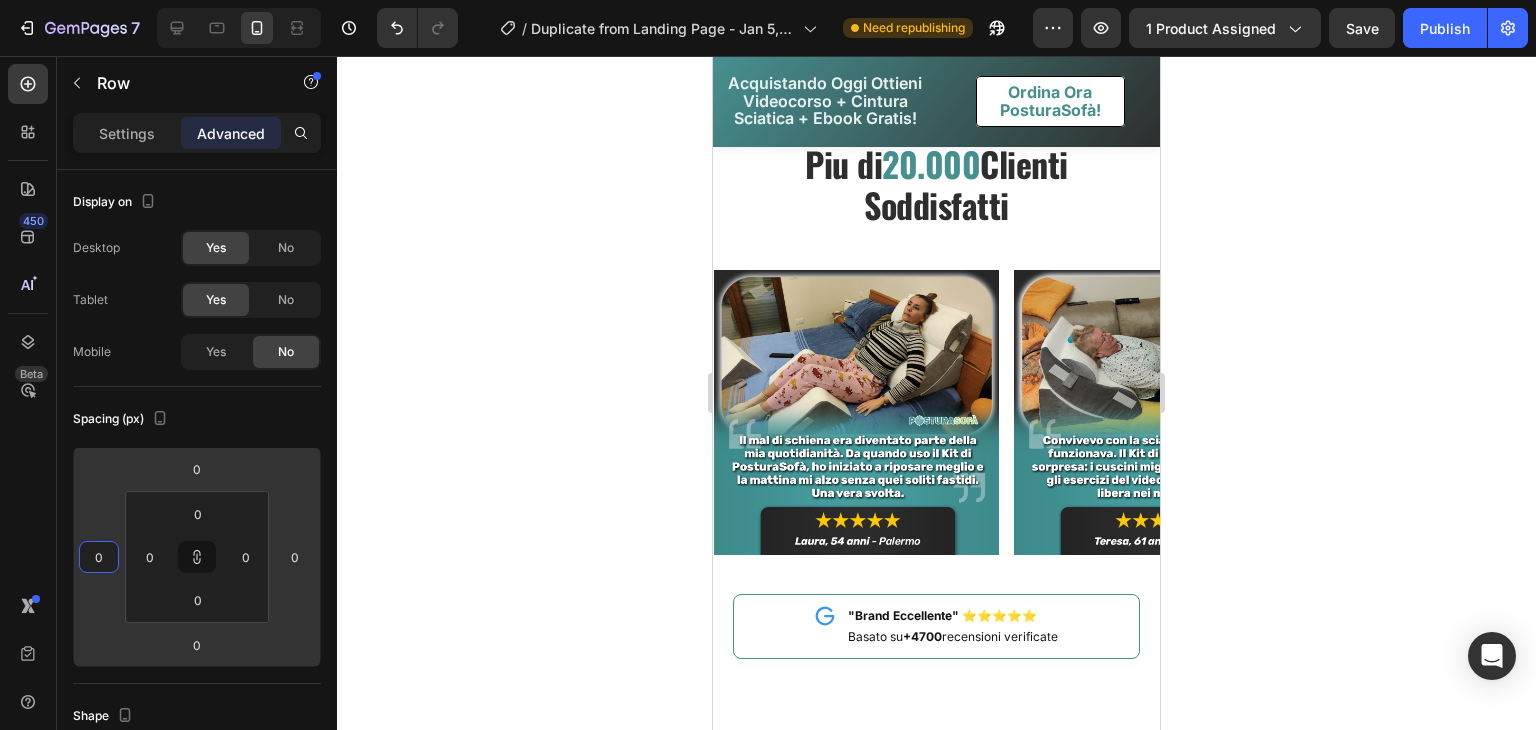 scroll, scrollTop: 10144, scrollLeft: 0, axis: vertical 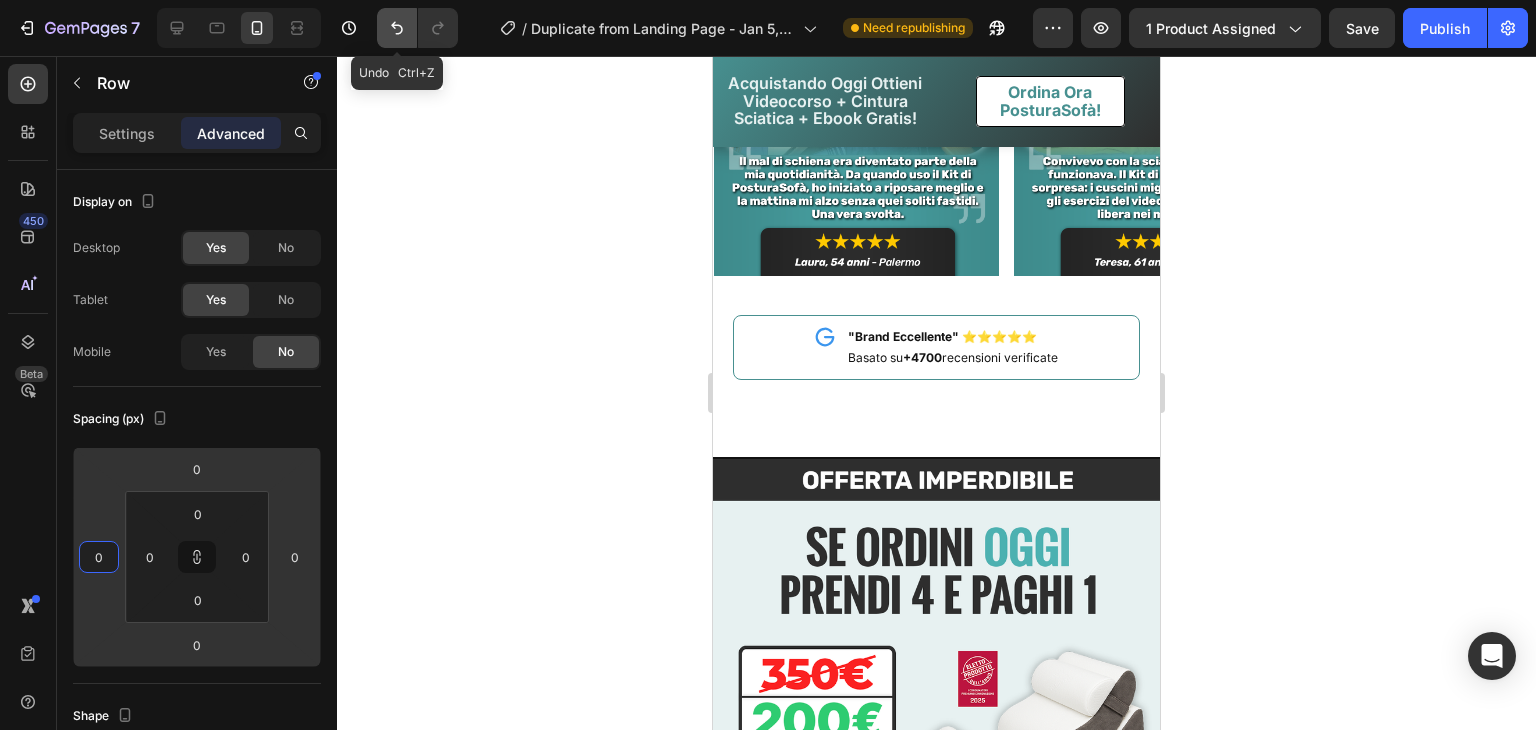 type on "0" 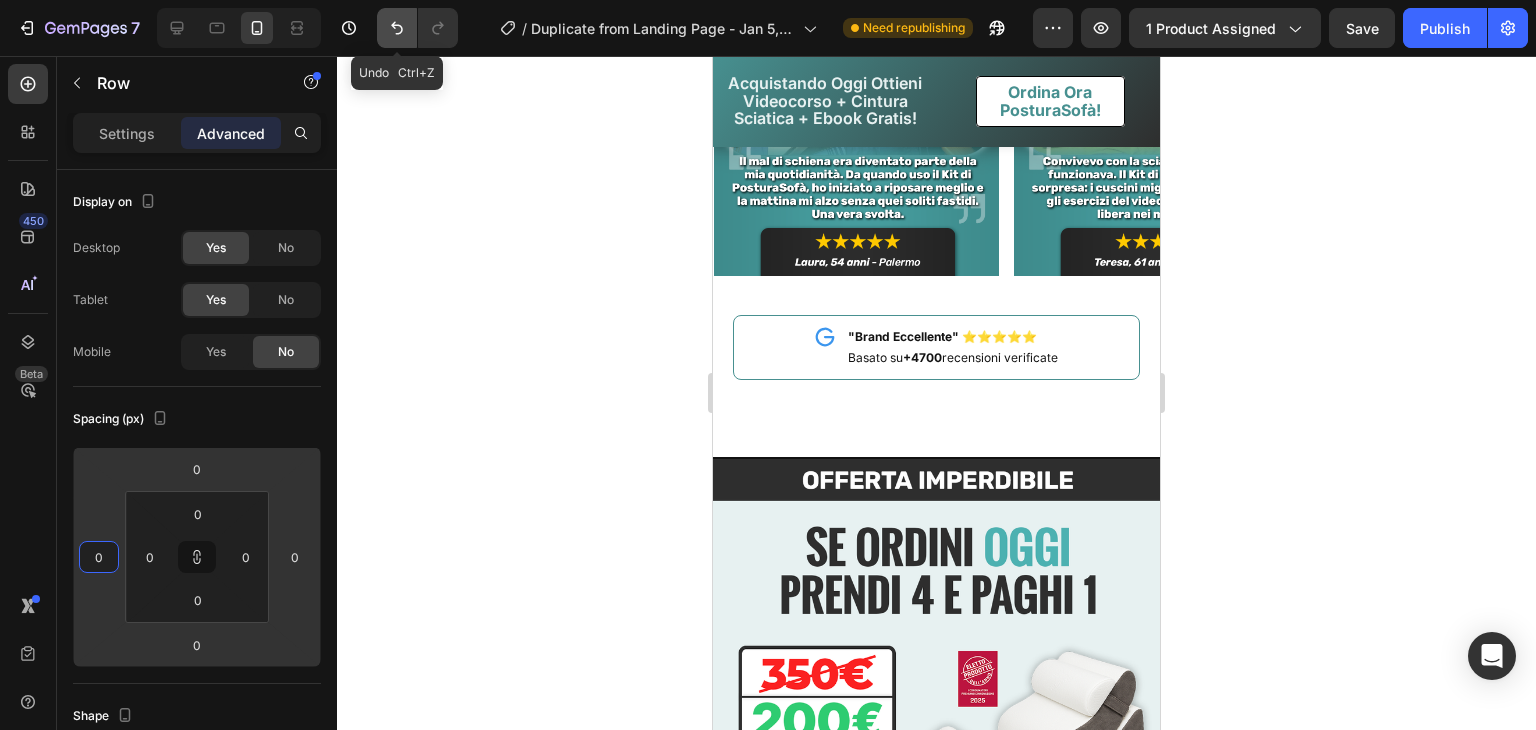 click 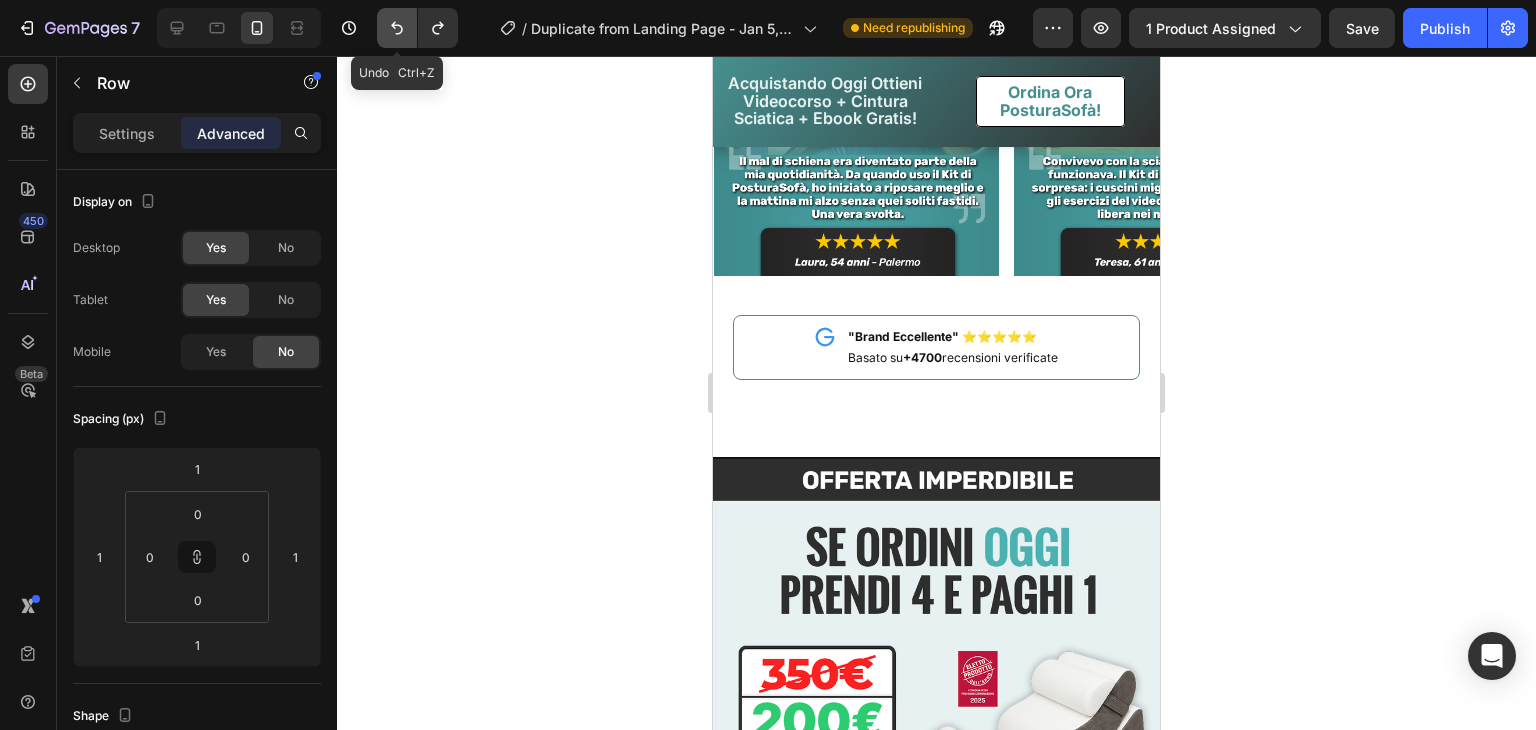 click 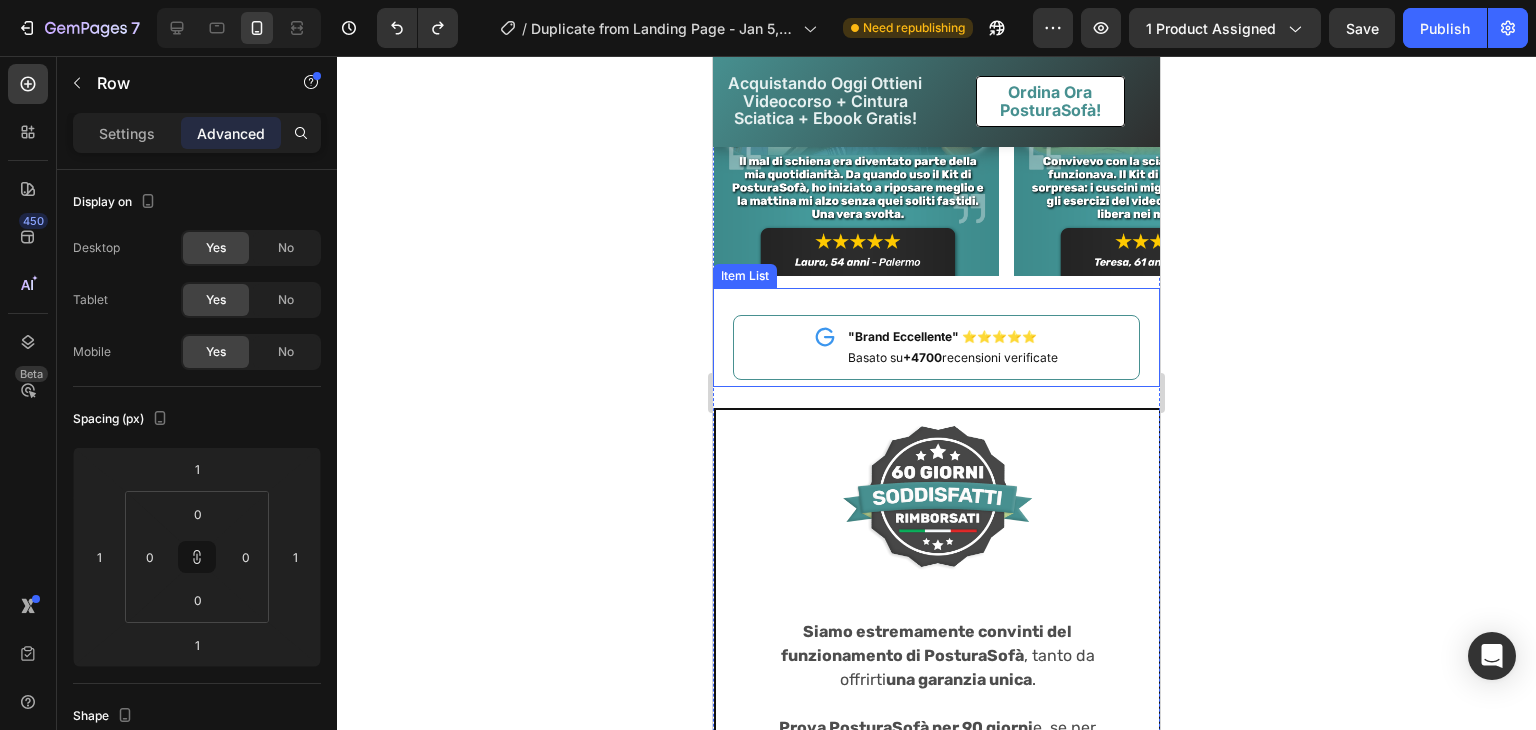 scroll, scrollTop: 10288, scrollLeft: 0, axis: vertical 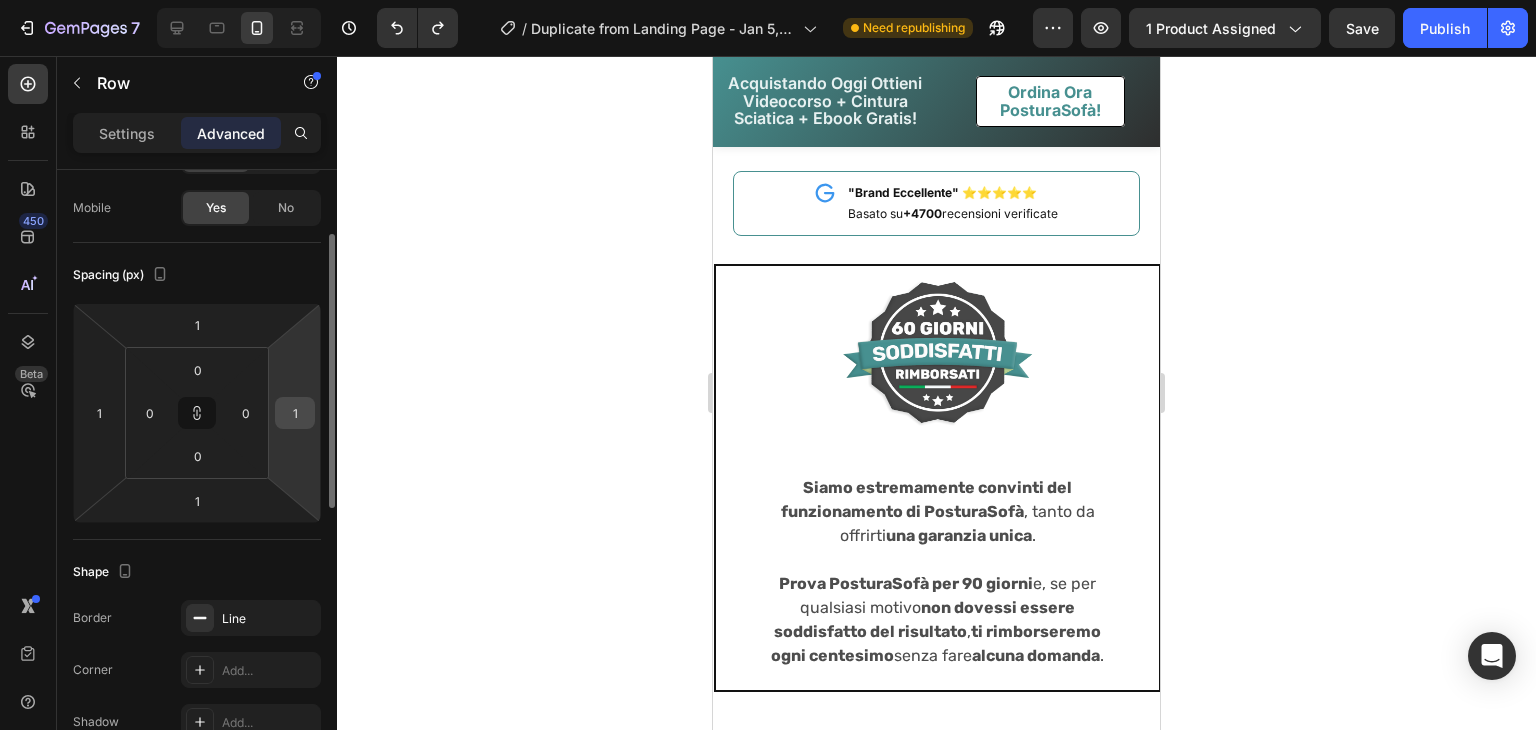 click on "1" at bounding box center [295, 413] 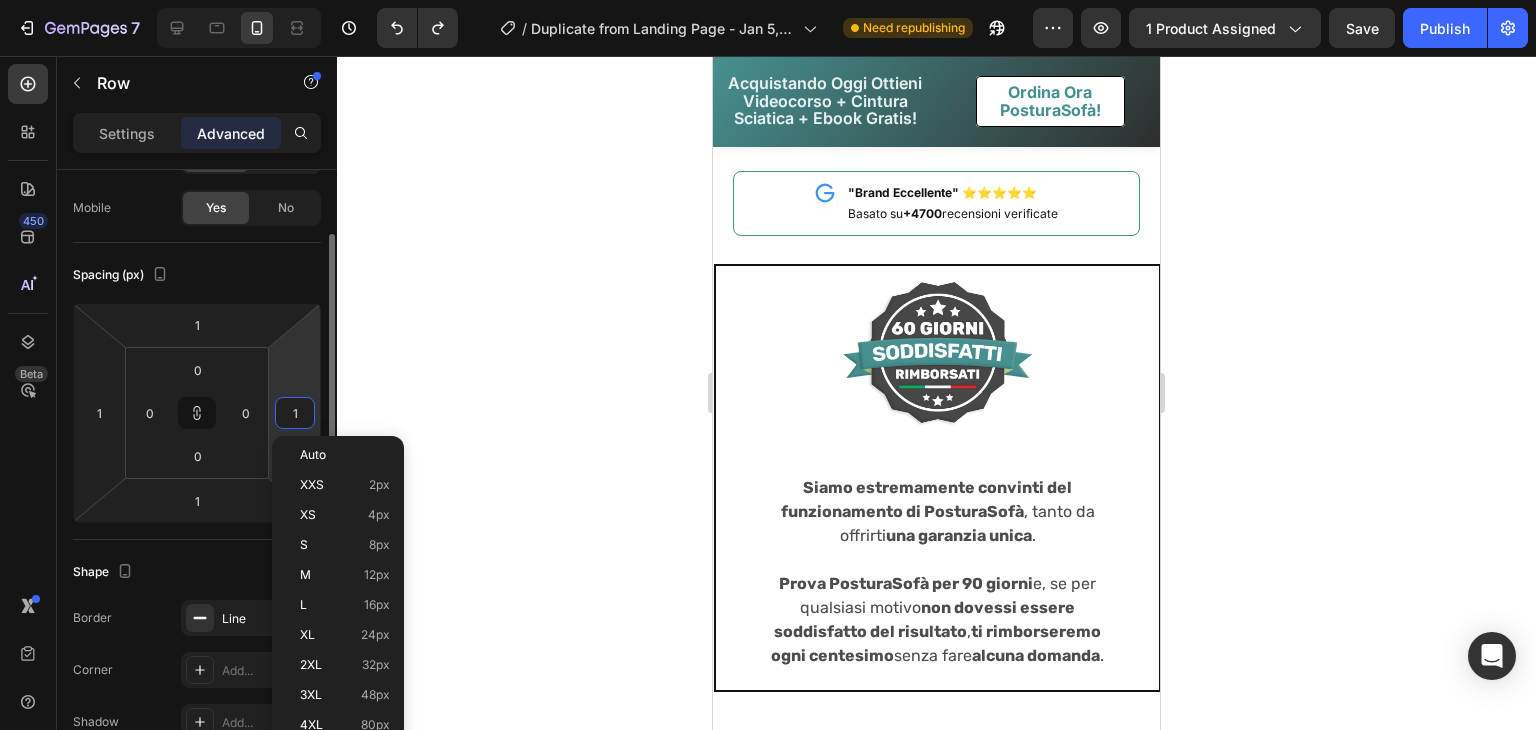 type on "0" 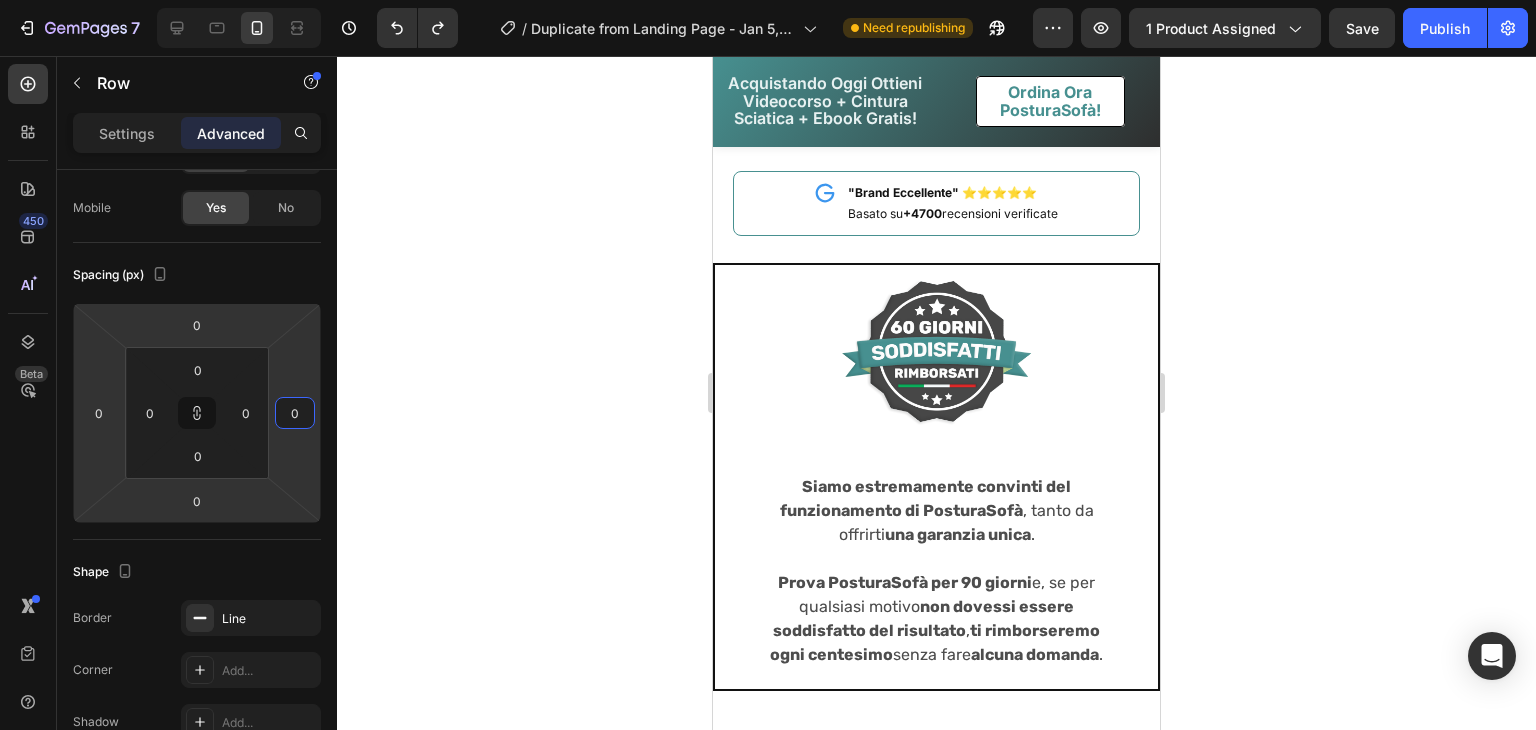 type on "0" 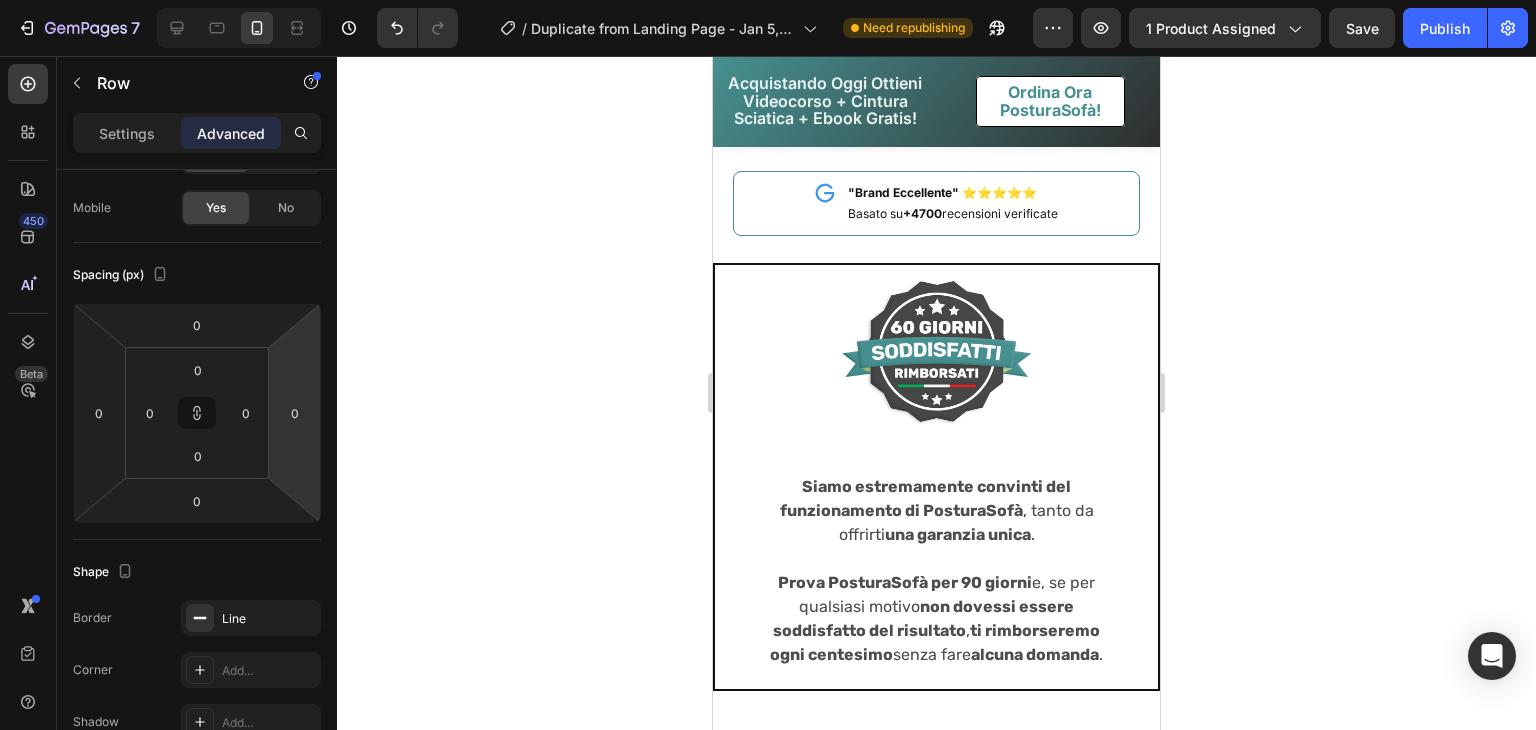 click 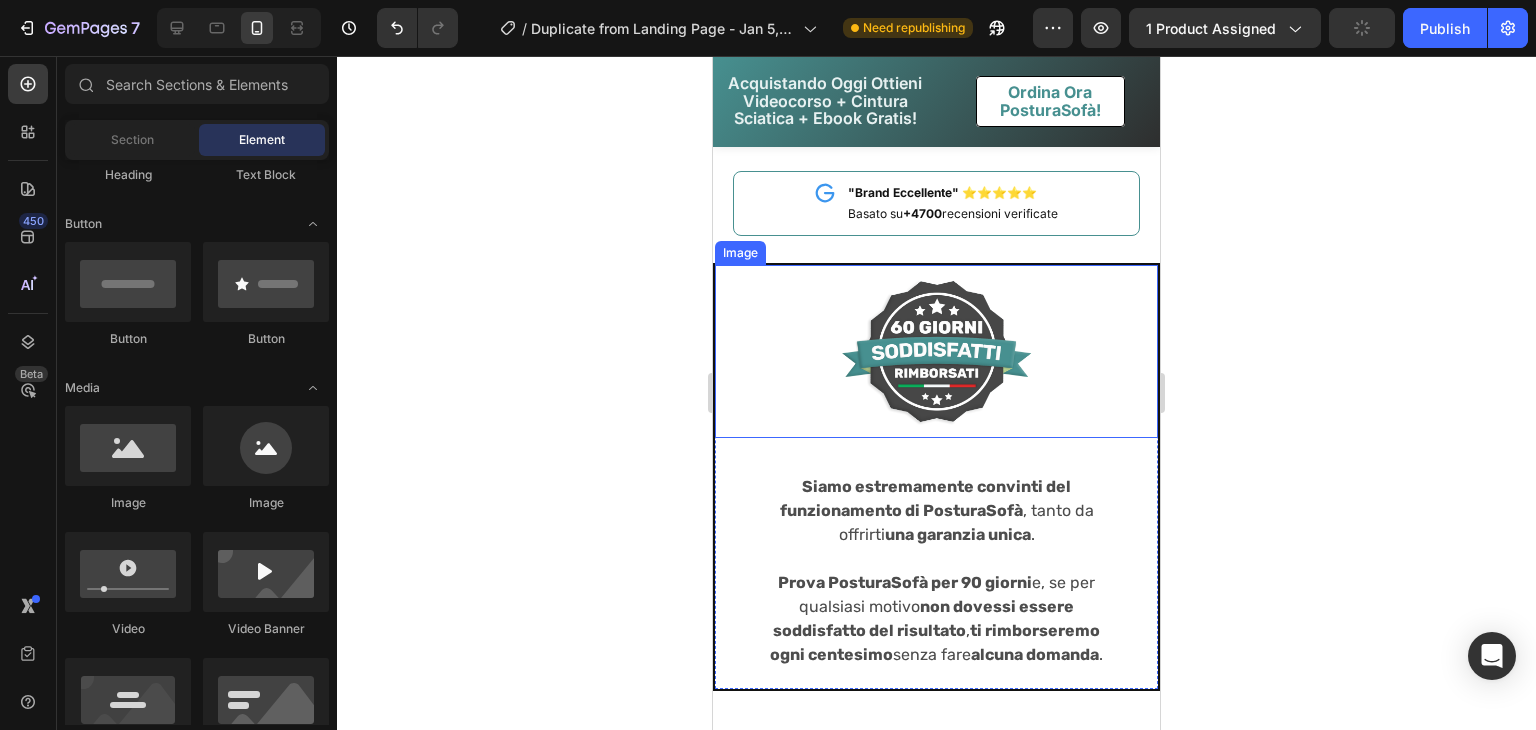 scroll, scrollTop: 10436, scrollLeft: 0, axis: vertical 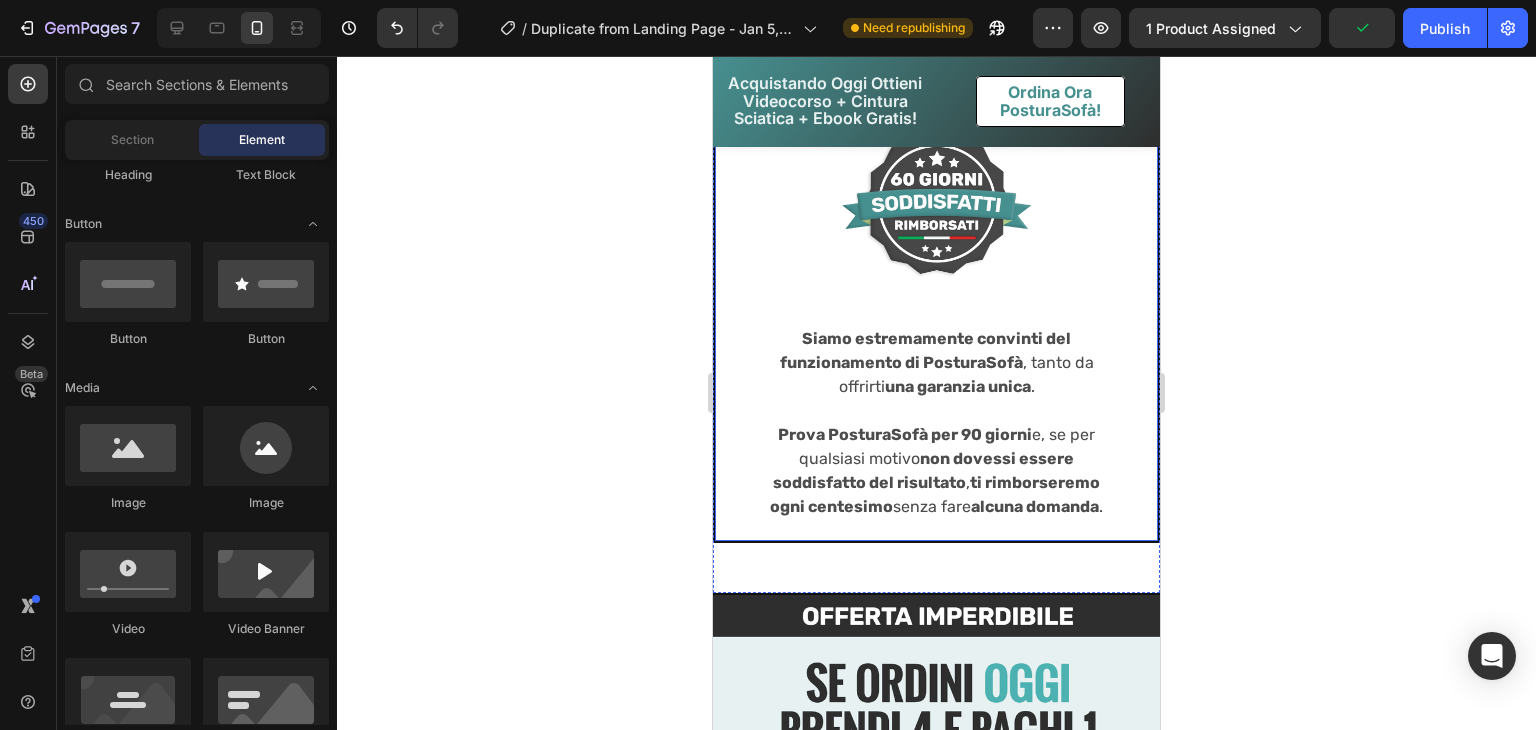 click on "Image Siamo estremamente convinti del funzionamento di PosturaSofà , tanto da offrirti una garanzia unica . Prova PosturaSofà per [DAYS] giorni e, se per qualsiasi motivo non dovessi essere soddisfatto del risultato , ti rimborseremo ogni centesimo senza fare alcuna domanda . Text Block" at bounding box center [936, 329] 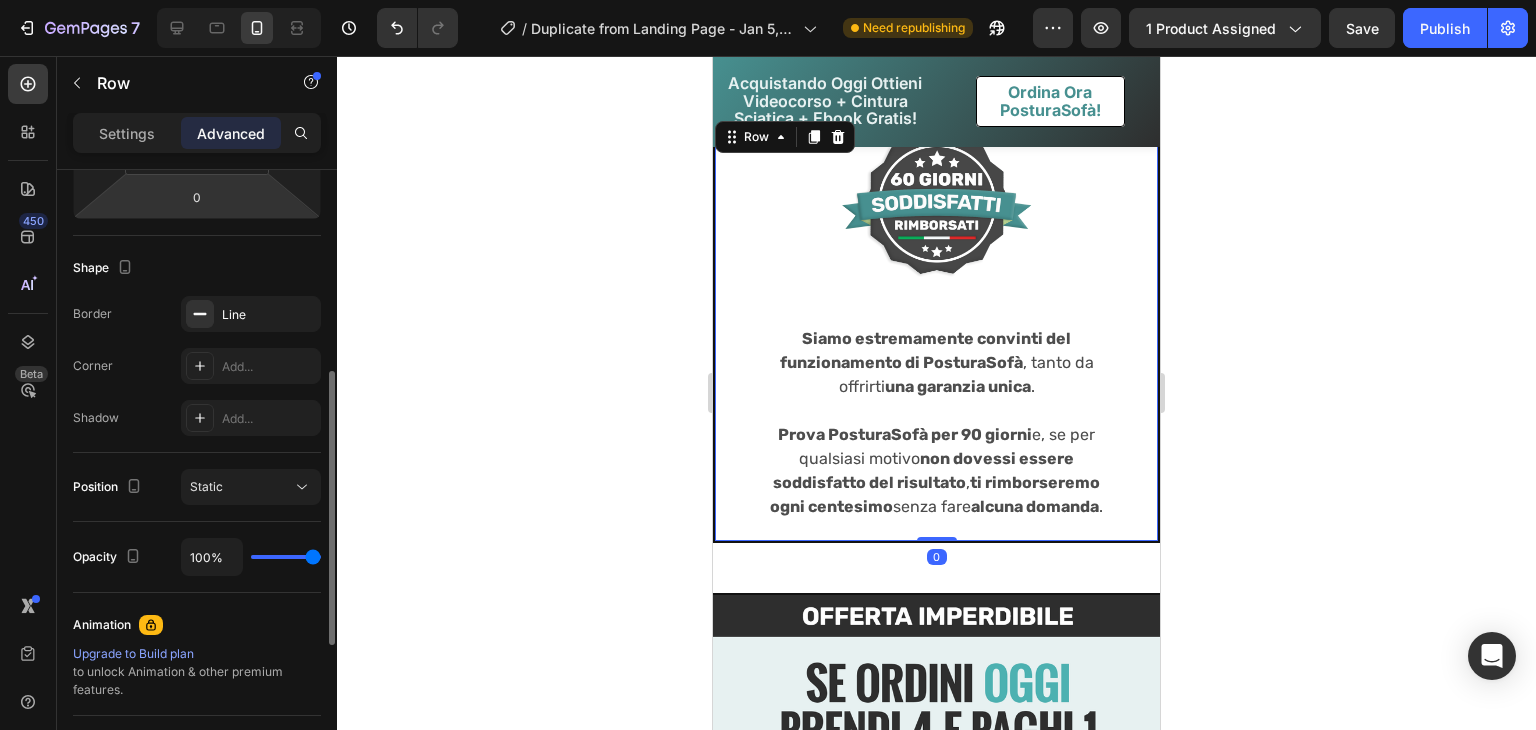 scroll, scrollTop: 449, scrollLeft: 0, axis: vertical 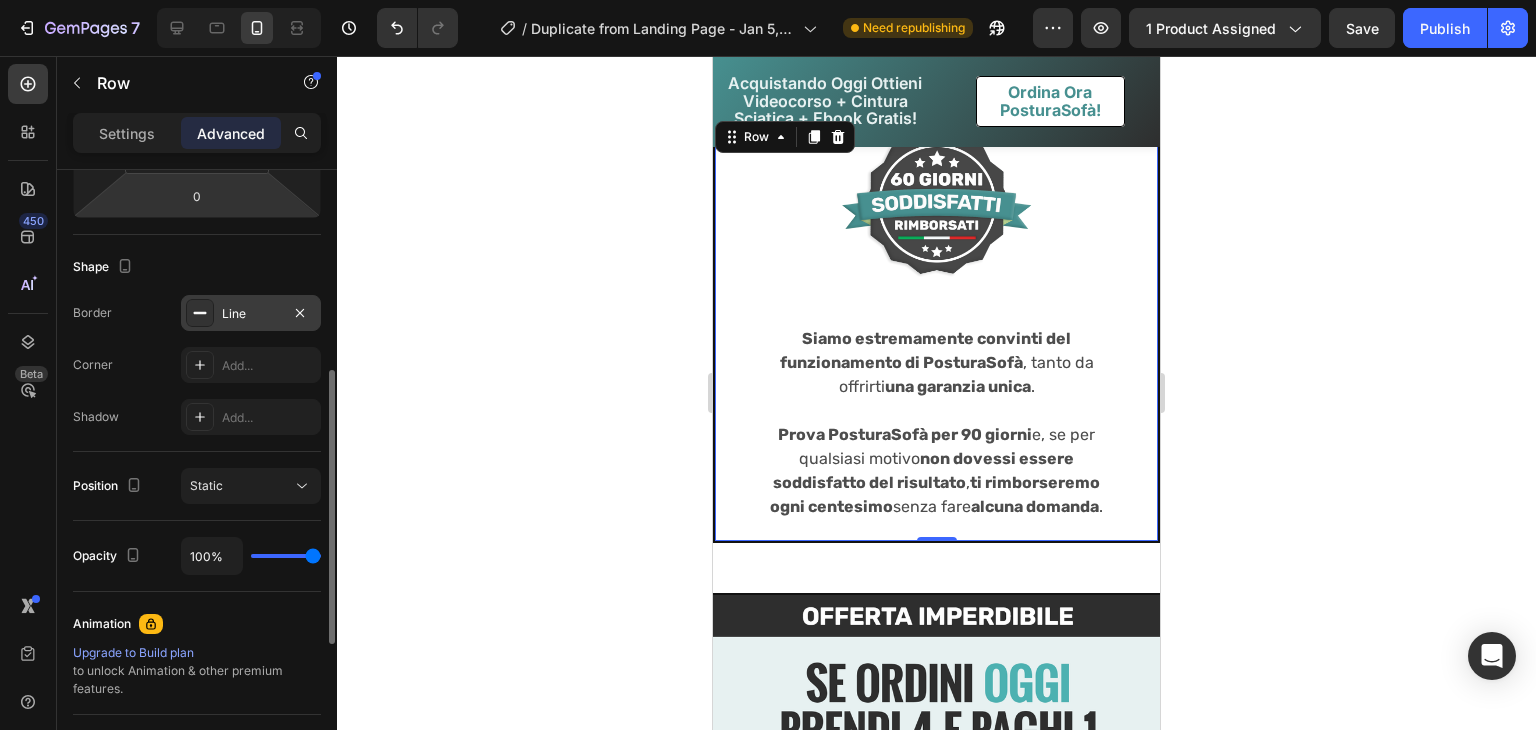 click at bounding box center (200, 313) 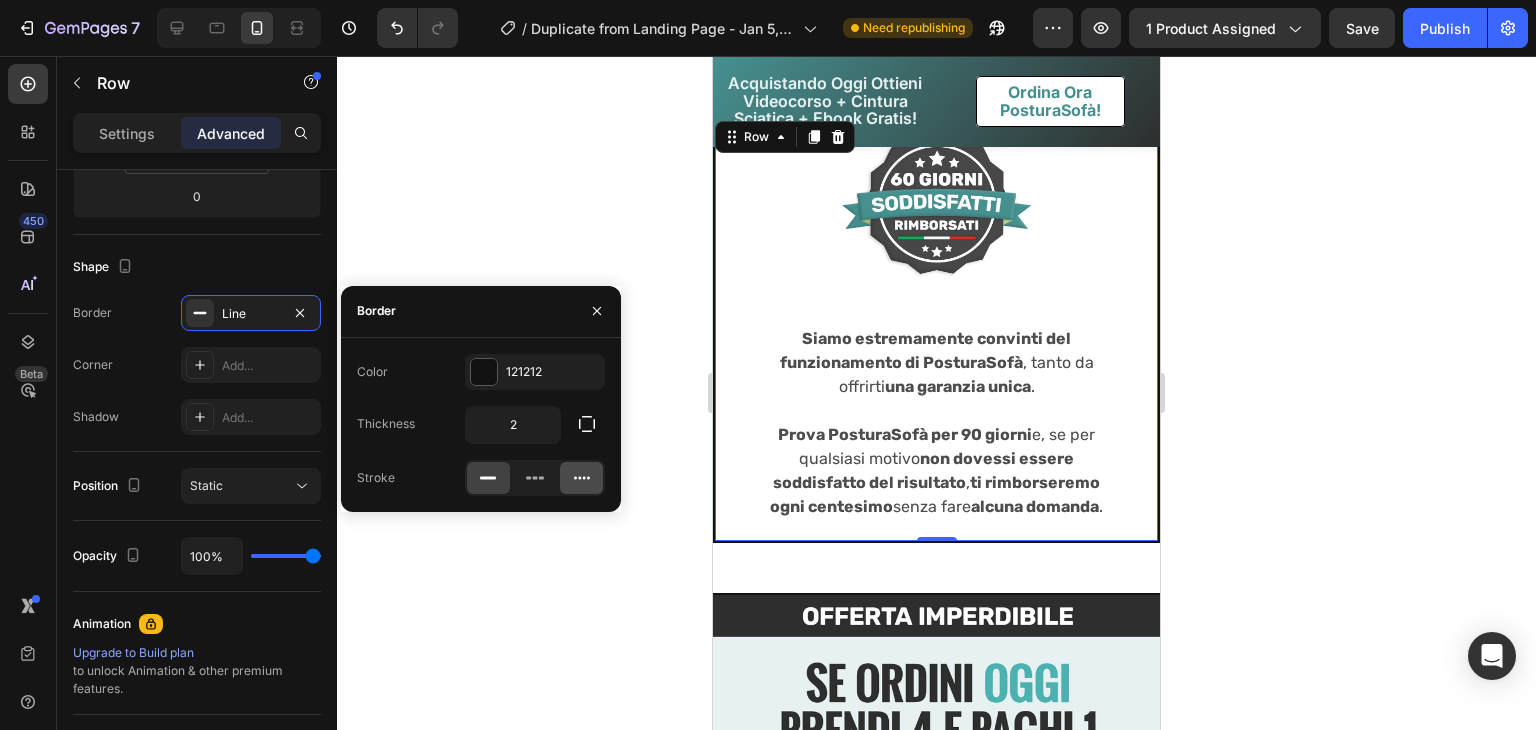 click 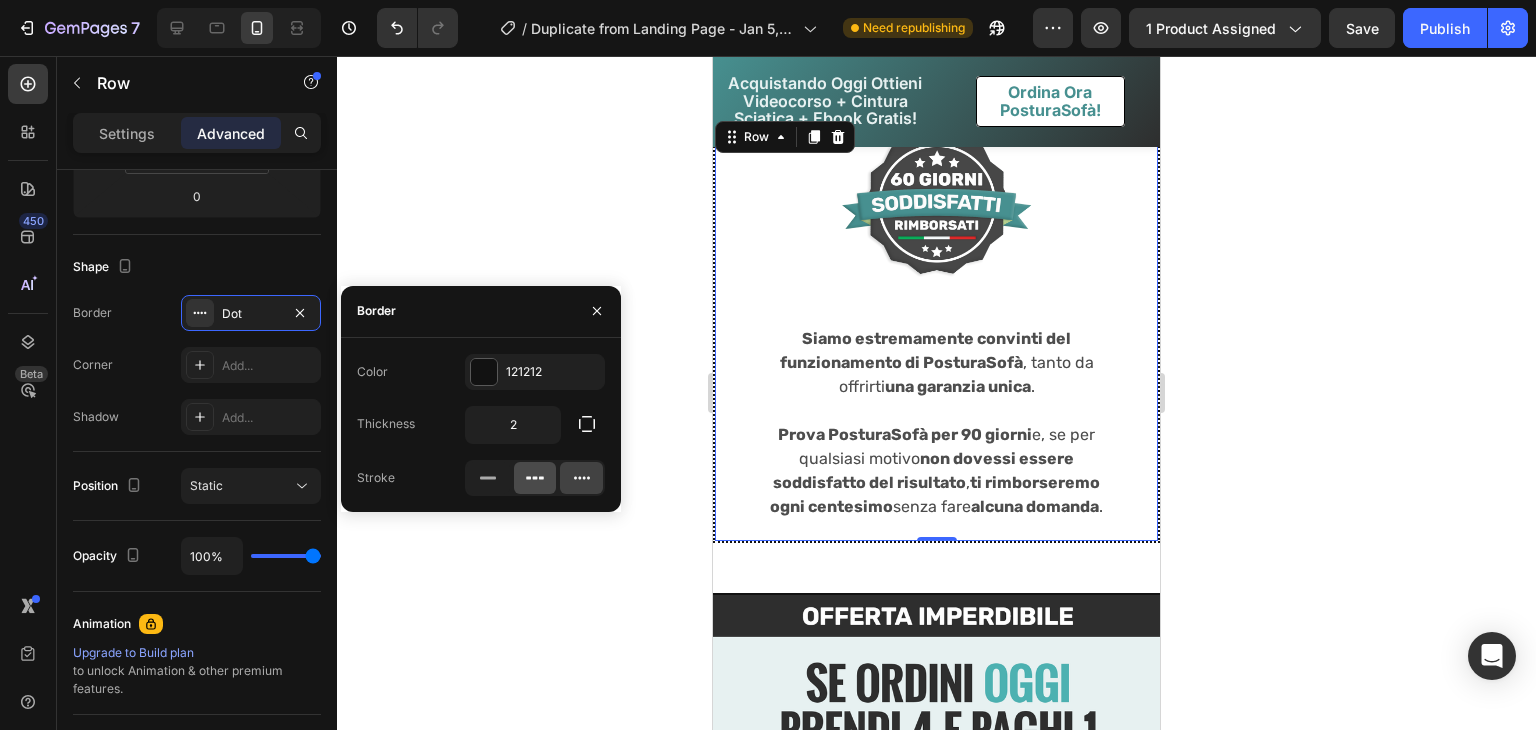click 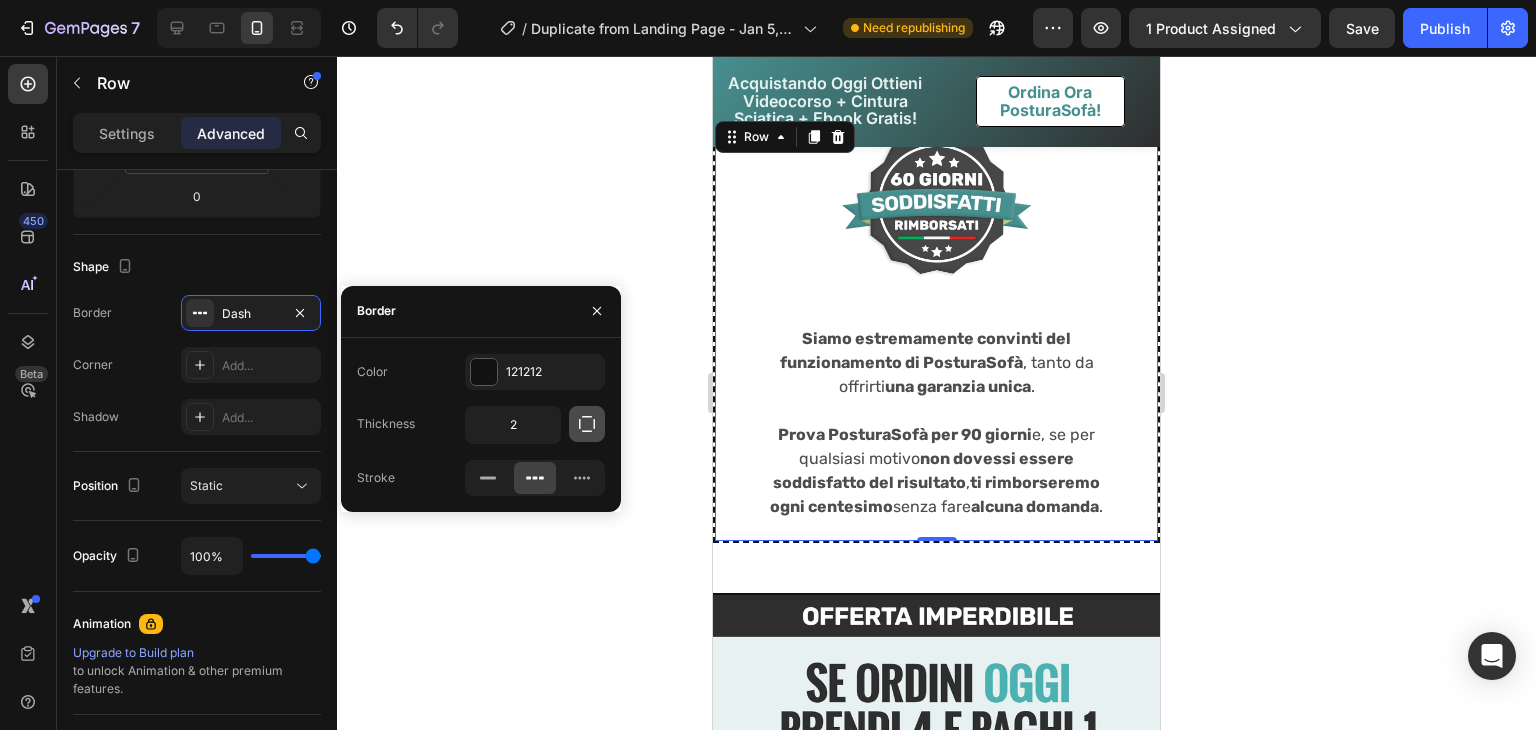click 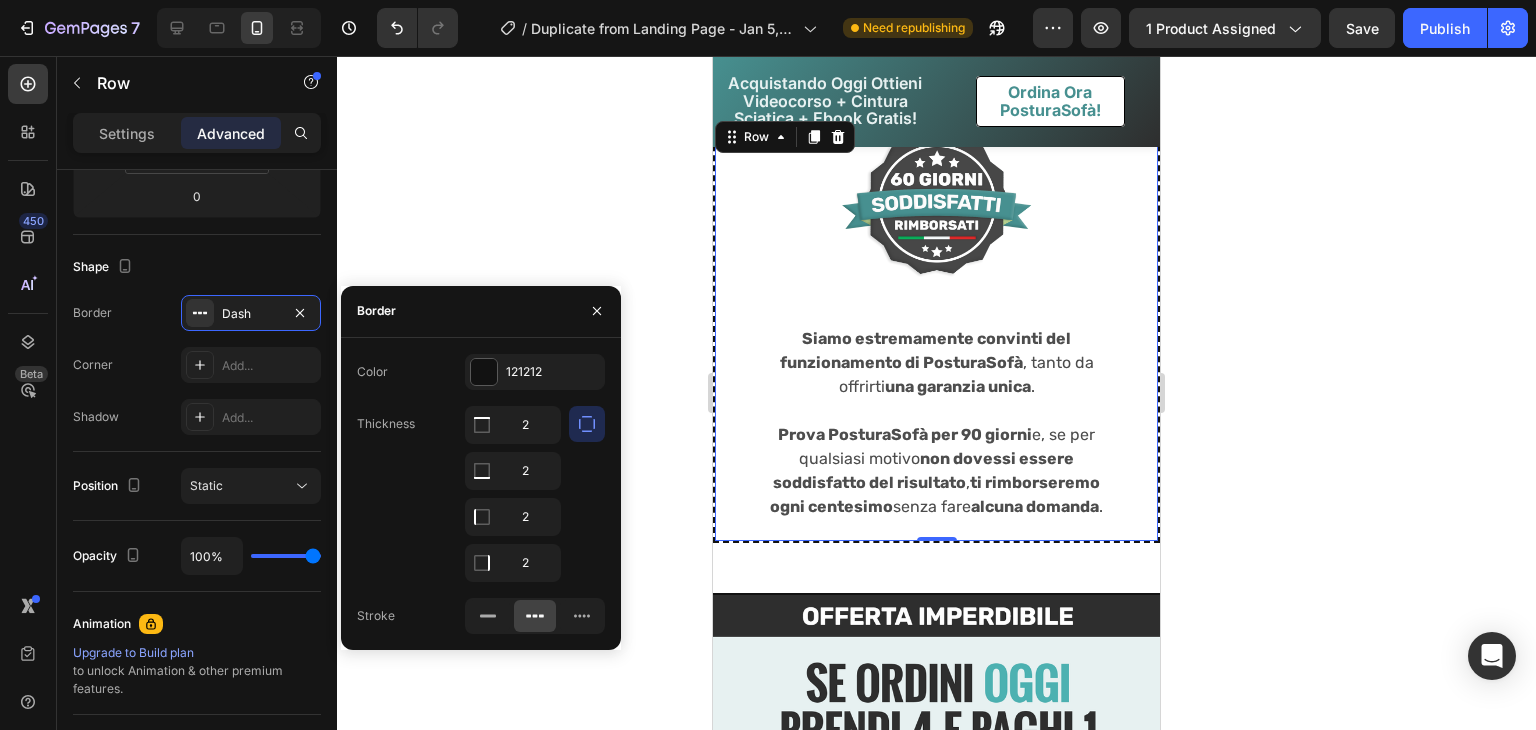 click 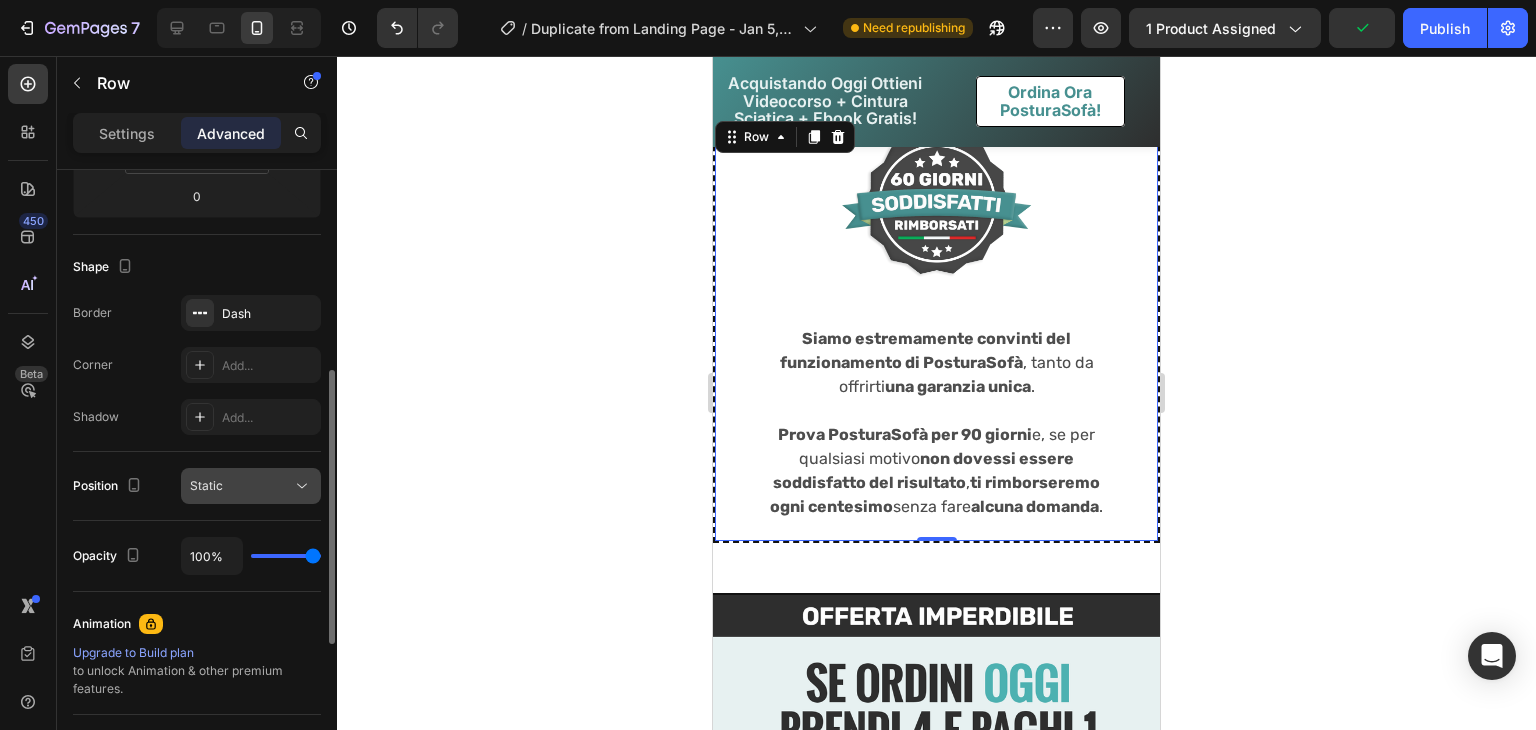 click on "Static" at bounding box center (241, 486) 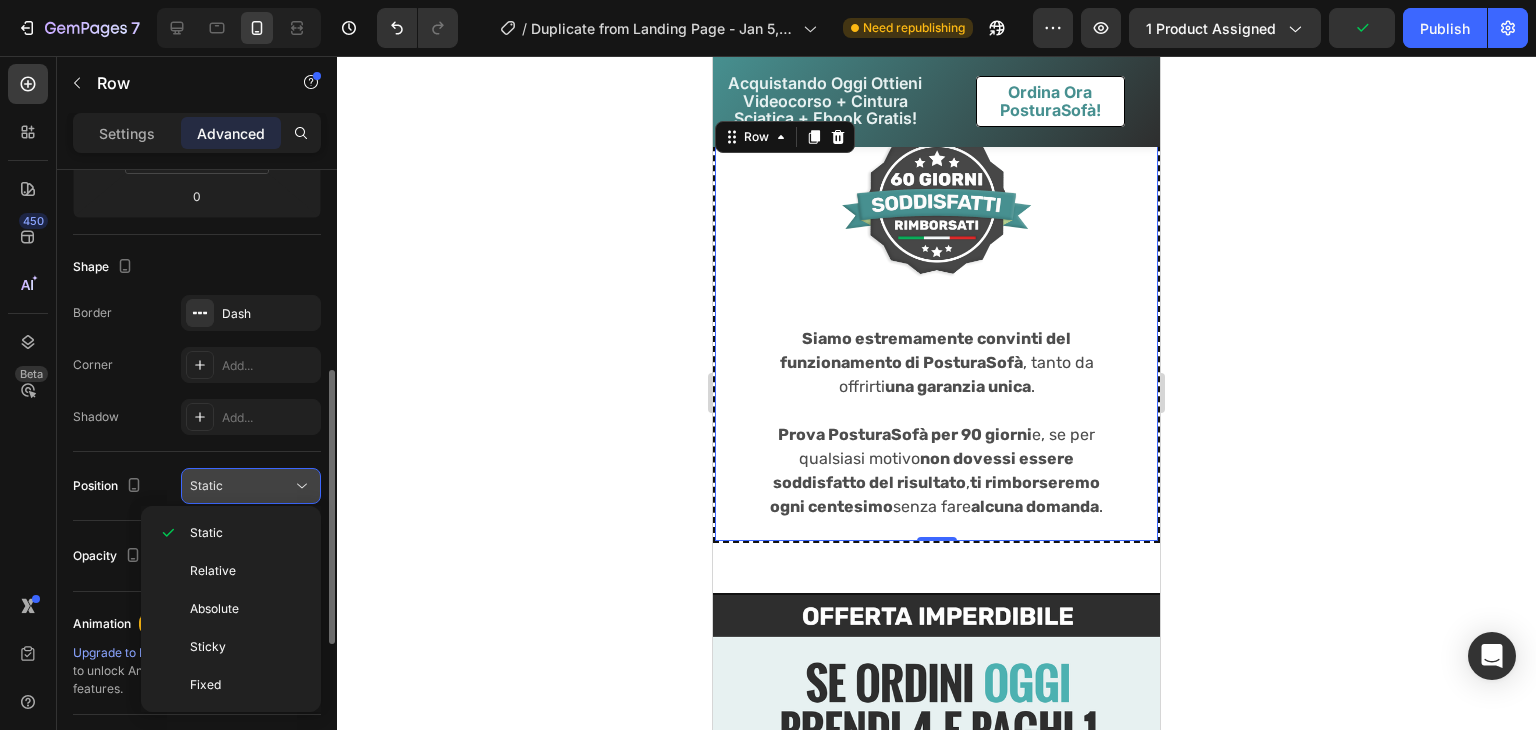 click on "Static" at bounding box center [241, 486] 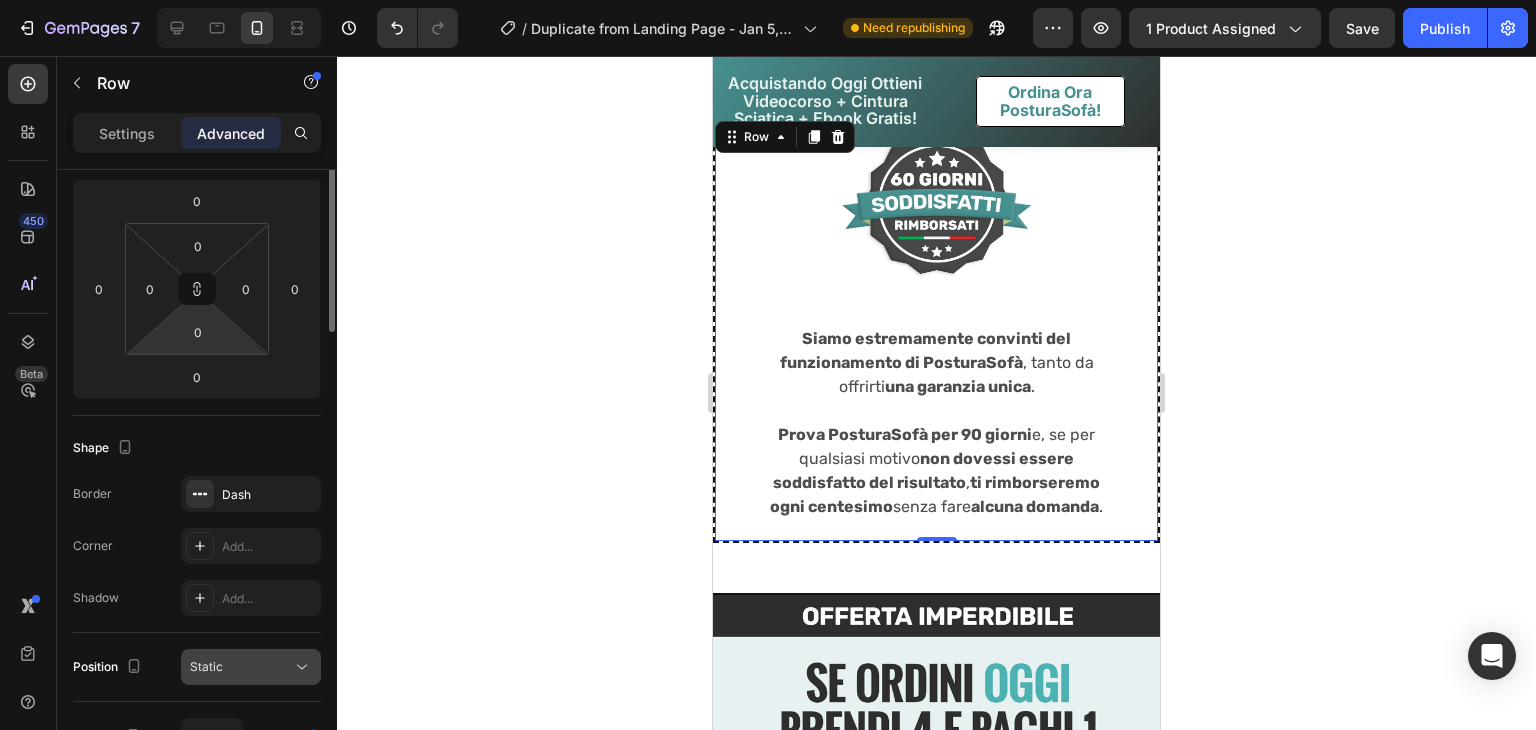 scroll, scrollTop: 108, scrollLeft: 0, axis: vertical 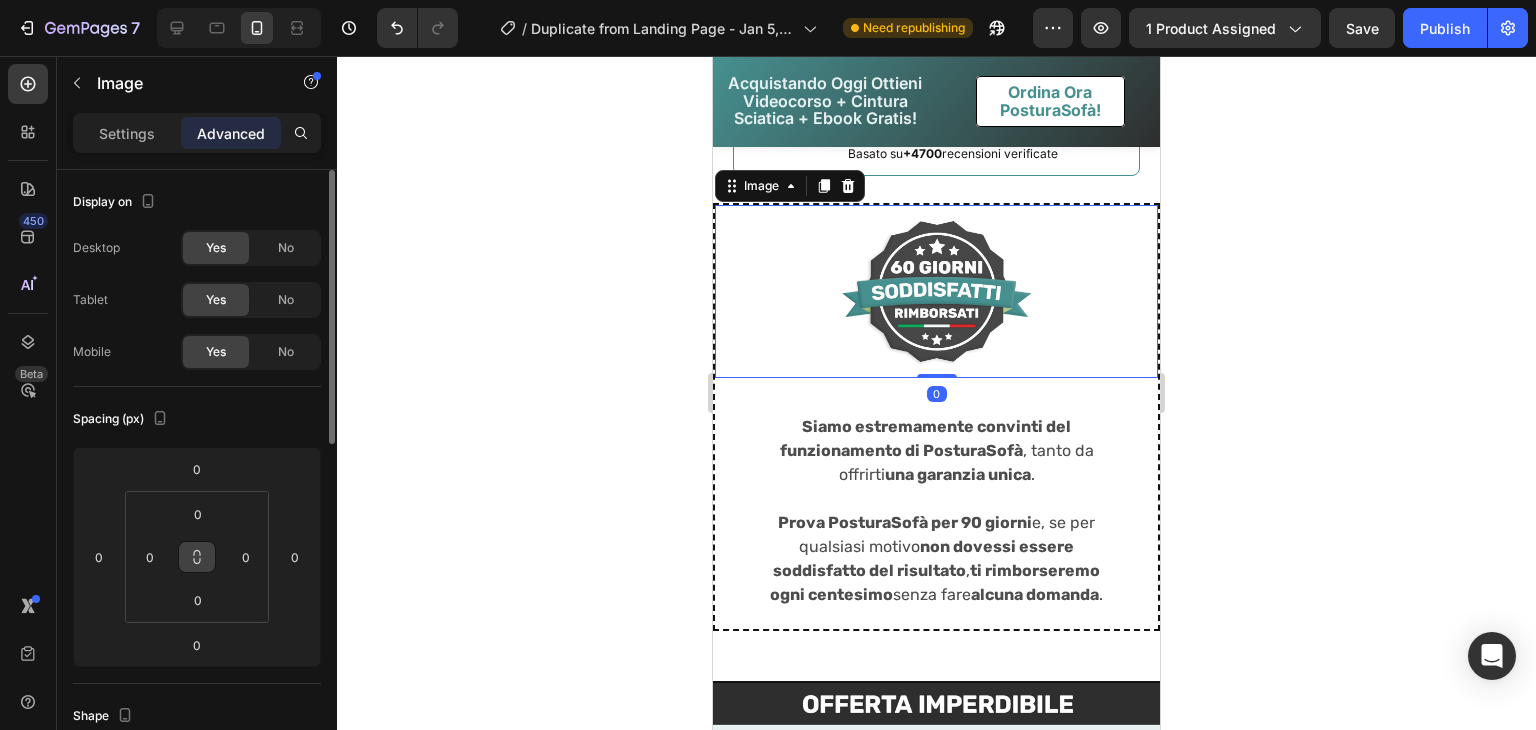 click at bounding box center (197, 557) 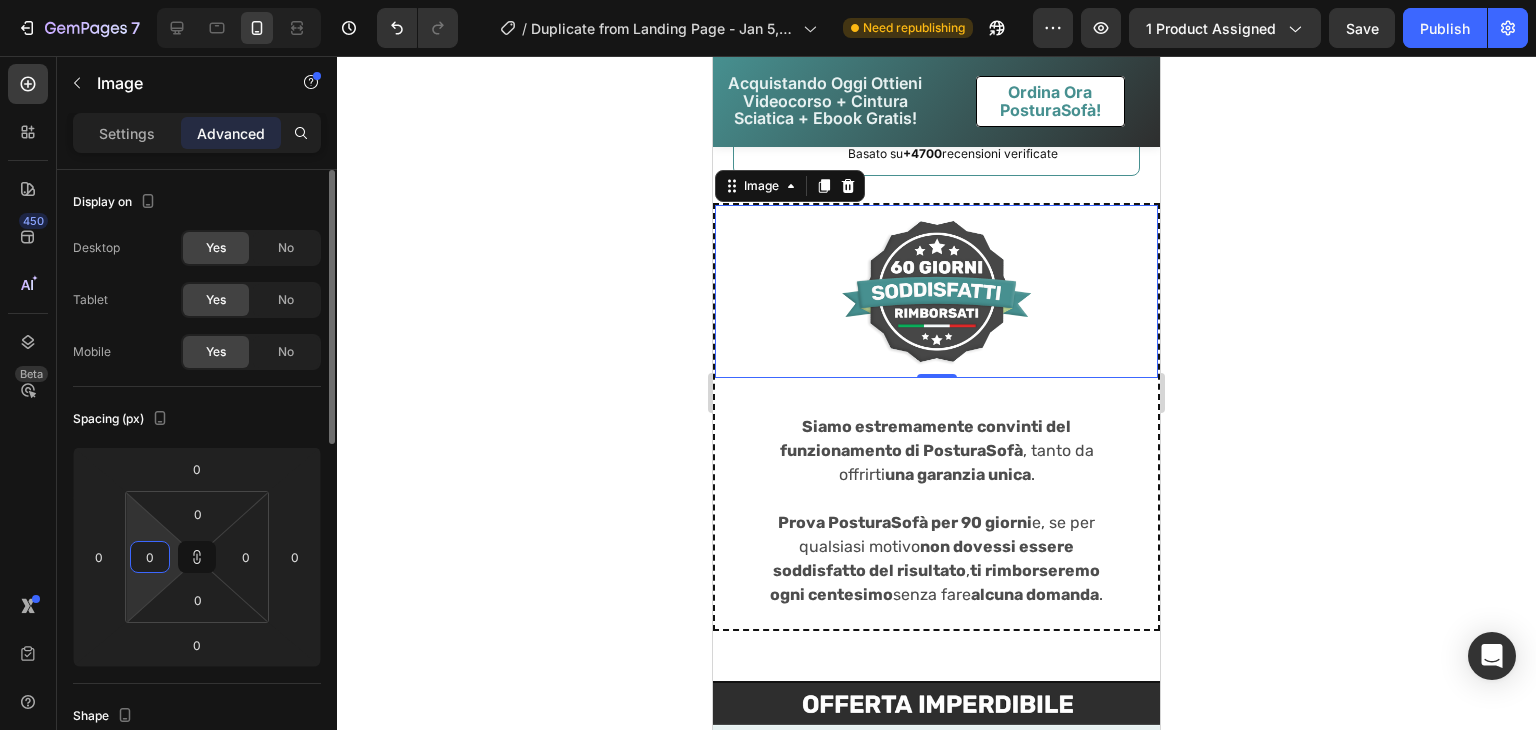 click on "0" at bounding box center [150, 557] 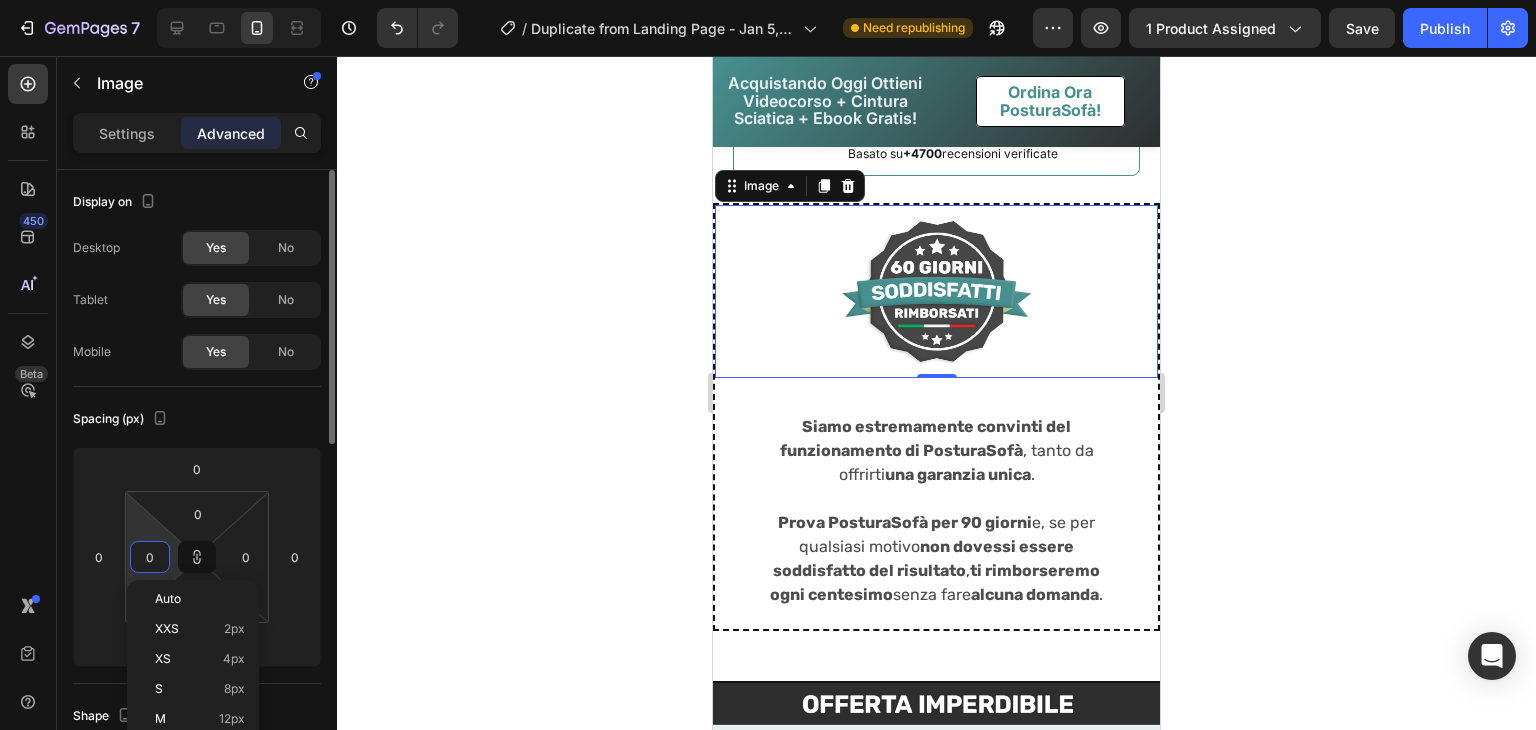 type on "2" 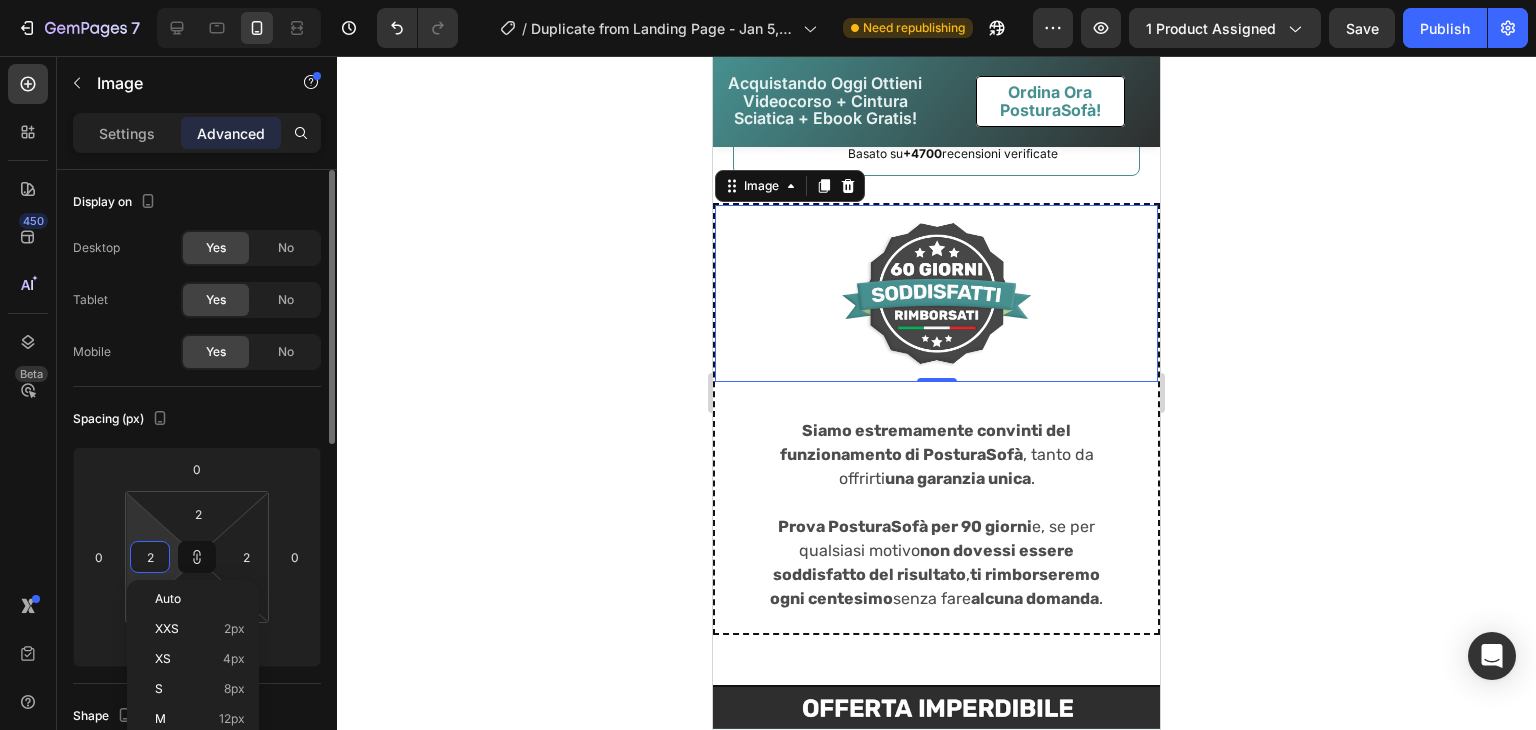 type on "20" 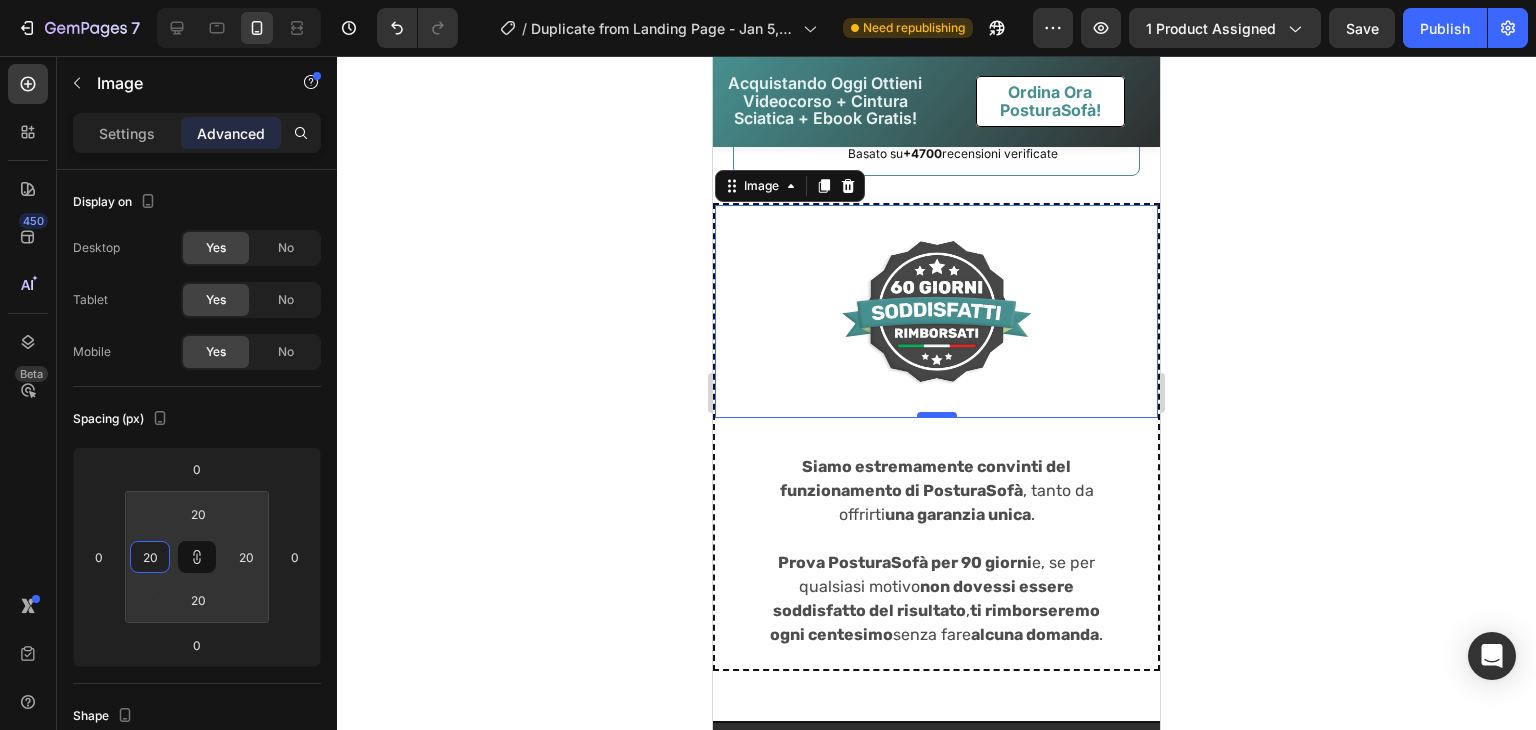 type on "20" 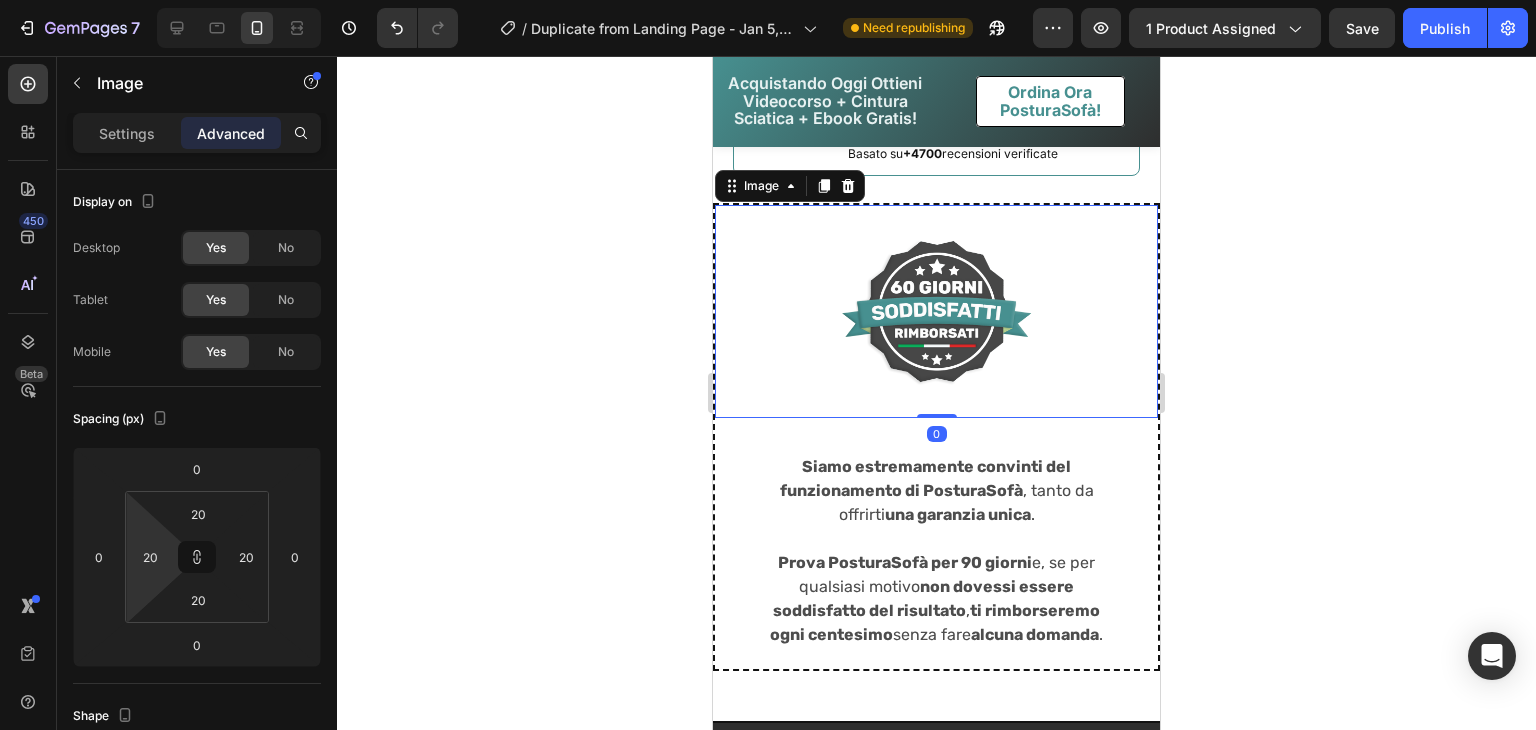 drag, startPoint x: 927, startPoint y: 412, endPoint x: 935, endPoint y: 384, distance: 29.12044 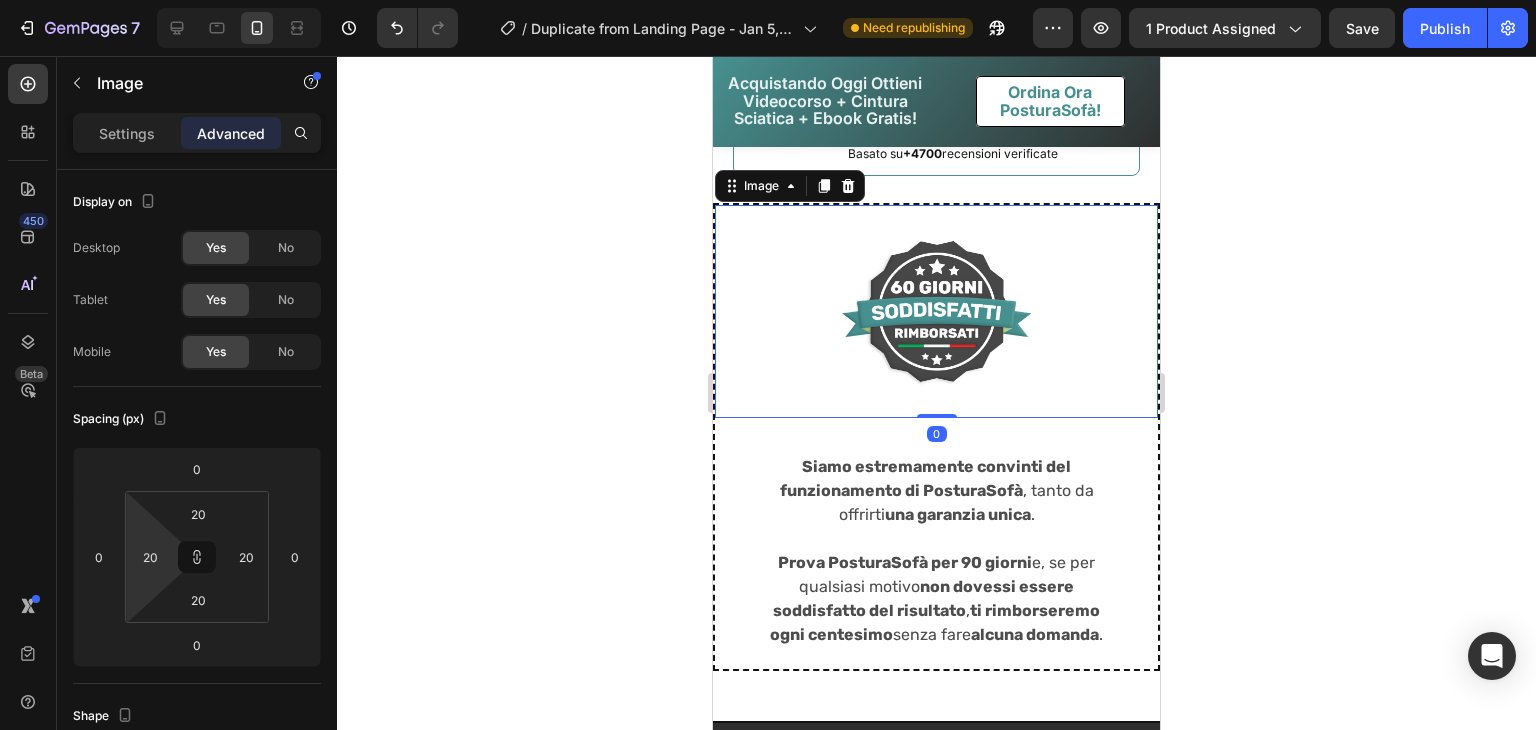click on "Image   0" at bounding box center (936, 311) 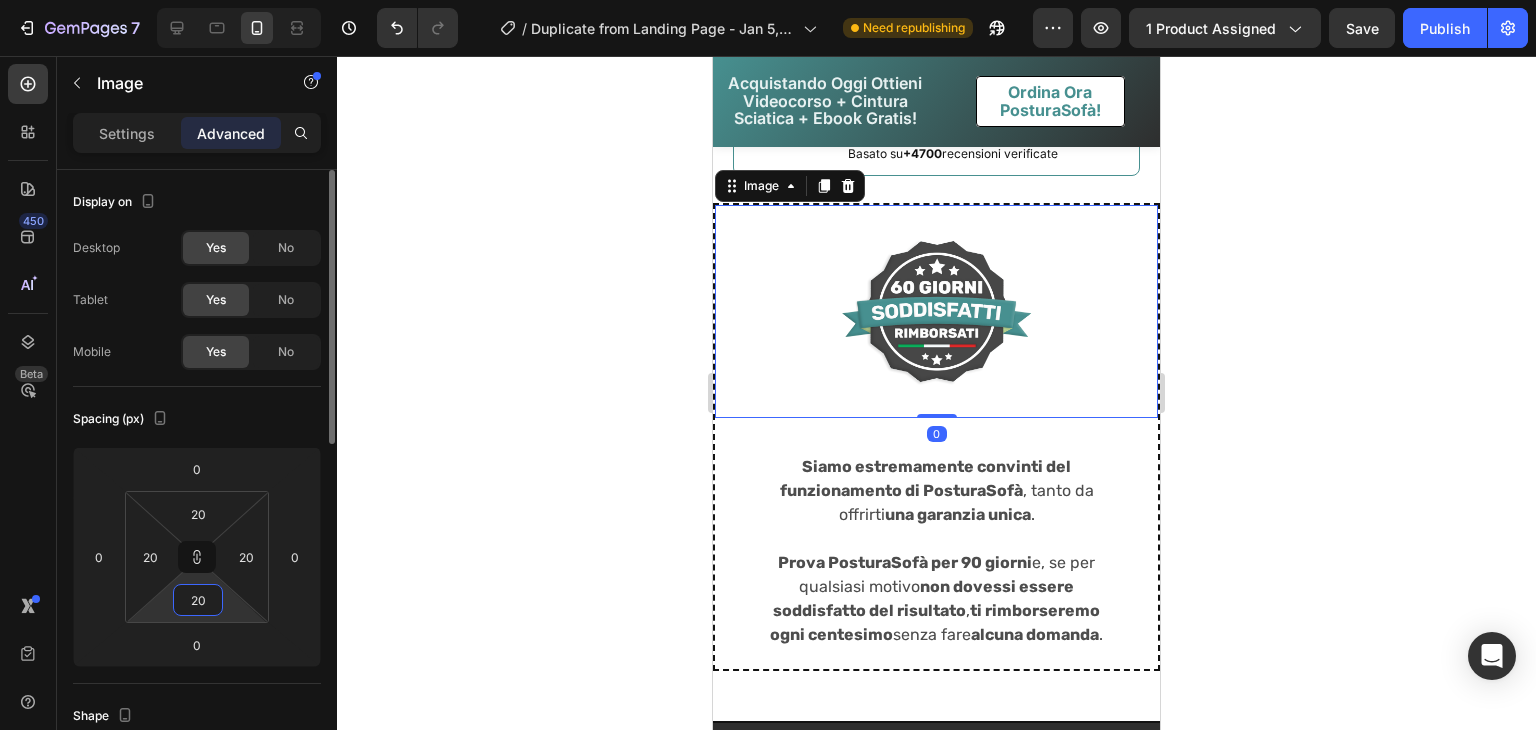 click on "20" at bounding box center (198, 600) 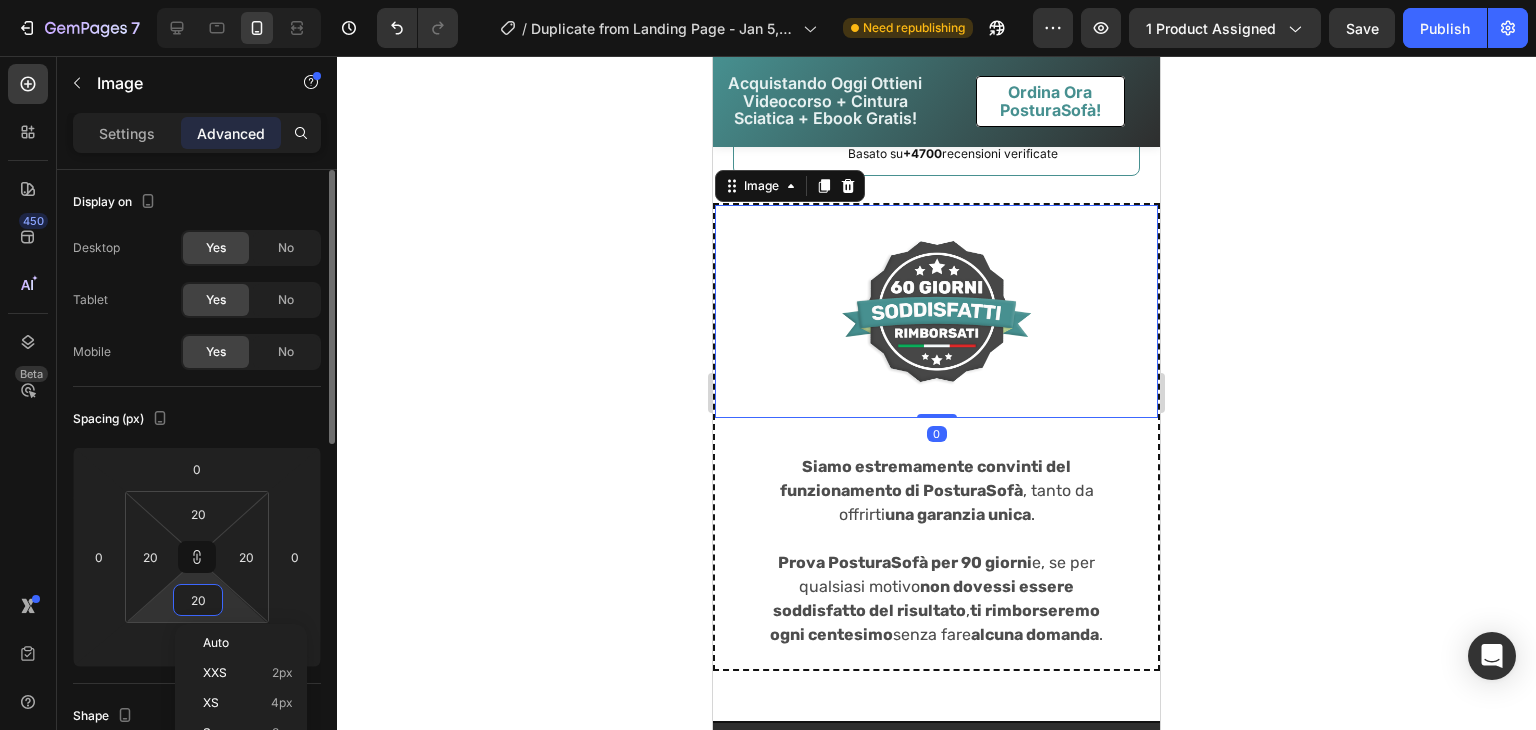 type 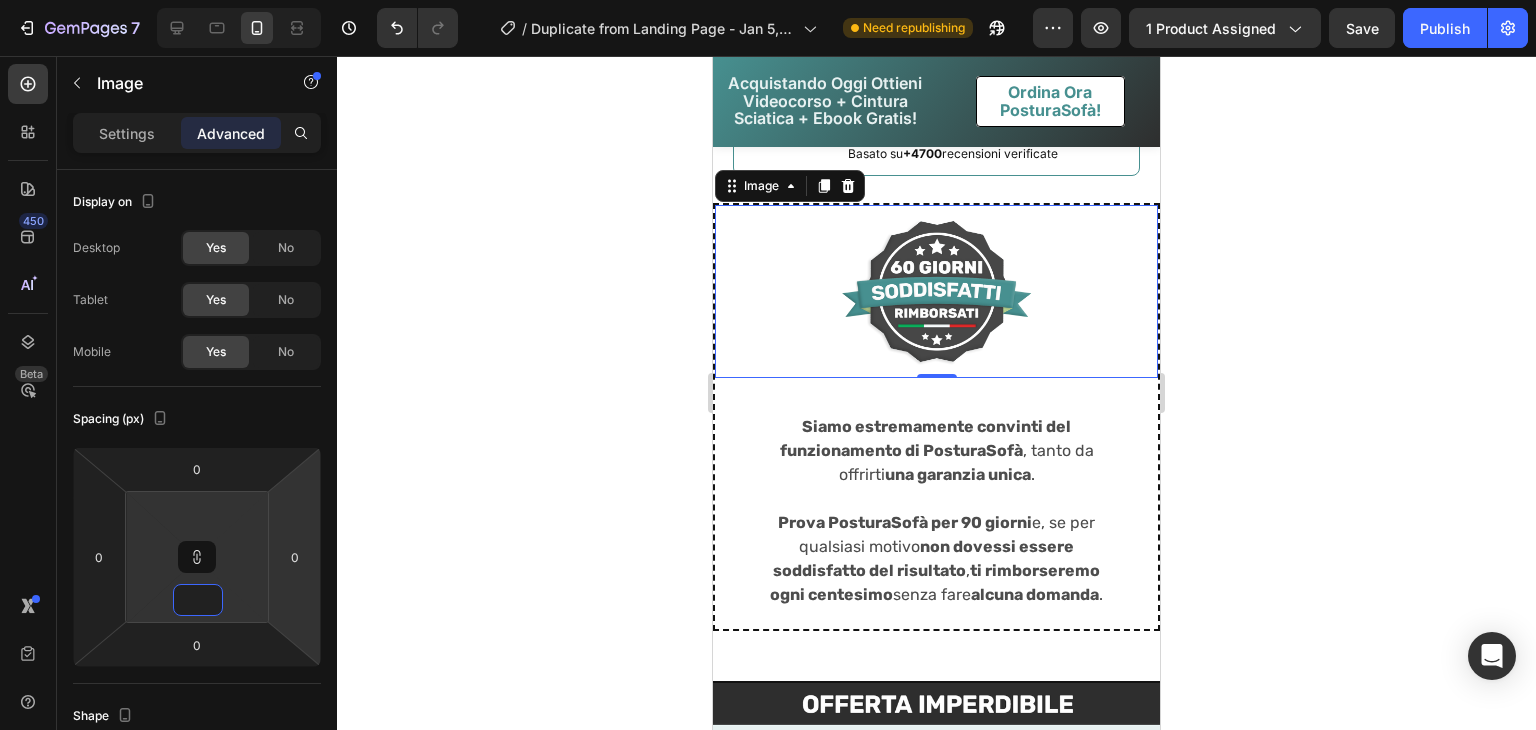 click on "Siamo estremamente convinti del funzionamento di PosturaSofà , tanto da offrirti una garanzia unica . Prova PosturaSofà per [DAYS] giorni e, se per qualsiasi motivo non dovessi essere soddisfatto del risultato , ti rimborseremo ogni centesimo senza fare alcuna domanda . Text Block" at bounding box center [936, 511] 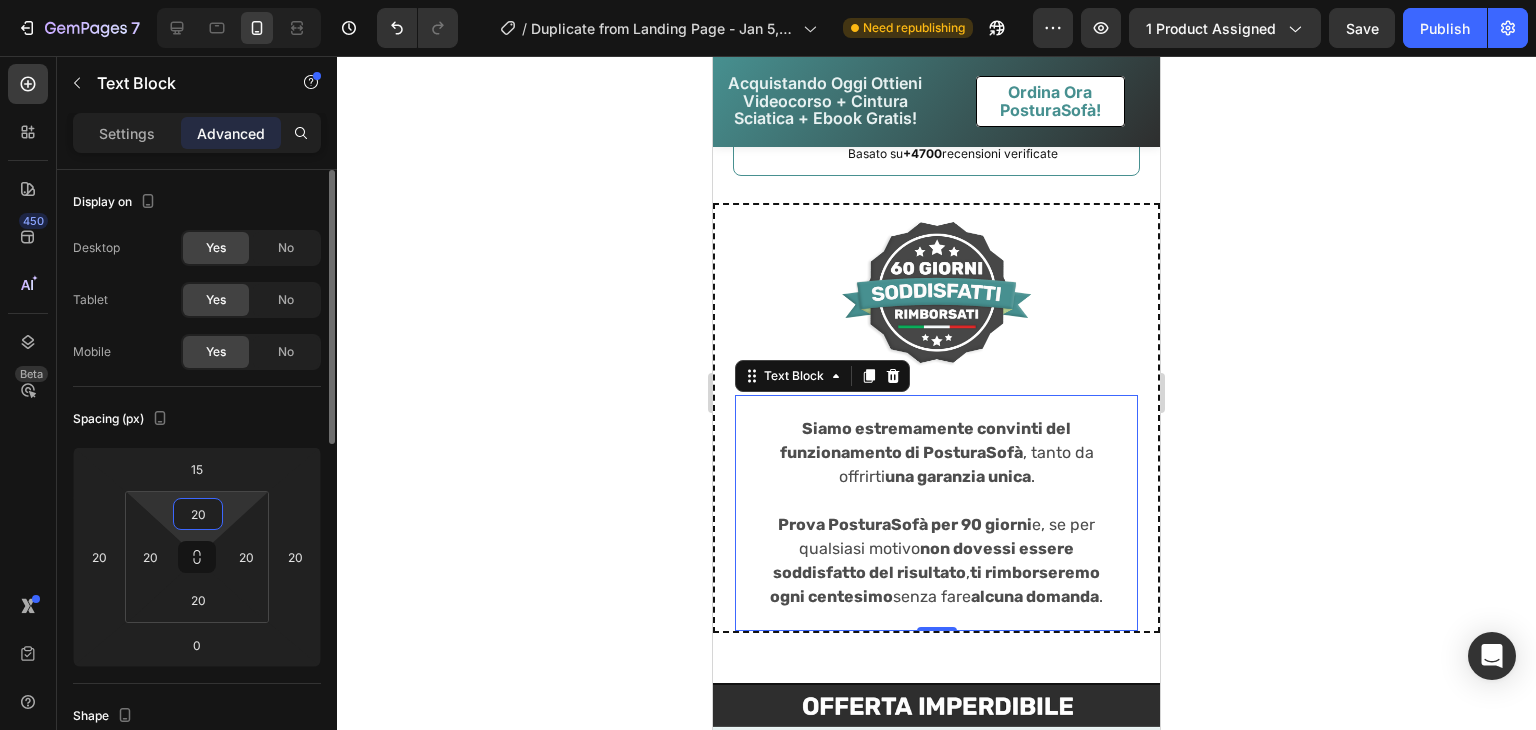 click on "20" at bounding box center [198, 514] 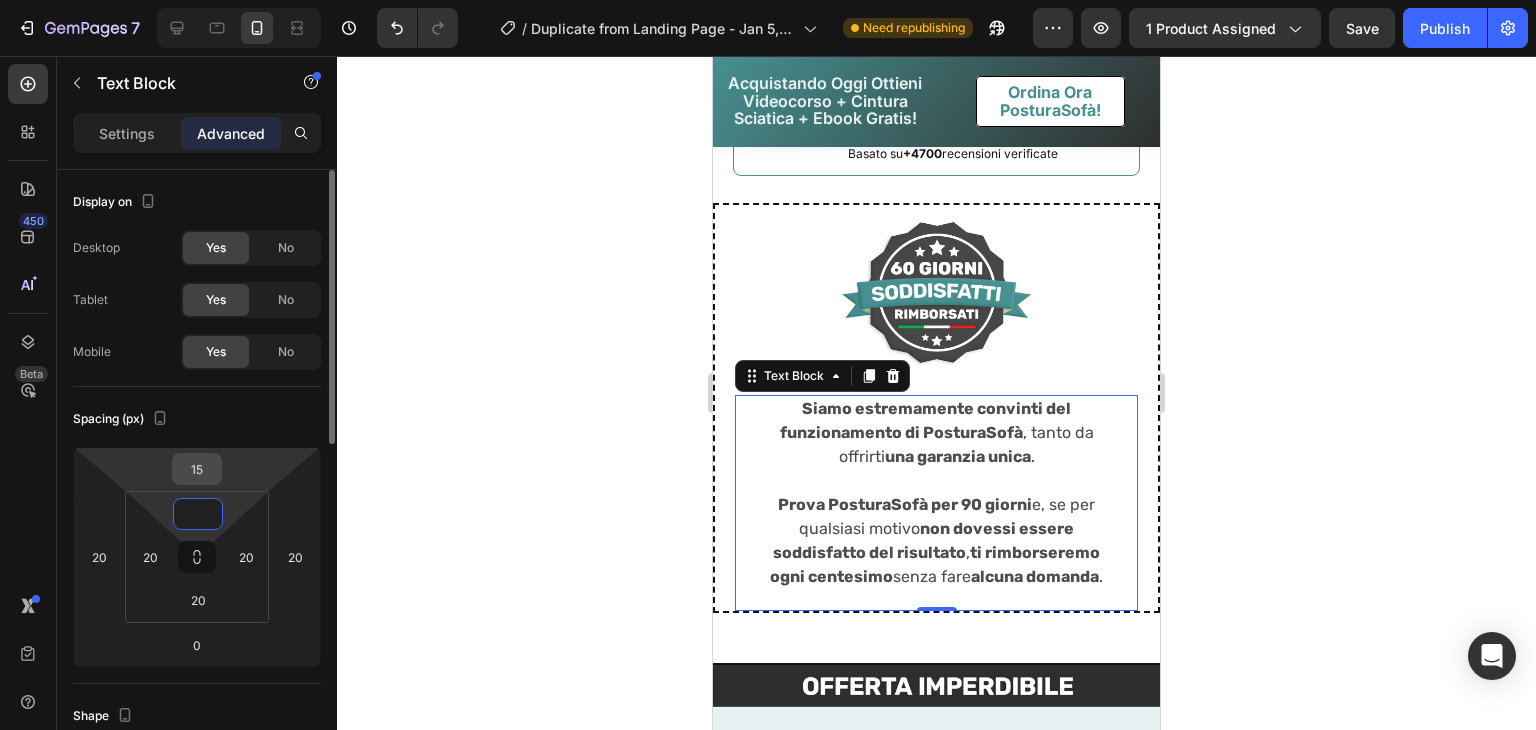 type on "0" 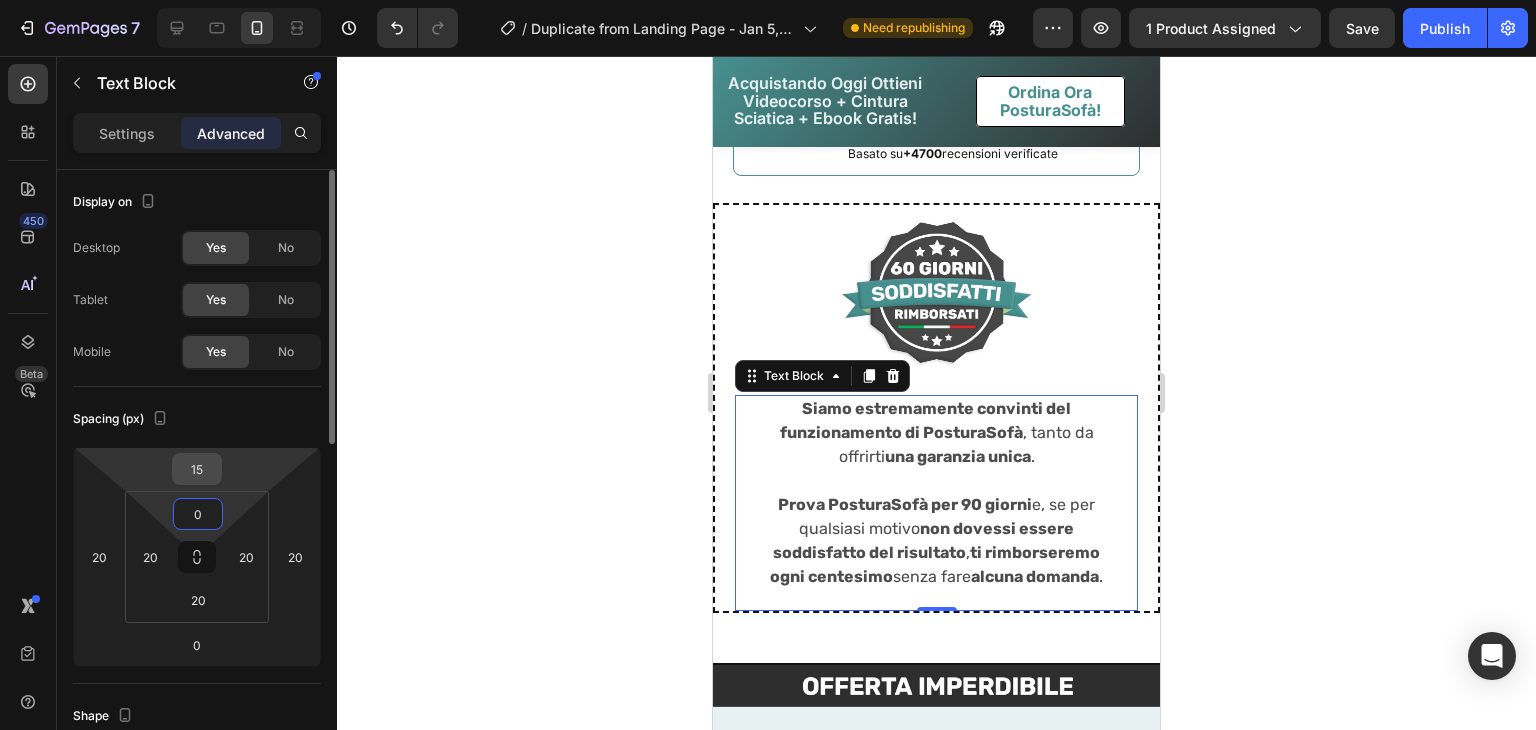 click on "15" at bounding box center (197, 469) 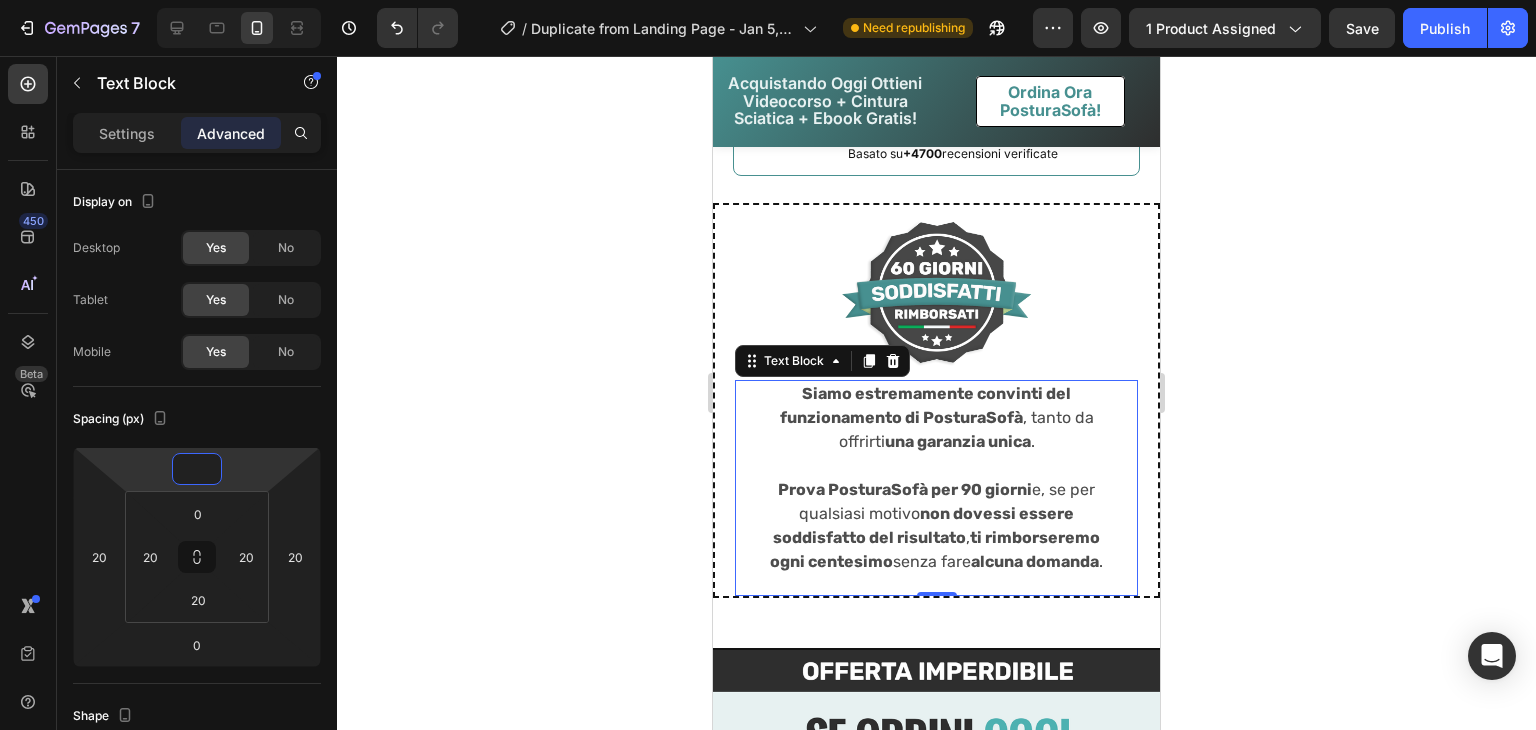 type on "0" 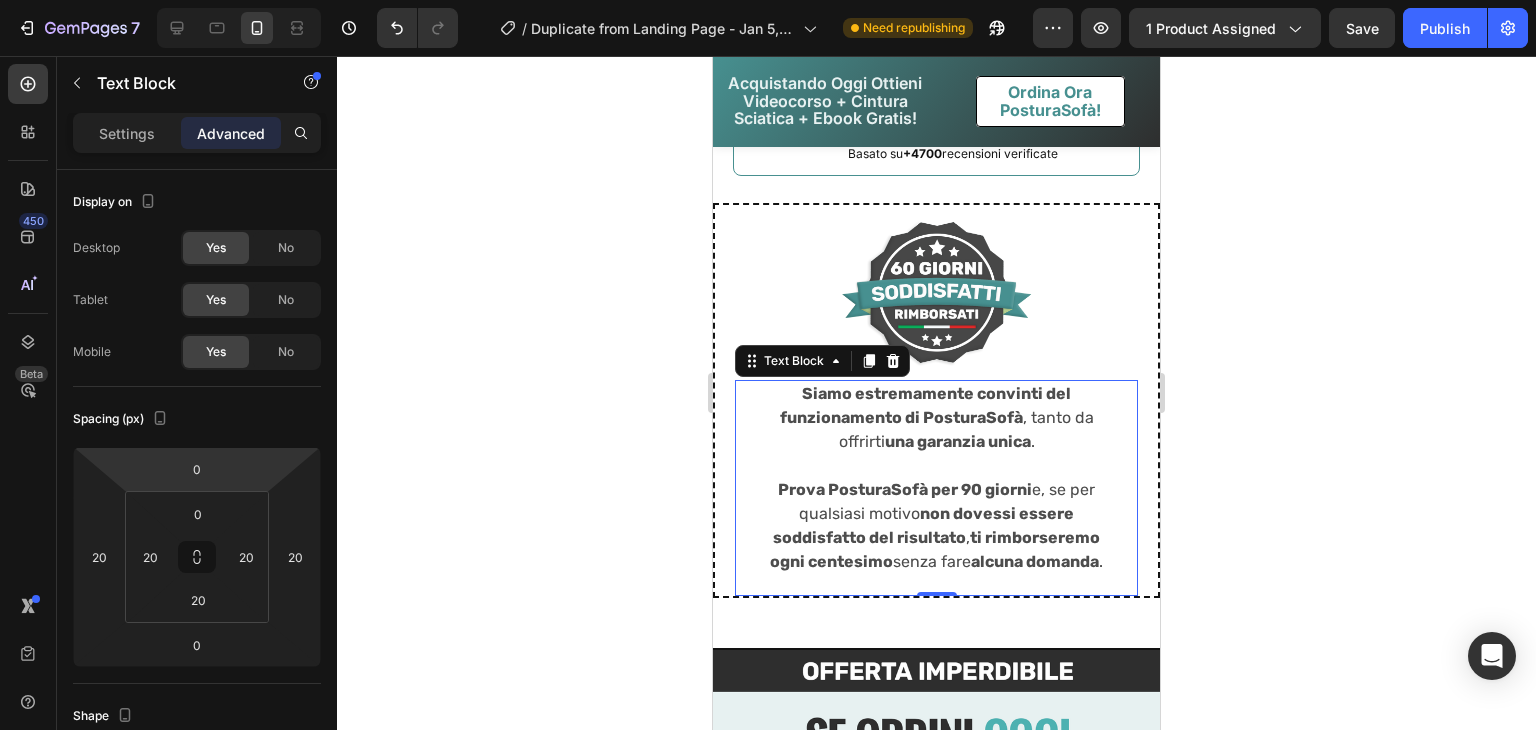 click 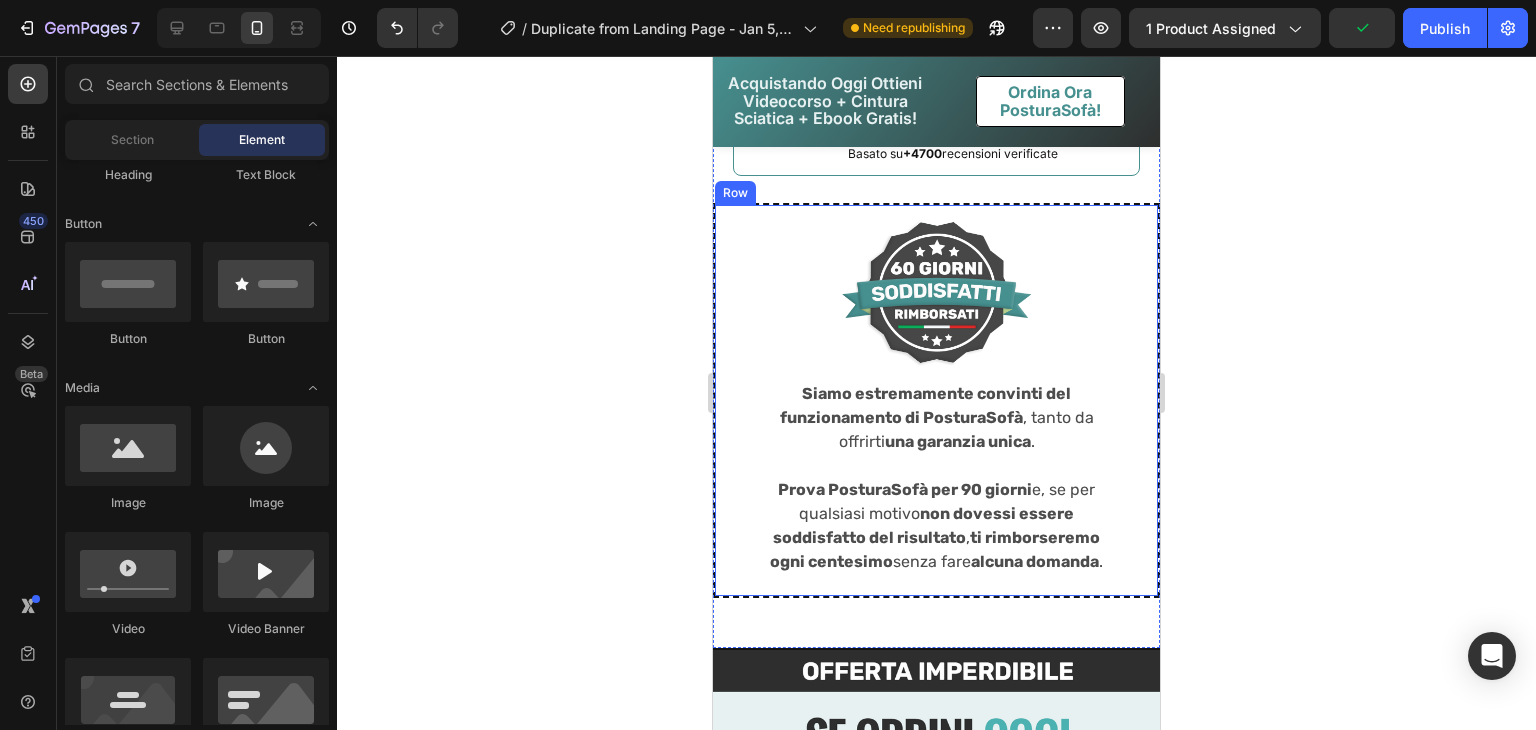 click on "Image Siamo estremamente convinti del funzionamento di PosturaSofà , tanto da offrirti una garanzia unica . Prova PosturaSofà per [DAYS] giorni e, se per qualsiasi motivo non dovessi essere soddisfatto del risultato , ti rimborseremo ogni centesimo senza fare alcuna domanda . Text Block" at bounding box center (936, 400) 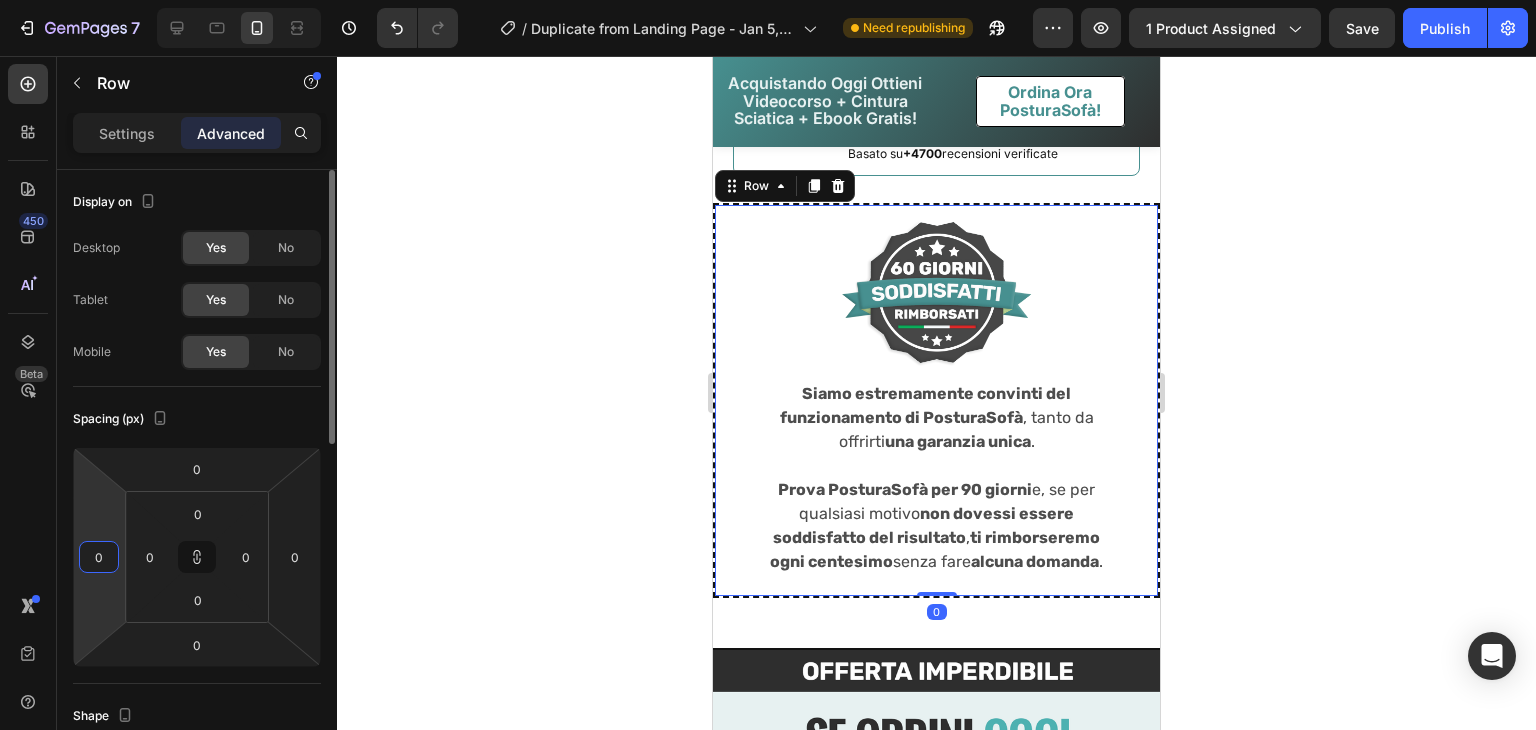 click on "0" at bounding box center (99, 557) 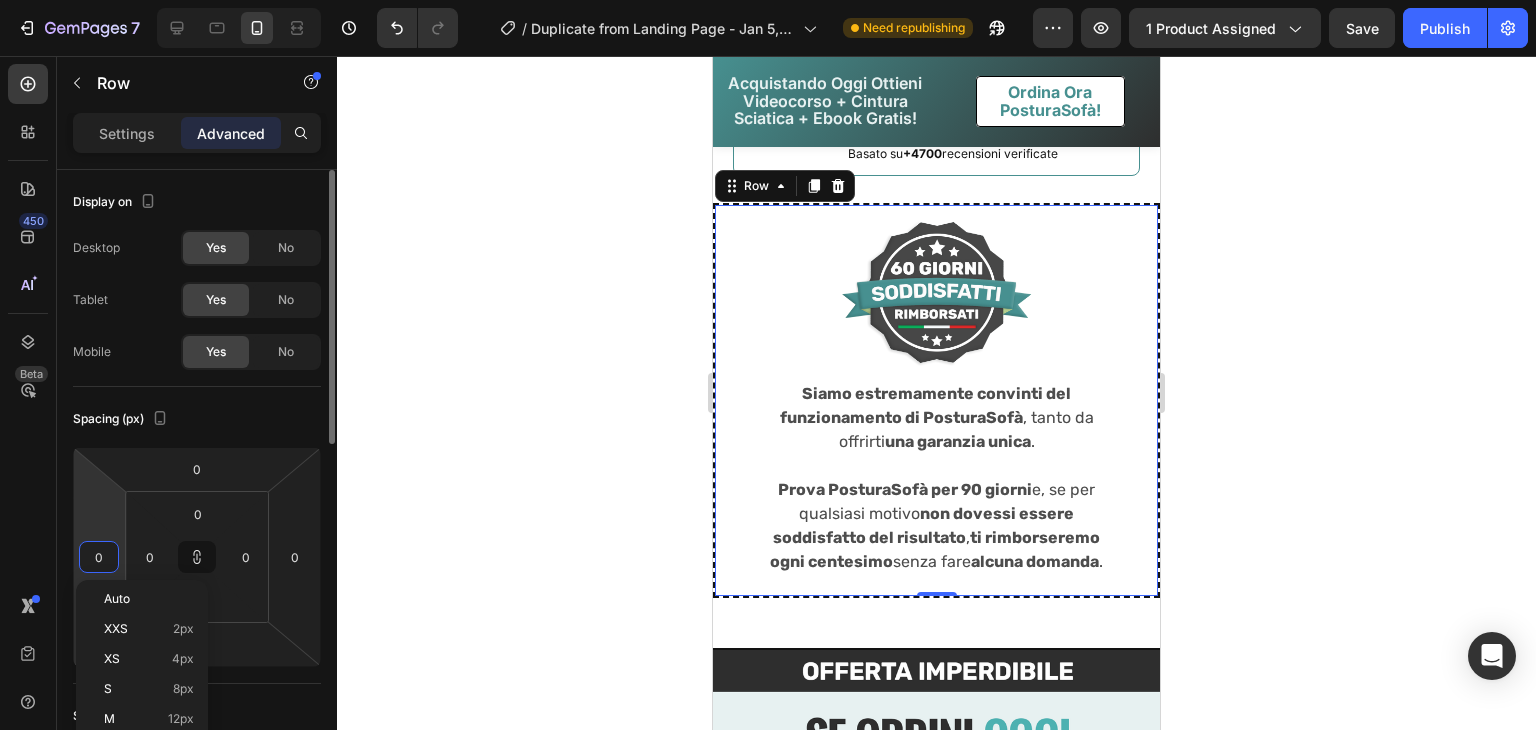 type on "1" 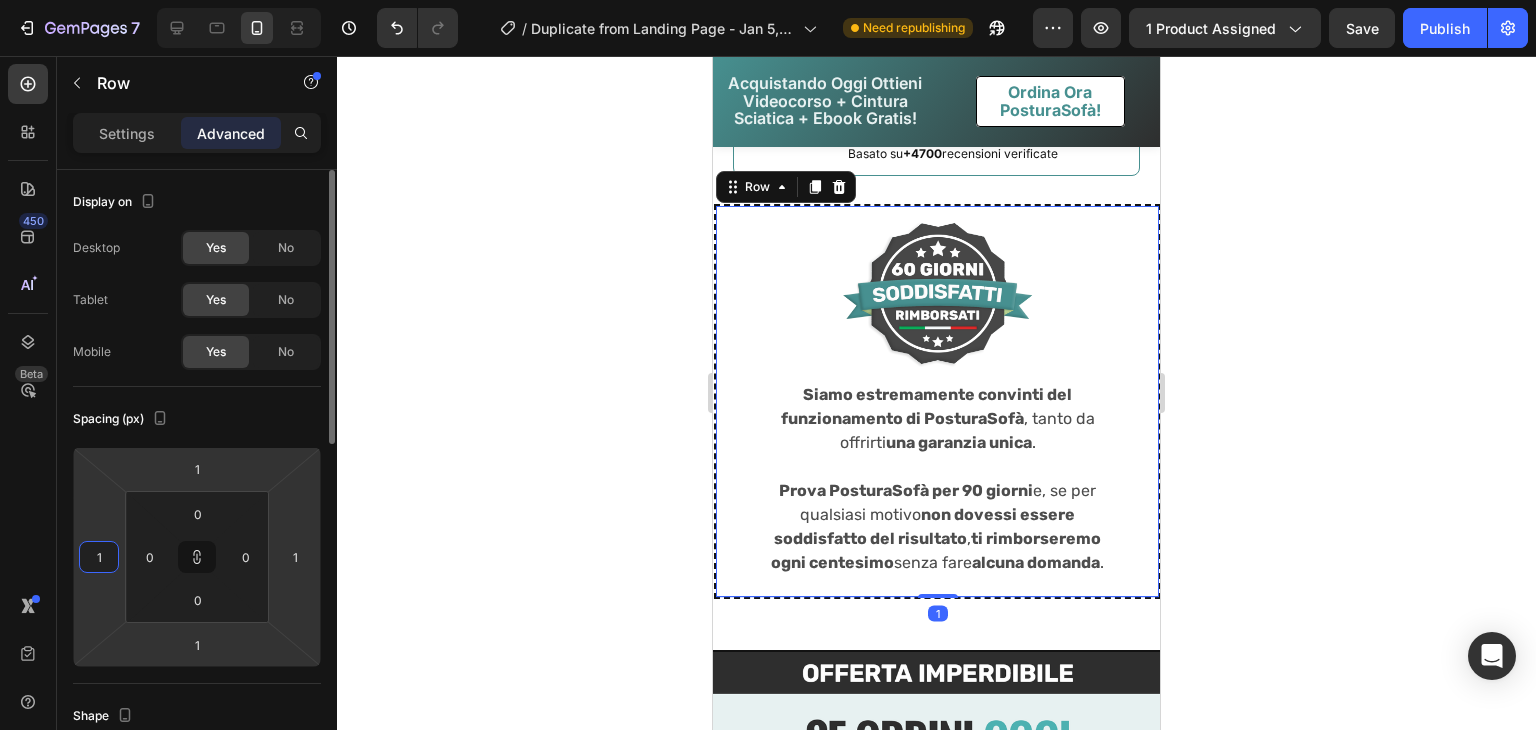 type on "10" 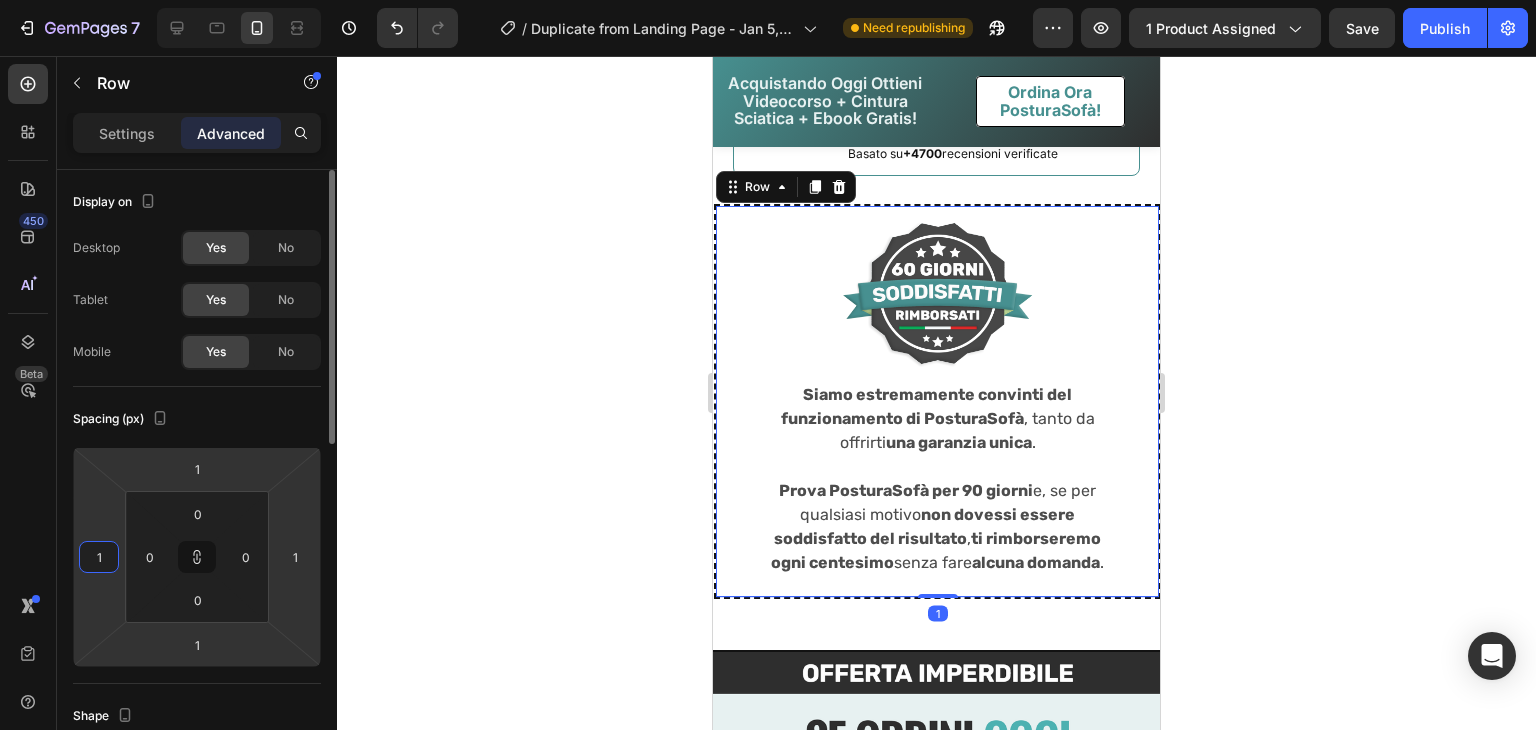 type on "10" 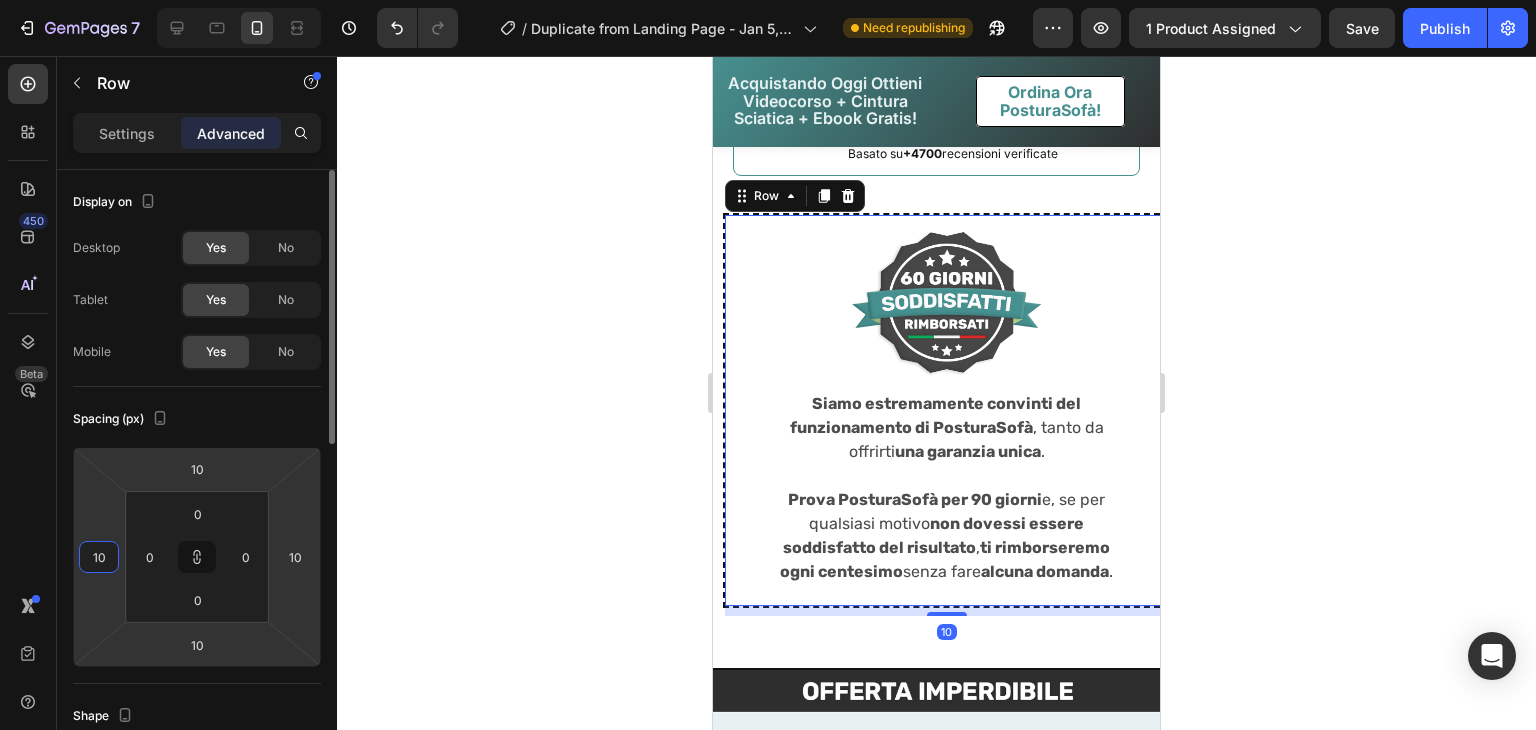 type on "1" 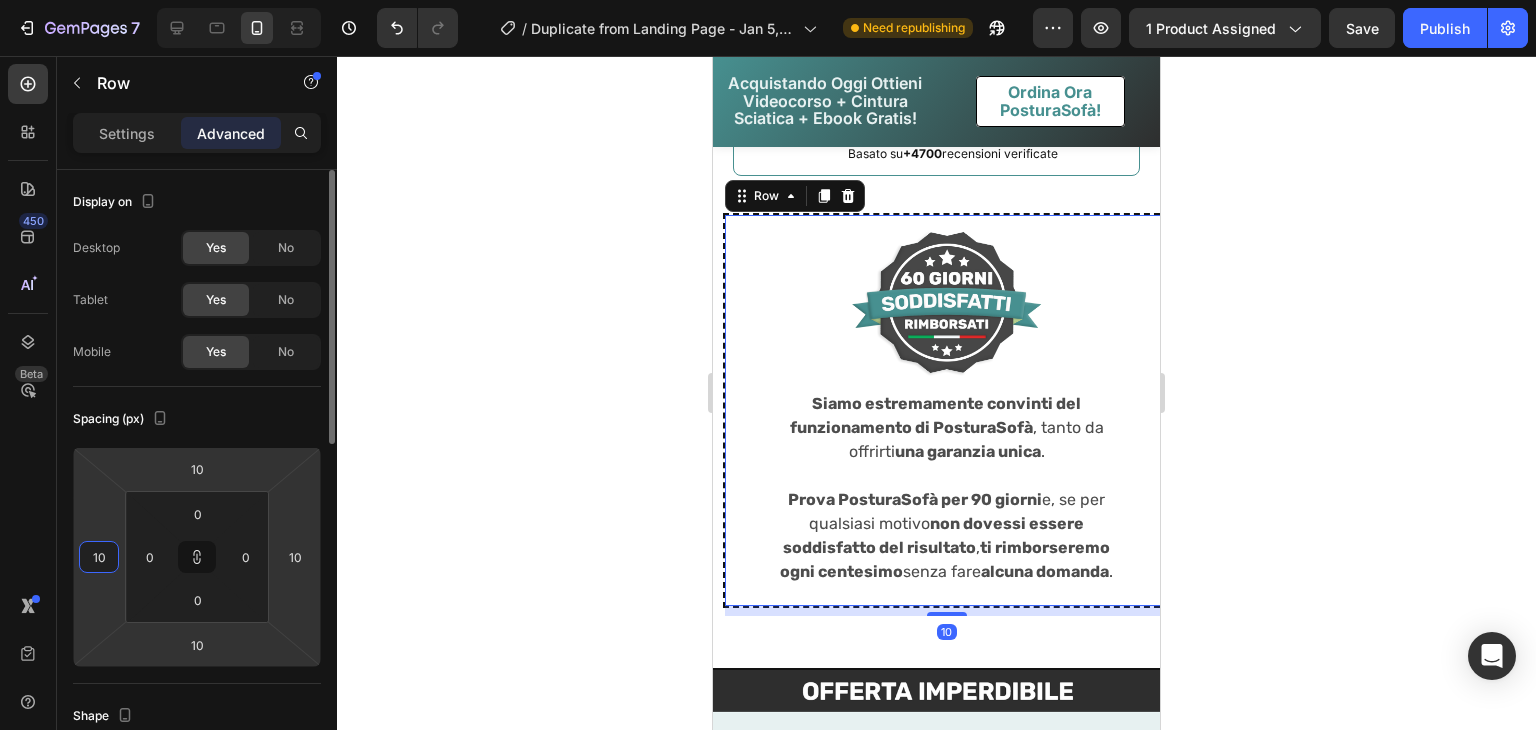 type on "1" 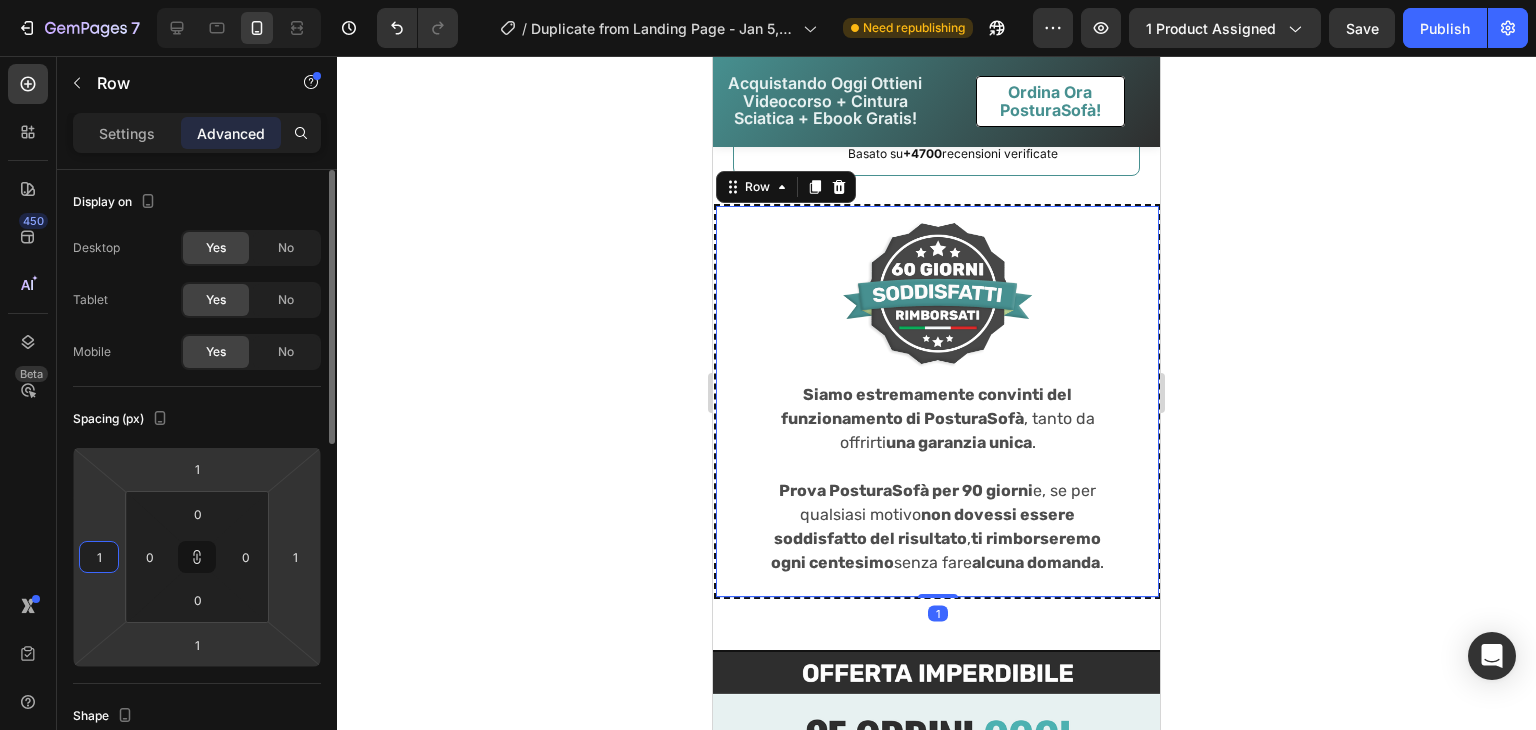 type 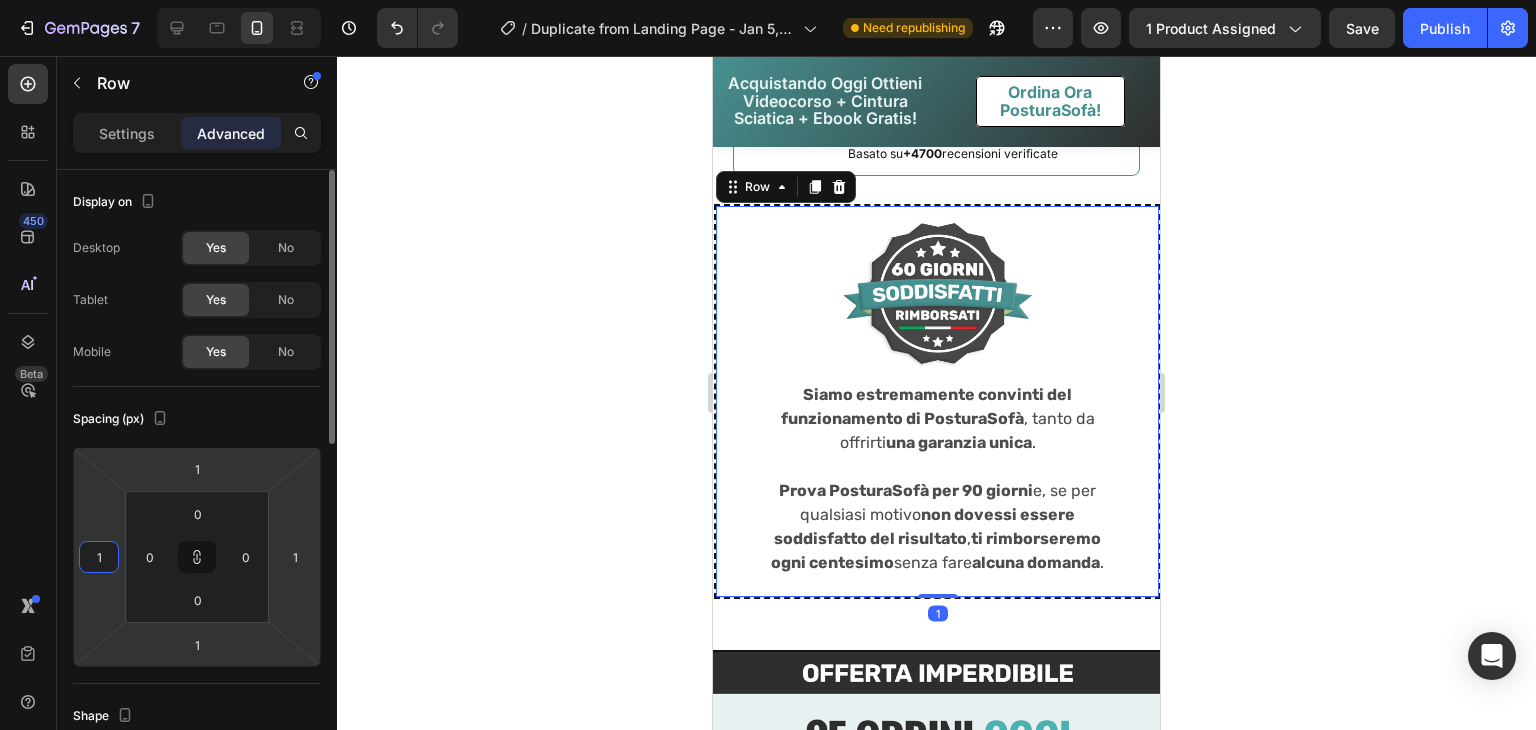 type 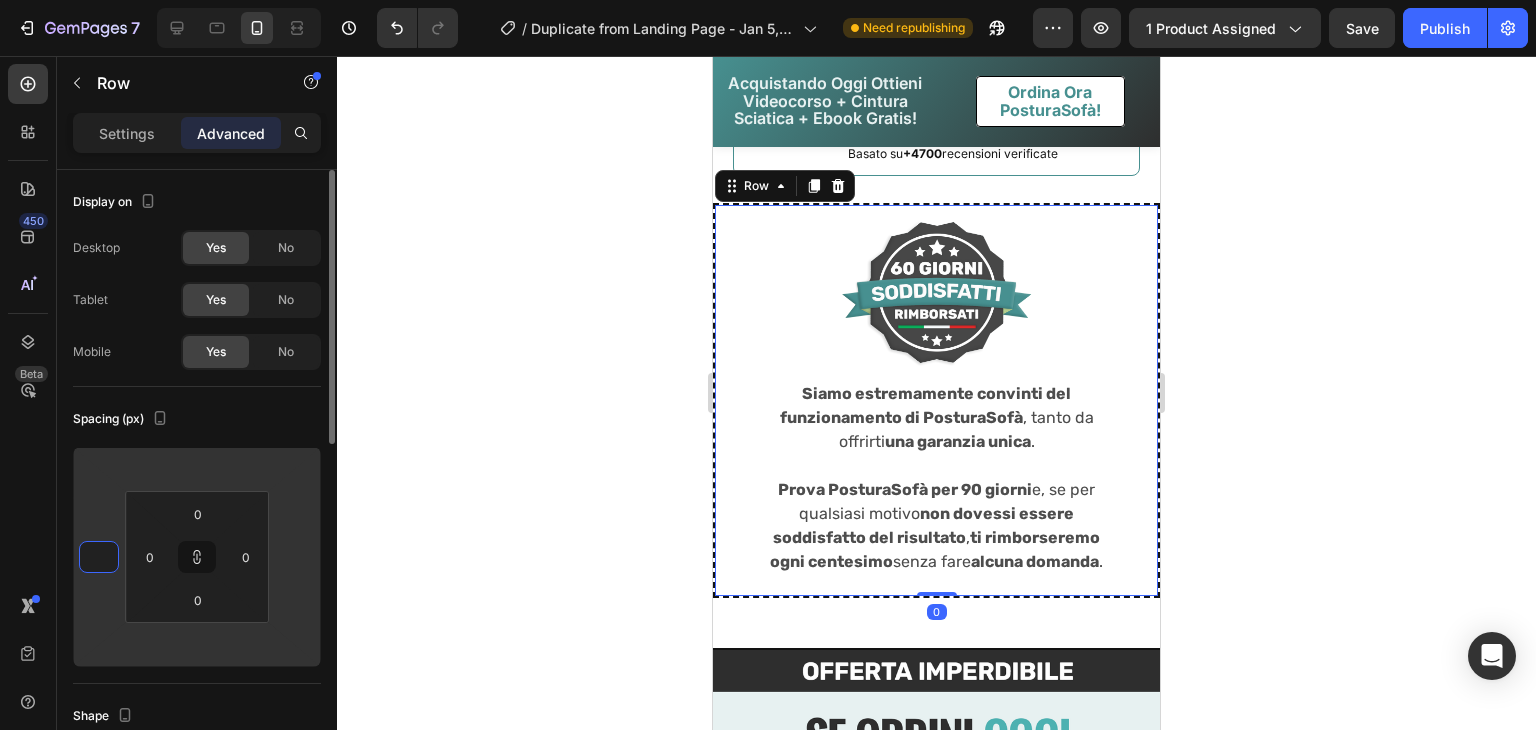 type 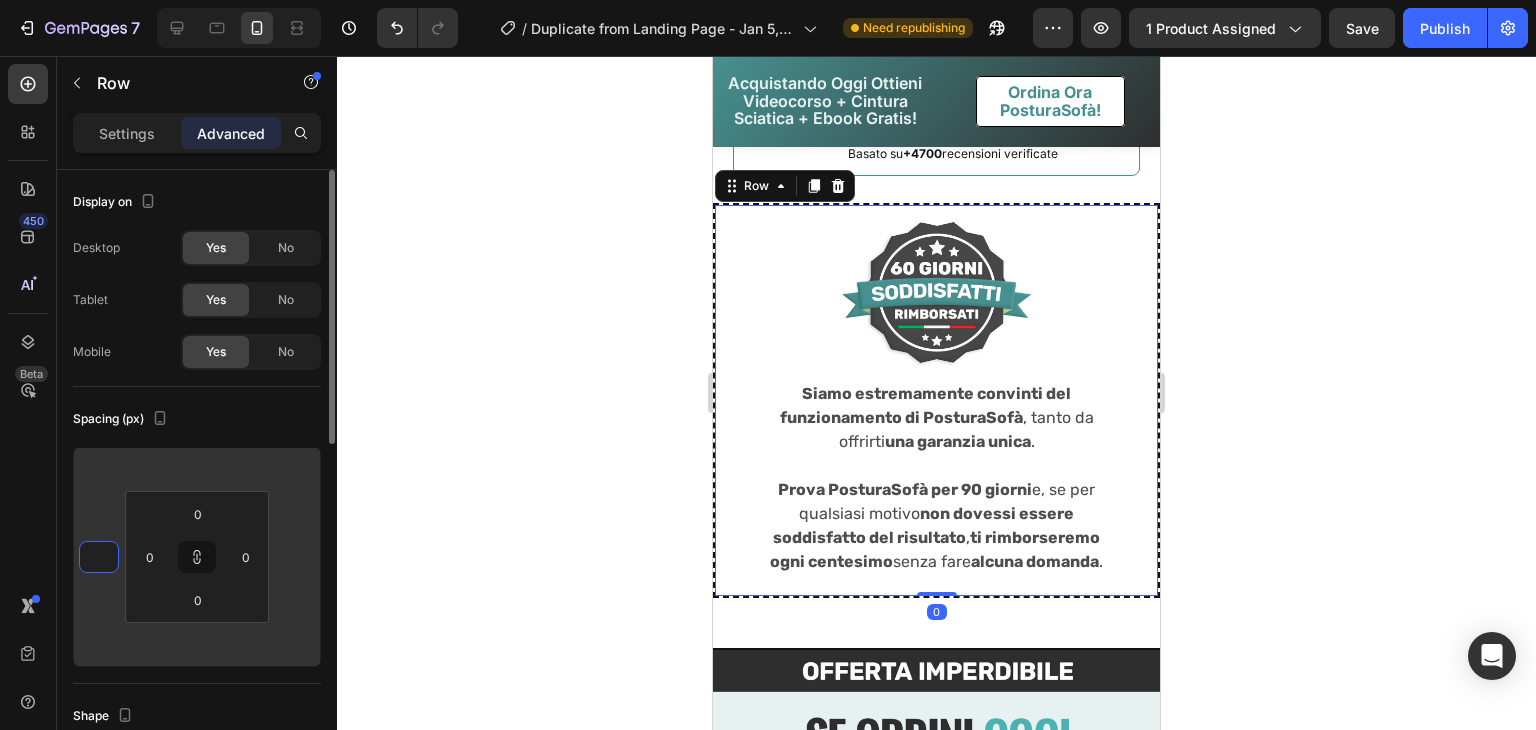 click on "Spacing (px) 0 0 0 0" 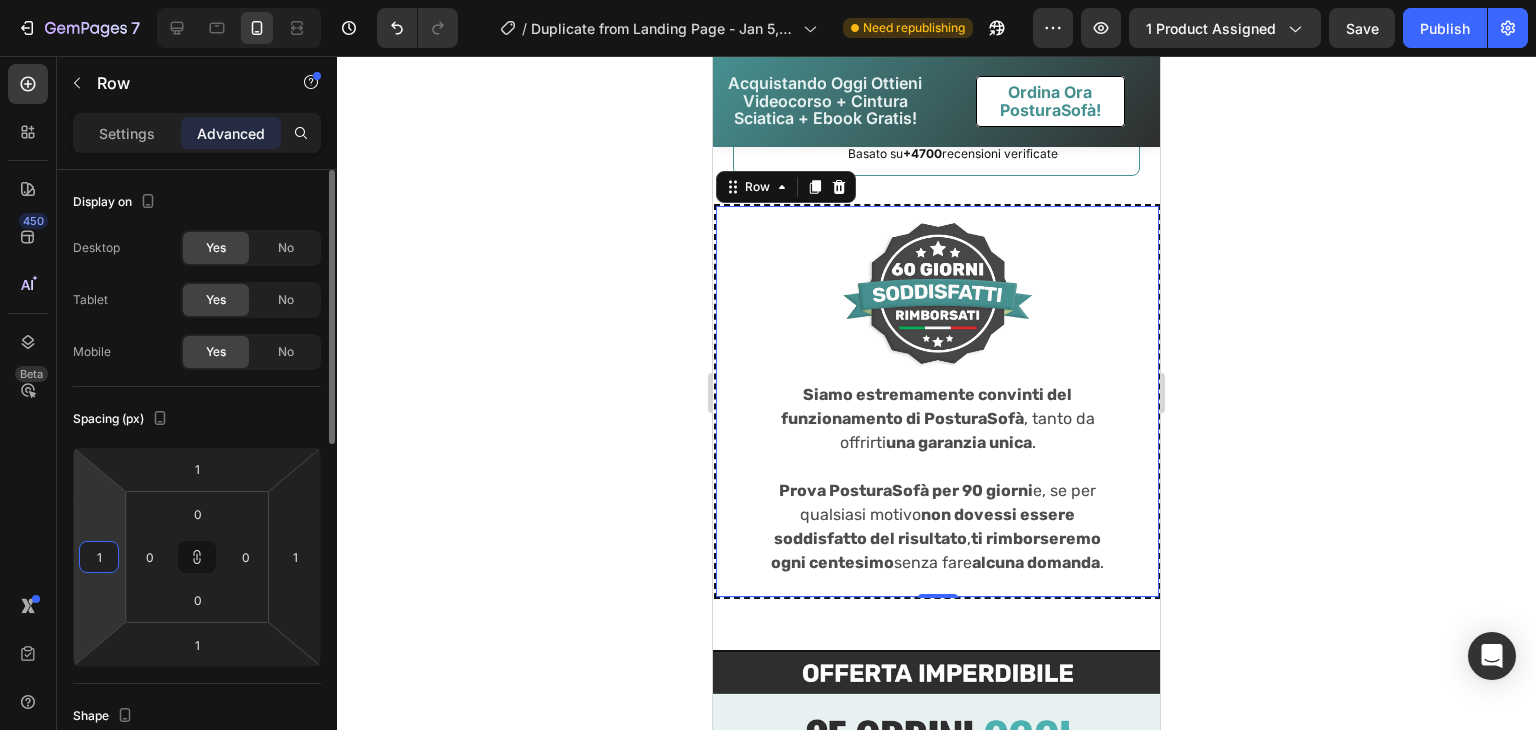 click on "1" at bounding box center (99, 557) 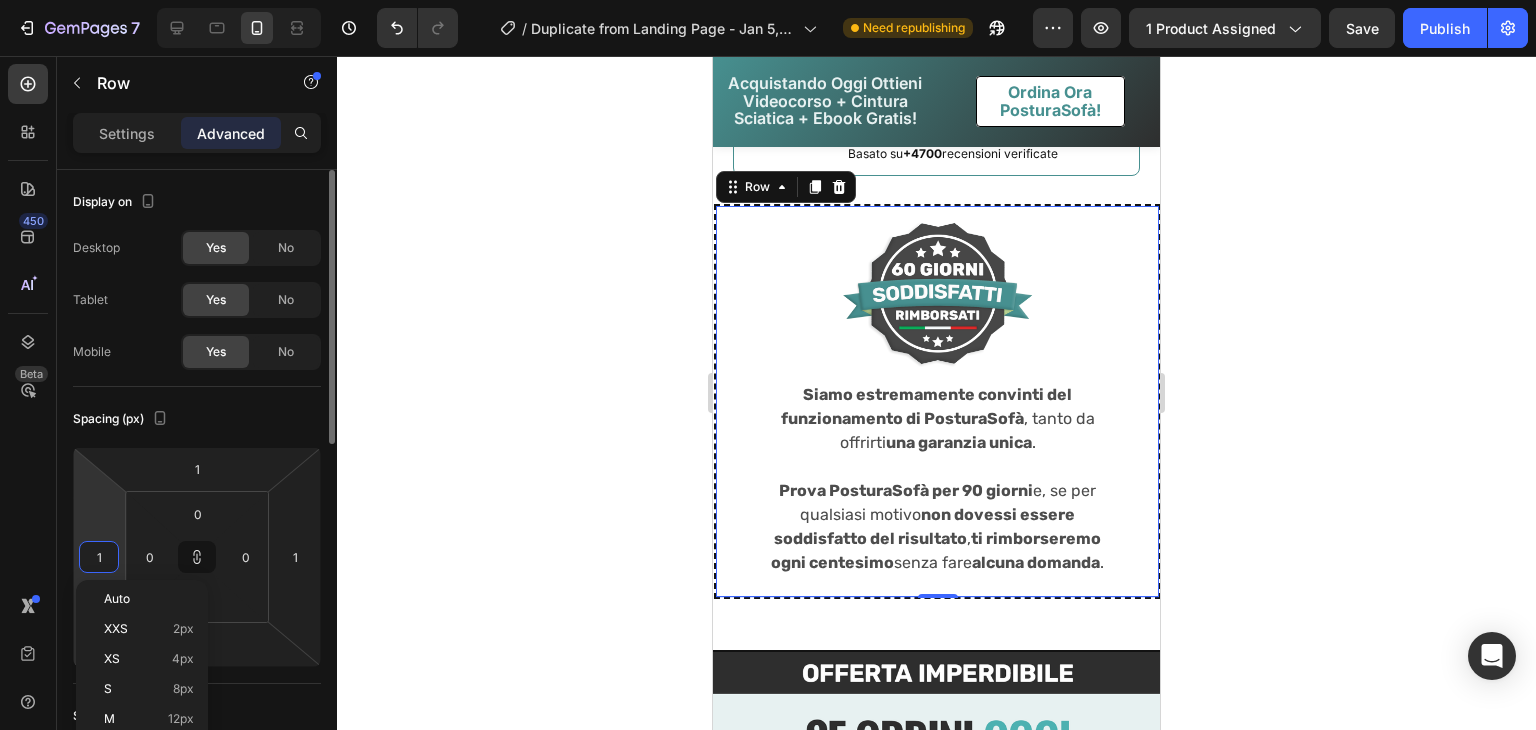 type on "0" 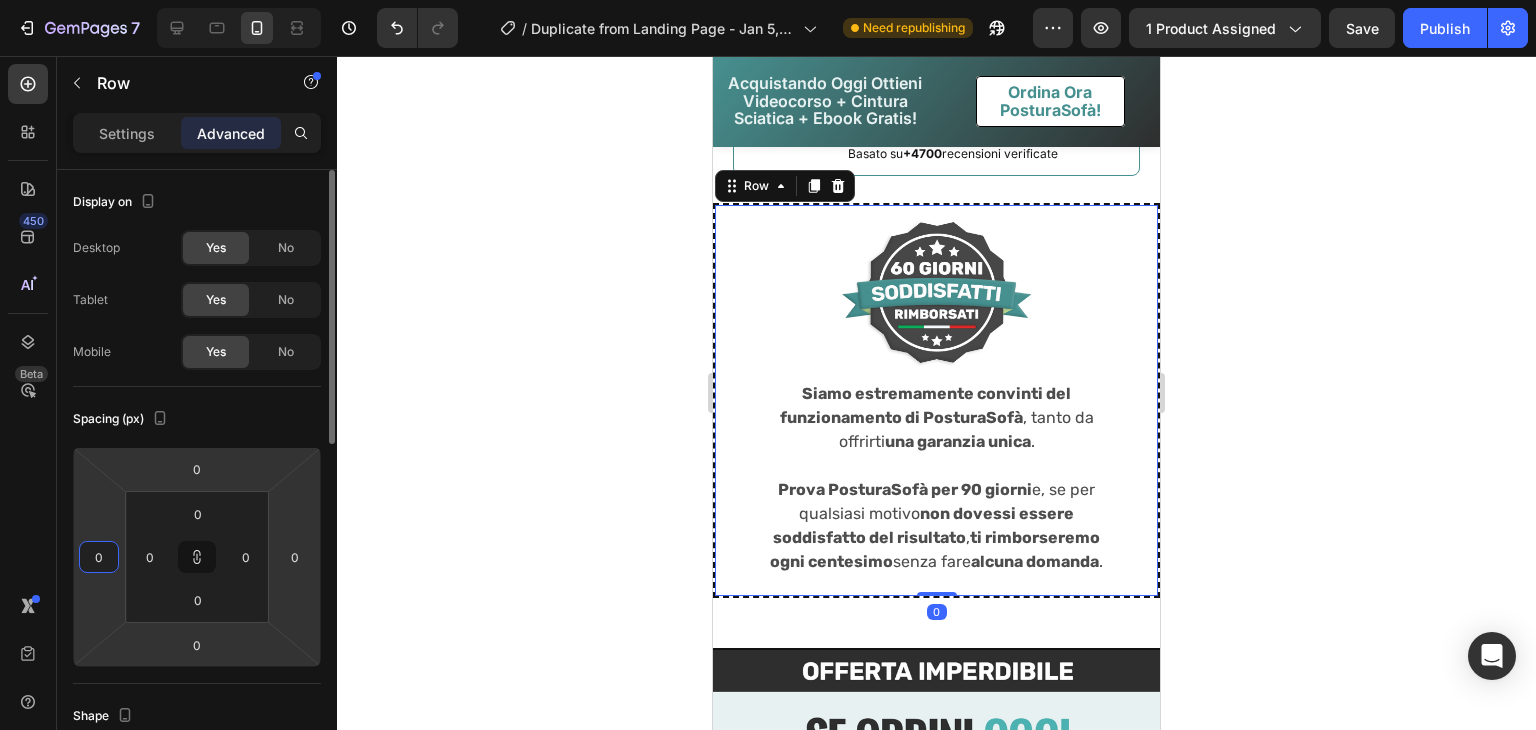 type on "0" 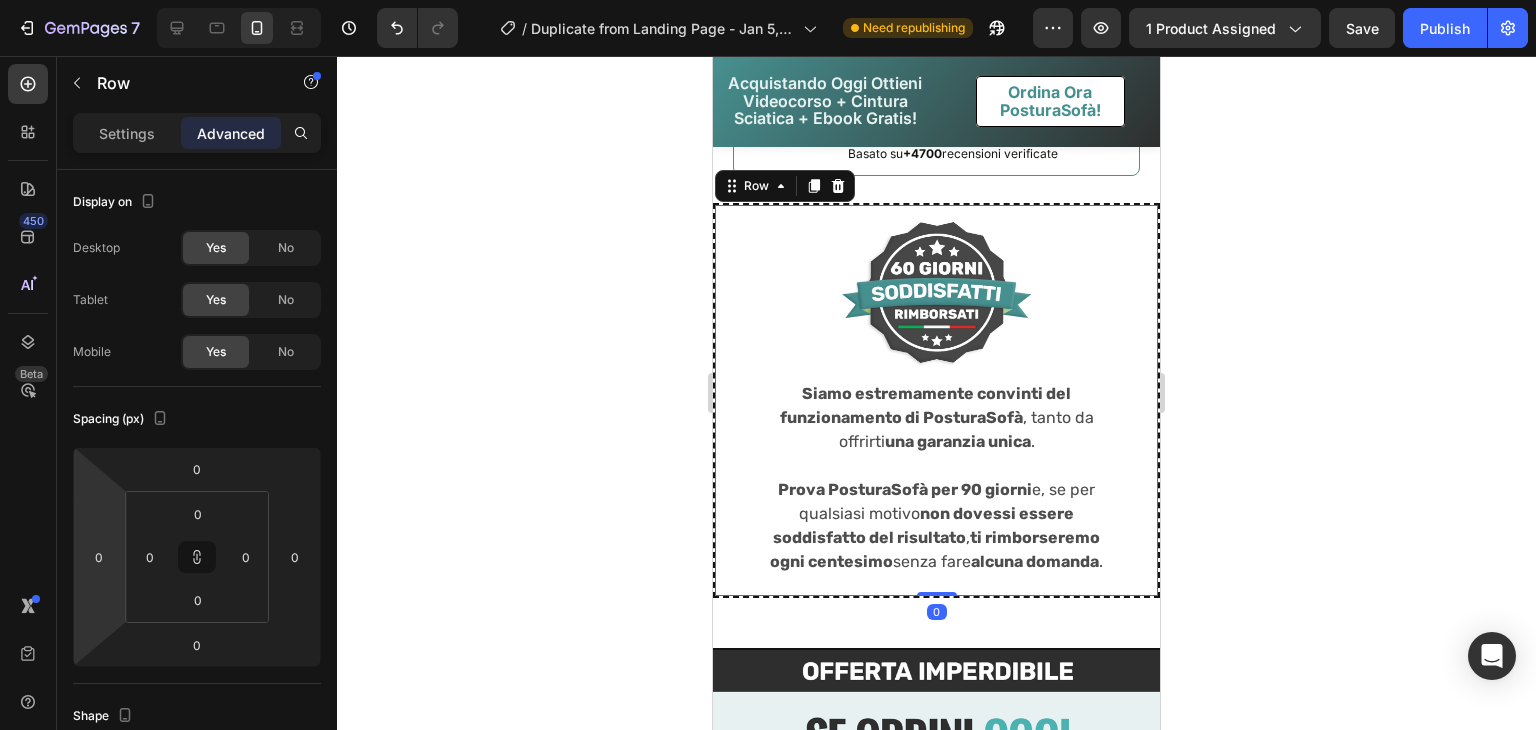 scroll, scrollTop: 616, scrollLeft: 0, axis: vertical 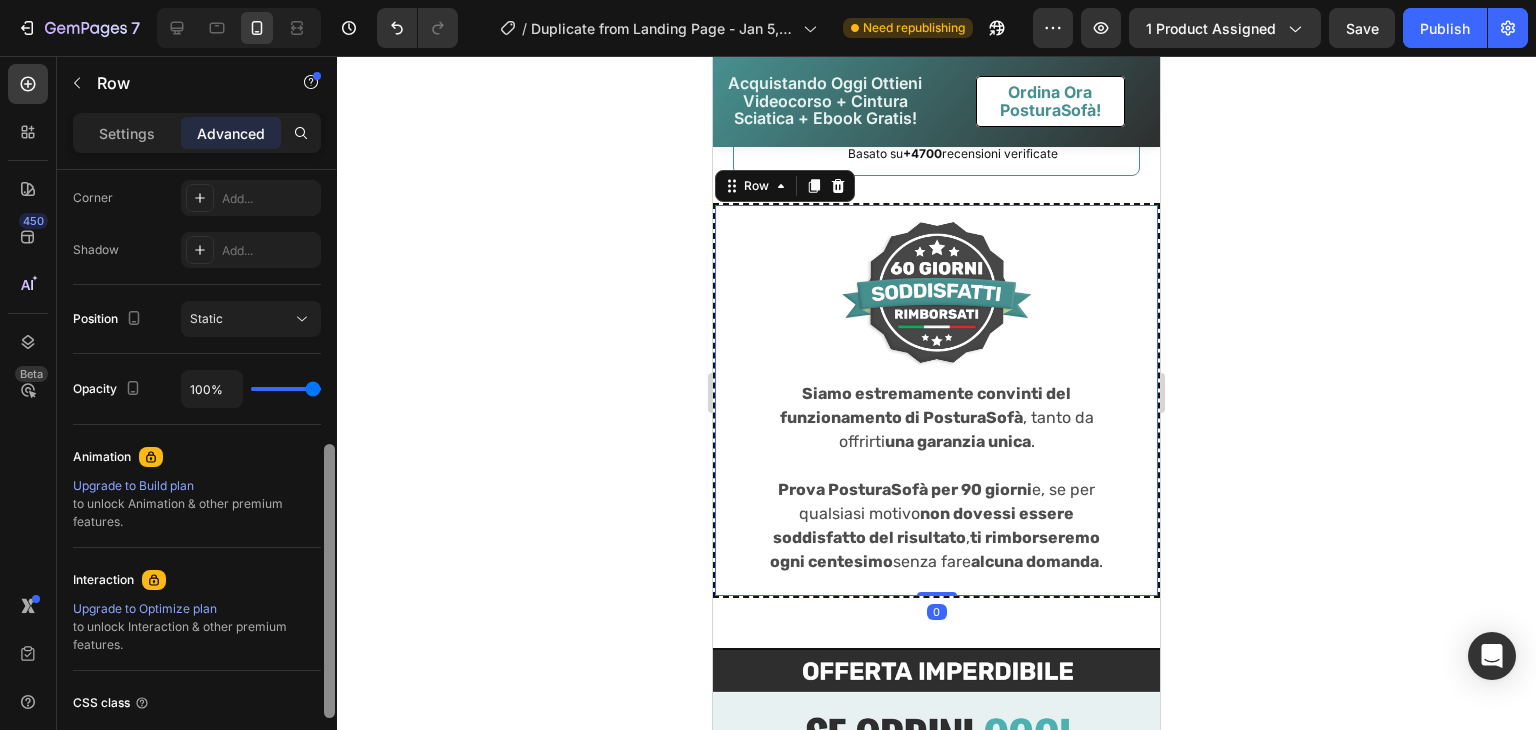 click at bounding box center (329, 478) 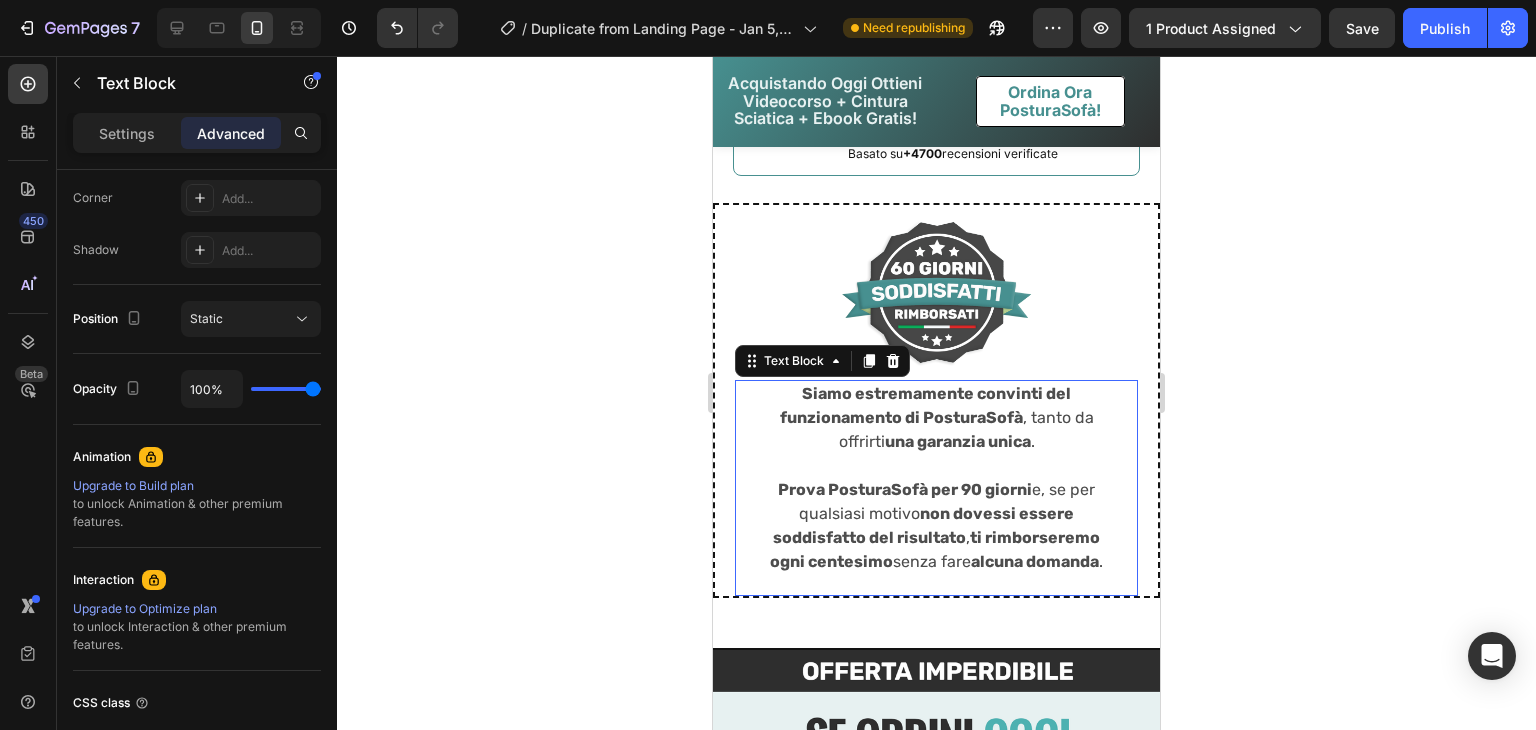 click on "una garanzia unica" at bounding box center (958, 441) 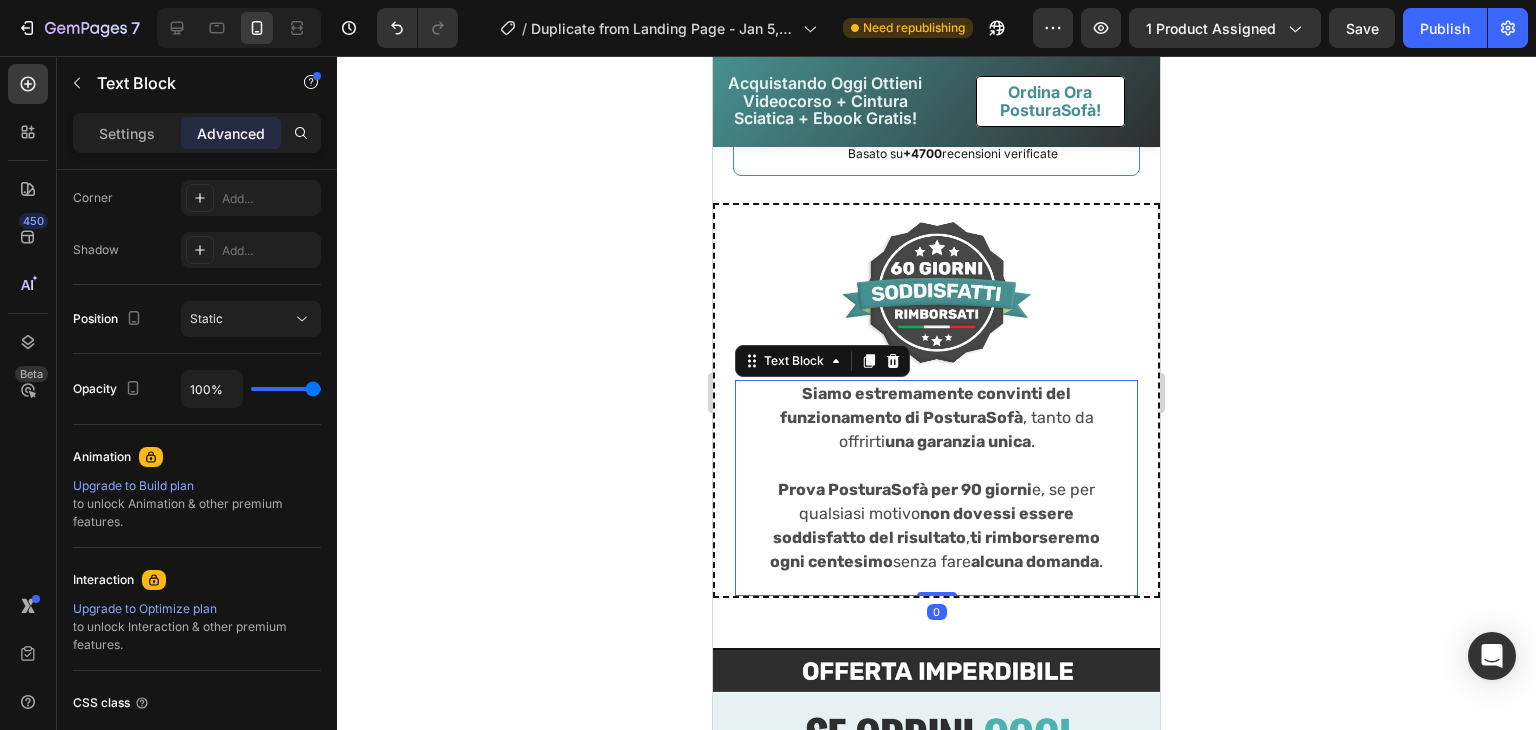 scroll, scrollTop: 0, scrollLeft: 0, axis: both 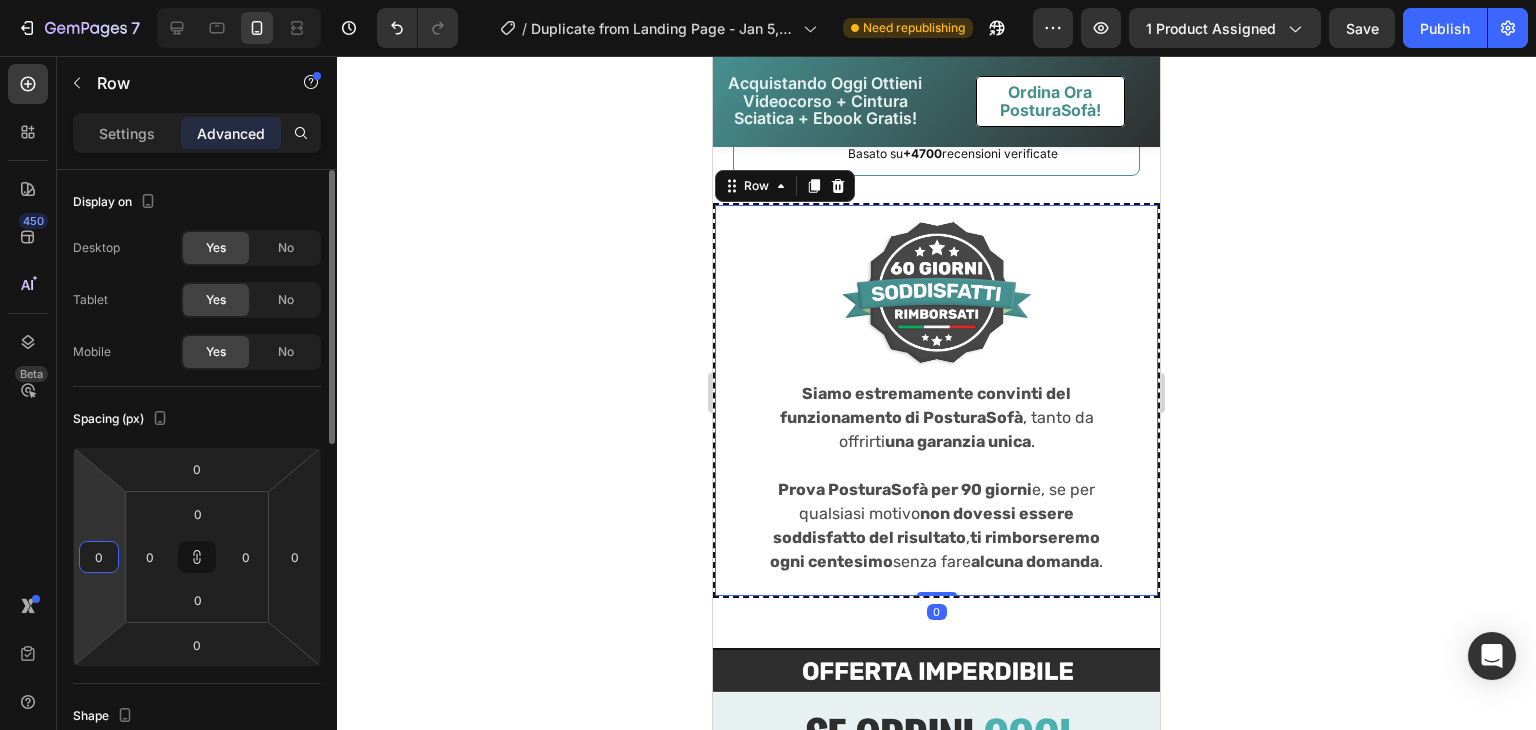 click on "0" at bounding box center (99, 557) 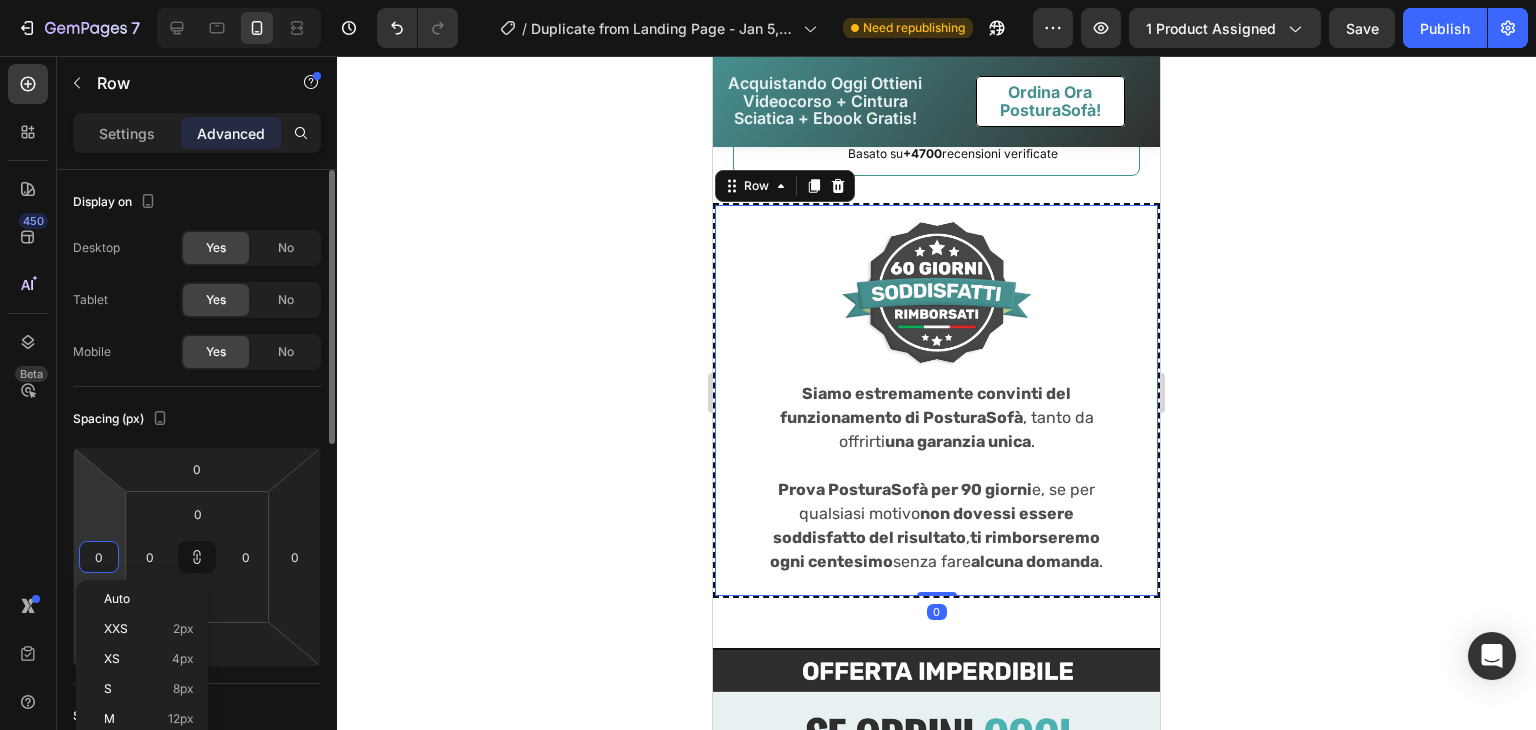 type on "2" 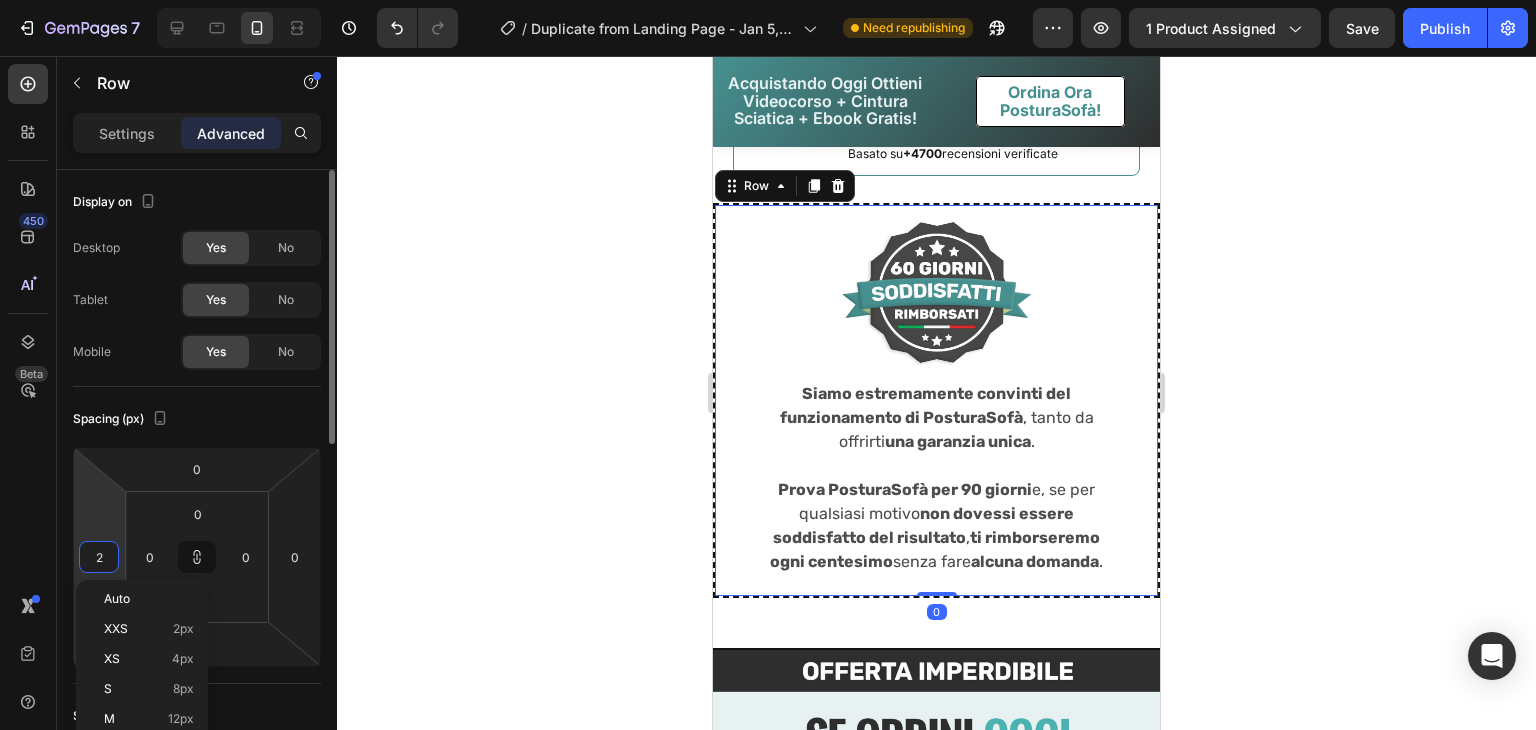 type on "2" 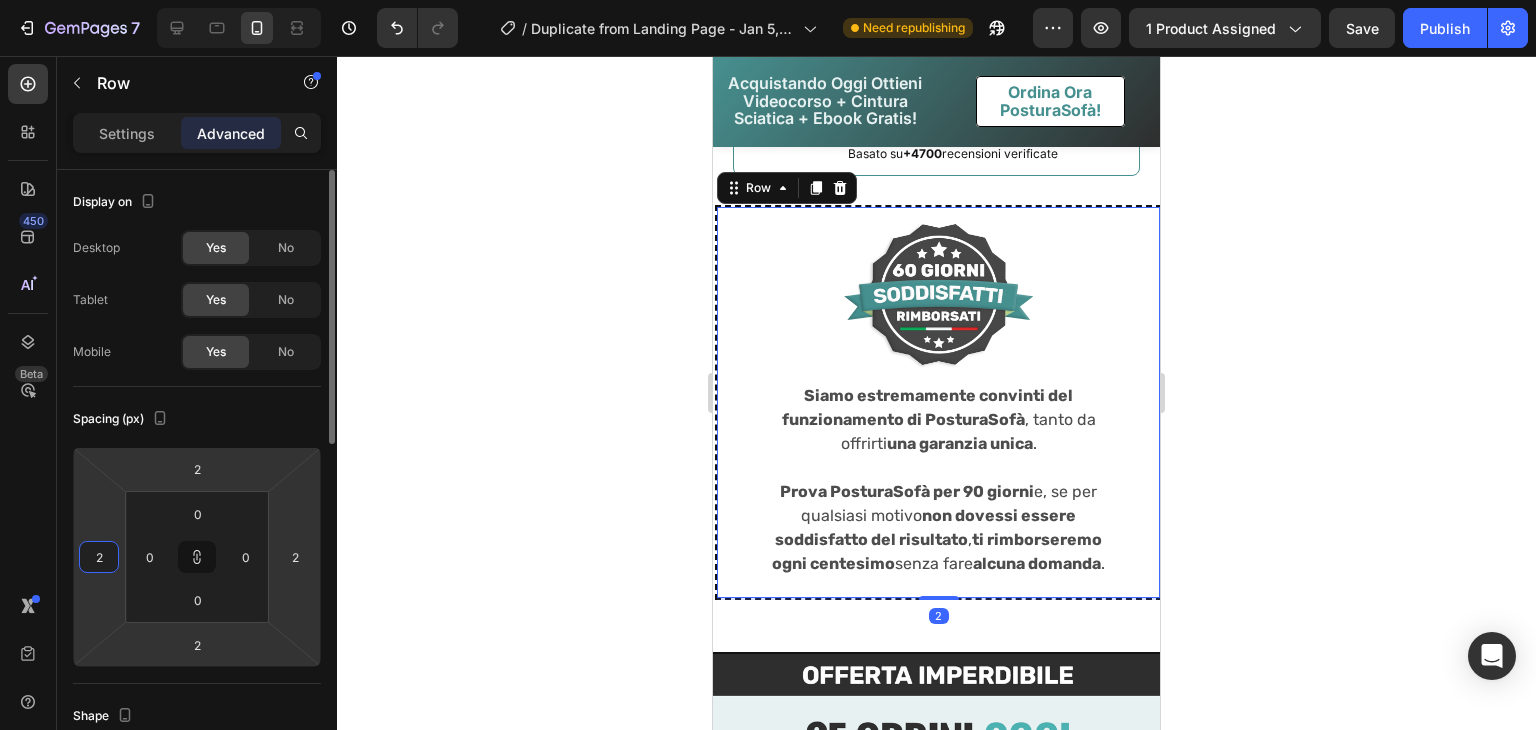 type on "20" 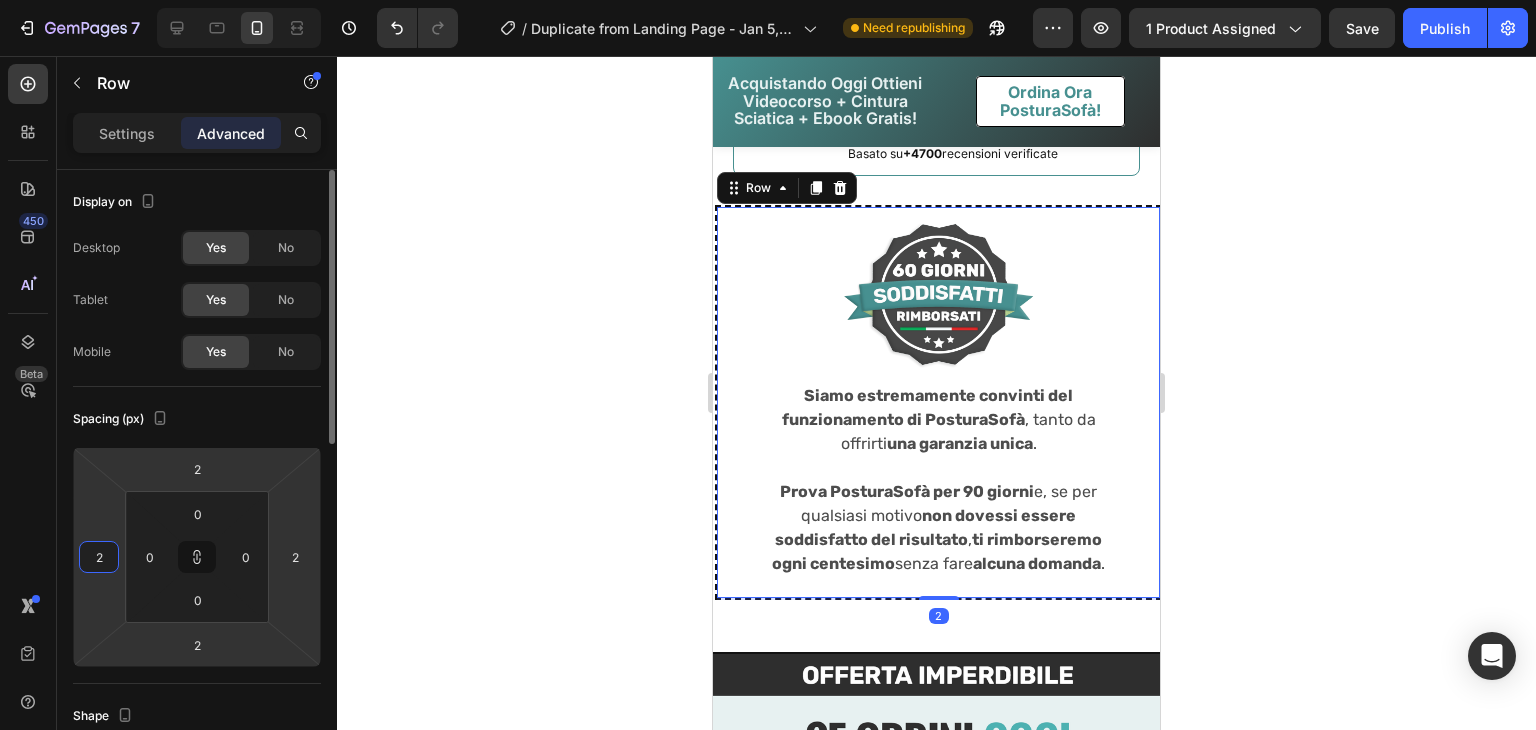 type on "20" 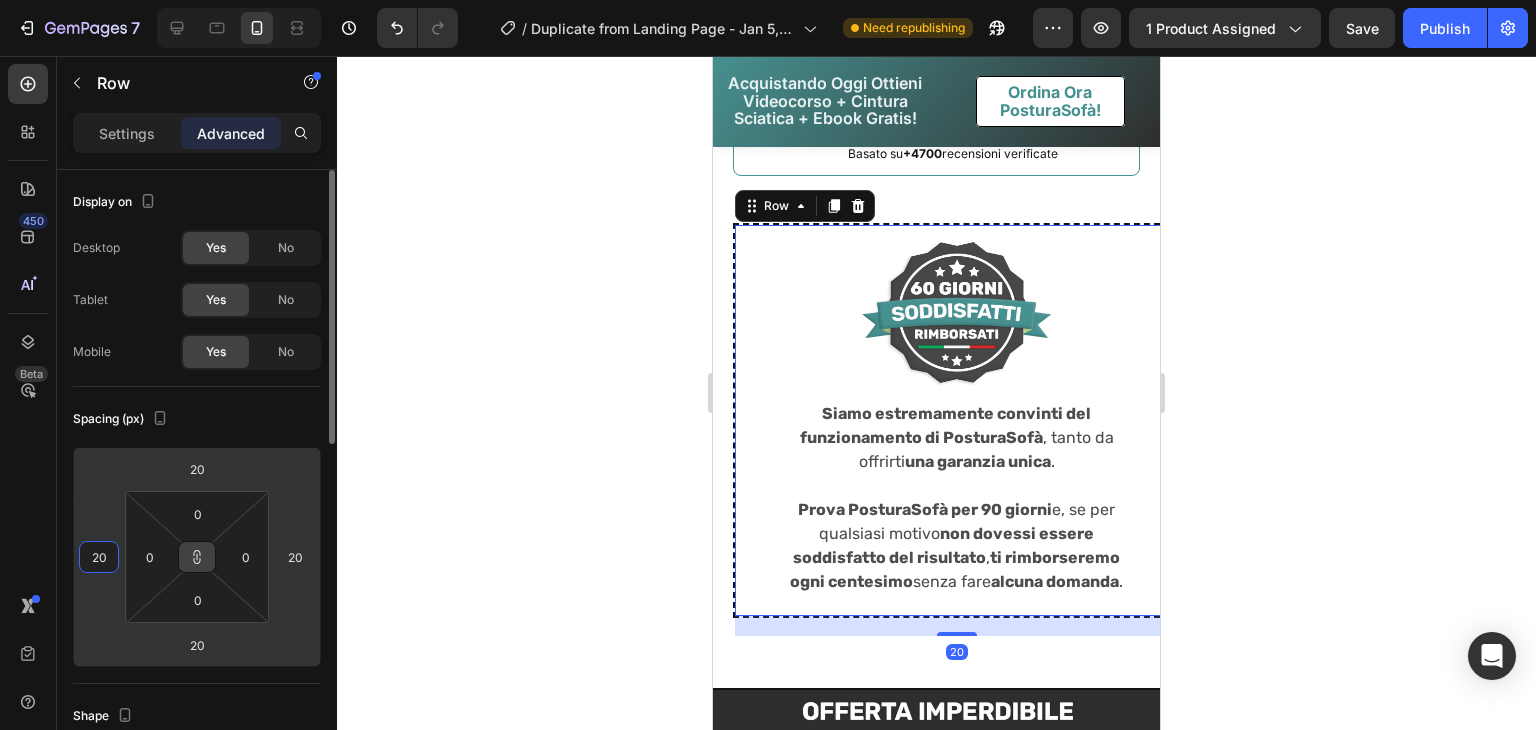 type on "20" 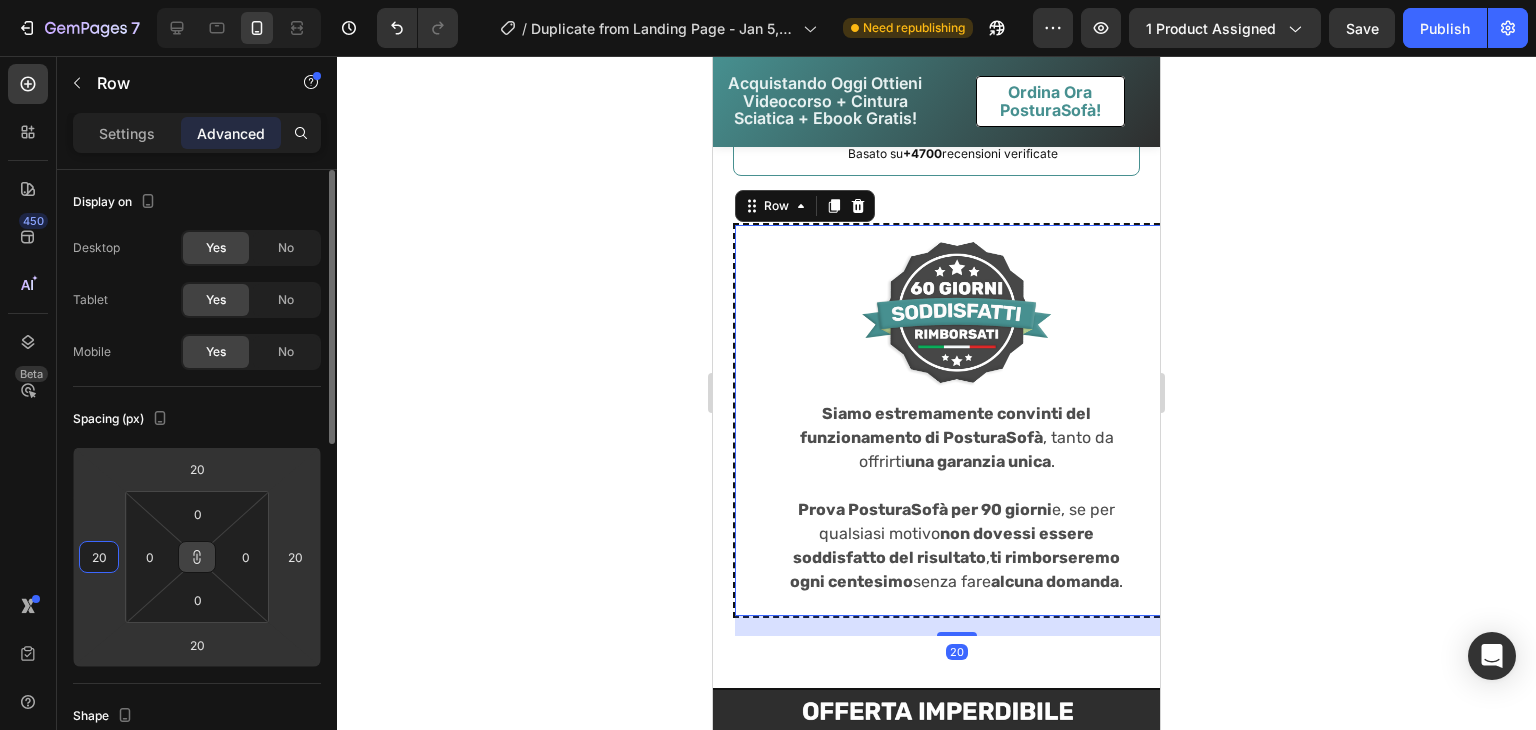 click 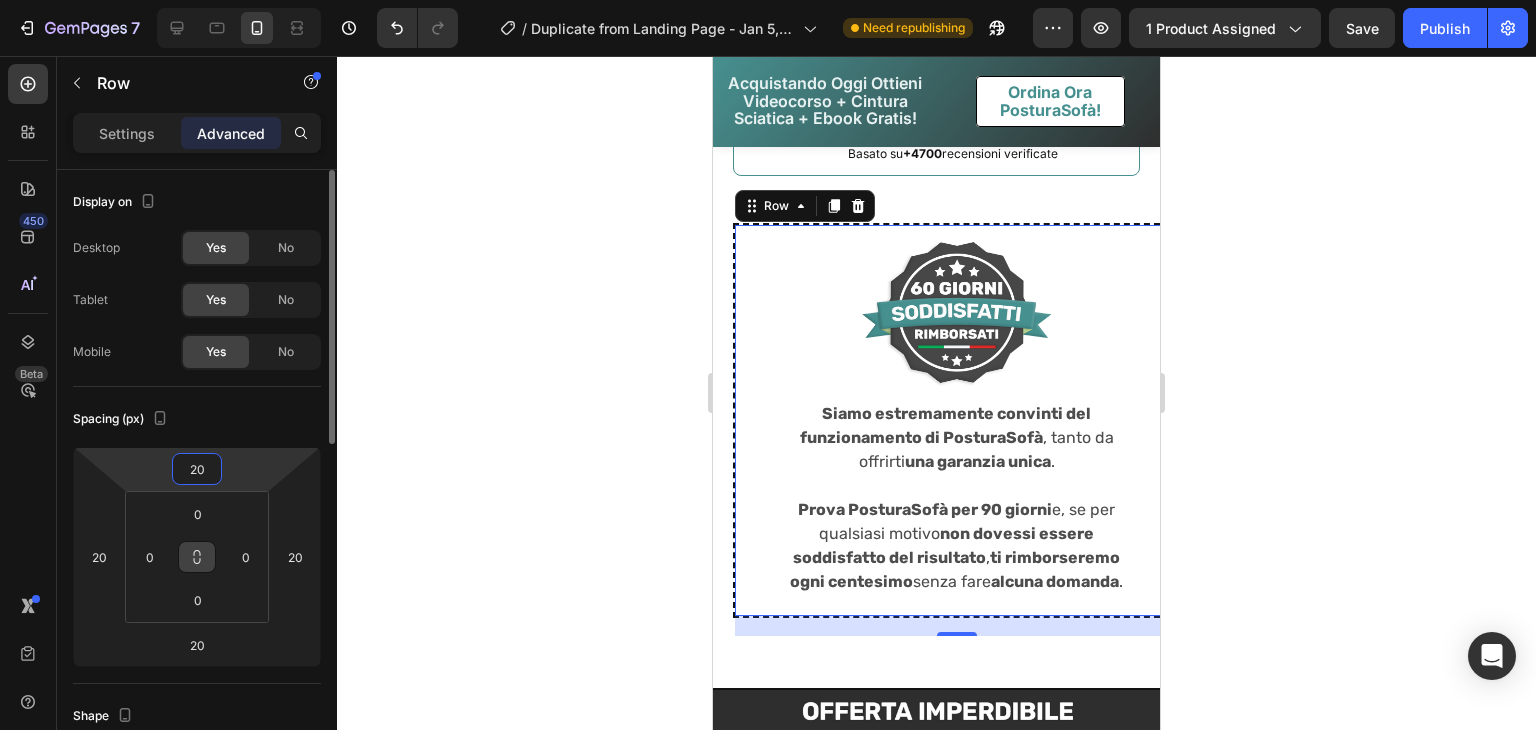 click on "20" at bounding box center [197, 469] 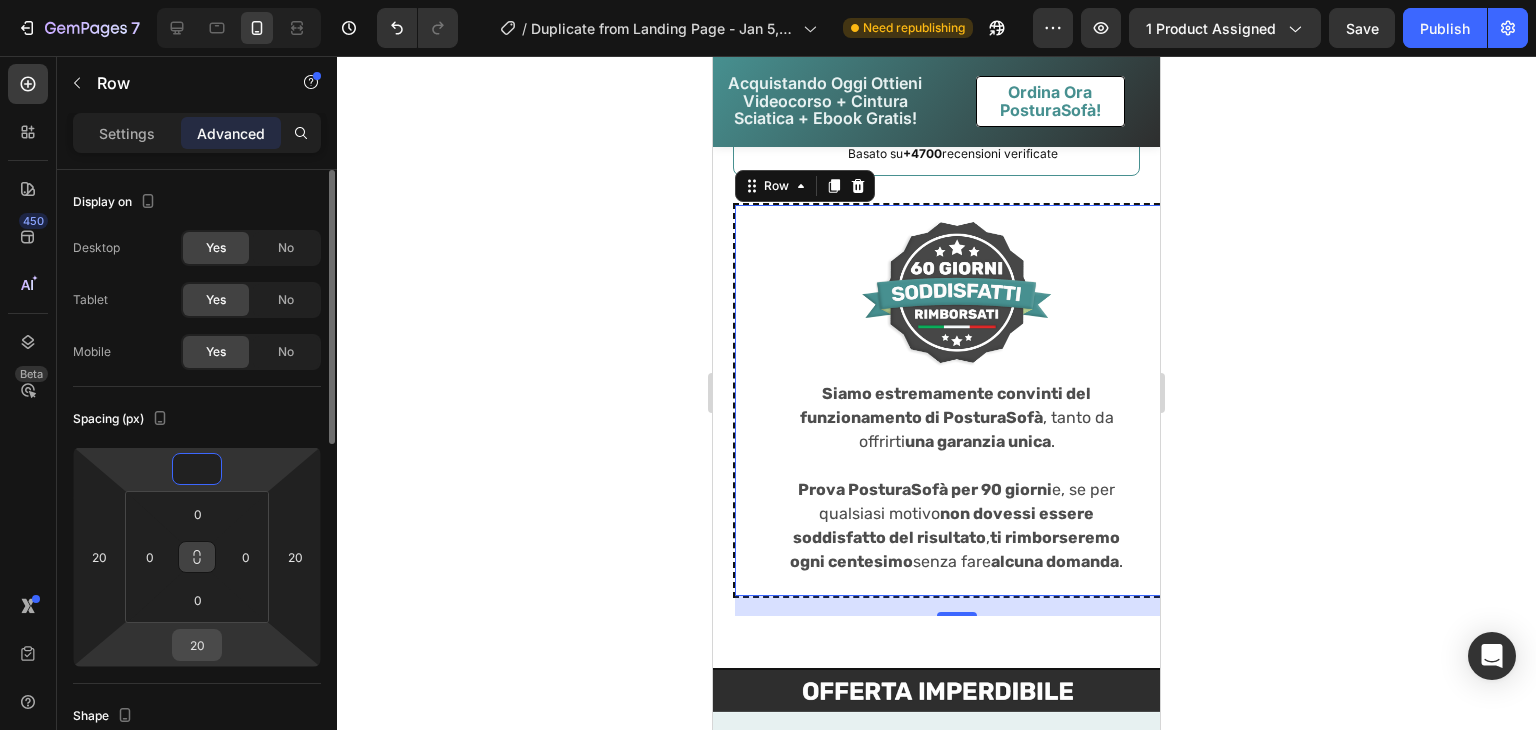 type on "0" 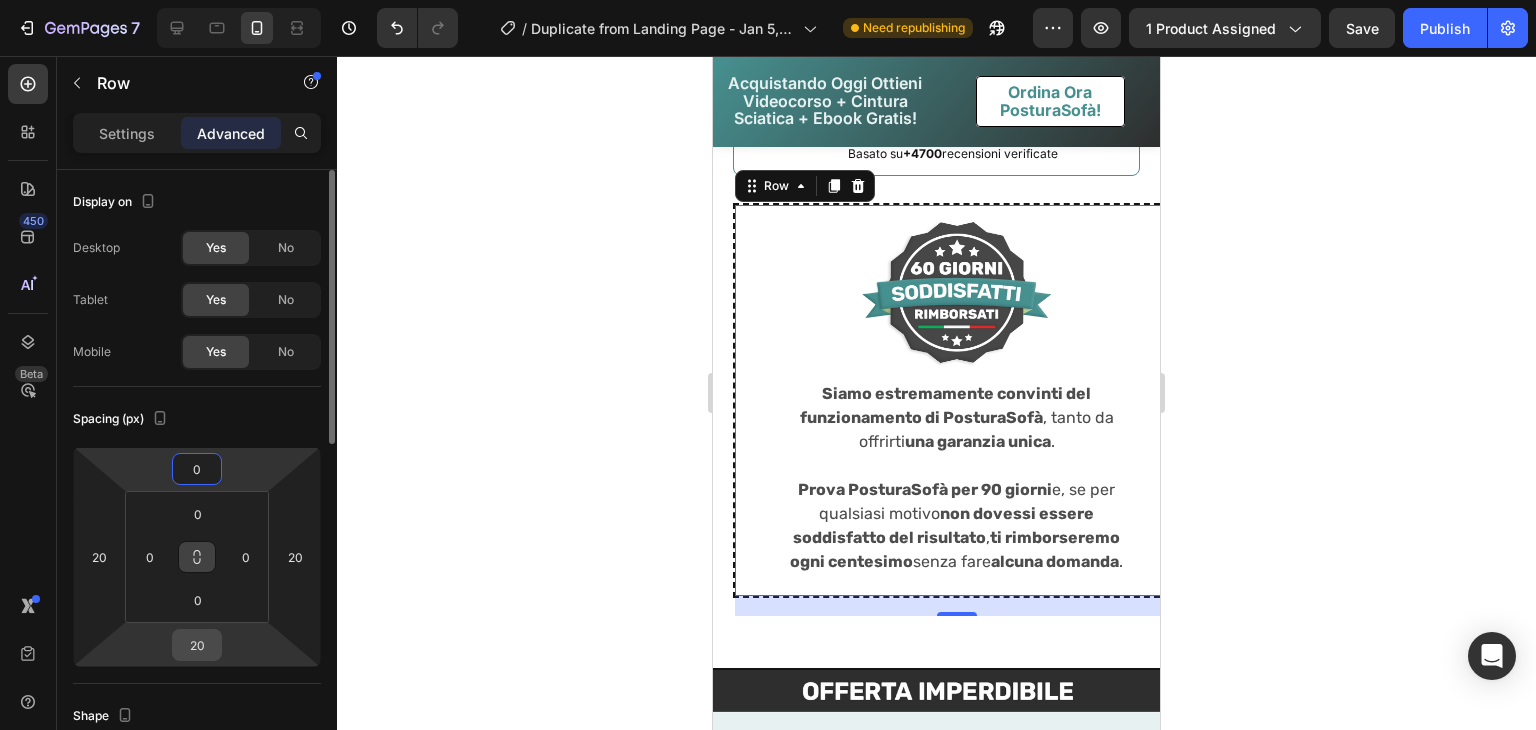click on "20" at bounding box center (197, 645) 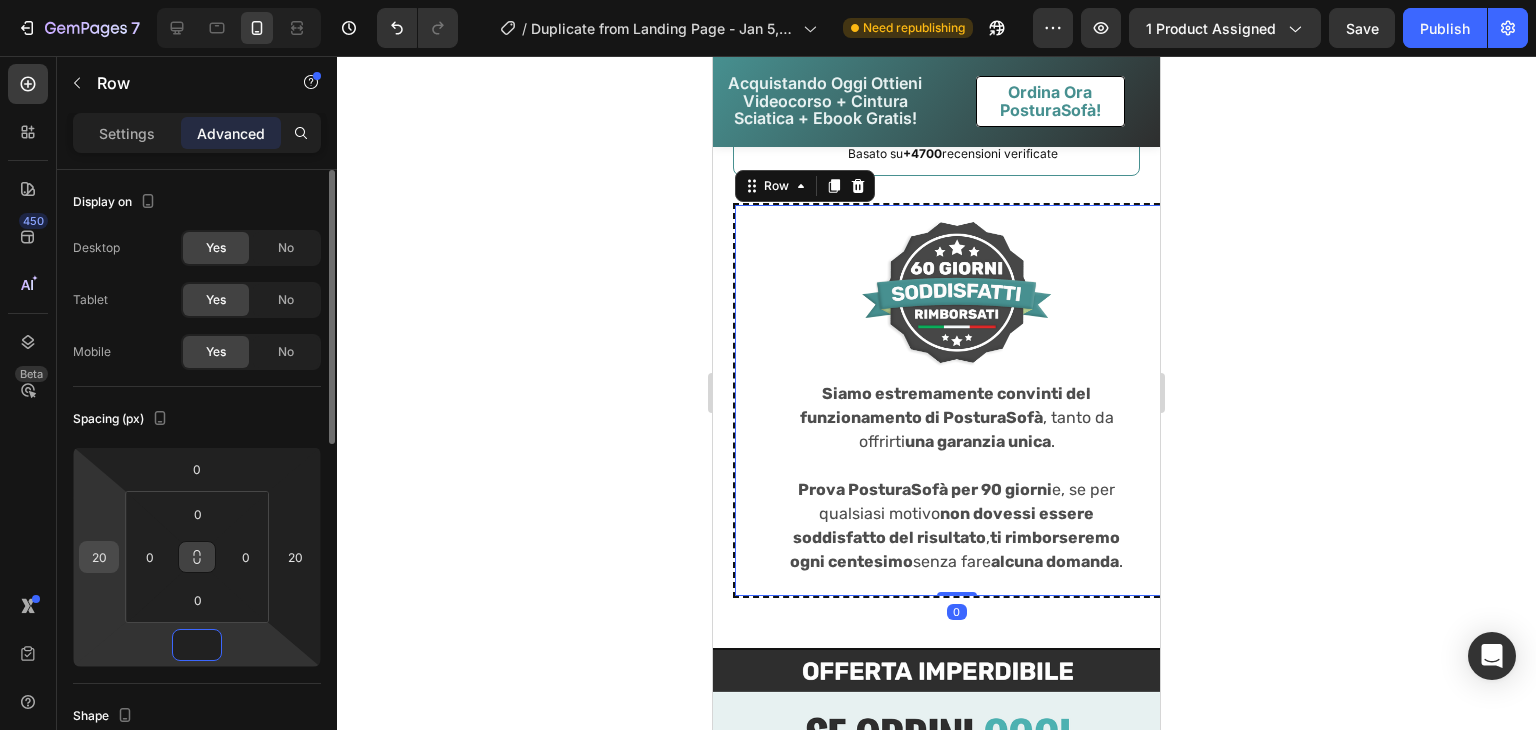 type on "0" 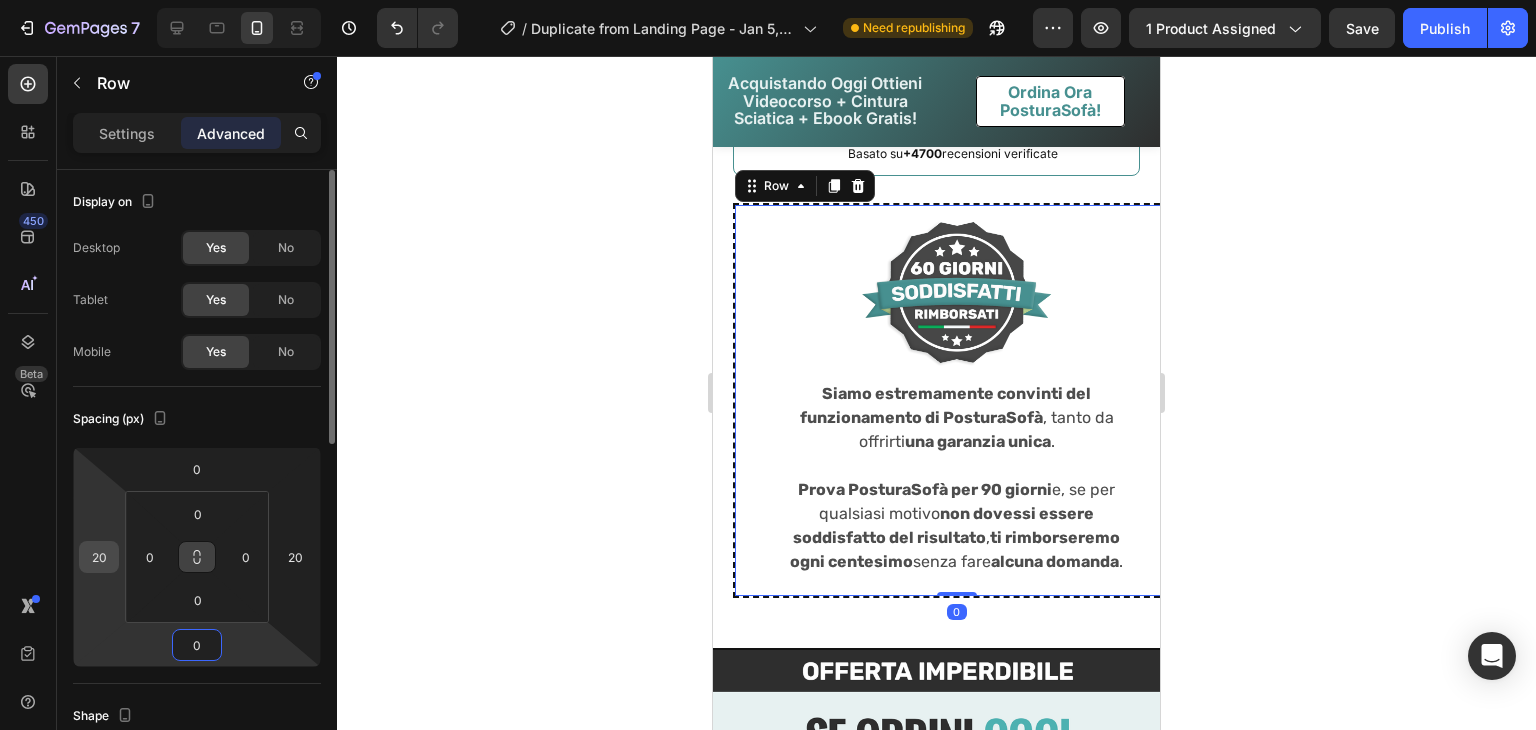 click on "20" at bounding box center (99, 557) 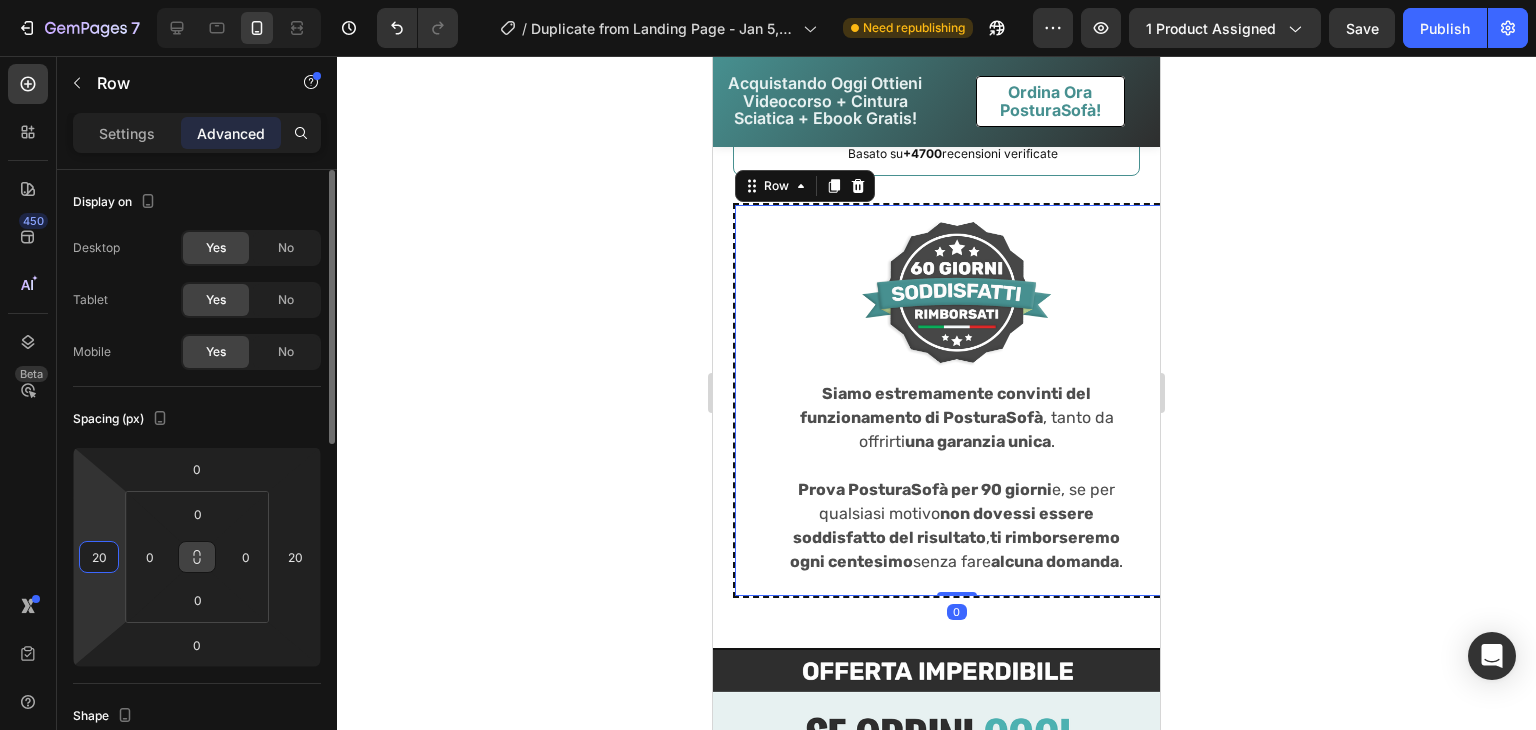 type 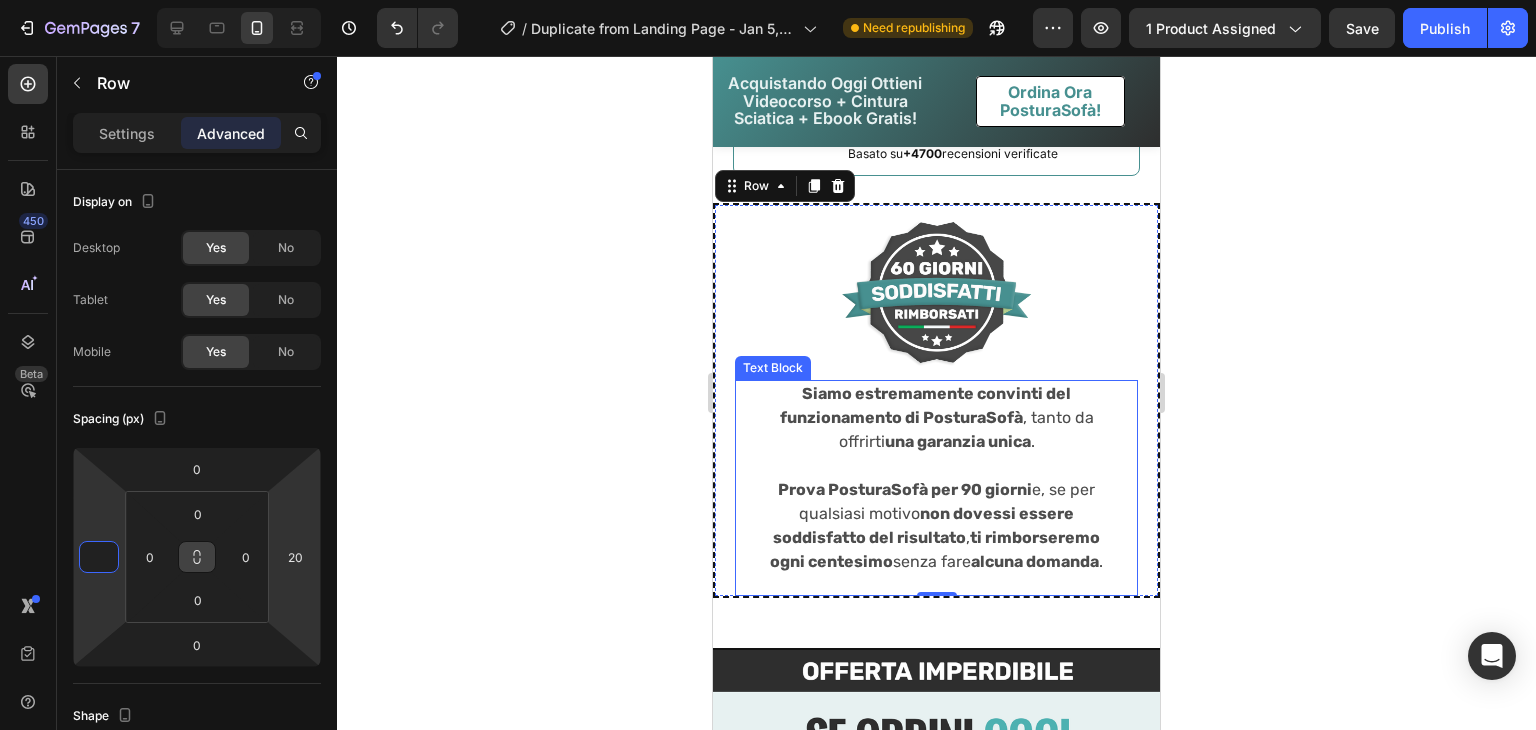 click on "Siamo estremamente convinti del funzionamento di PosturaSofà" at bounding box center (926, 405) 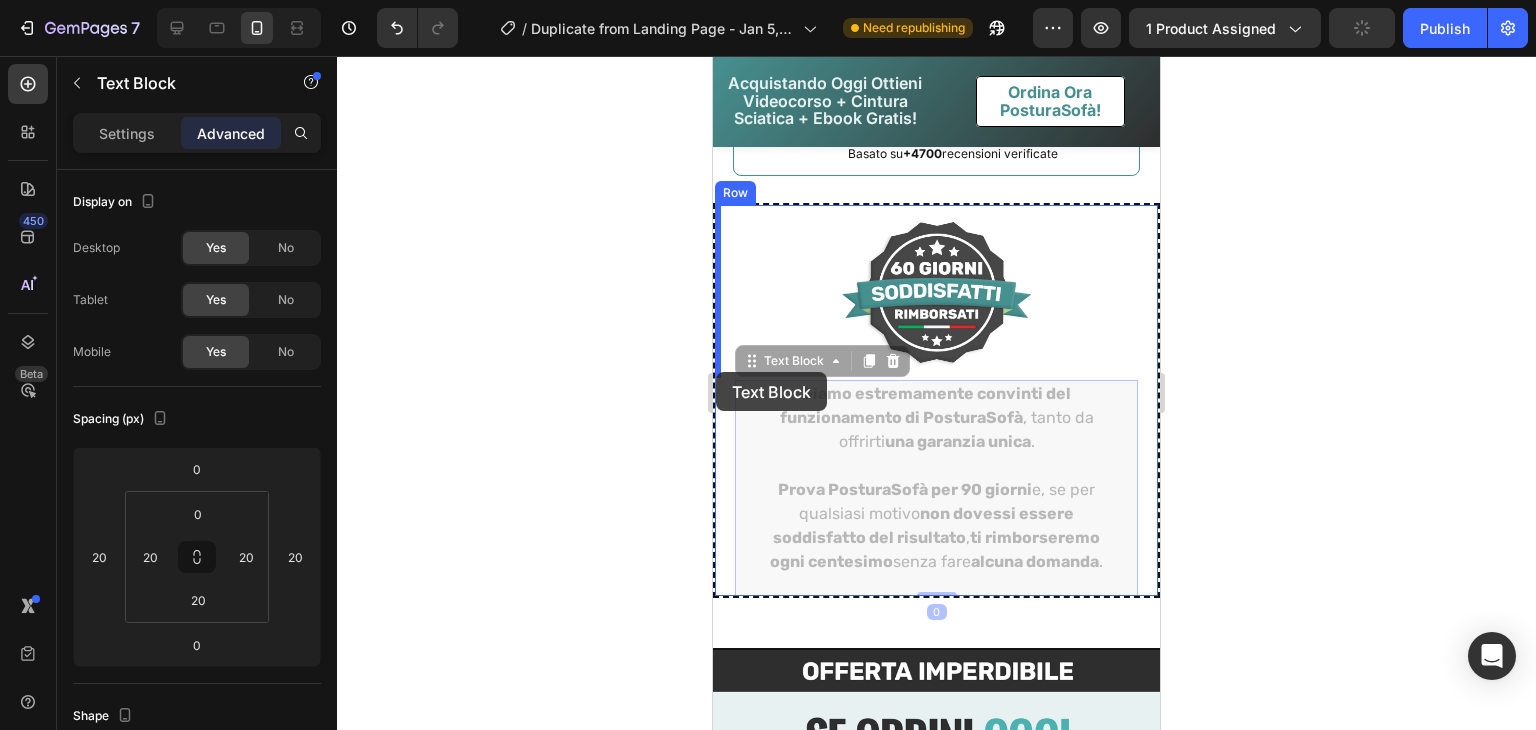 drag, startPoint x: 772, startPoint y: 366, endPoint x: 718, endPoint y: 372, distance: 54.33231 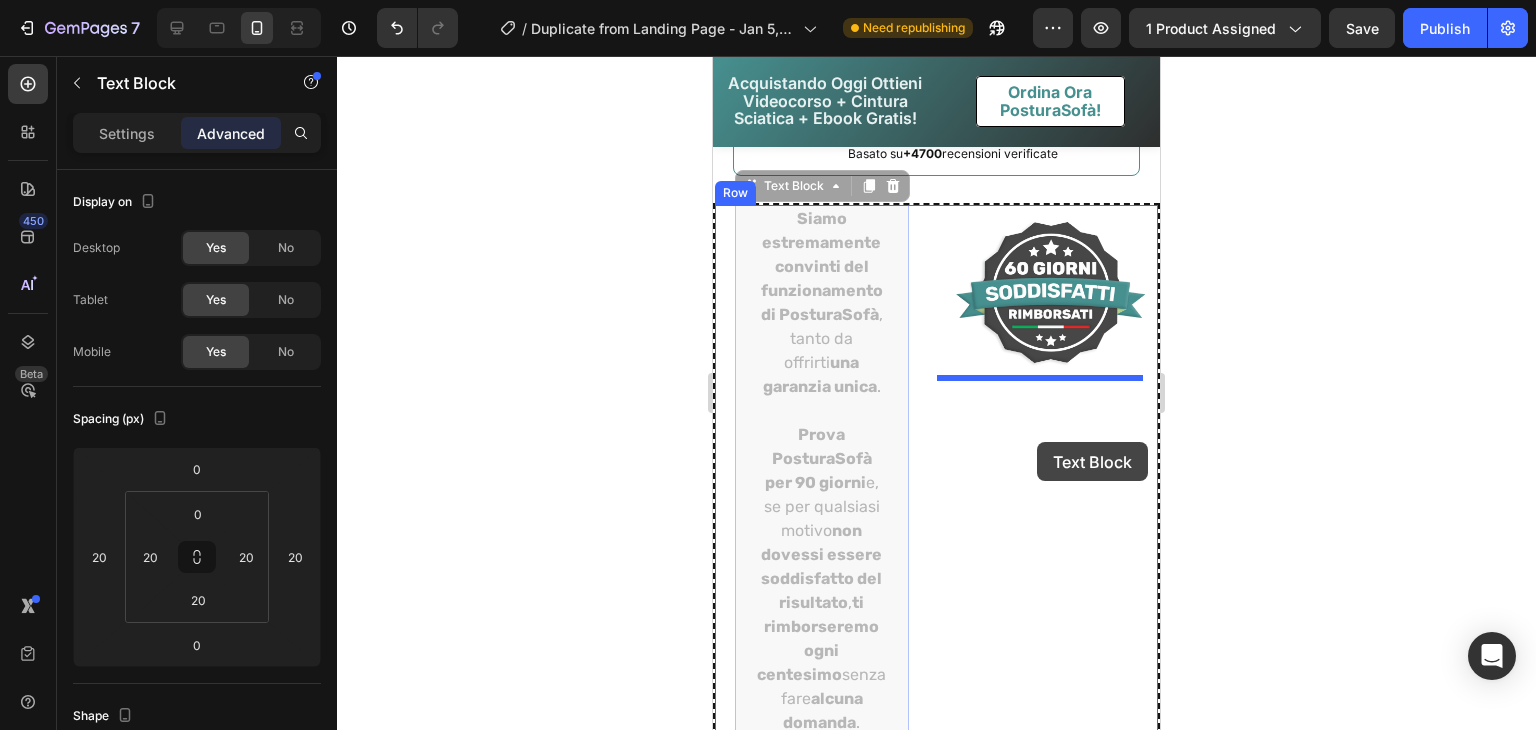 drag, startPoint x: 768, startPoint y: 179, endPoint x: 1037, endPoint y: 442, distance: 376.20474 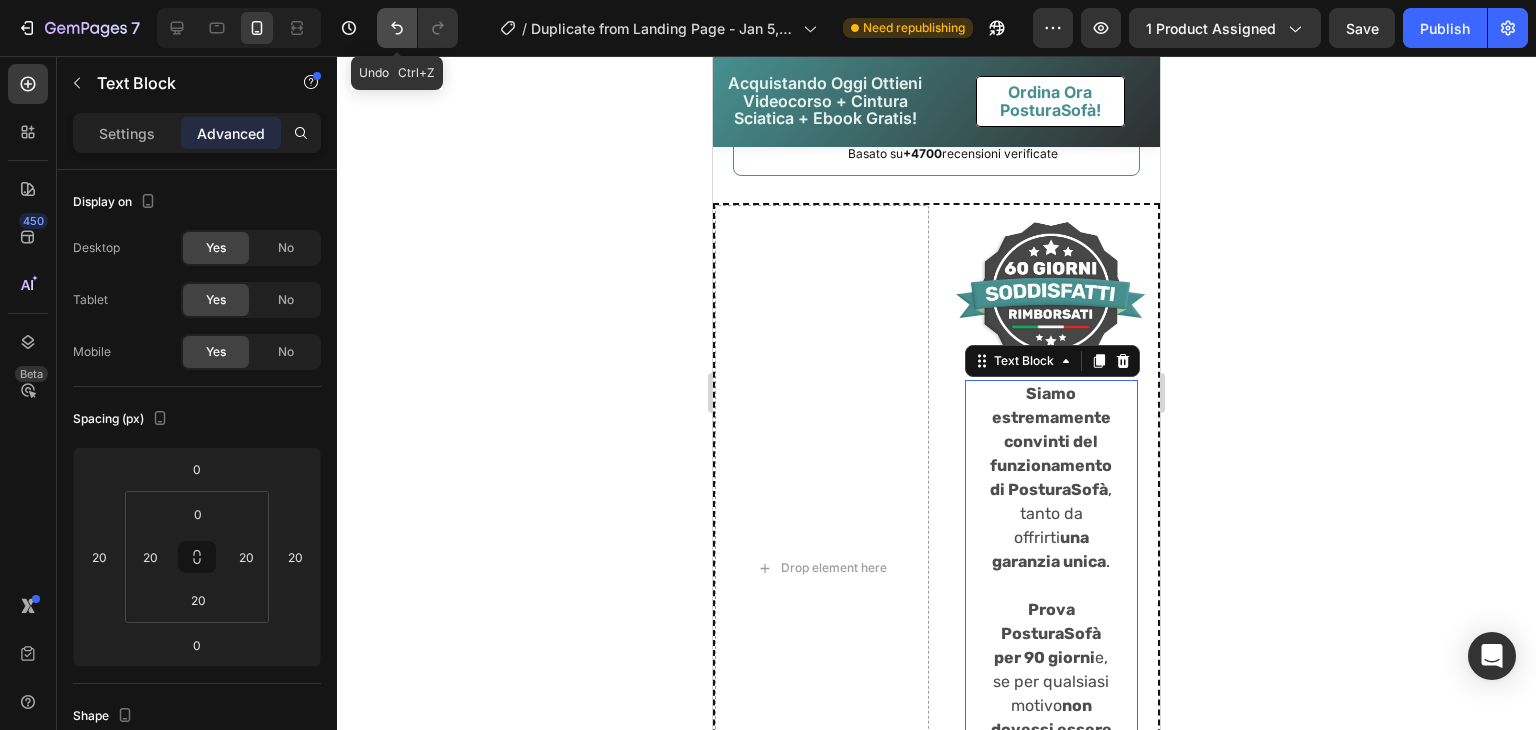 click 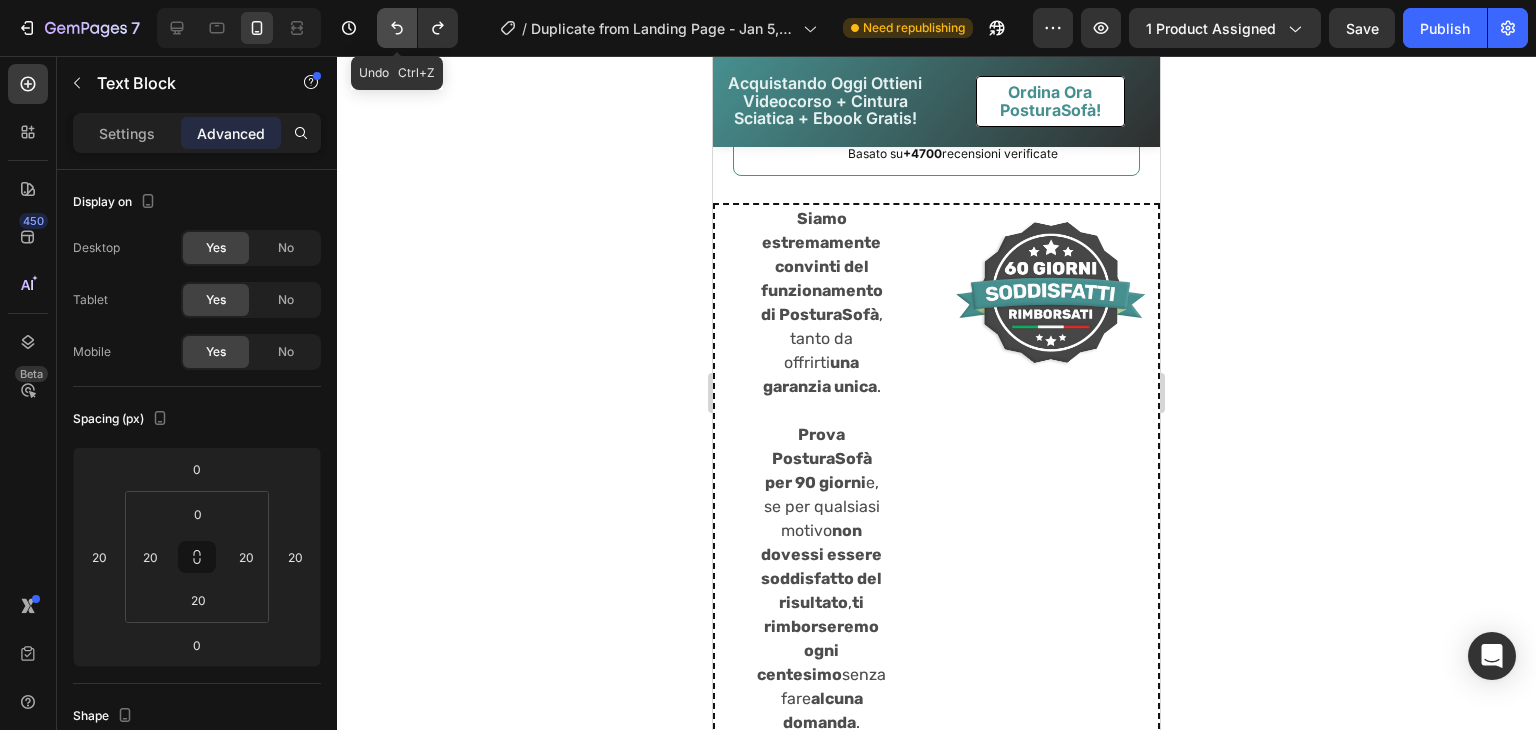 click 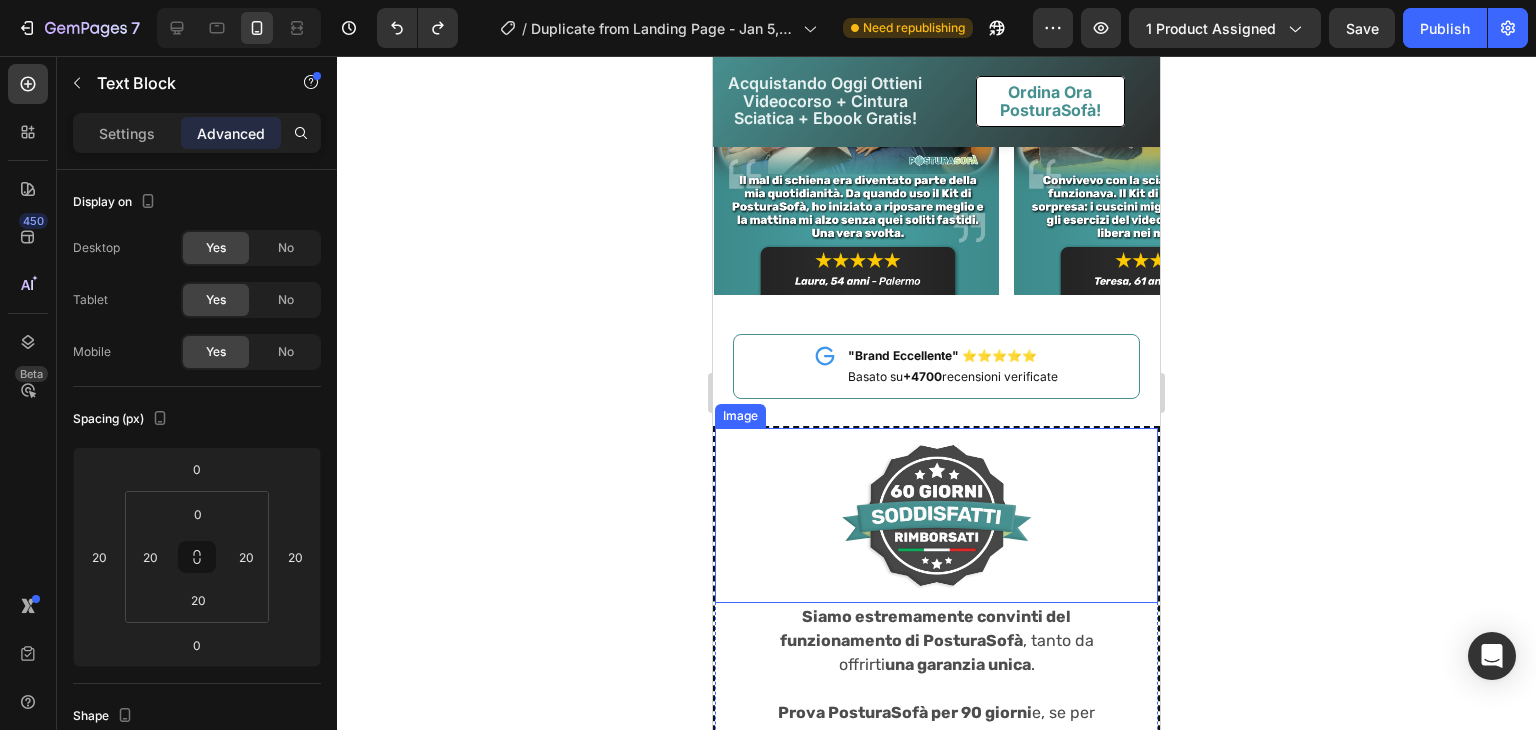 scroll, scrollTop: 10206, scrollLeft: 0, axis: vertical 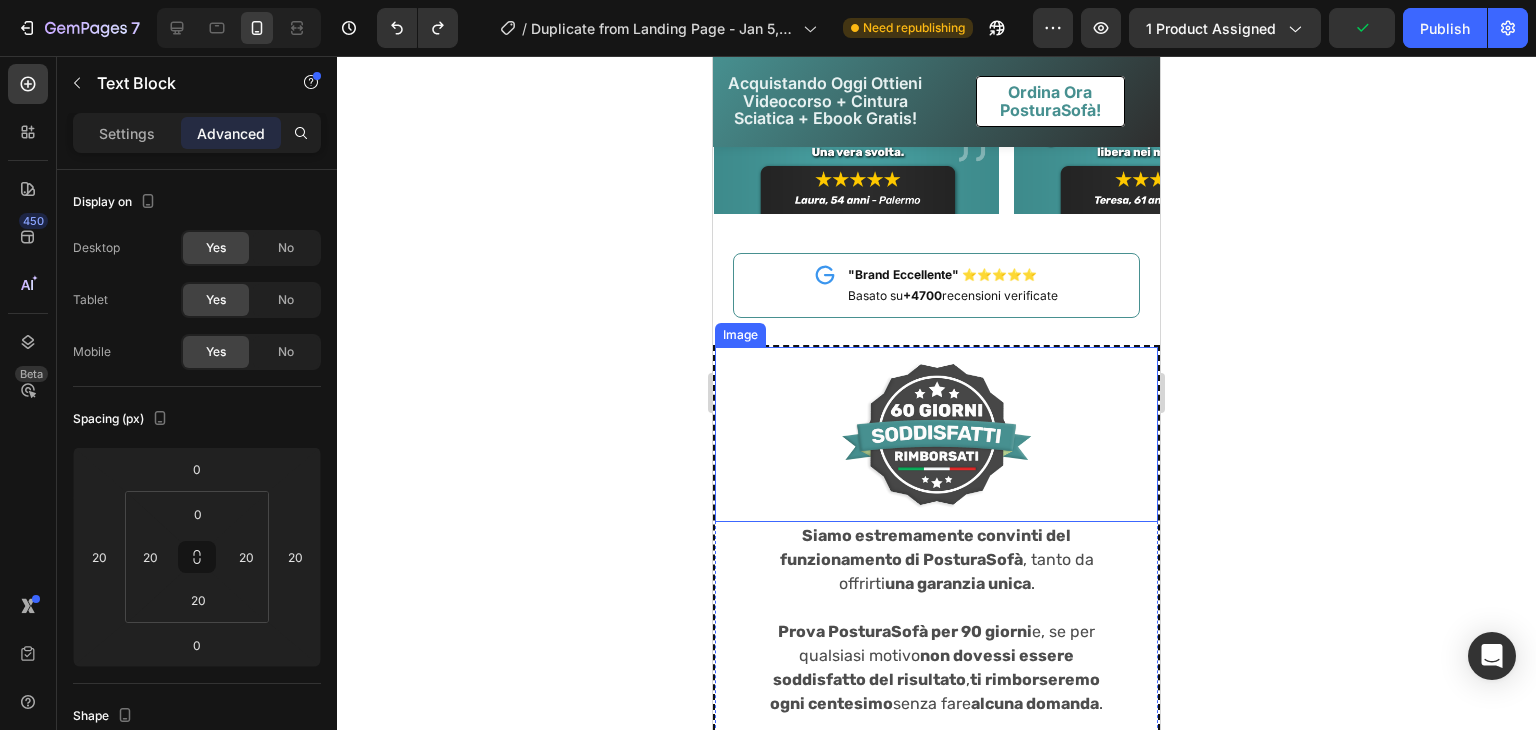 click at bounding box center [936, 434] 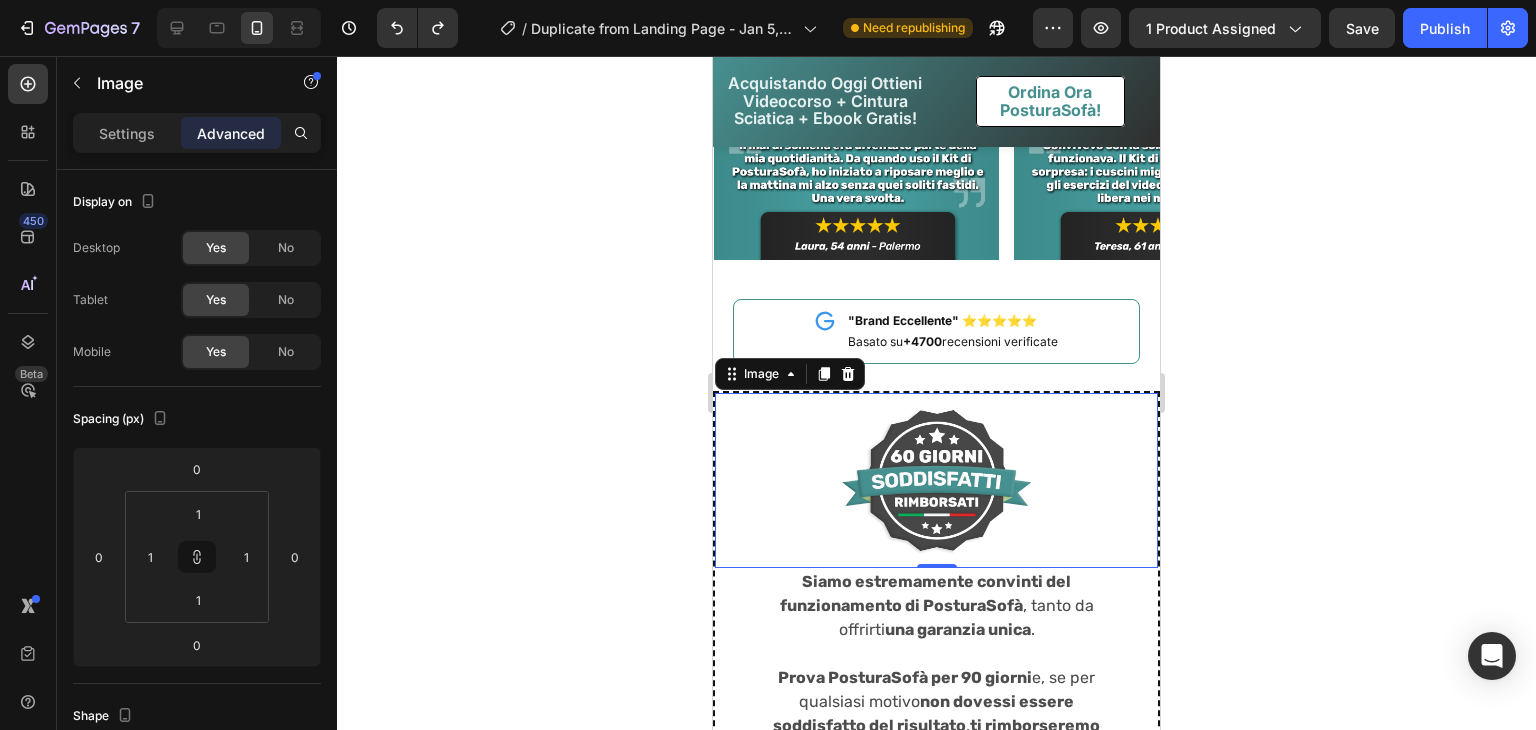 scroll, scrollTop: 10234, scrollLeft: 0, axis: vertical 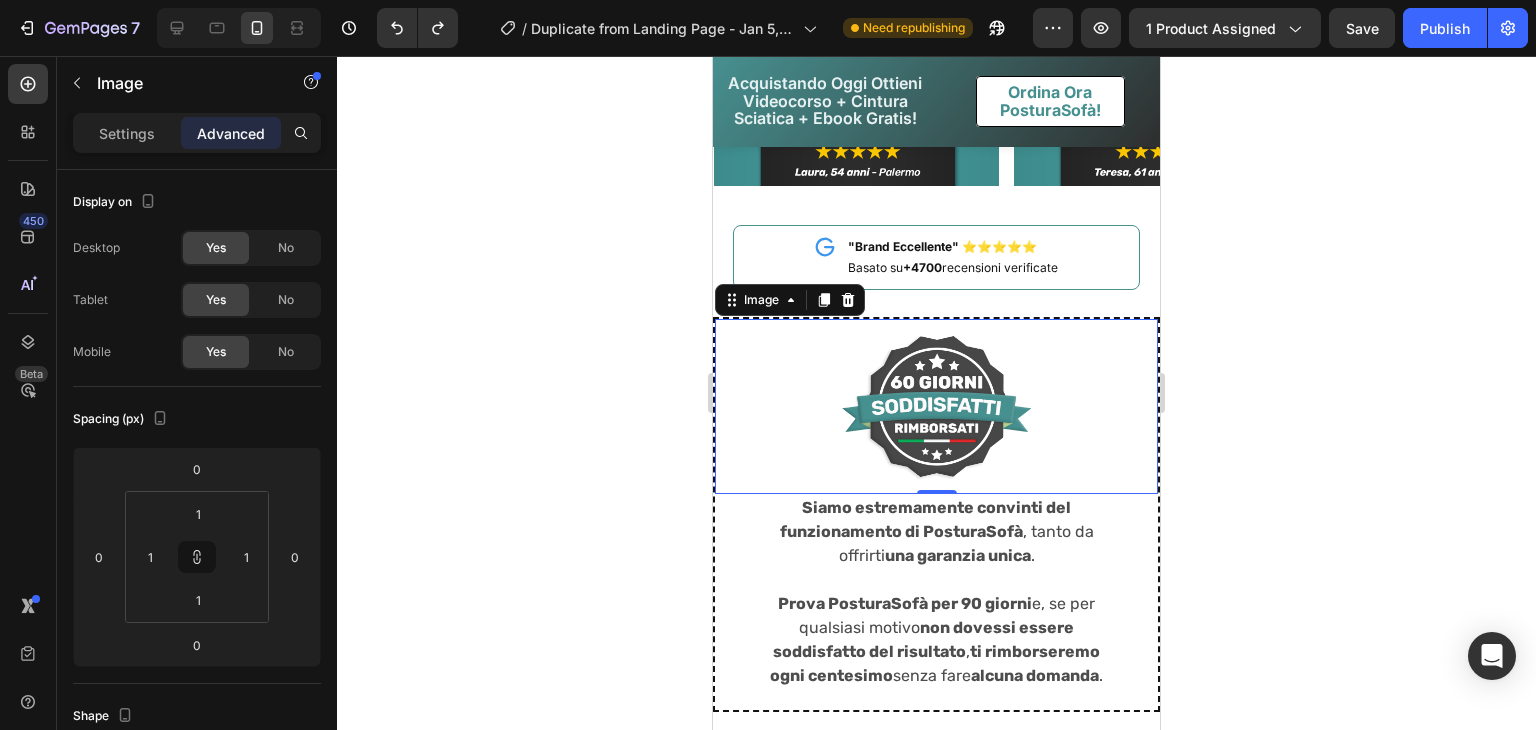 click 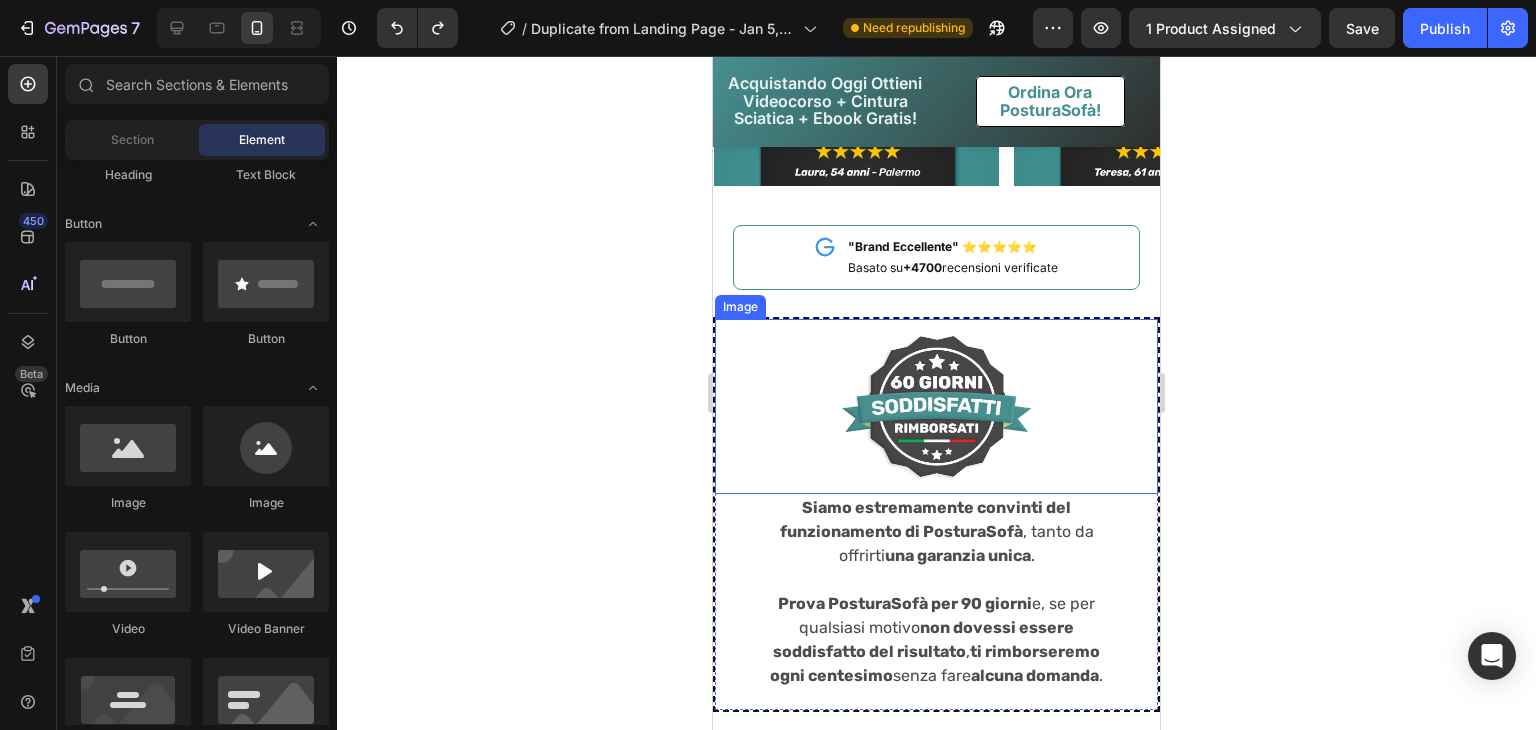 click at bounding box center (936, 406) 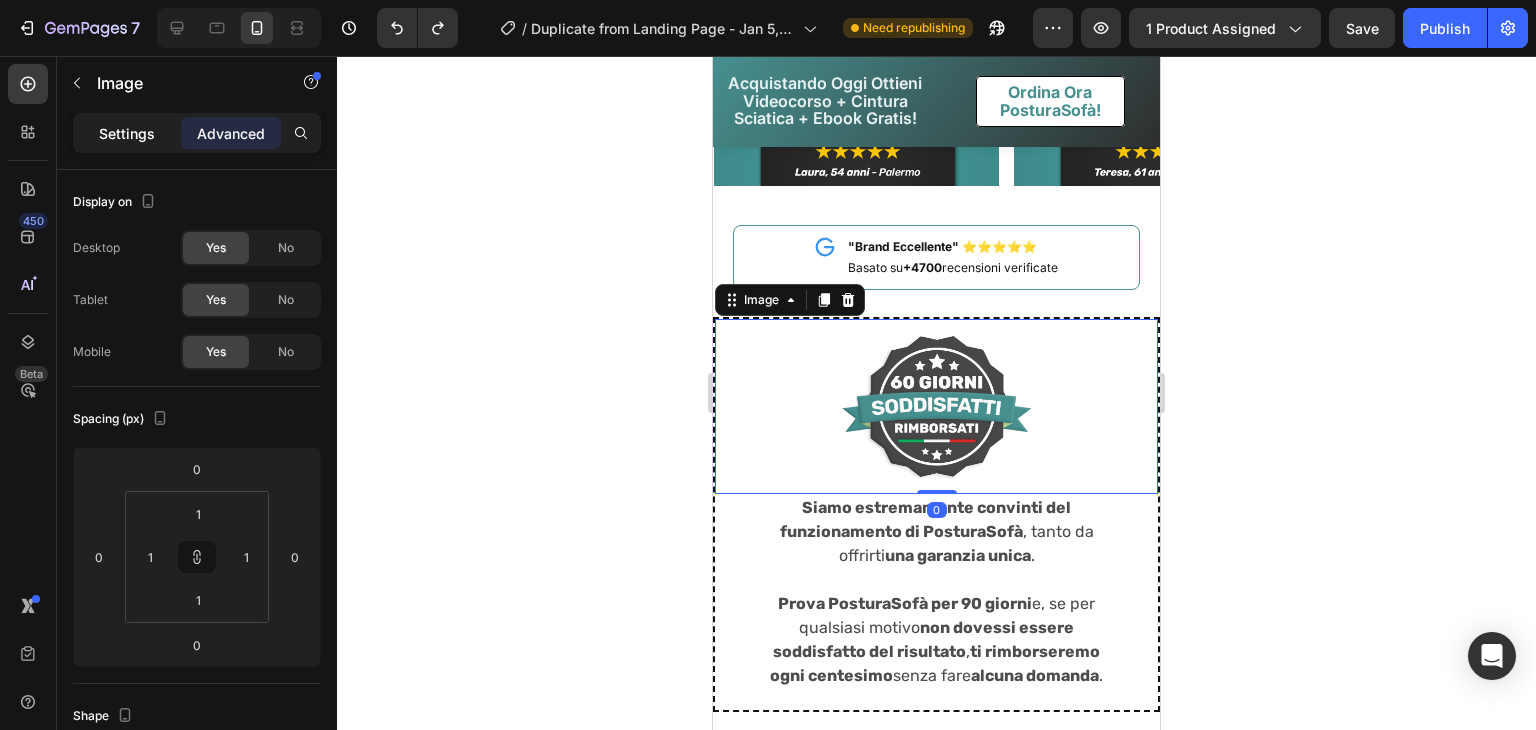 click on "Settings" at bounding box center (127, 133) 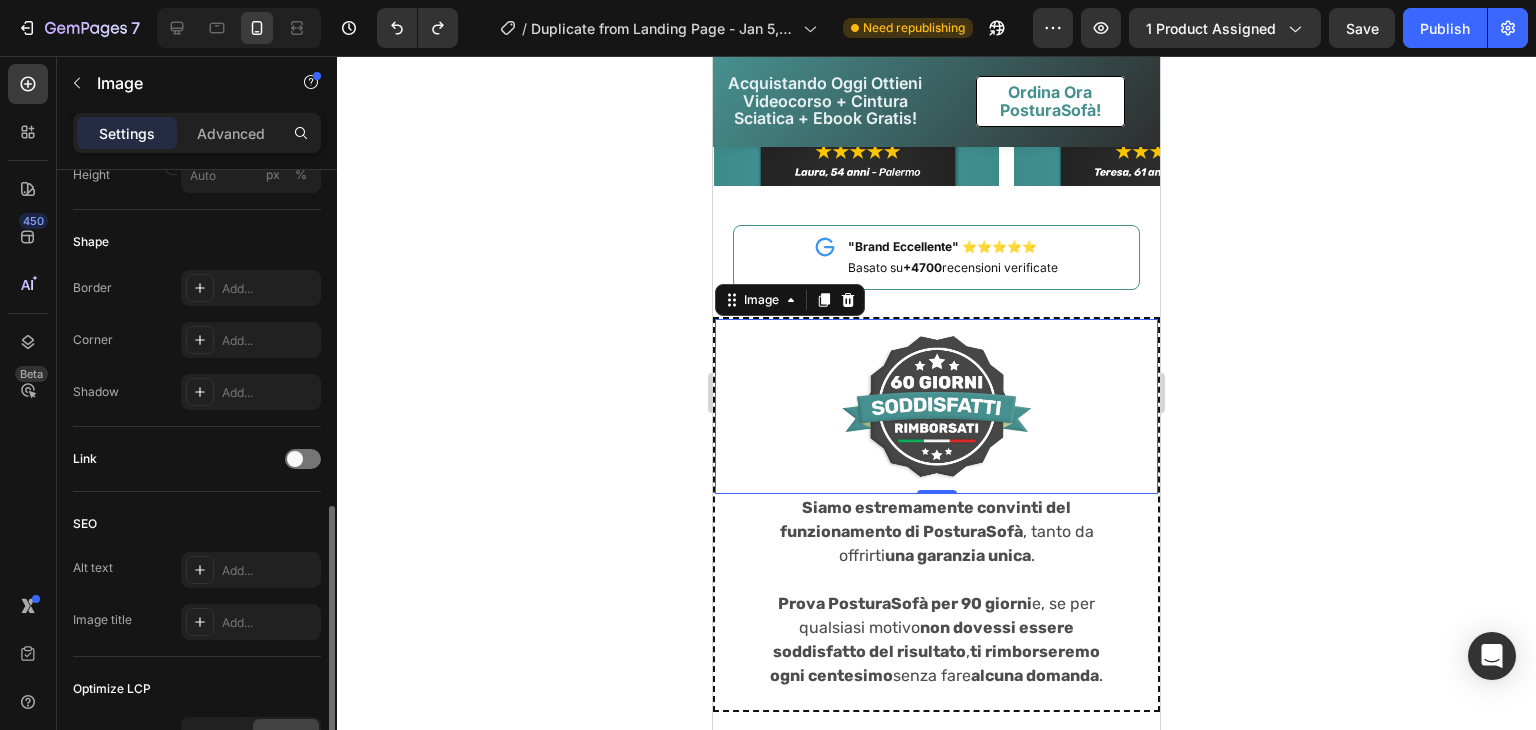 scroll, scrollTop: 724, scrollLeft: 0, axis: vertical 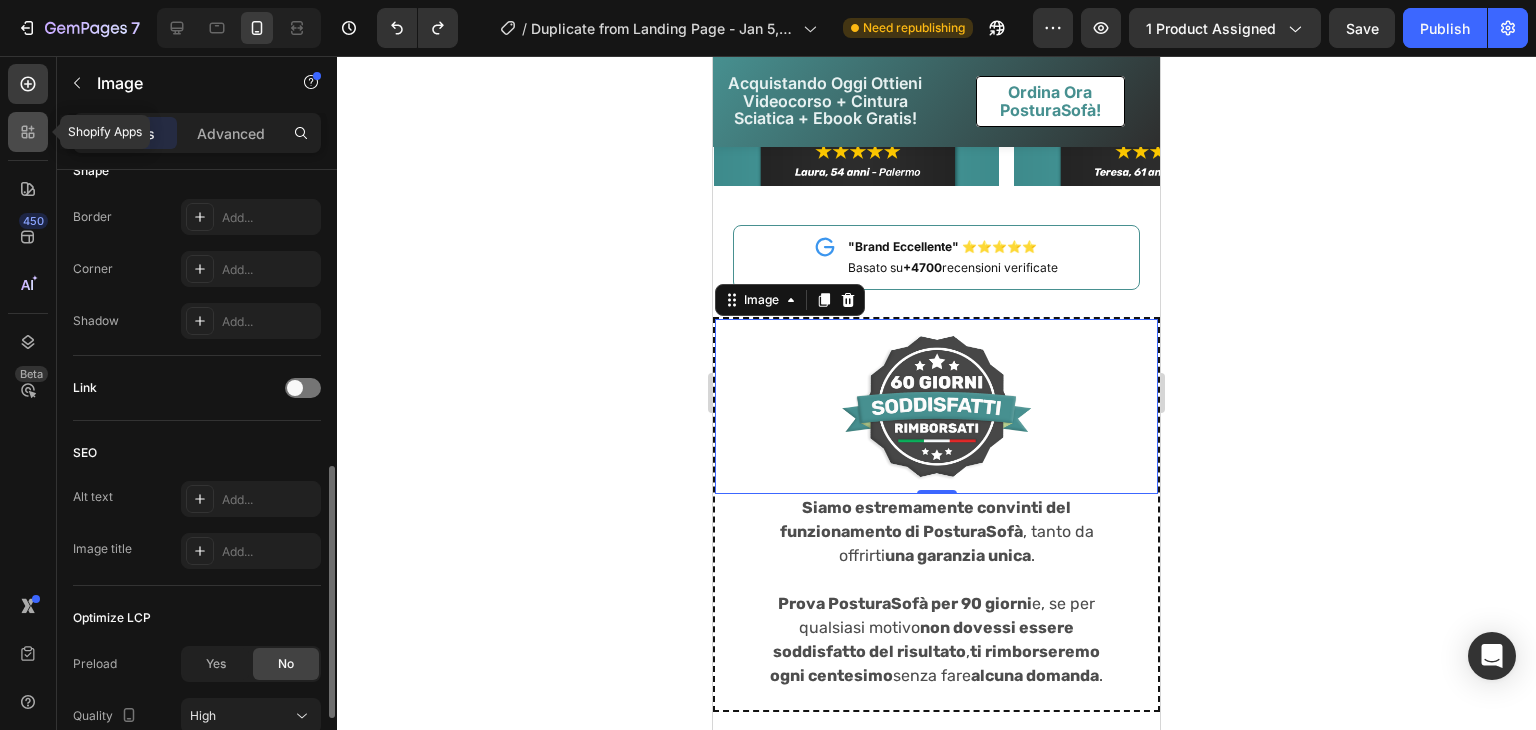 click 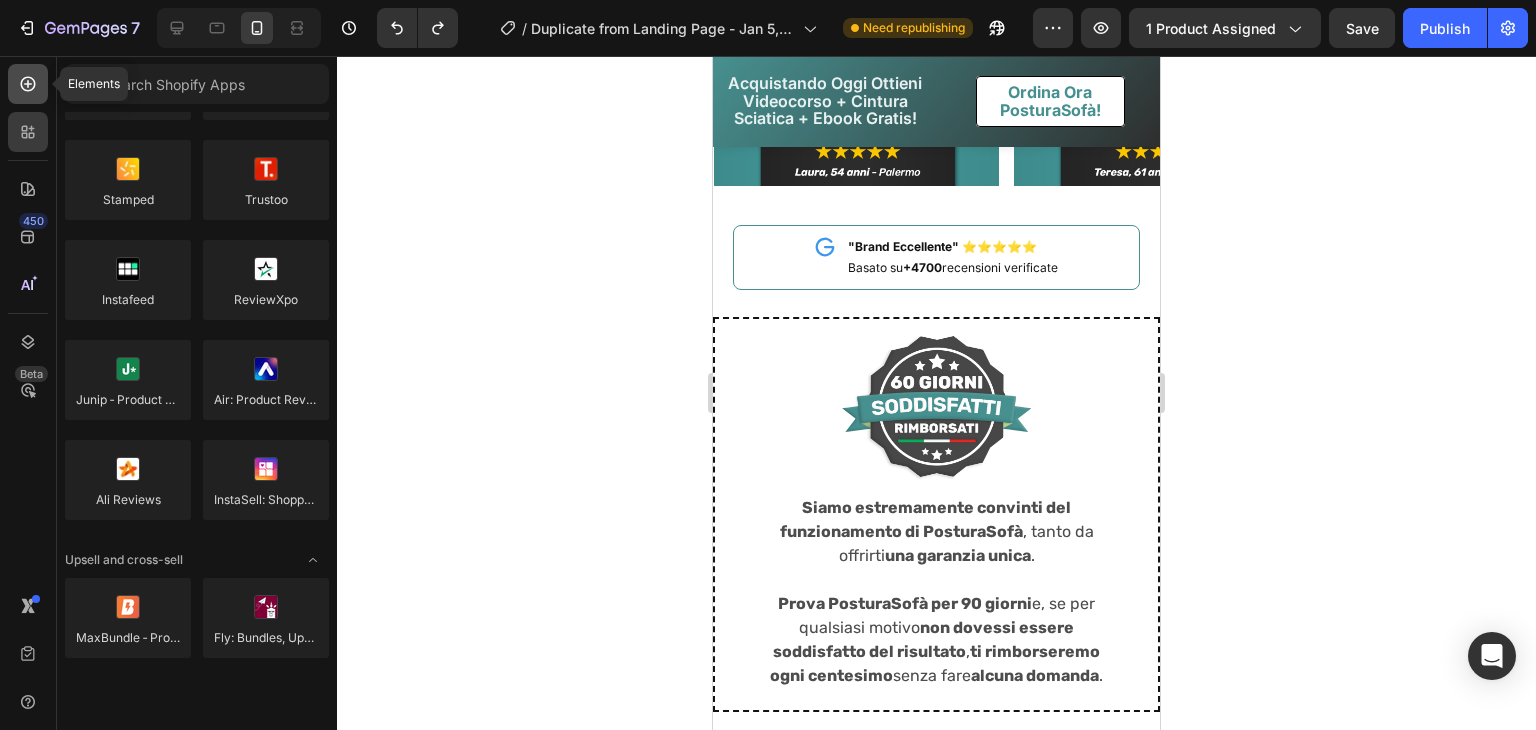 click 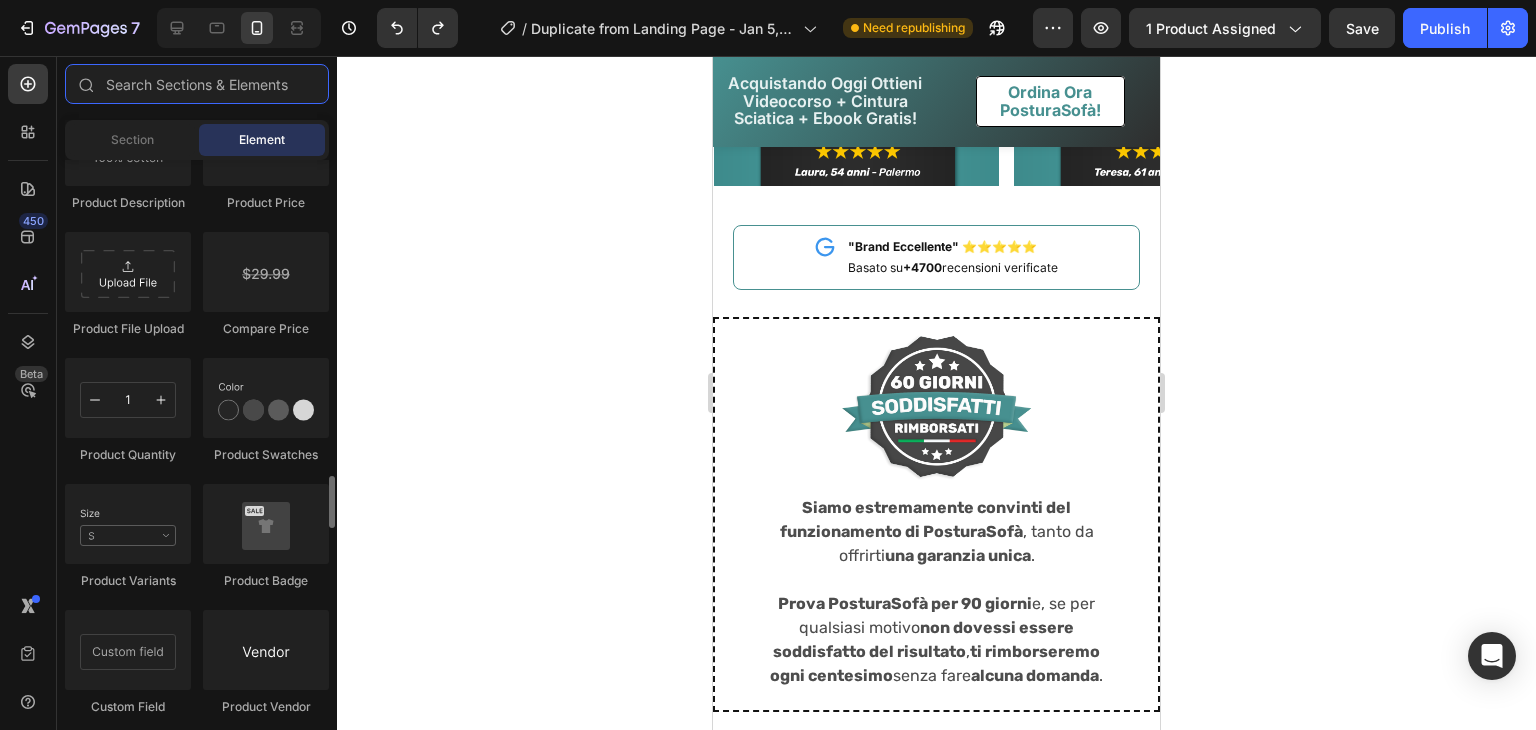 scroll, scrollTop: 3408, scrollLeft: 0, axis: vertical 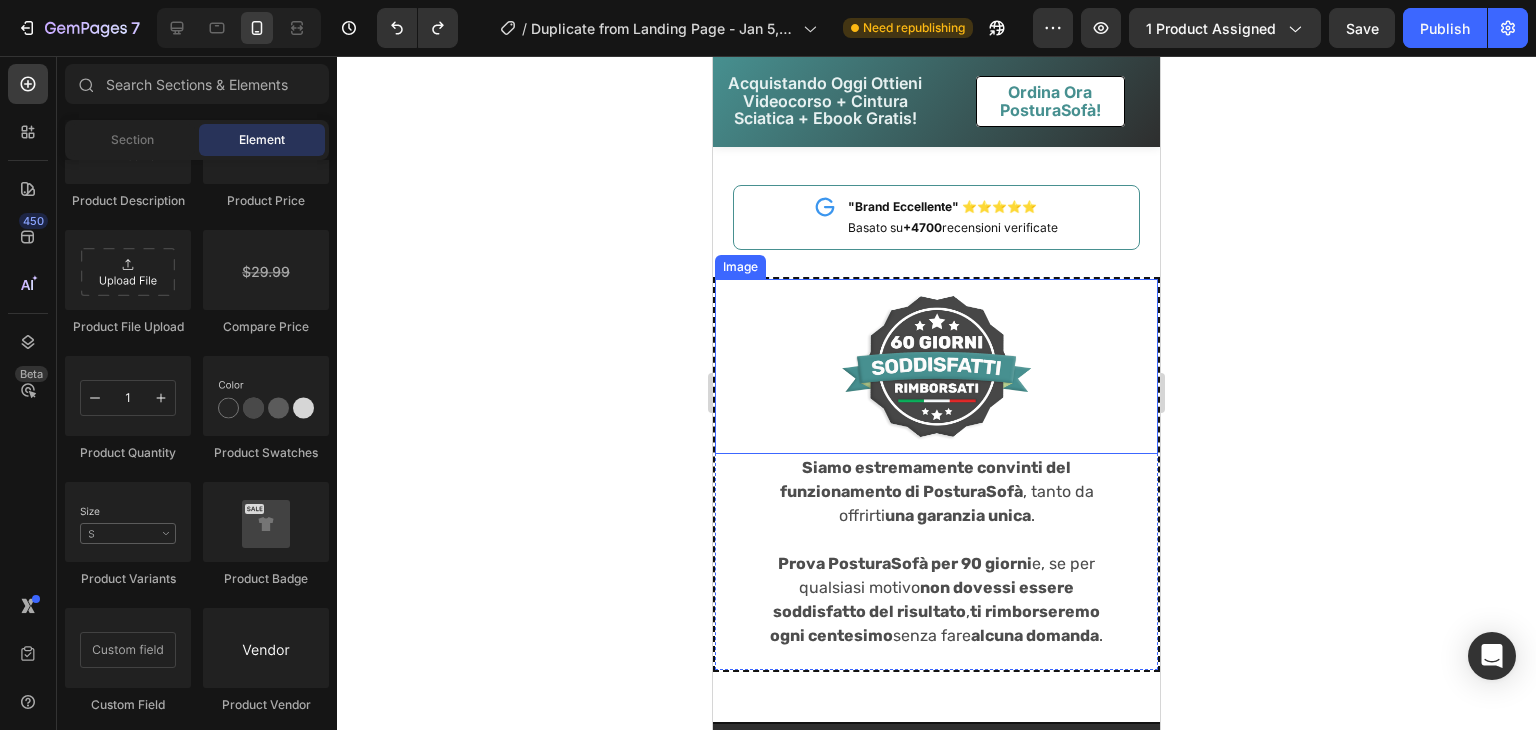click at bounding box center [936, 366] 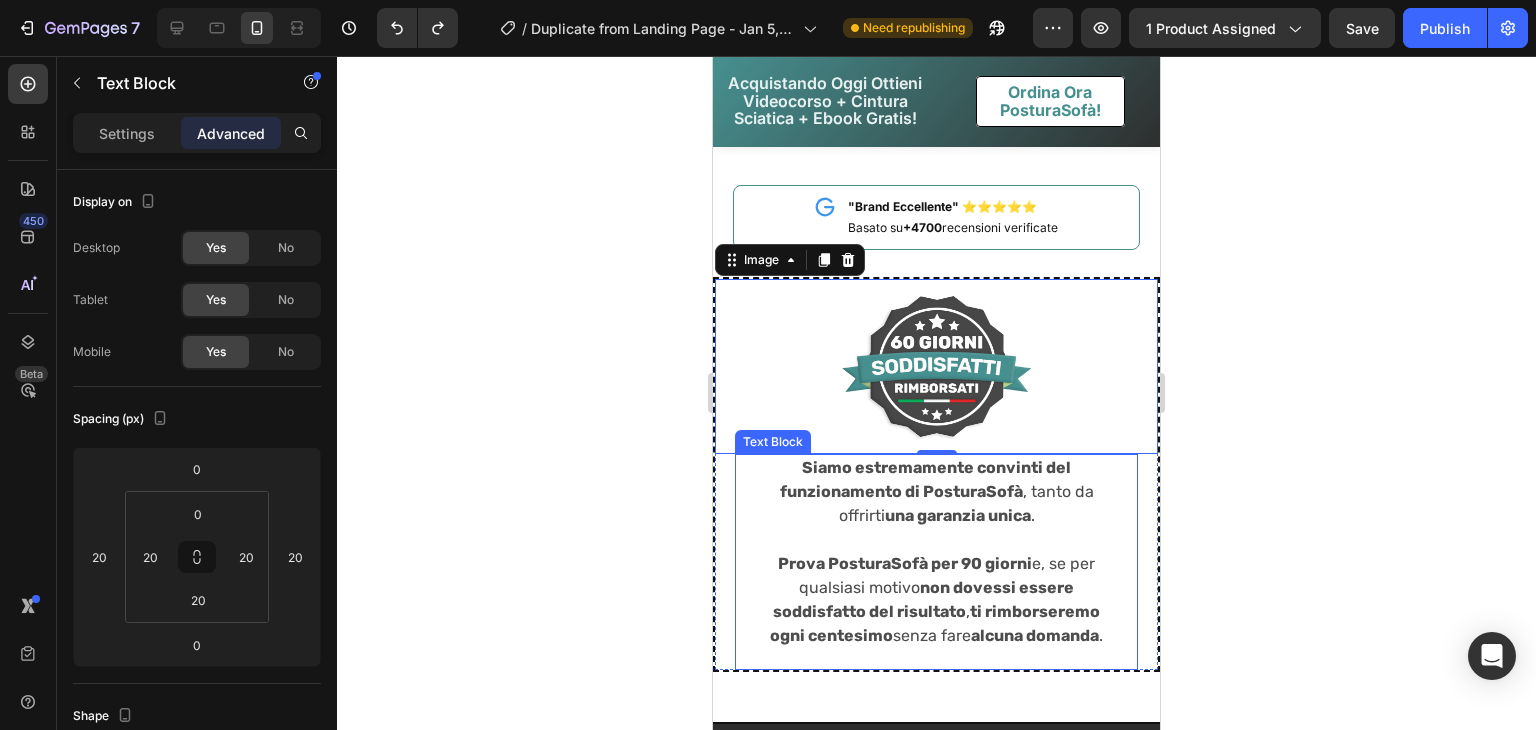 click on "Siamo estremamente convinti del funzionamento di PosturaSofà , tanto da offrirti una garanzia unica . Prova PosturaSofà per [DAYS] giorni e, se per qualsiasi motivo non dovessi essere soddisfatto del risultato , ti rimborseremo ogni centesimo senza fare alcuna domanda . Text Block" at bounding box center [936, 562] 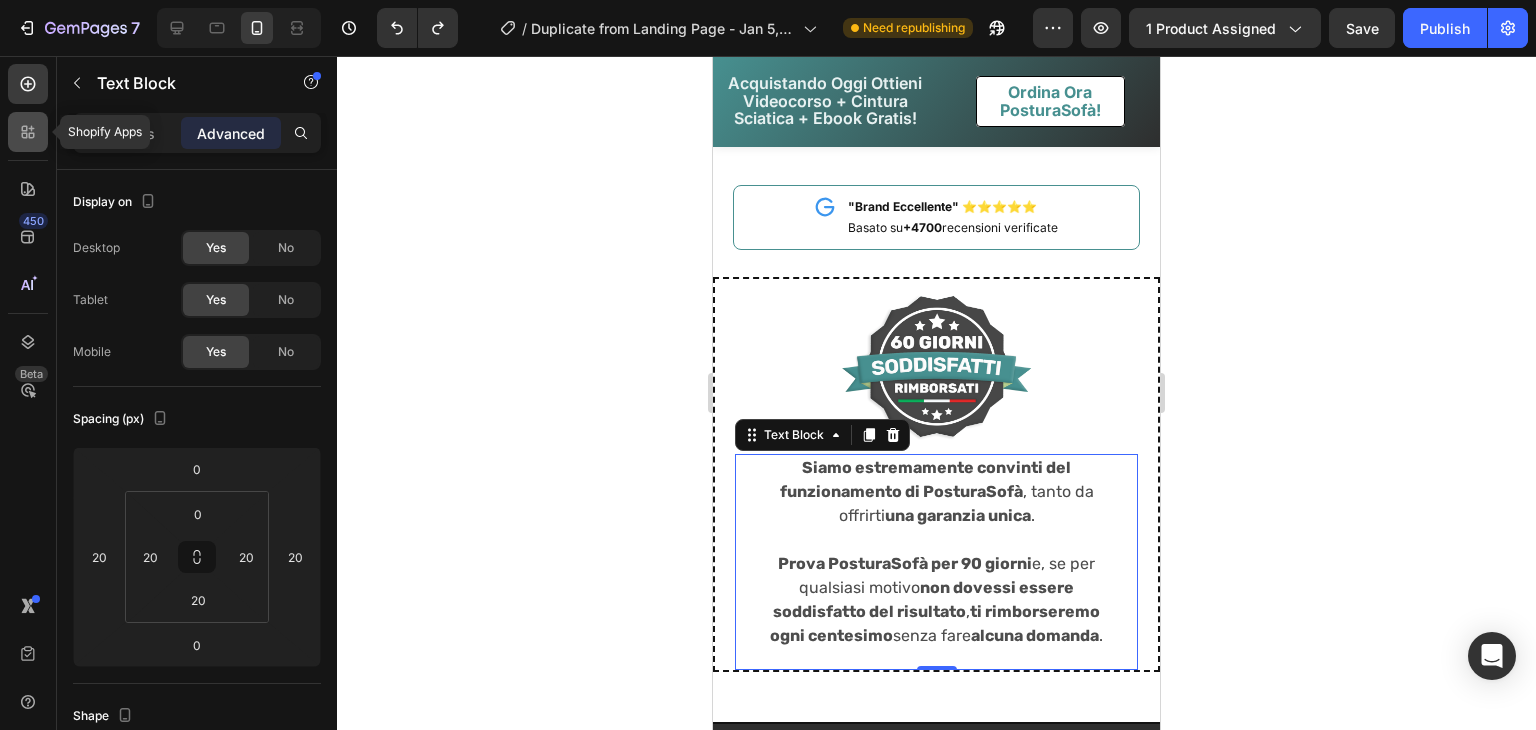 click 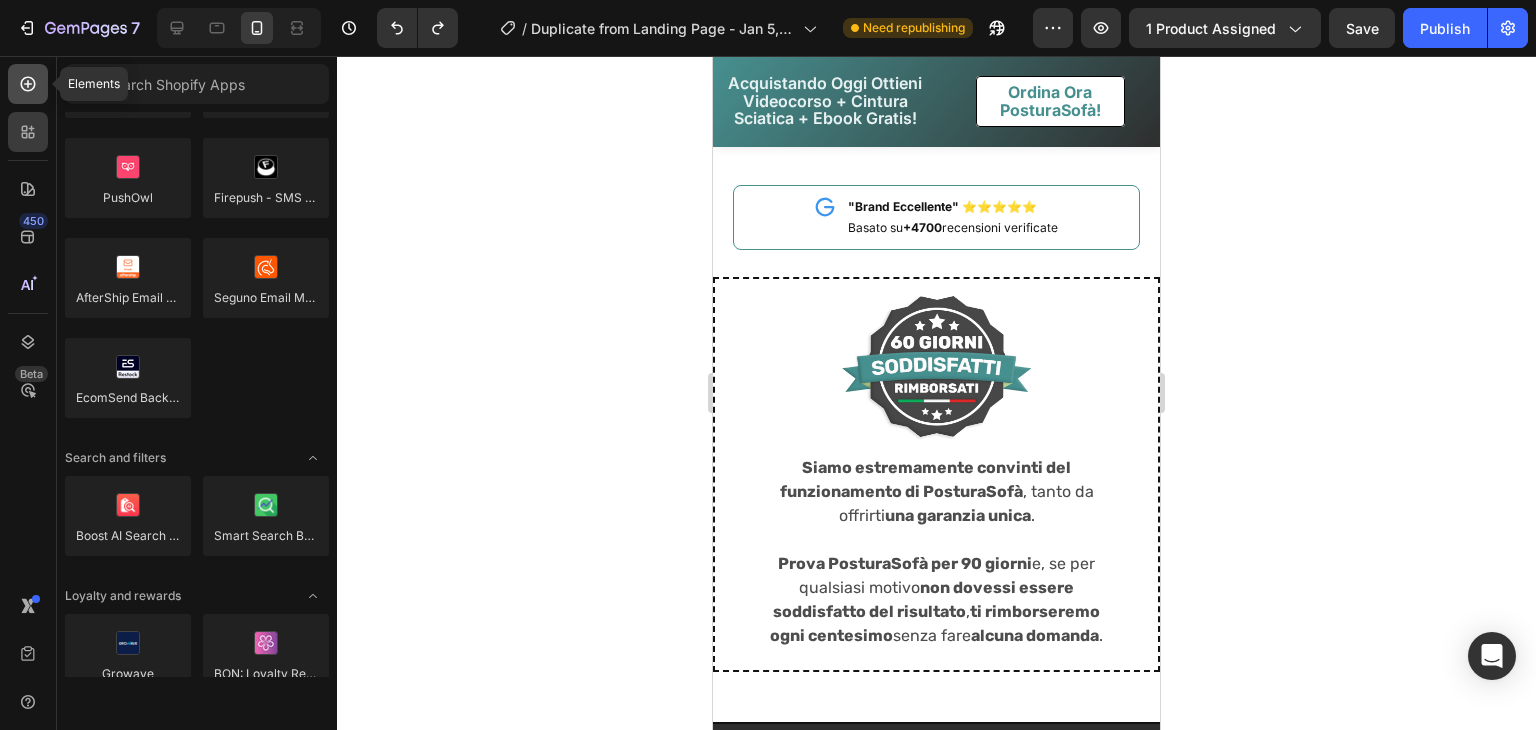 click 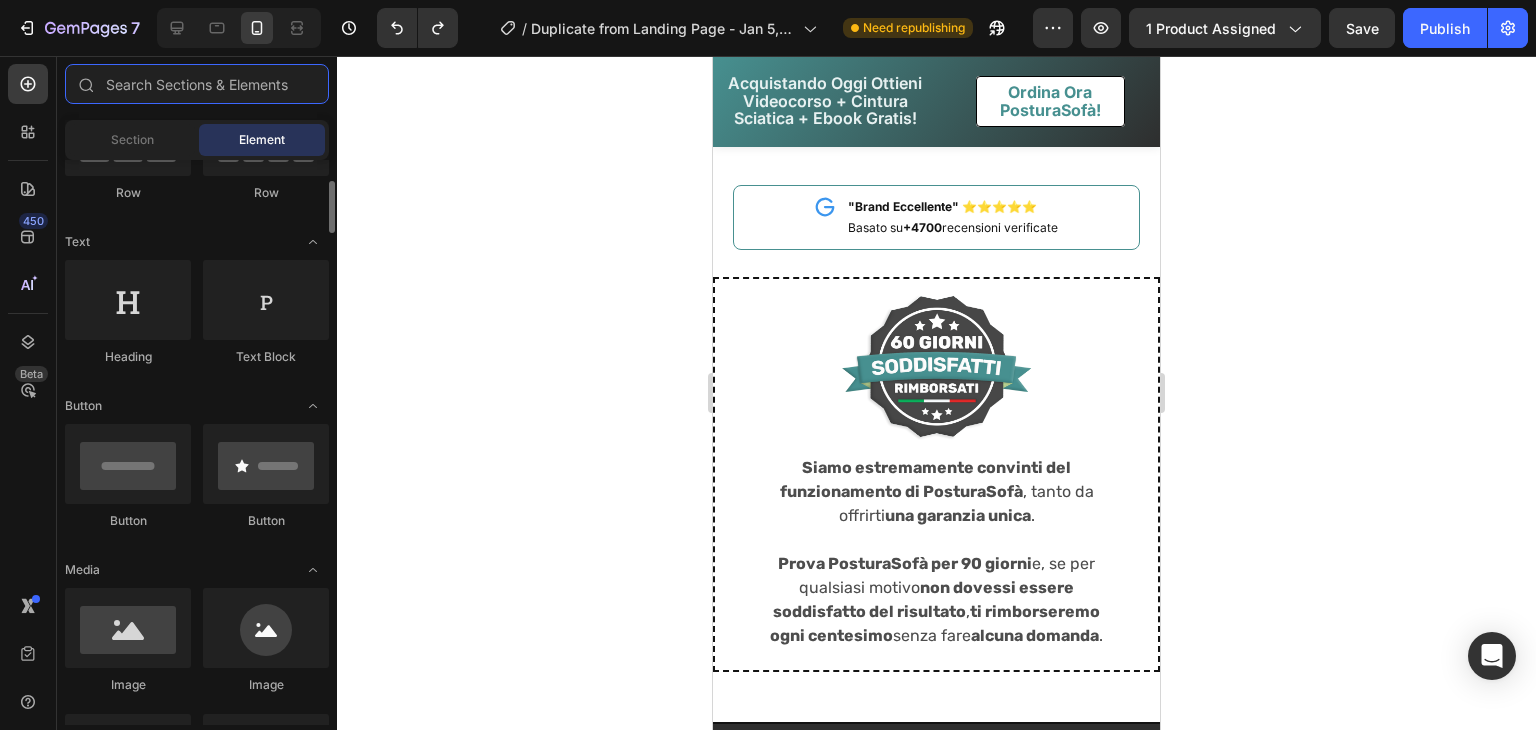 scroll, scrollTop: 0, scrollLeft: 0, axis: both 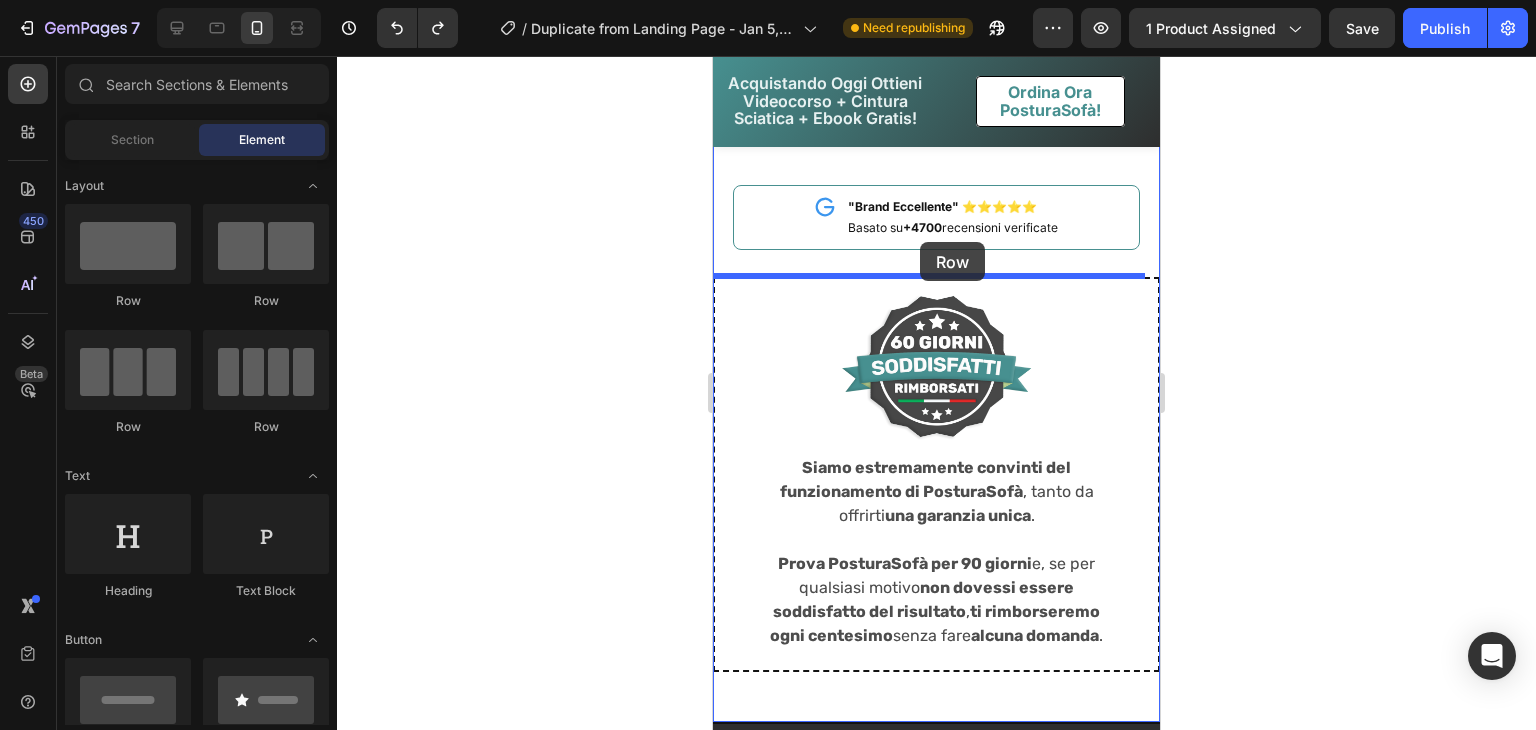 drag, startPoint x: 864, startPoint y: 285, endPoint x: 920, endPoint y: 242, distance: 70.60453 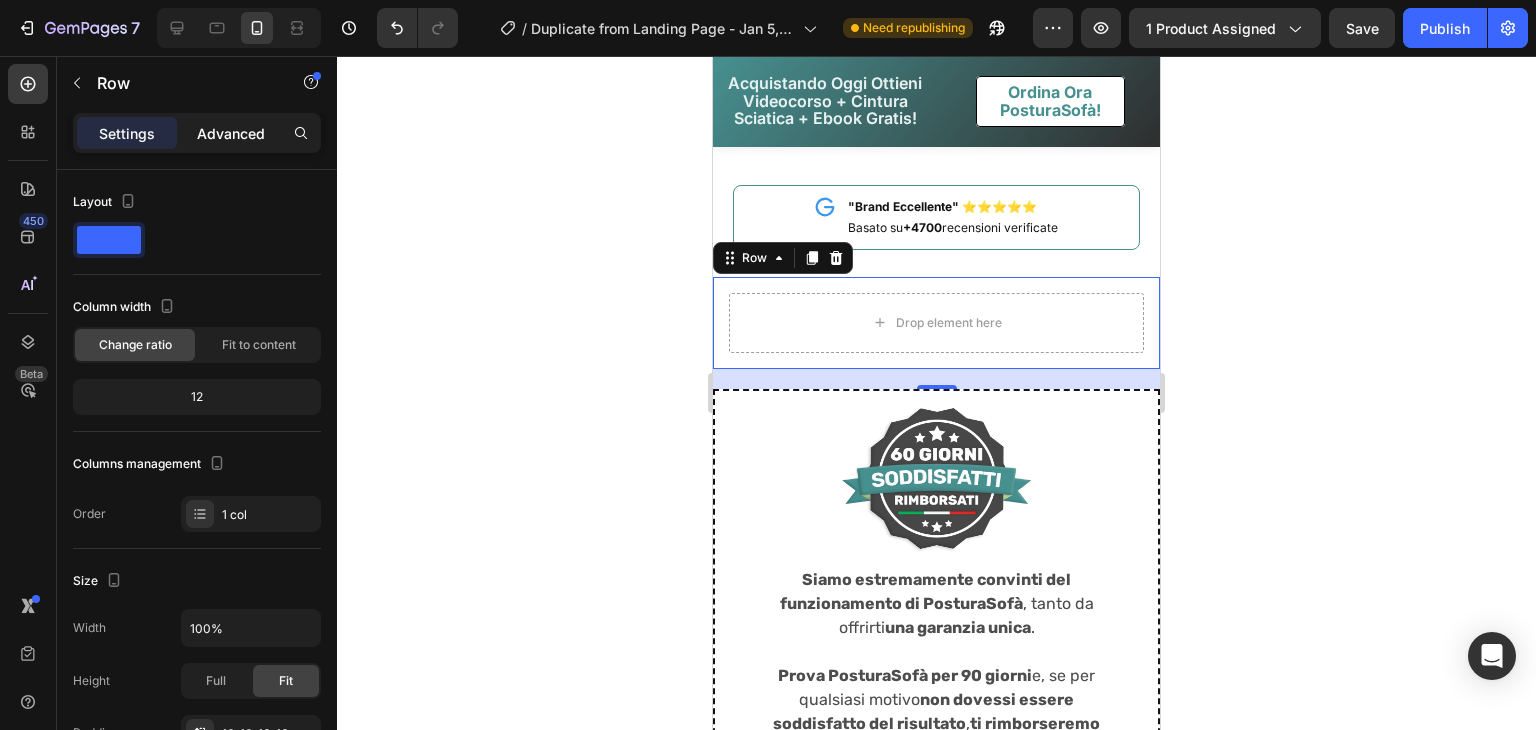 click on "Advanced" at bounding box center [231, 133] 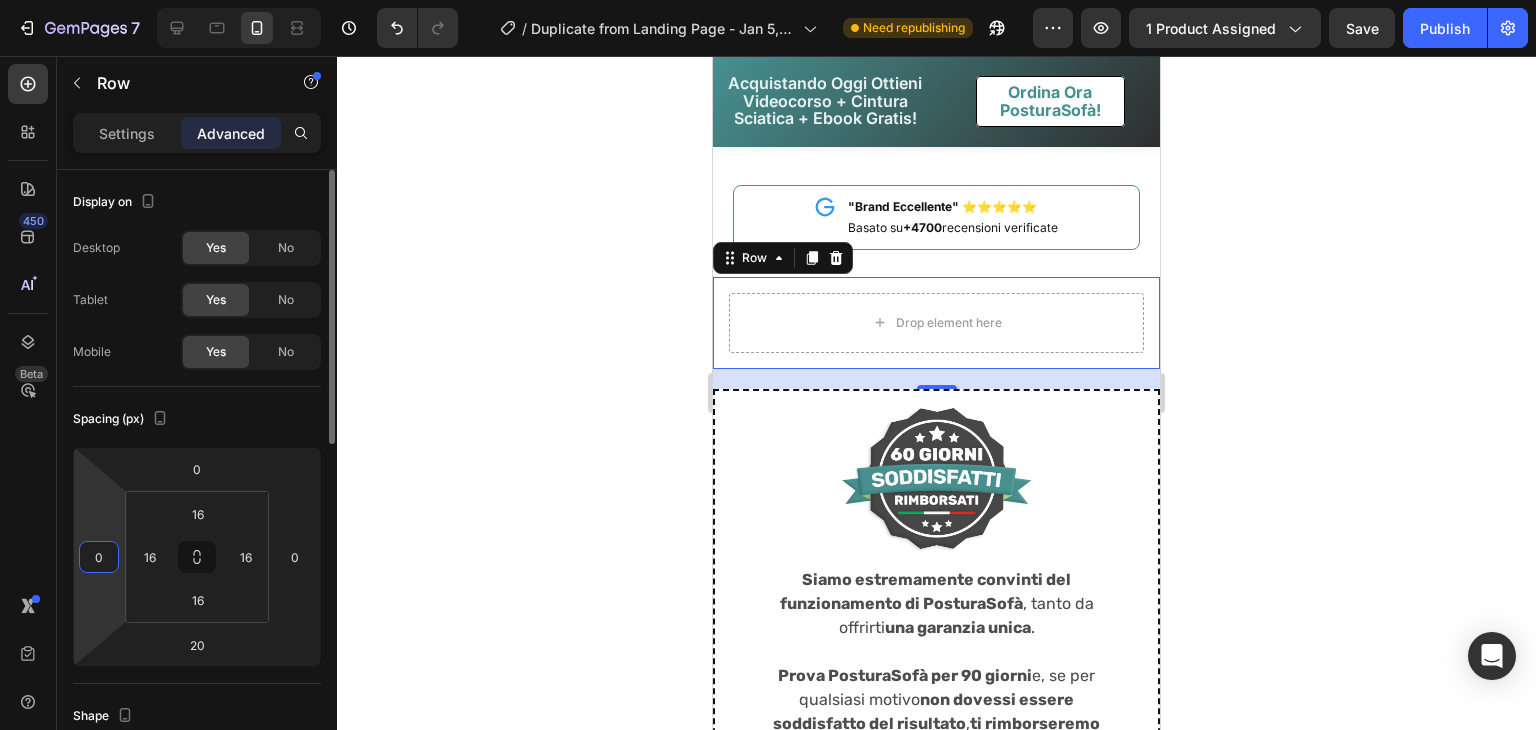 click on "0" at bounding box center (99, 557) 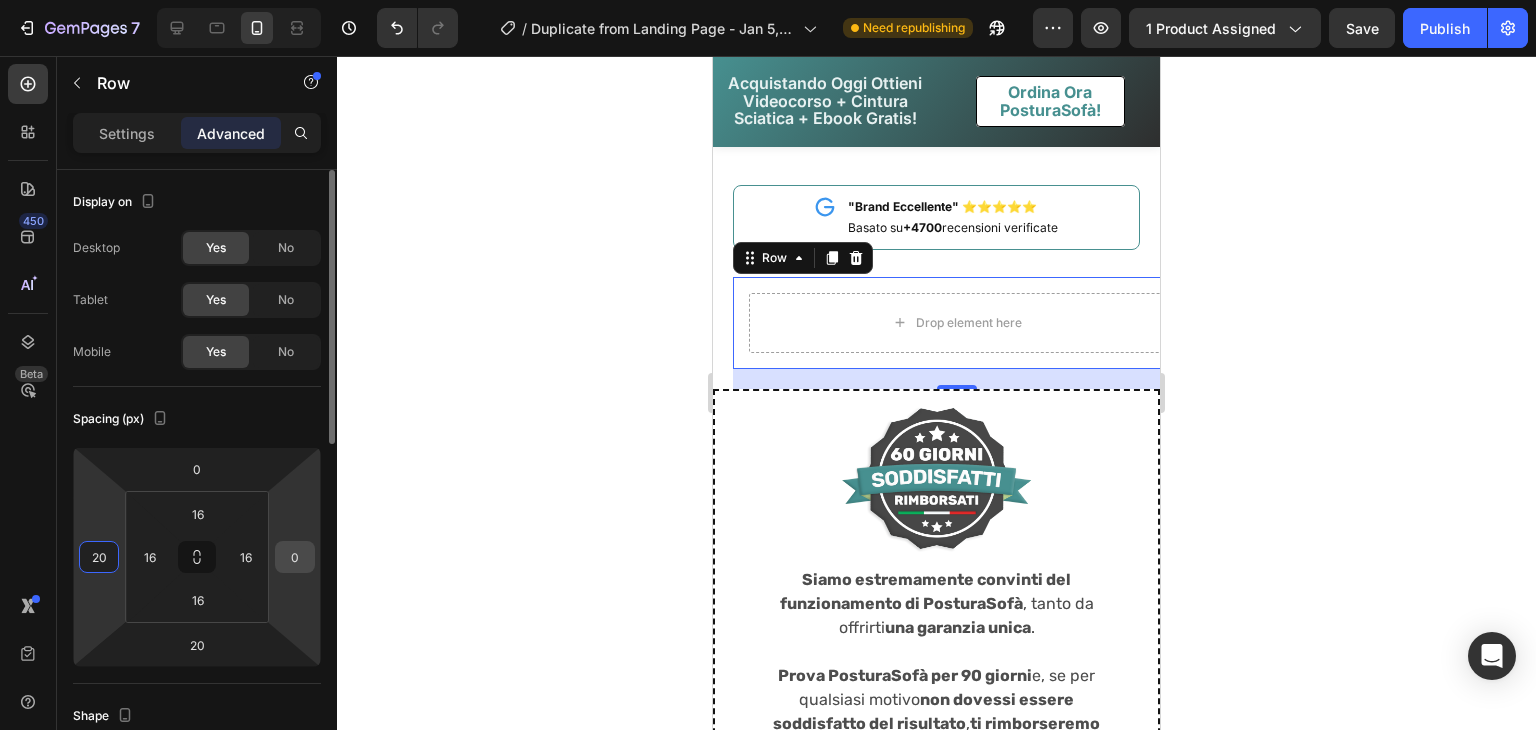 type on "20" 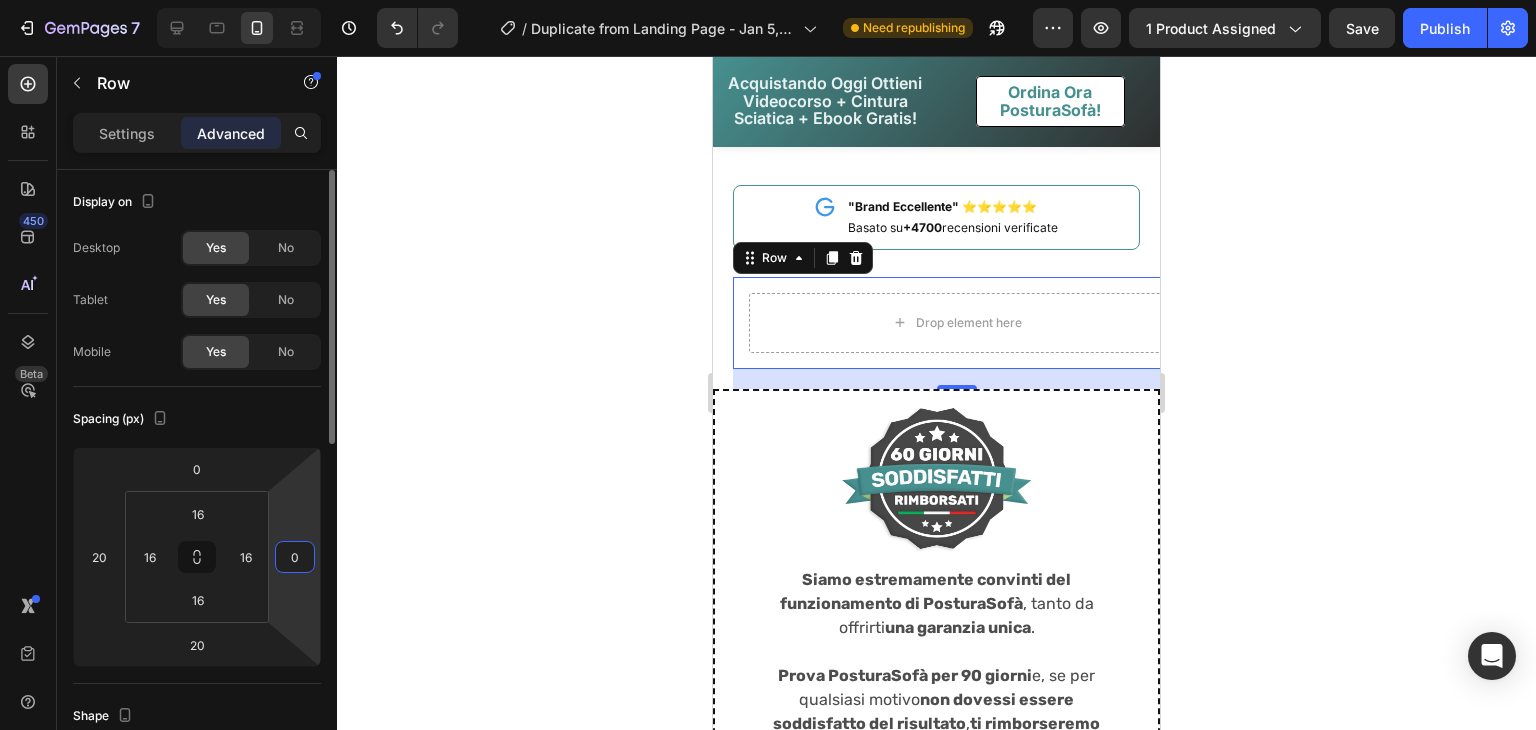 click on "0" at bounding box center (295, 557) 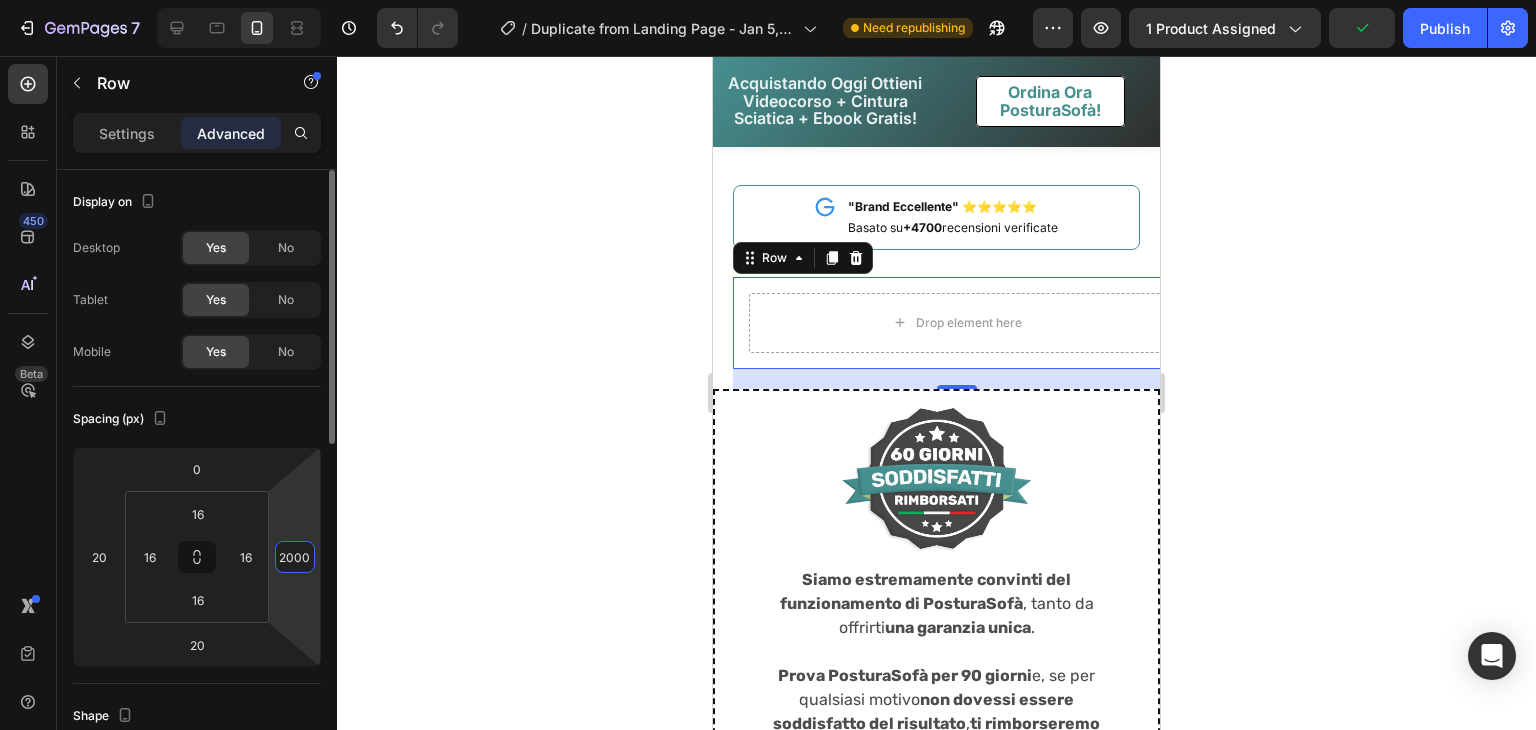 scroll, scrollTop: 0, scrollLeft: 0, axis: both 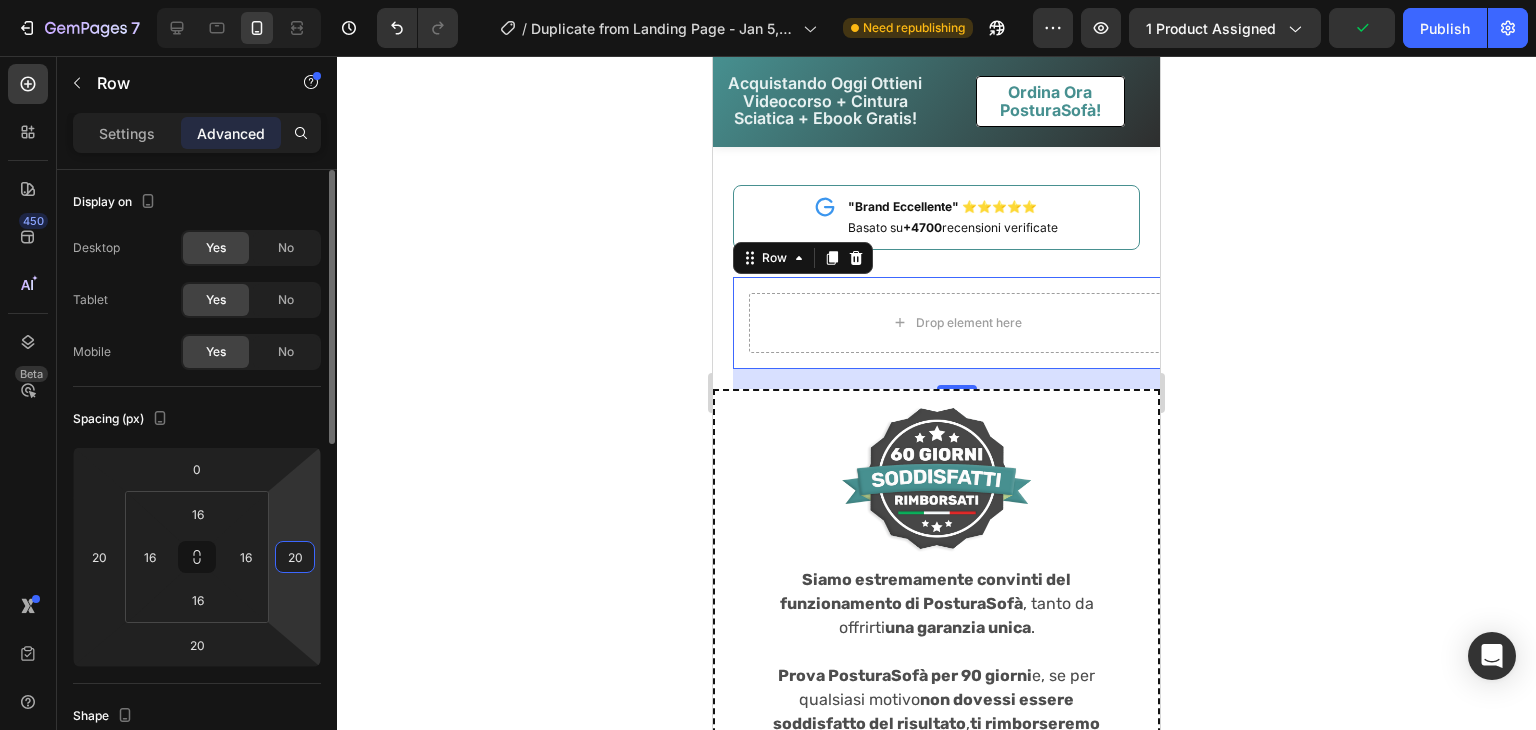 type on "2" 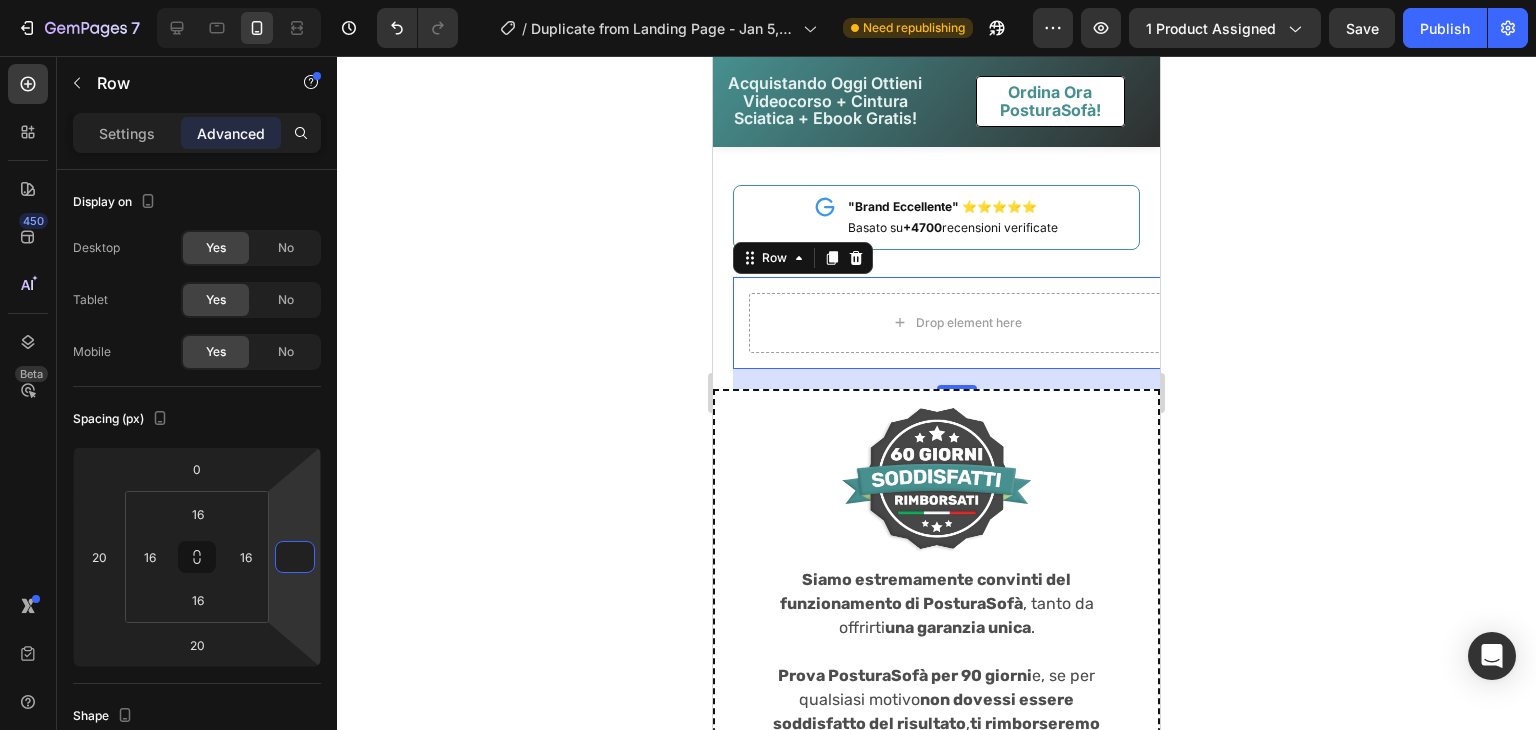 click on "Drop element here Row   20" at bounding box center [956, 323] 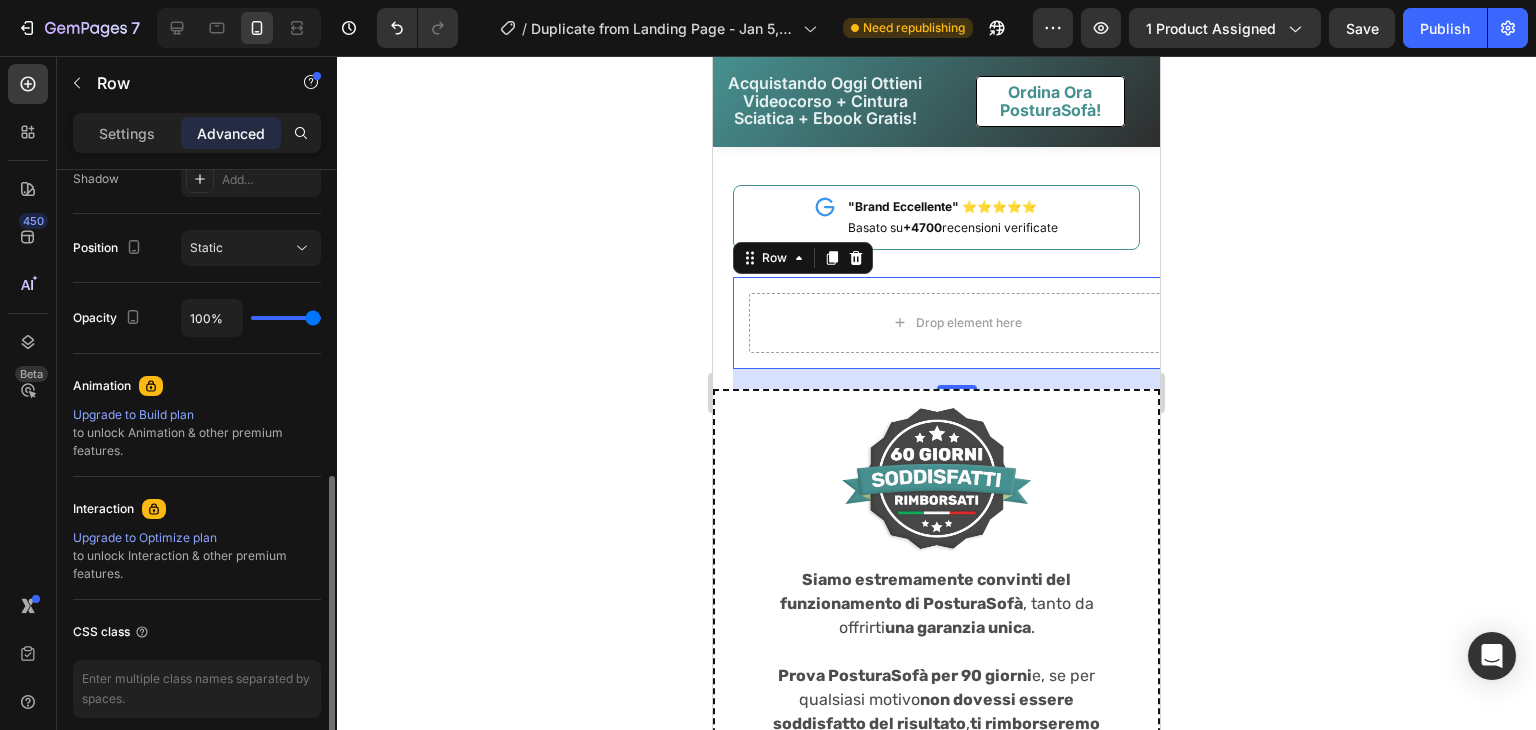 scroll, scrollTop: 693, scrollLeft: 0, axis: vertical 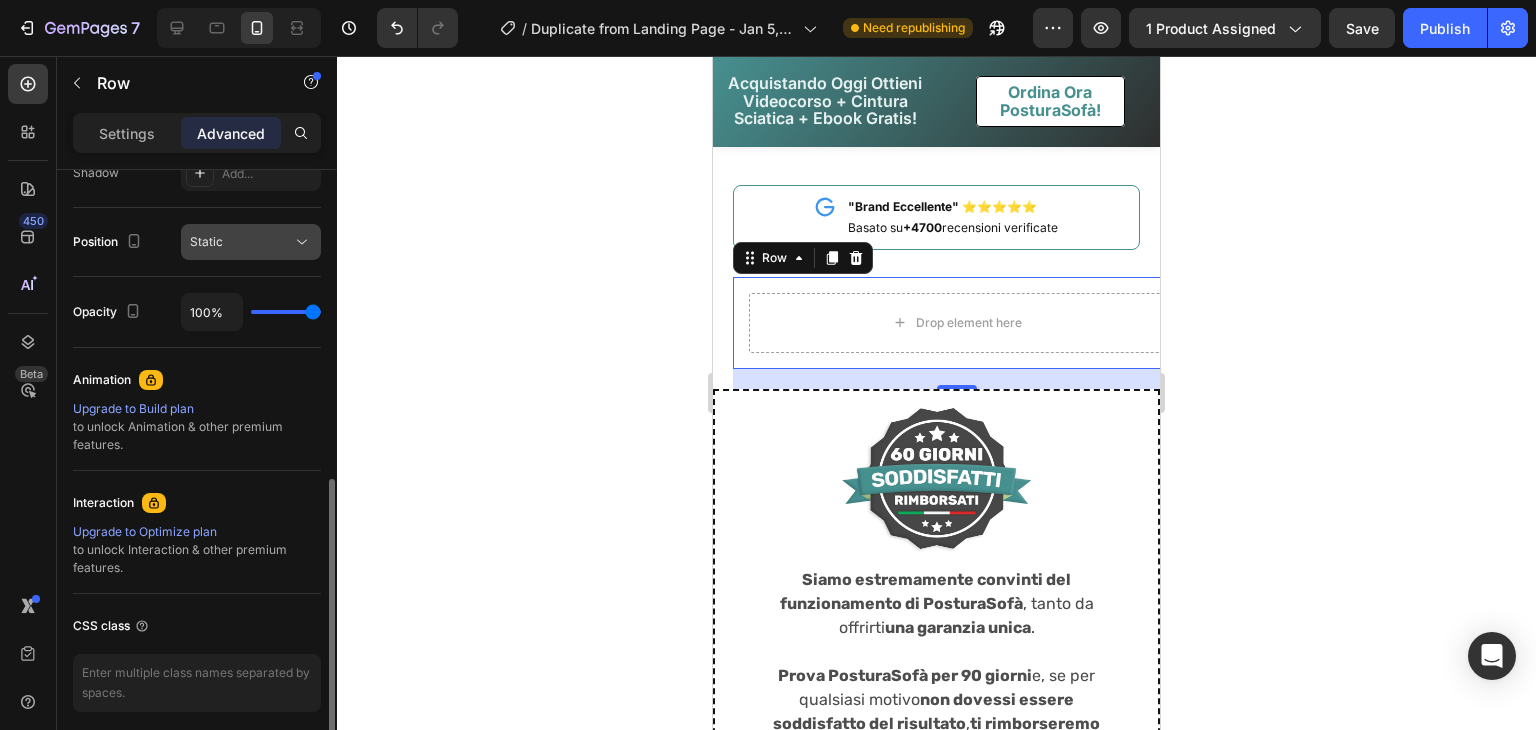 click on "Static" 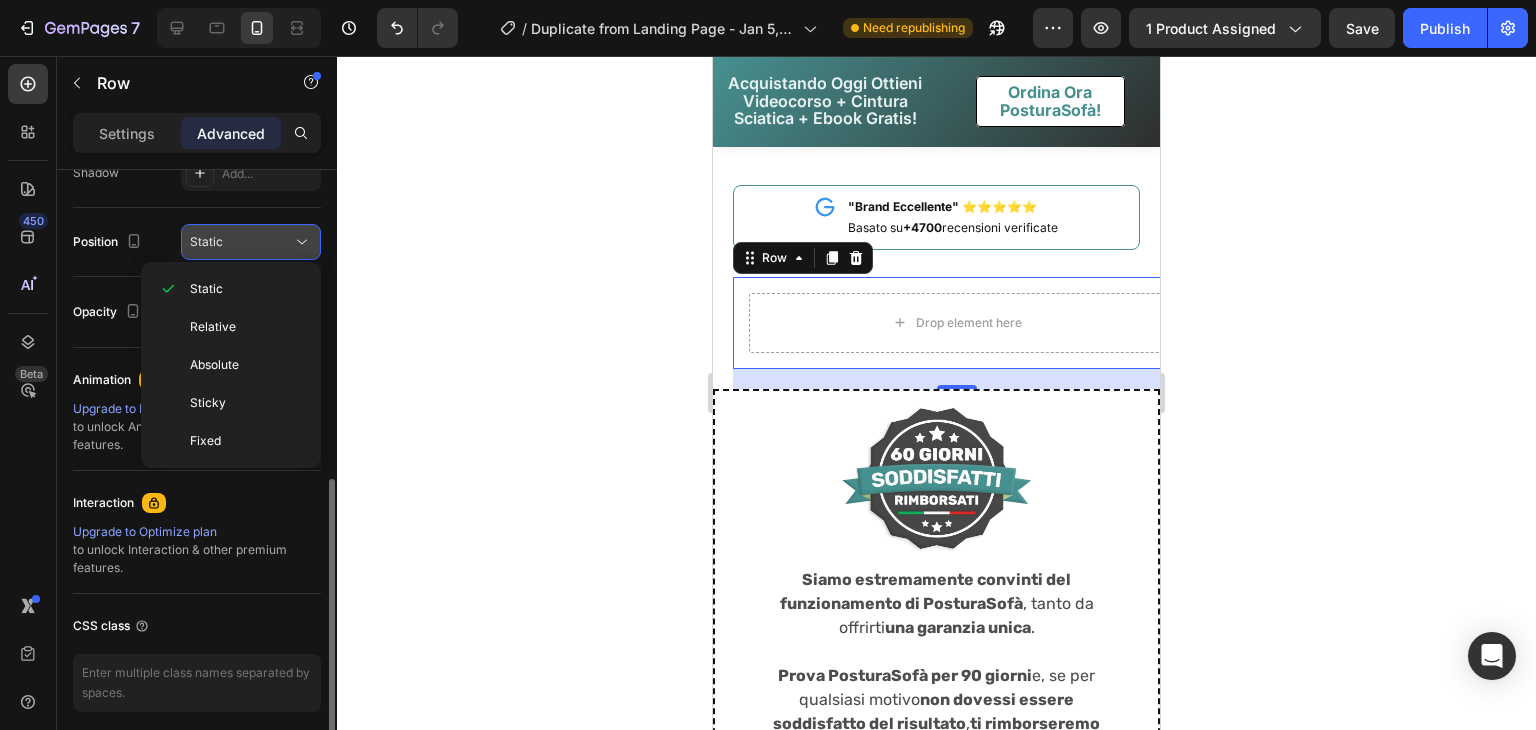 click on "Static" at bounding box center (206, 241) 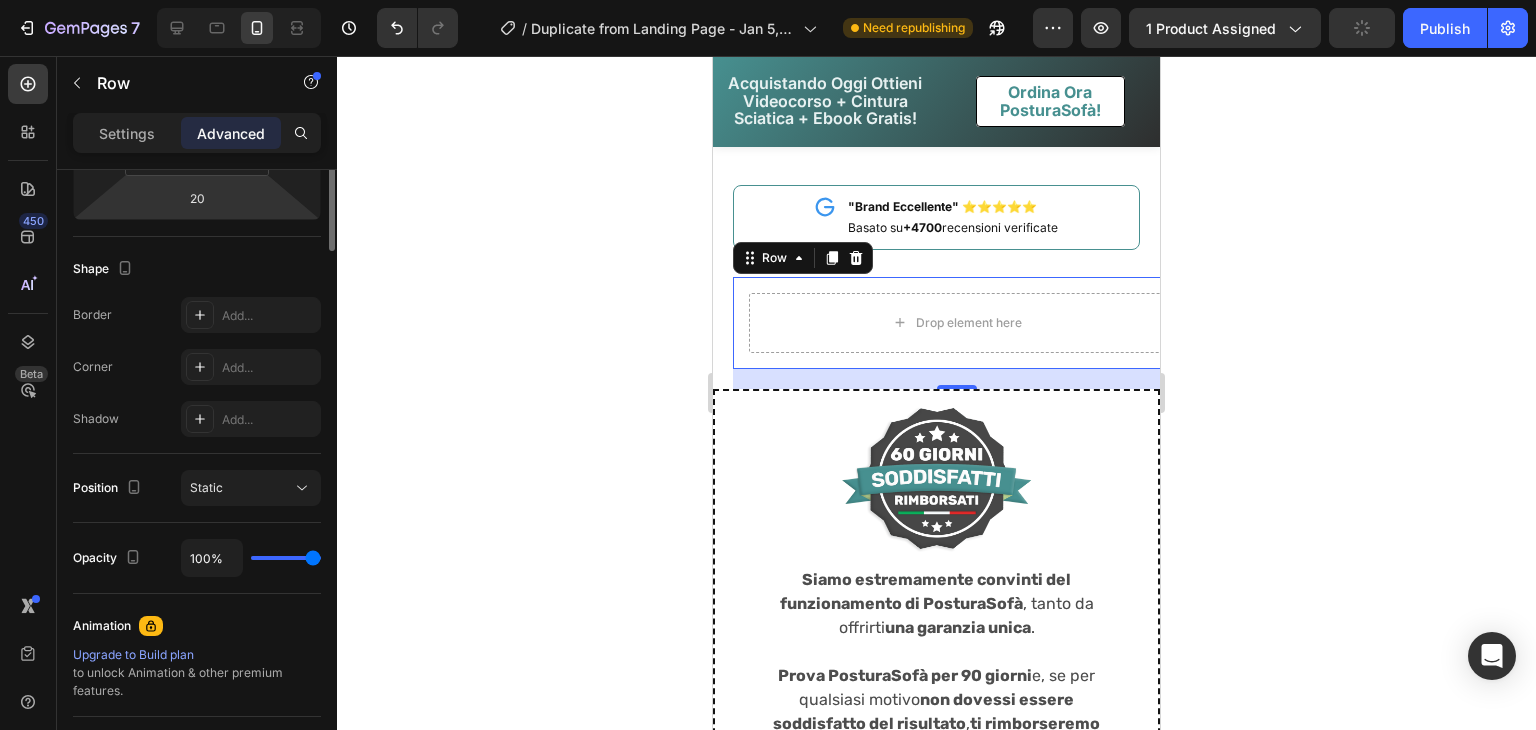 scroll, scrollTop: 0, scrollLeft: 0, axis: both 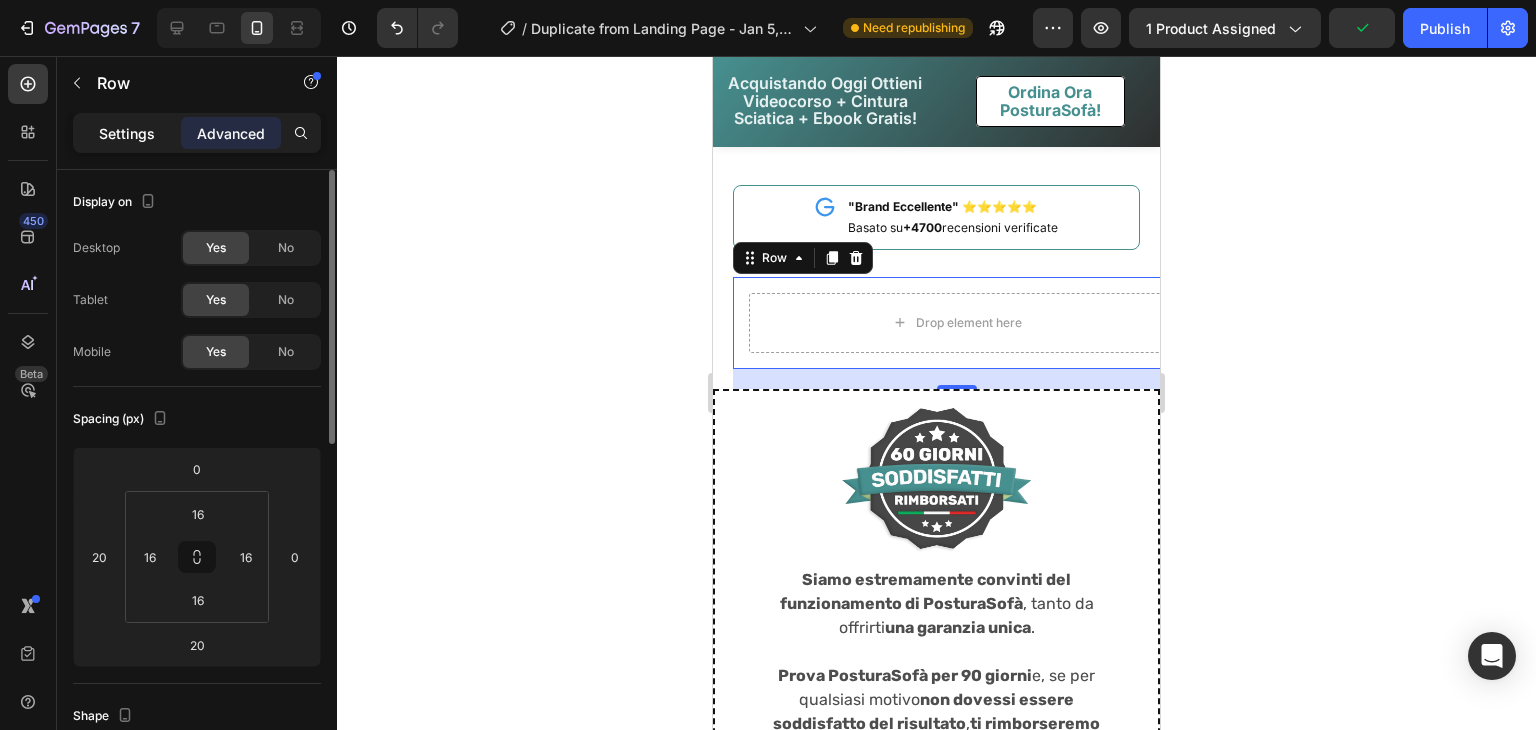 click on "Settings" at bounding box center (127, 133) 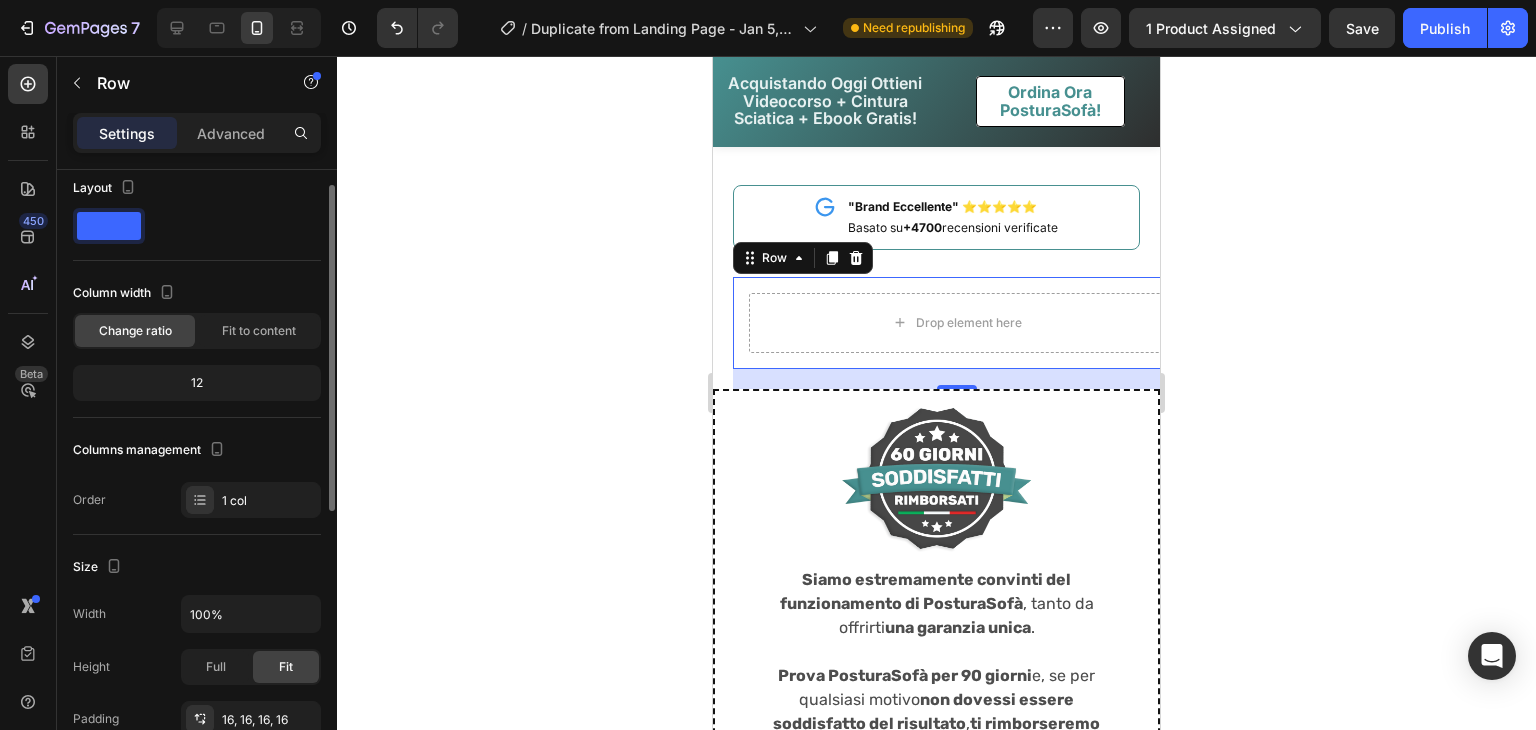 scroll, scrollTop: 19, scrollLeft: 0, axis: vertical 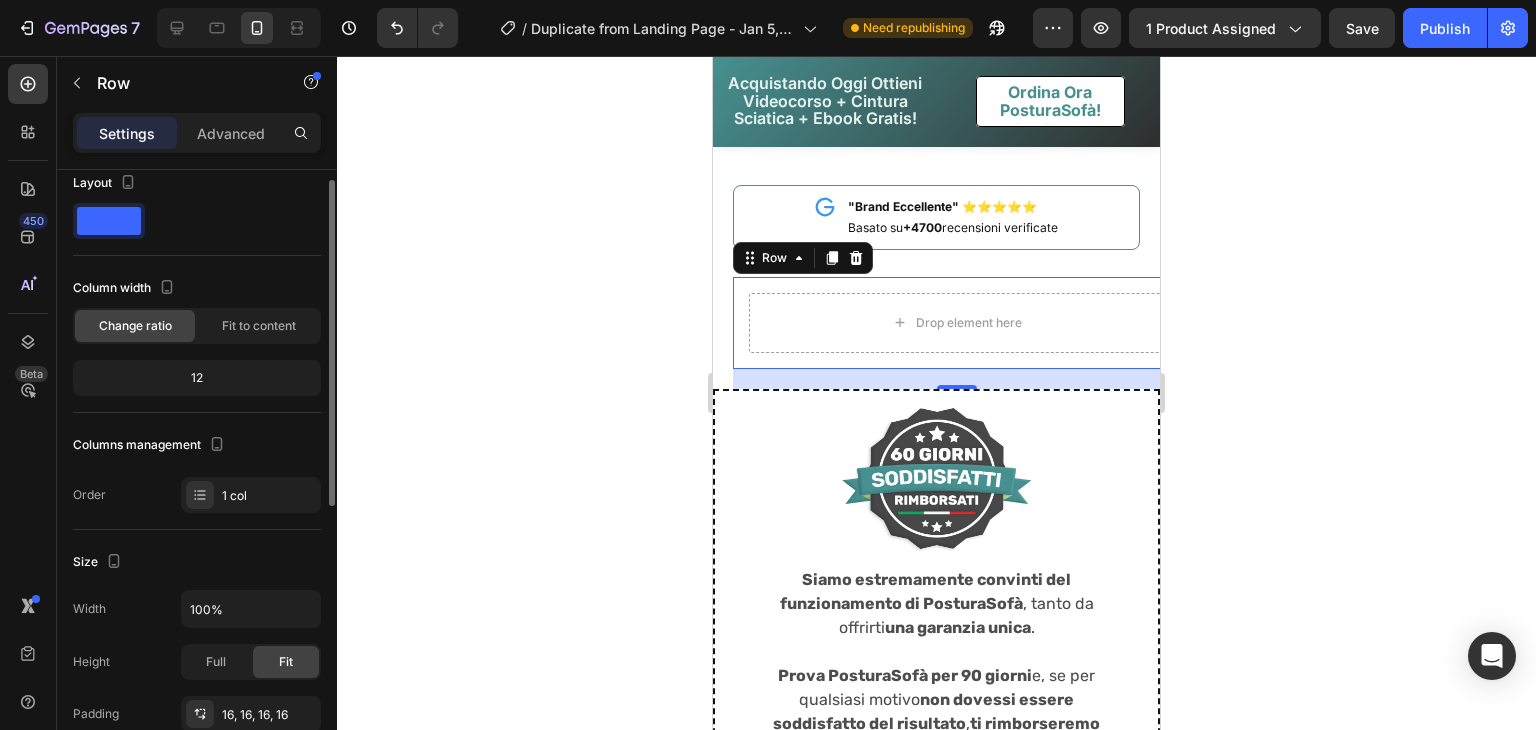 click on "12" 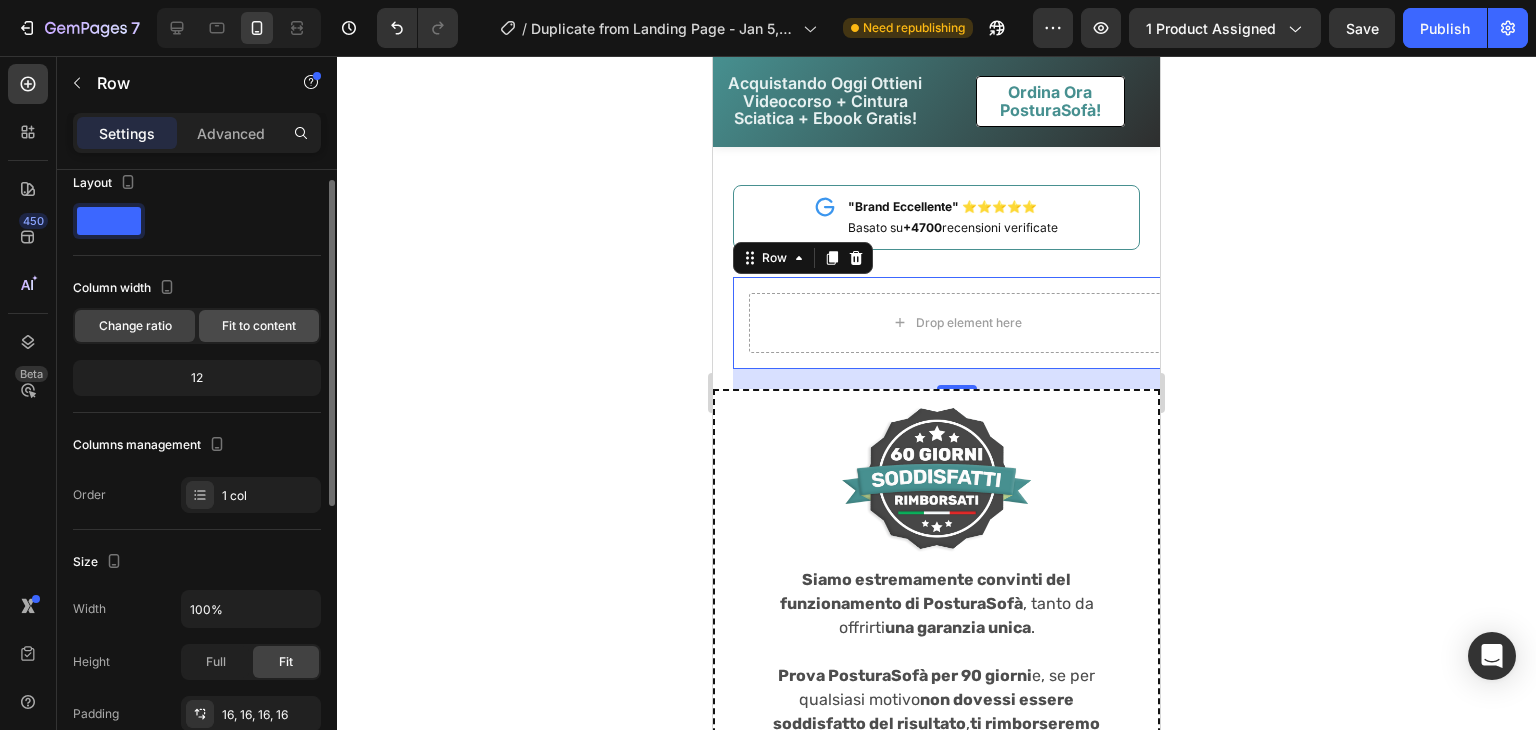 click on "Fit to content" 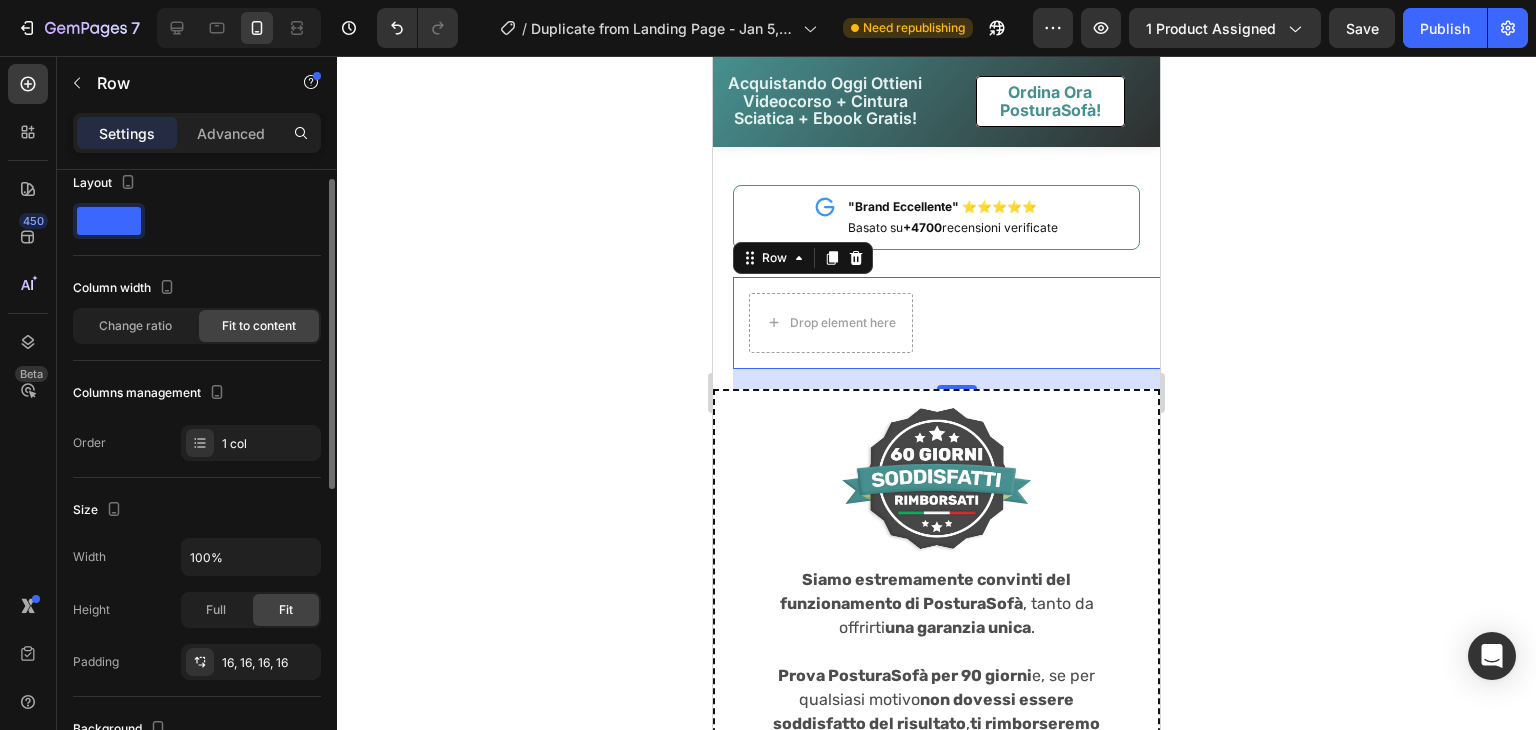 click on "Column width Change ratio Fit to content" at bounding box center [197, 316] 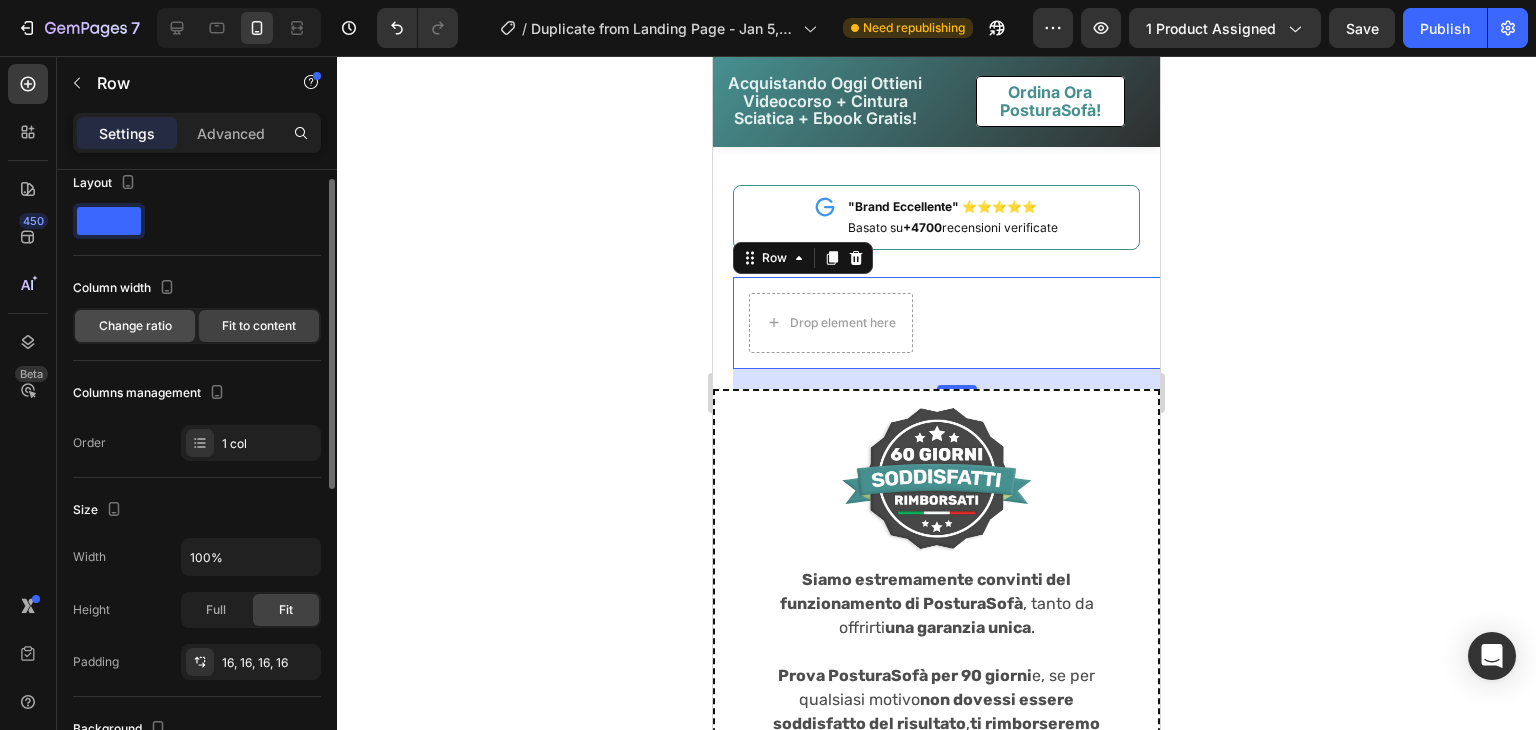 click on "Change ratio" 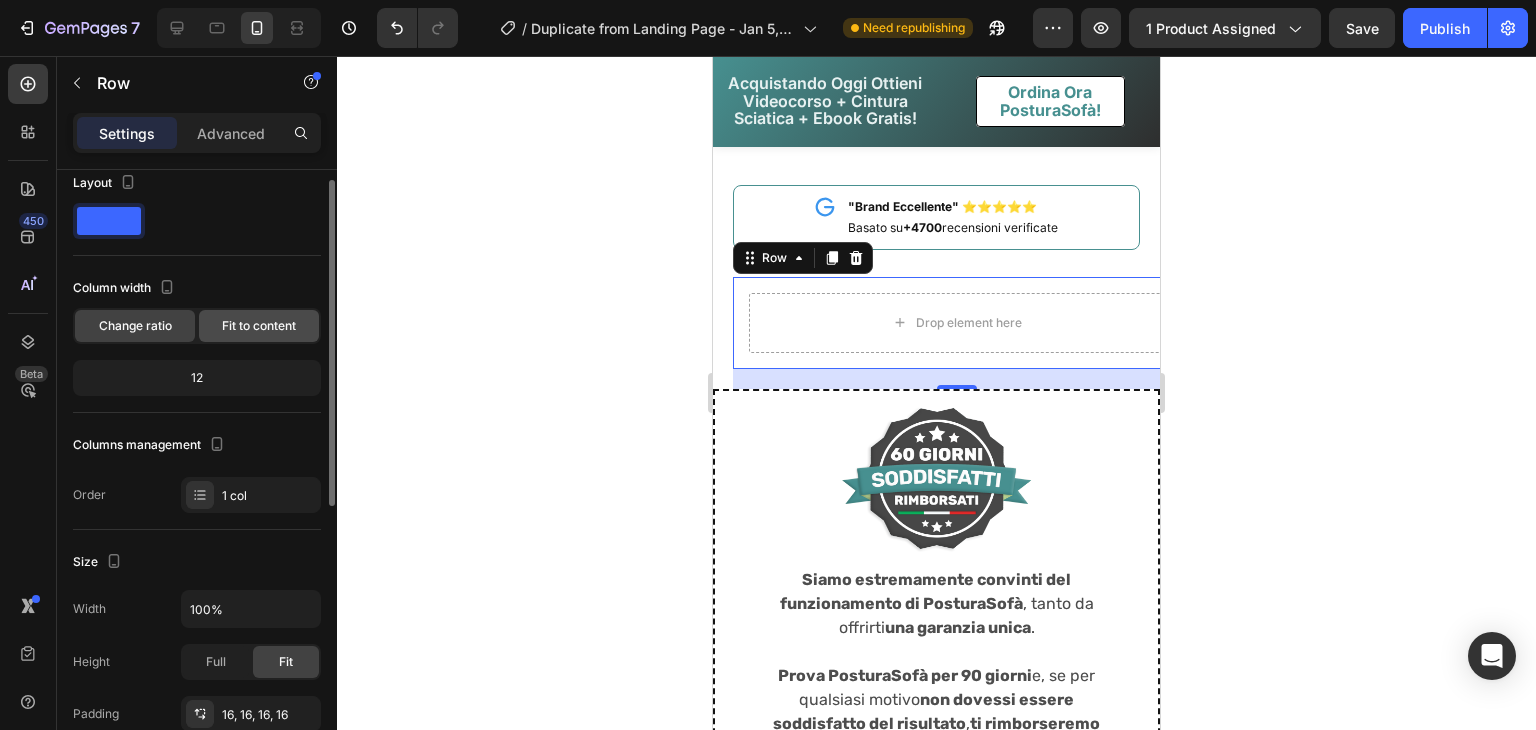 click on "Fit to content" 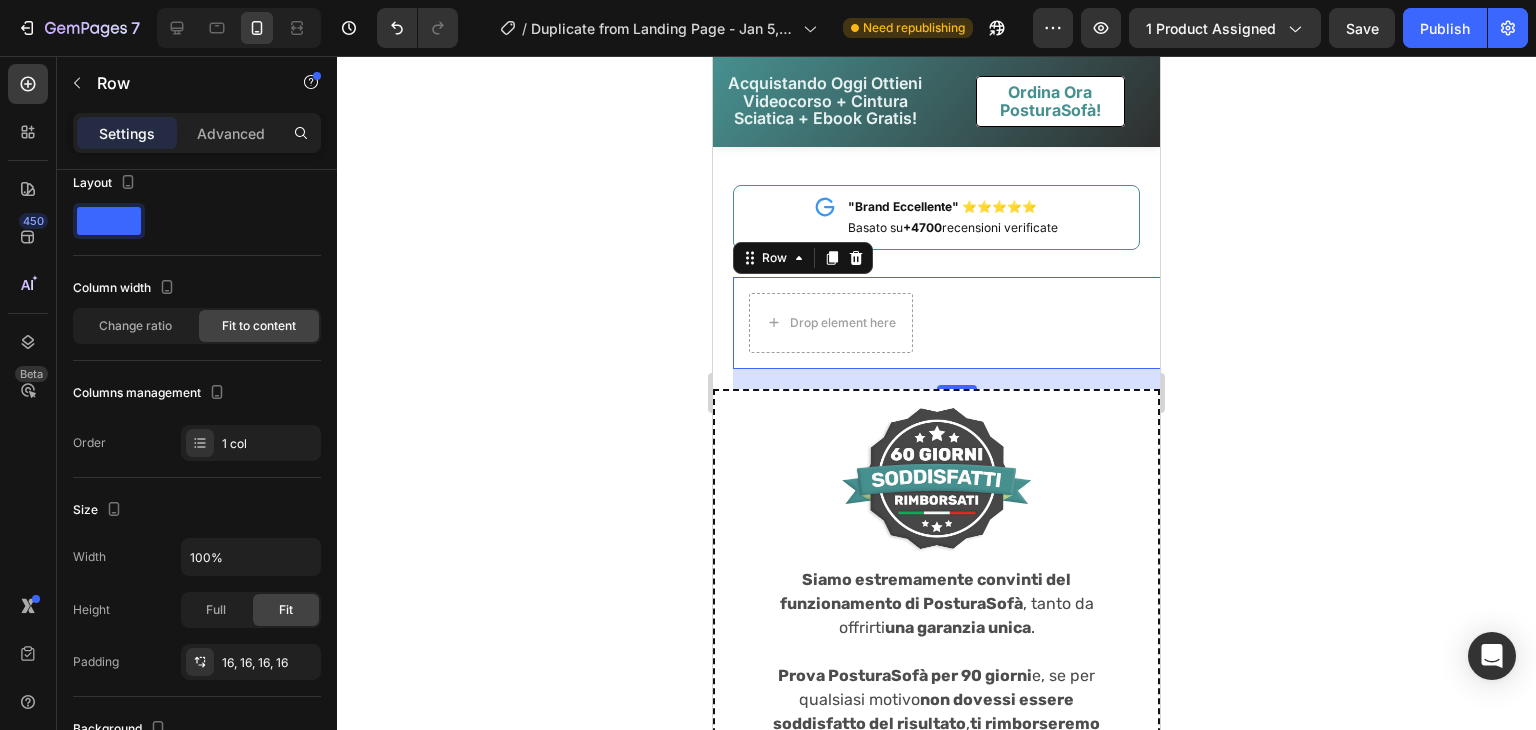 click 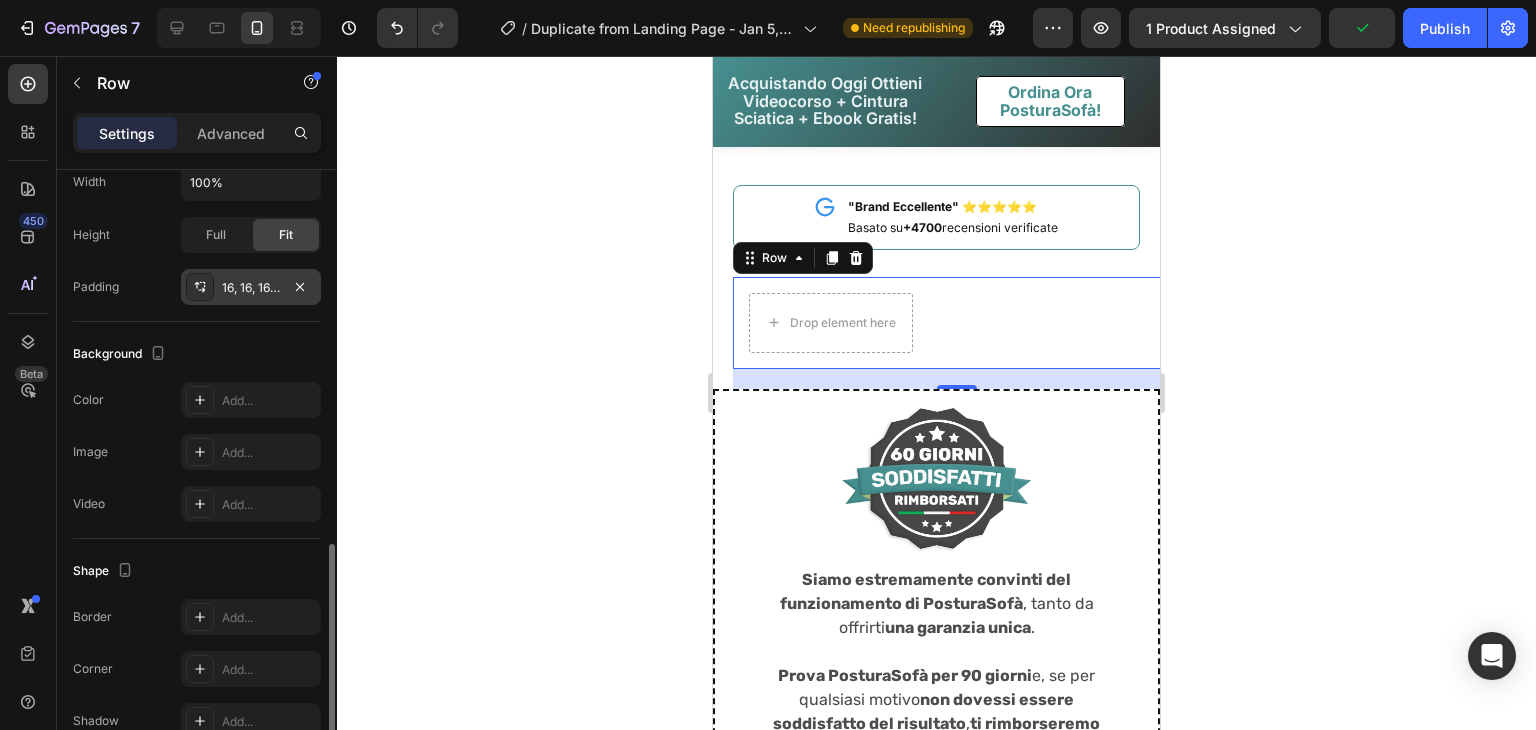 scroll, scrollTop: 610, scrollLeft: 0, axis: vertical 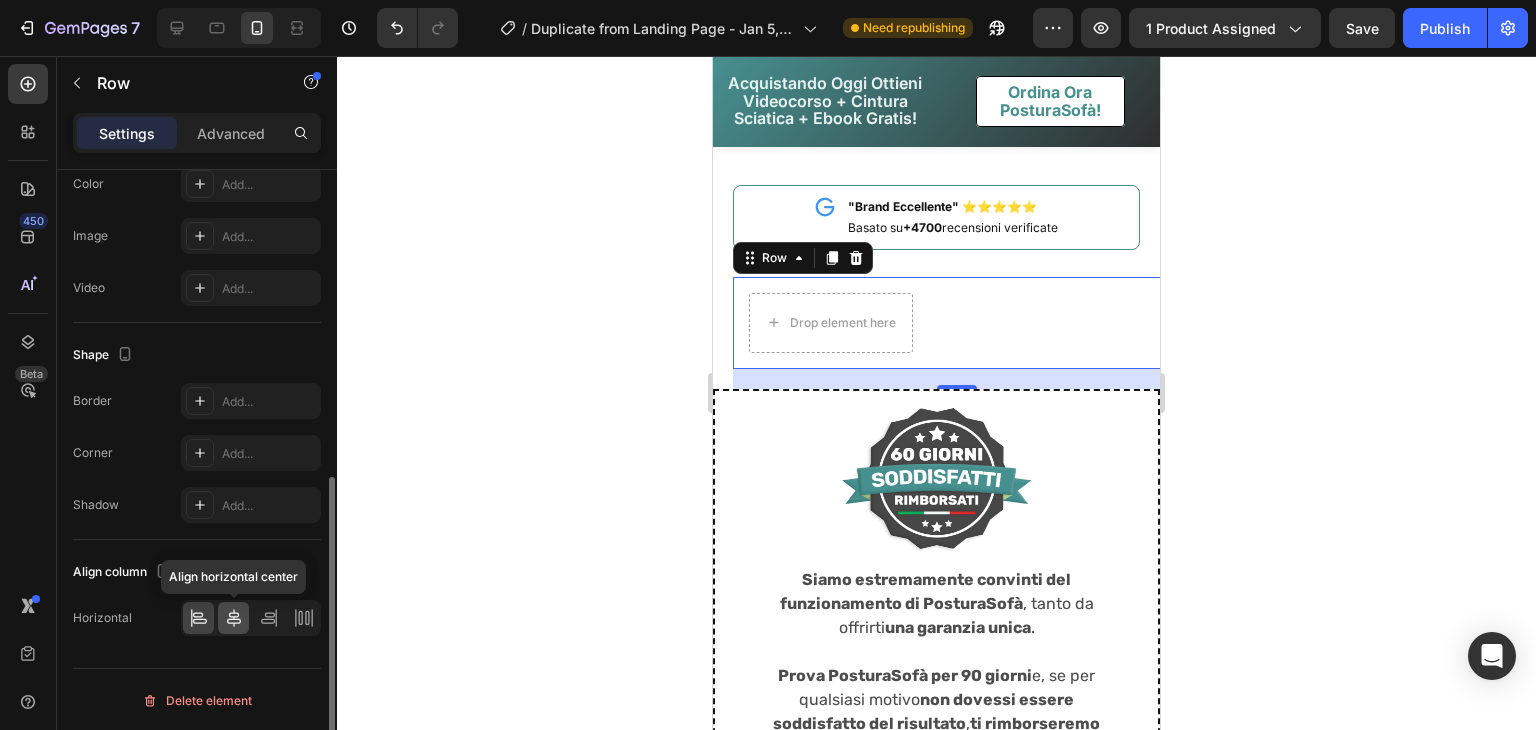 click 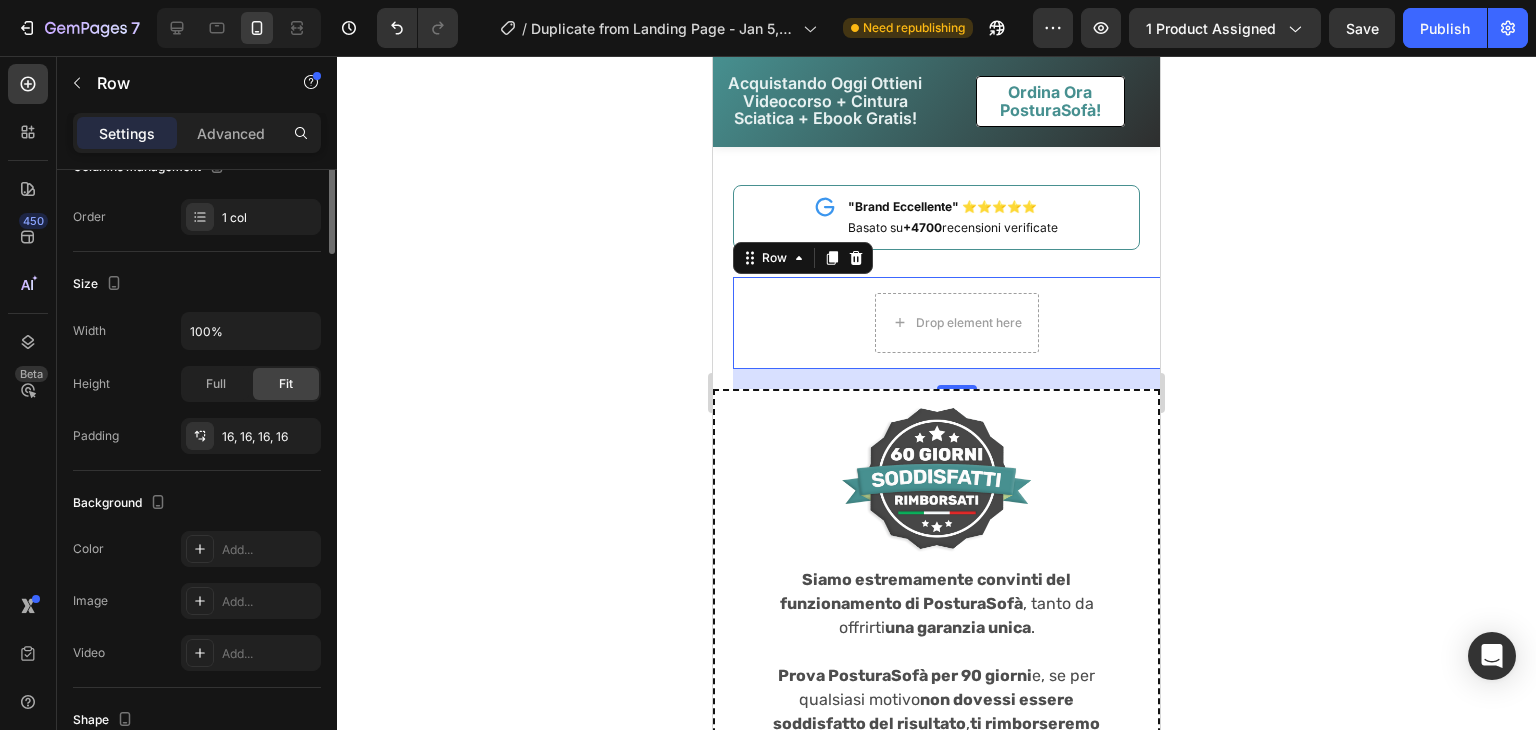 scroll, scrollTop: 0, scrollLeft: 0, axis: both 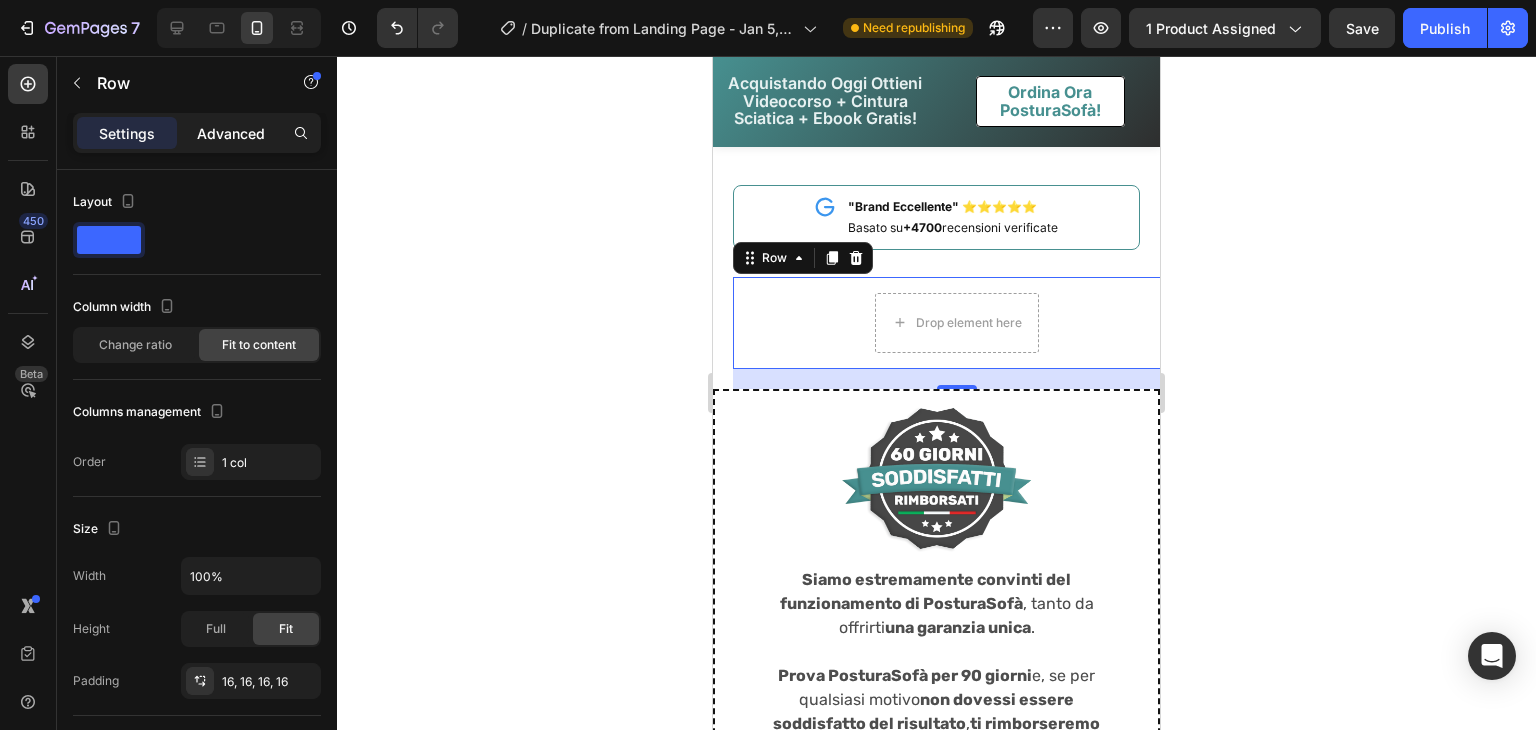 click on "Advanced" at bounding box center [231, 133] 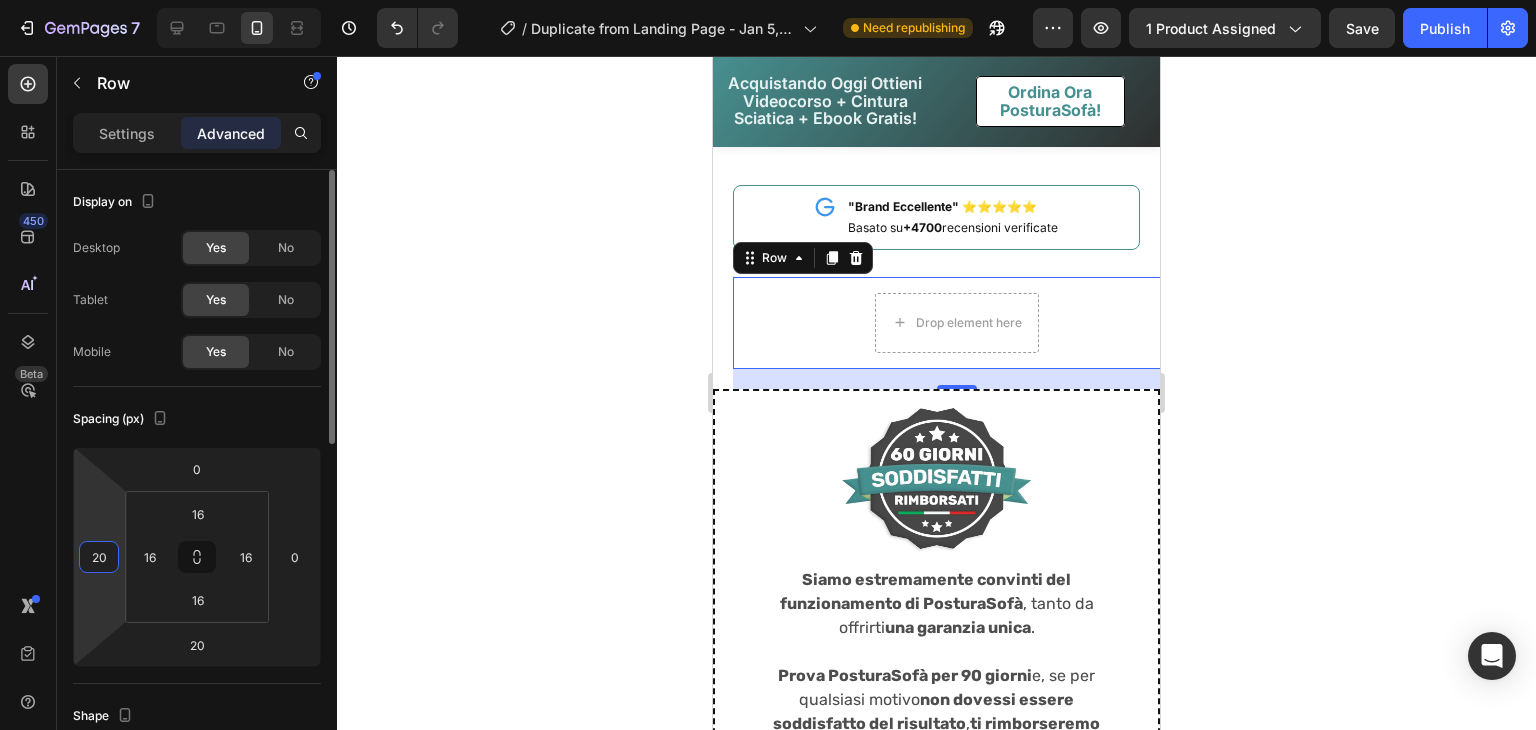 click on "20" at bounding box center (99, 557) 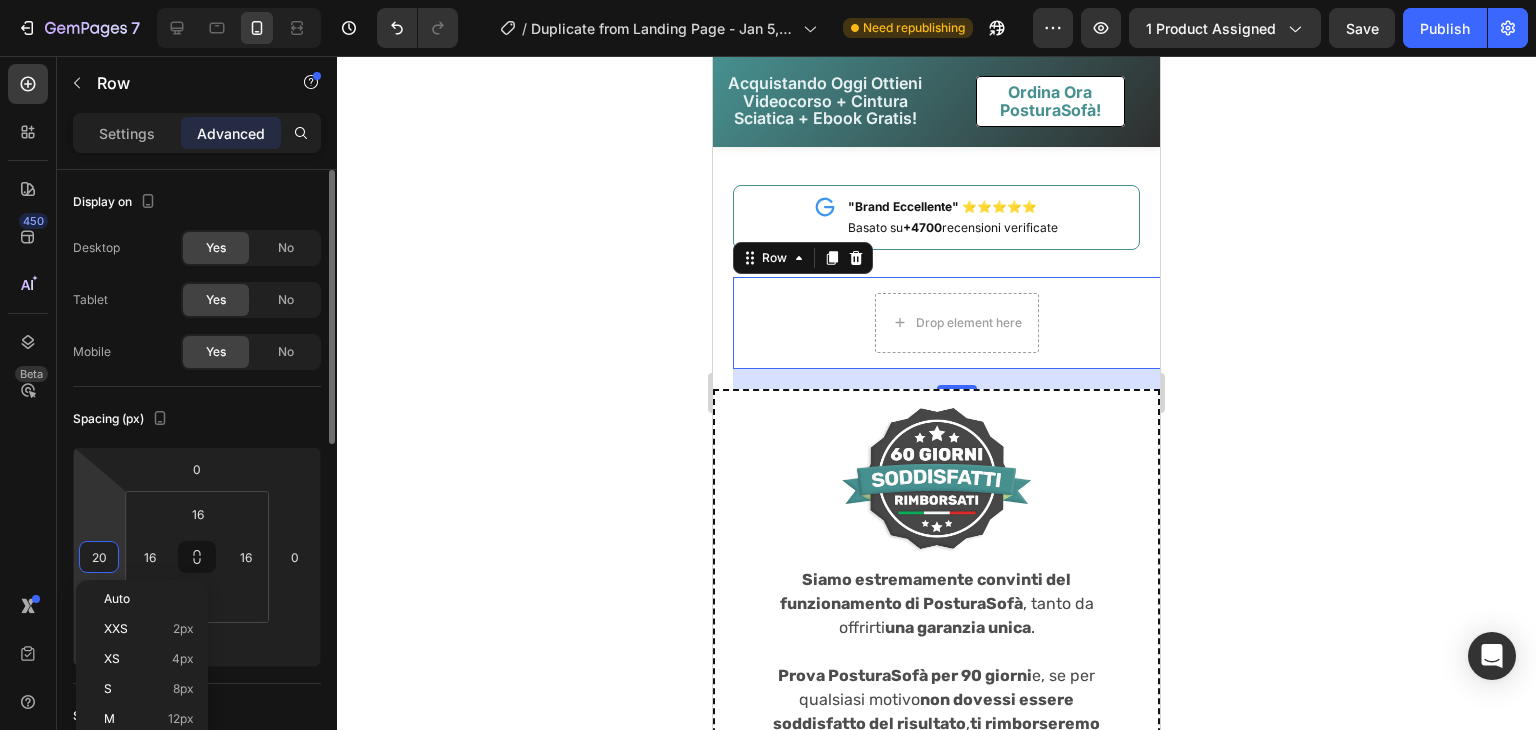 type 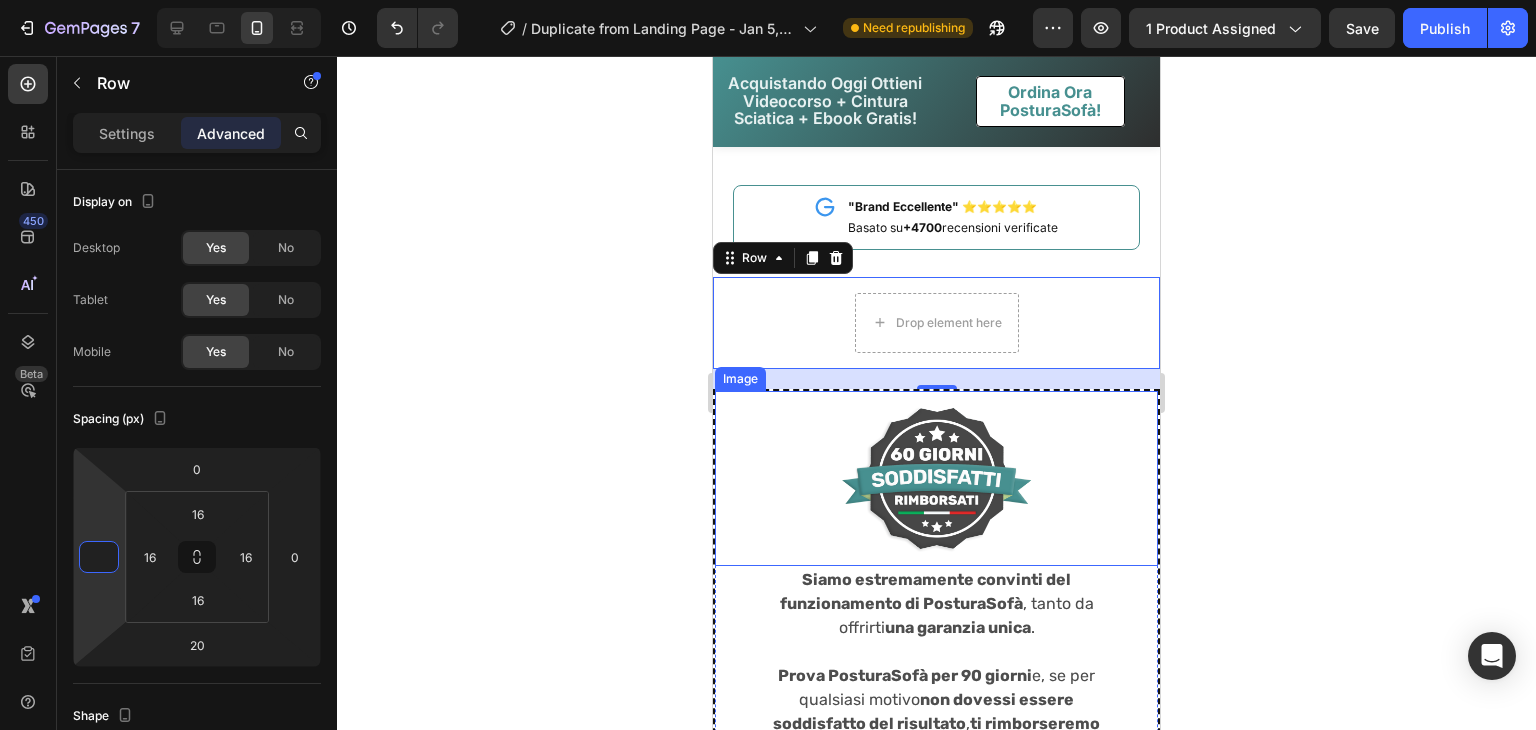 click at bounding box center (937, 478) 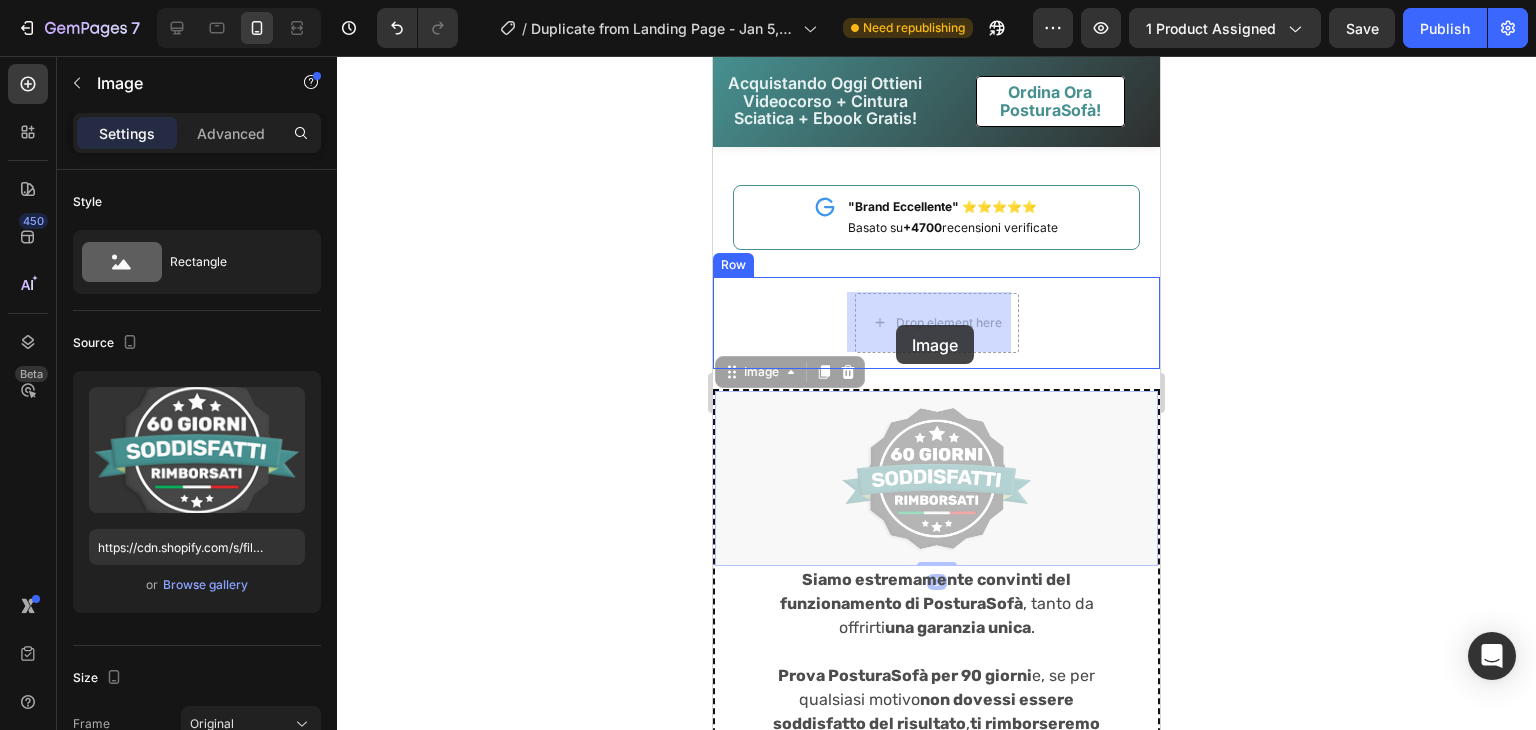 drag, startPoint x: 769, startPoint y: 377, endPoint x: 893, endPoint y: 325, distance: 134.46188 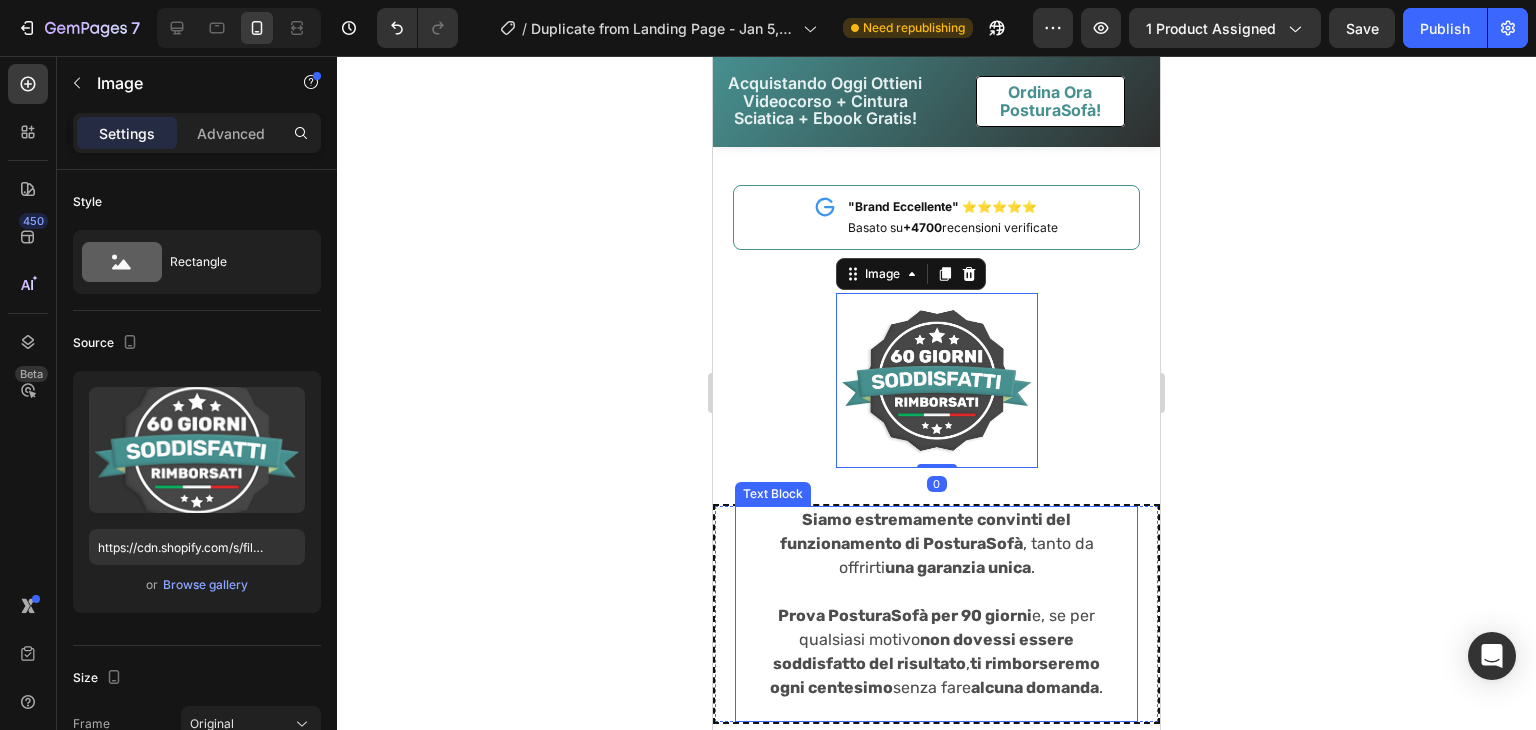 scroll, scrollTop: 10486, scrollLeft: 0, axis: vertical 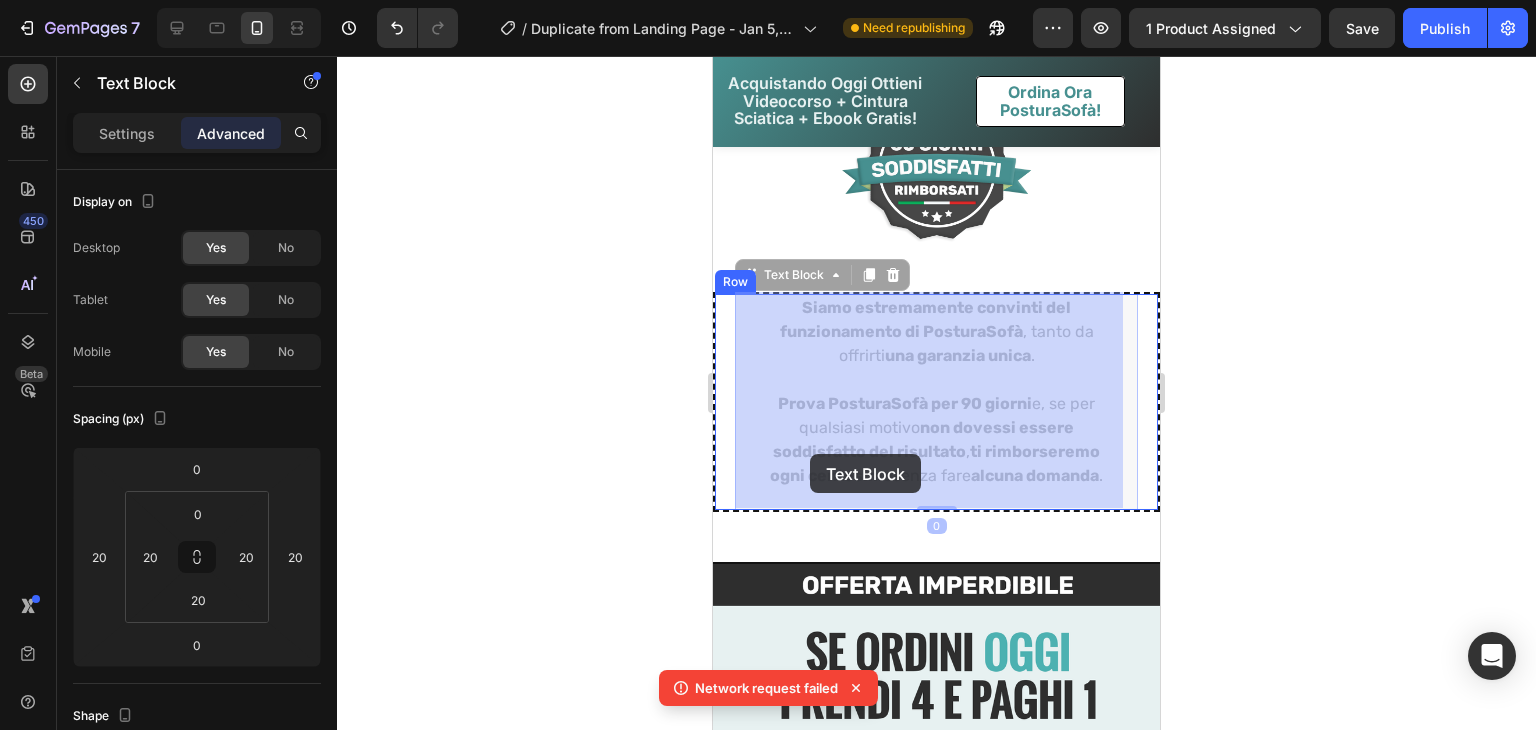 drag, startPoint x: 804, startPoint y: 280, endPoint x: 812, endPoint y: 448, distance: 168.19037 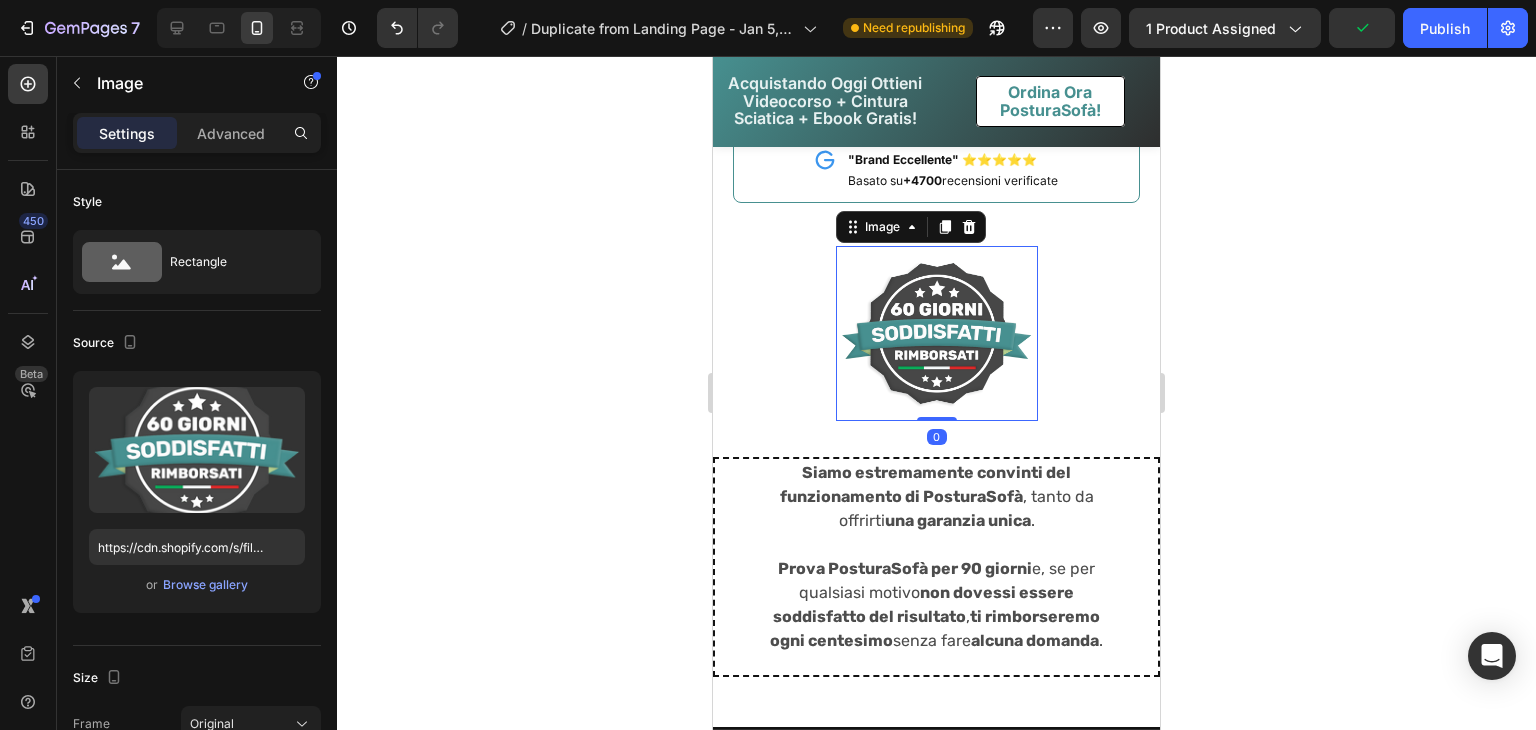 scroll, scrollTop: 10373, scrollLeft: 0, axis: vertical 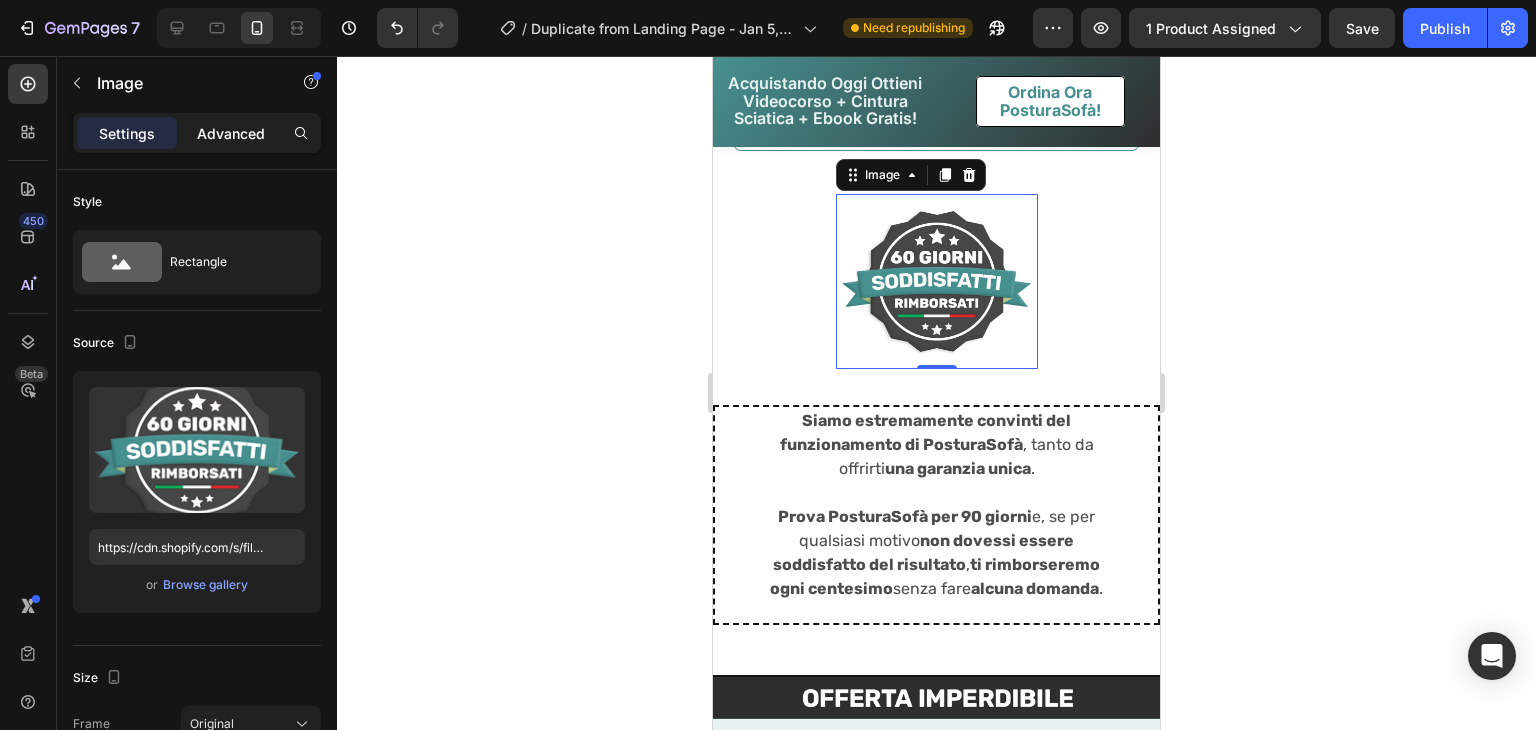 click on "Advanced" at bounding box center (231, 133) 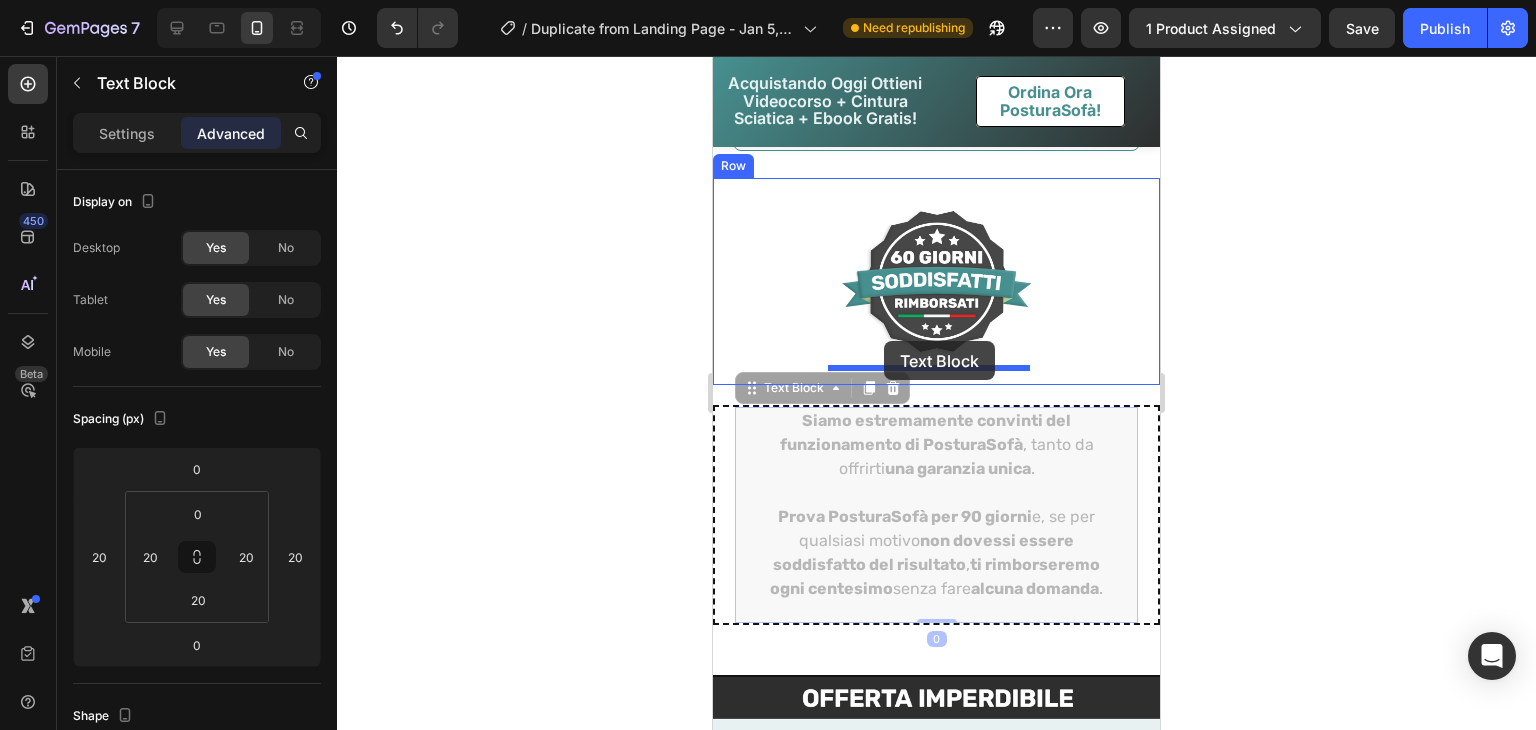 drag, startPoint x: 781, startPoint y: 385, endPoint x: 884, endPoint y: 341, distance: 112.00446 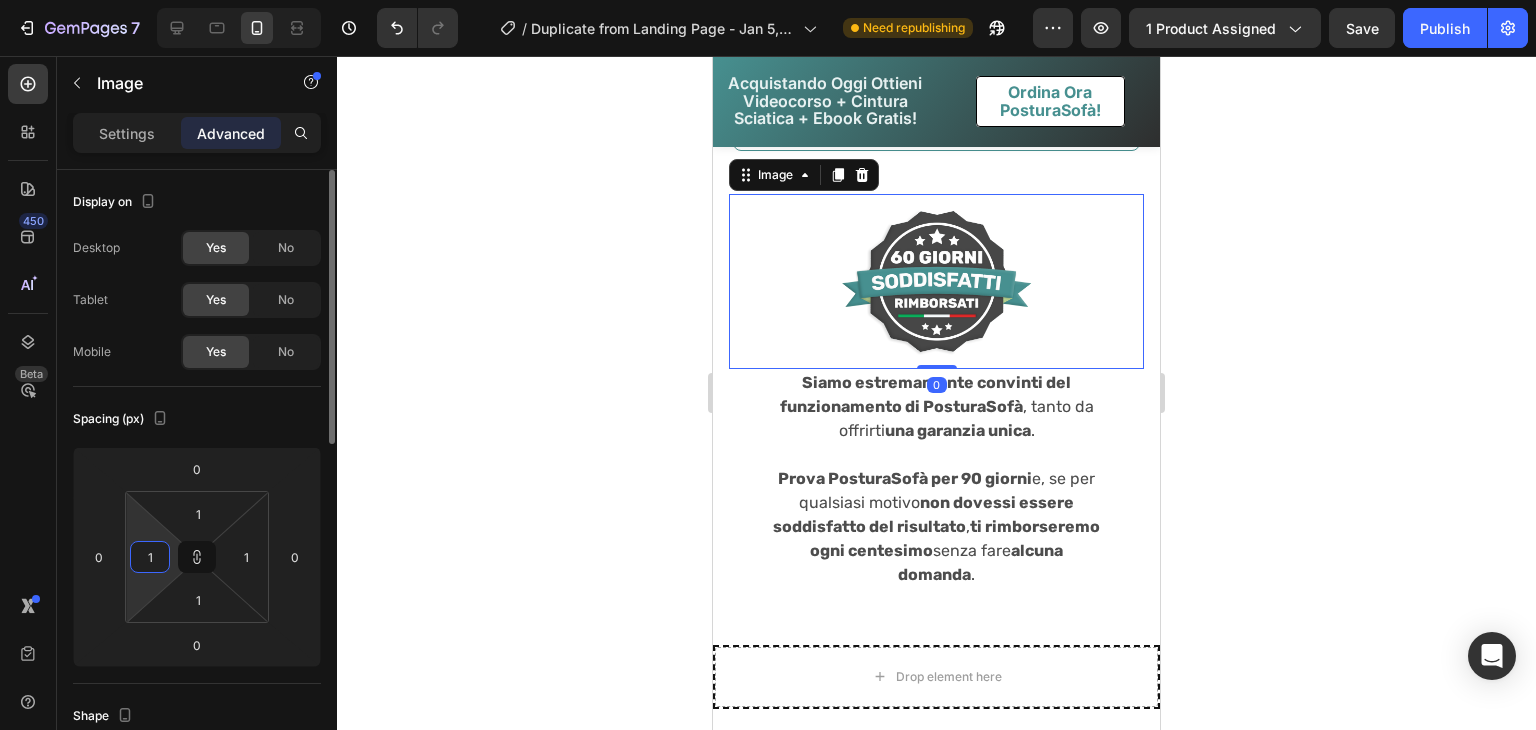 click on "1" at bounding box center [150, 557] 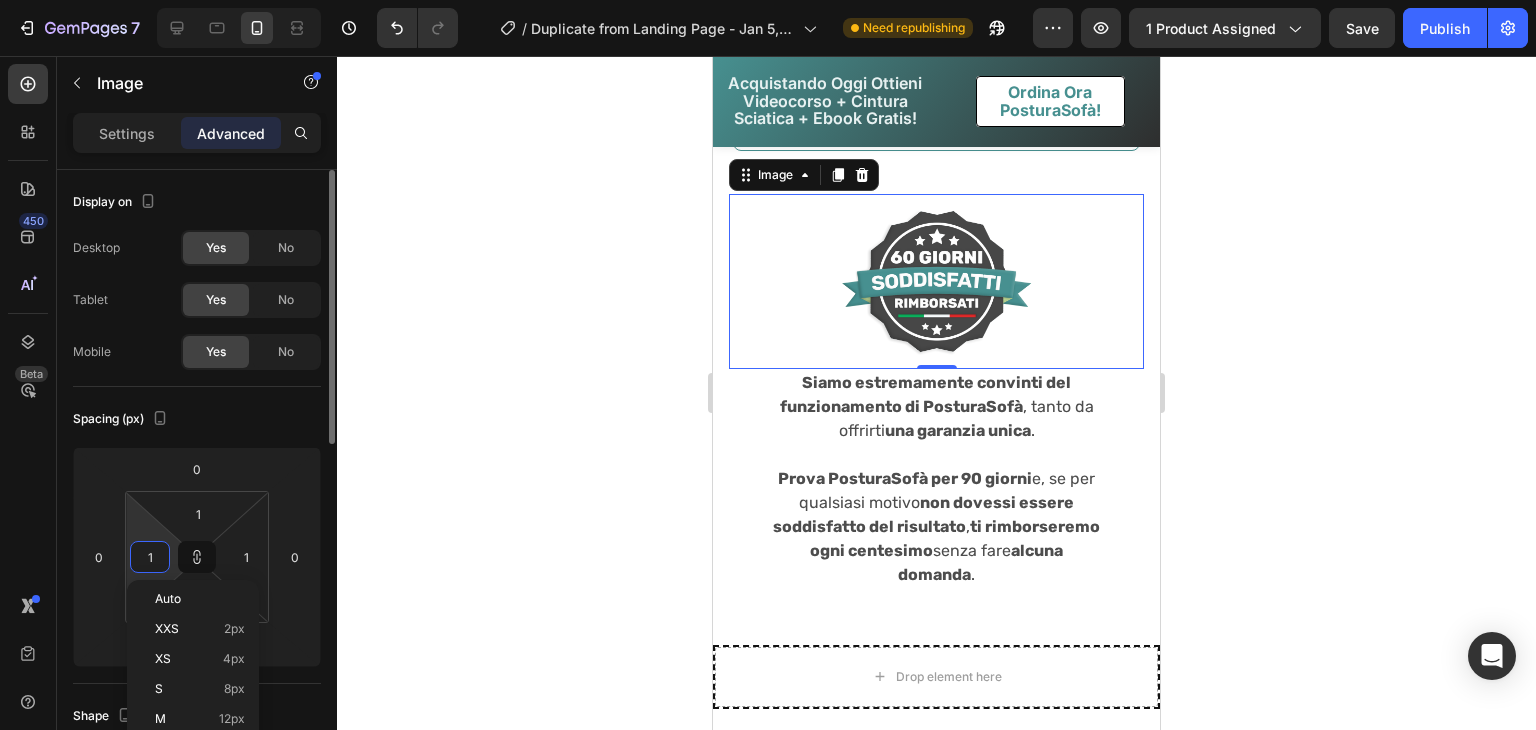 type on "2" 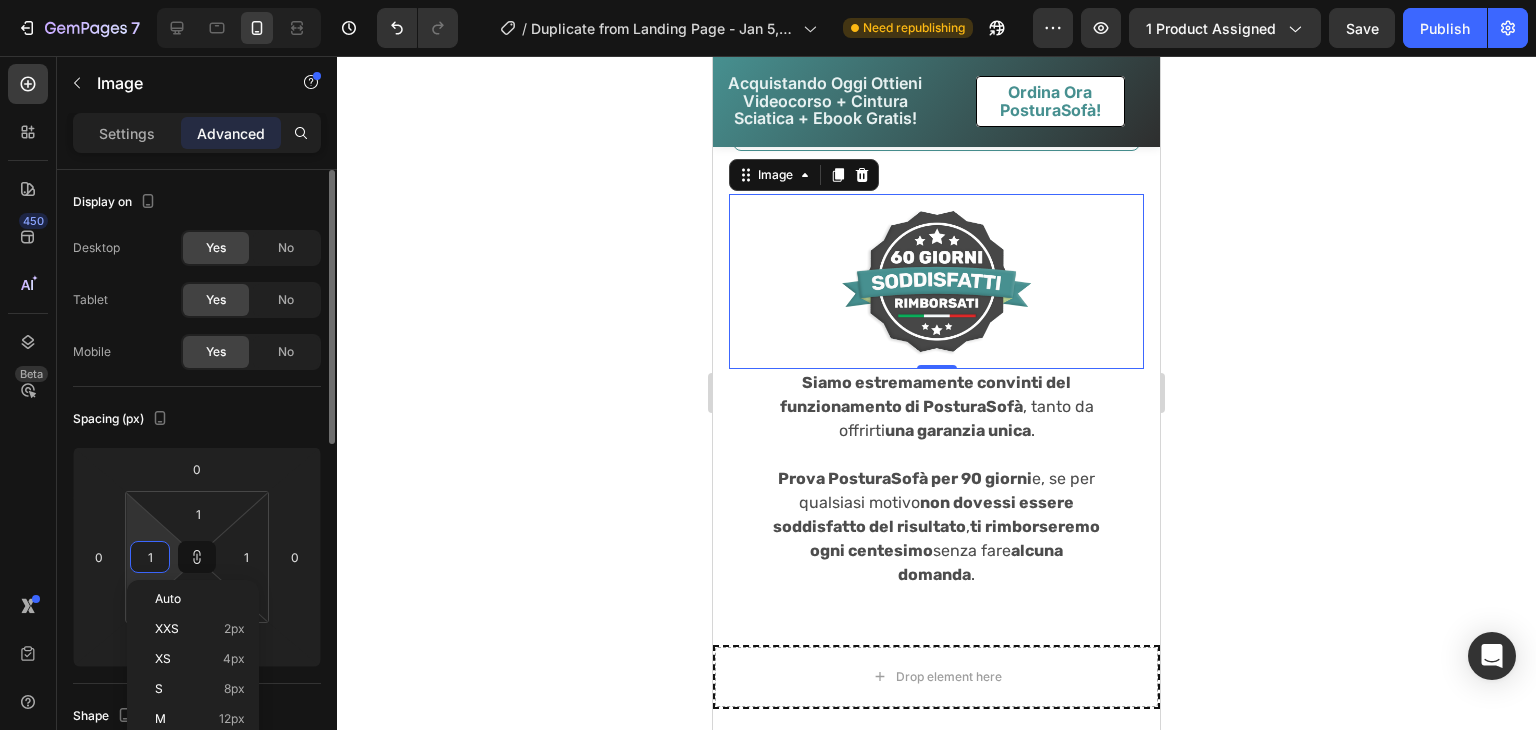 type on "2" 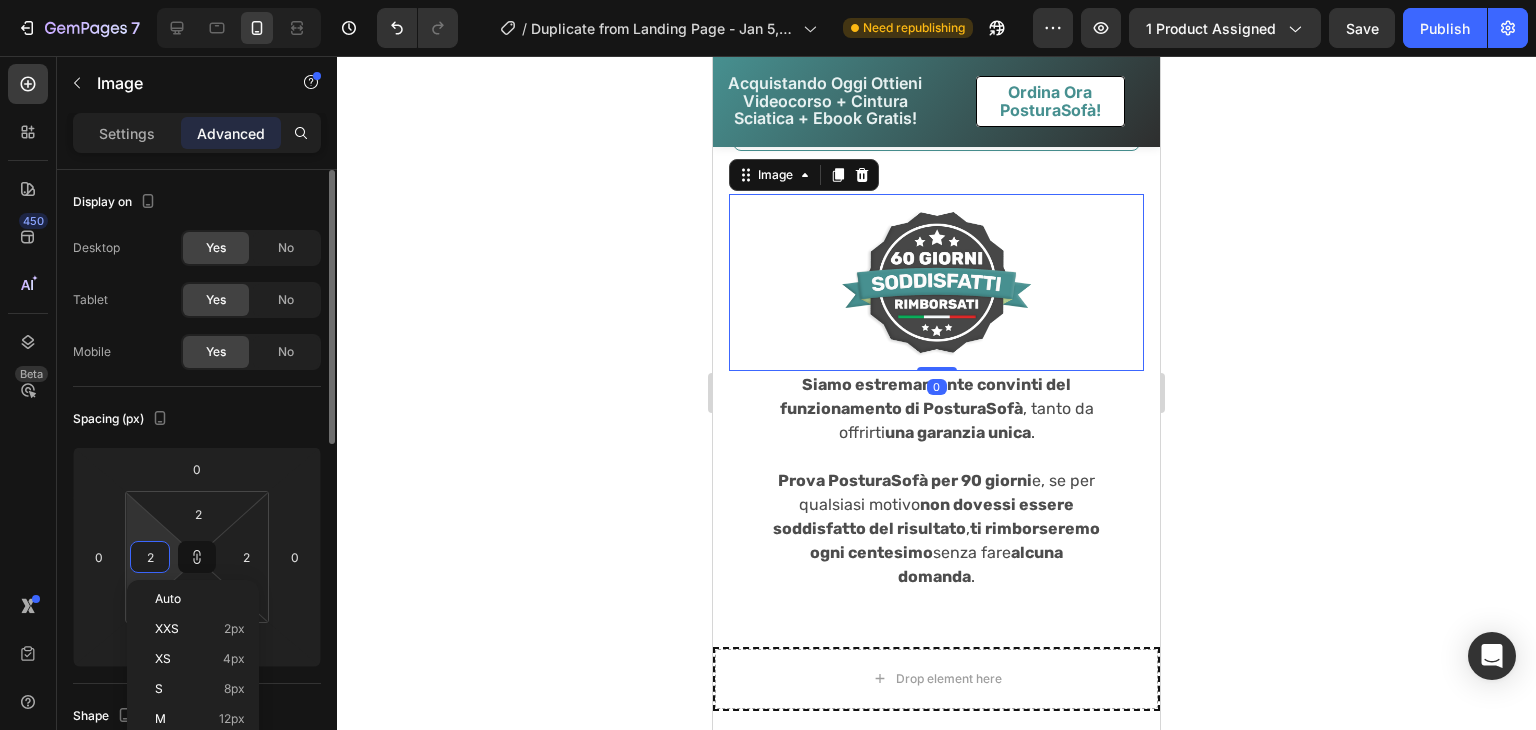 type on "20" 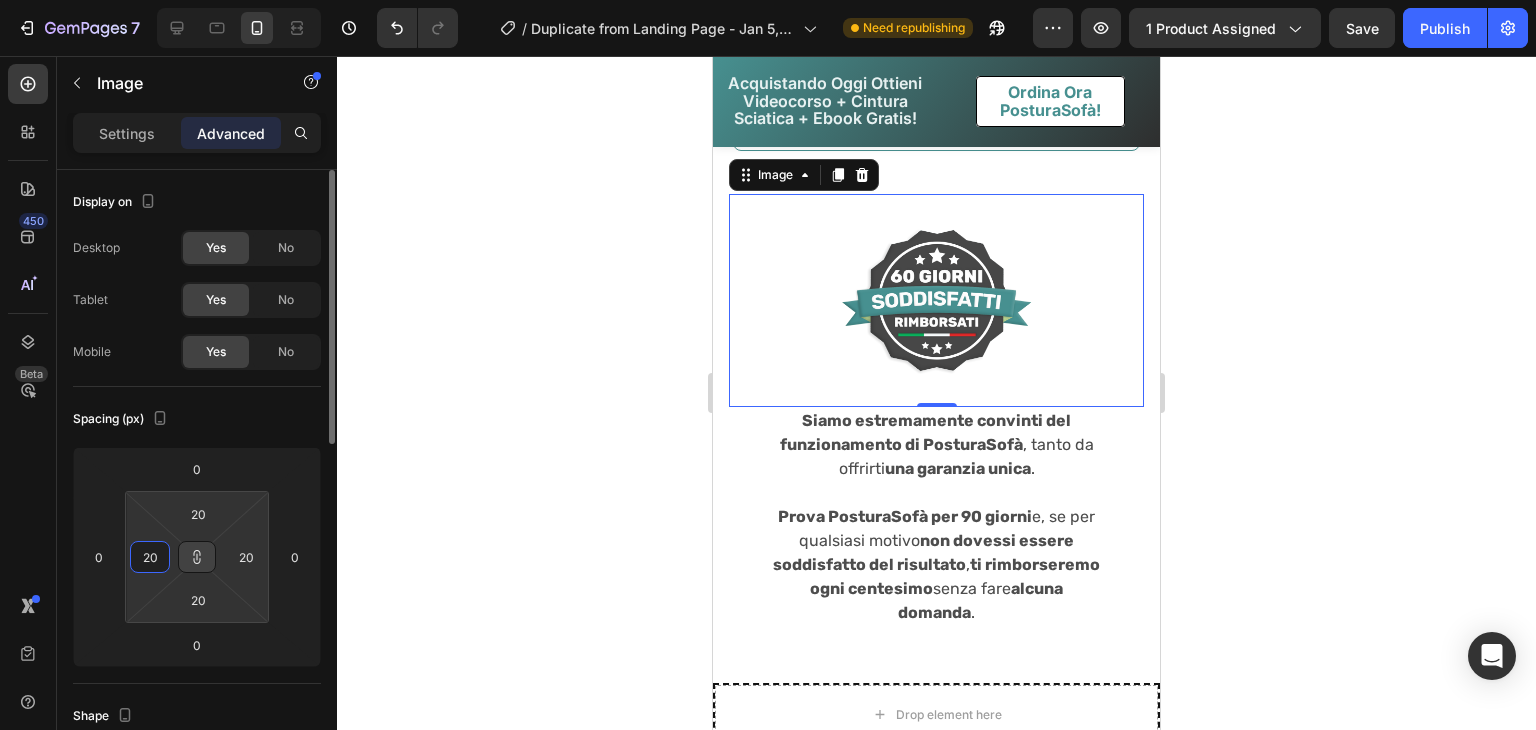 type on "20" 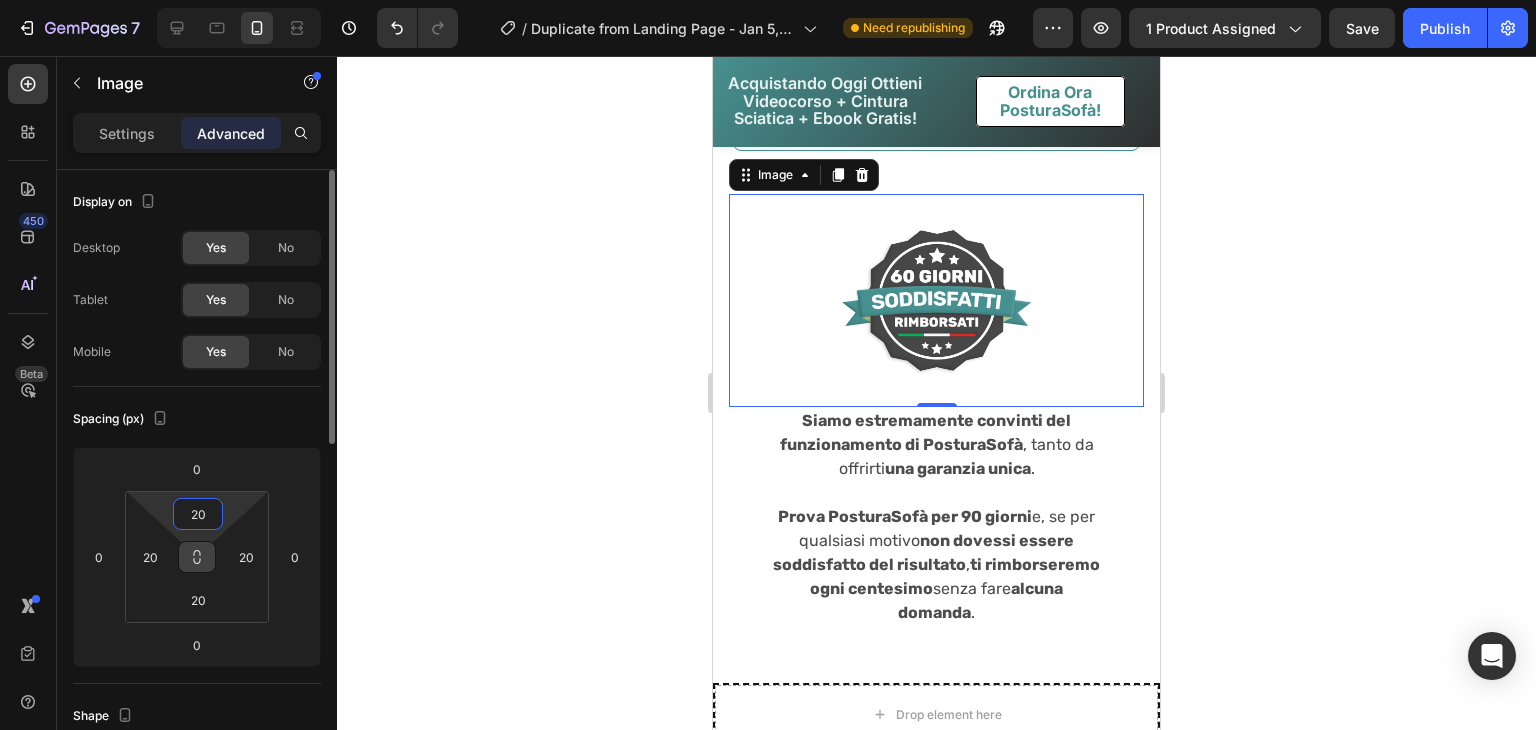 click on "20" at bounding box center [198, 514] 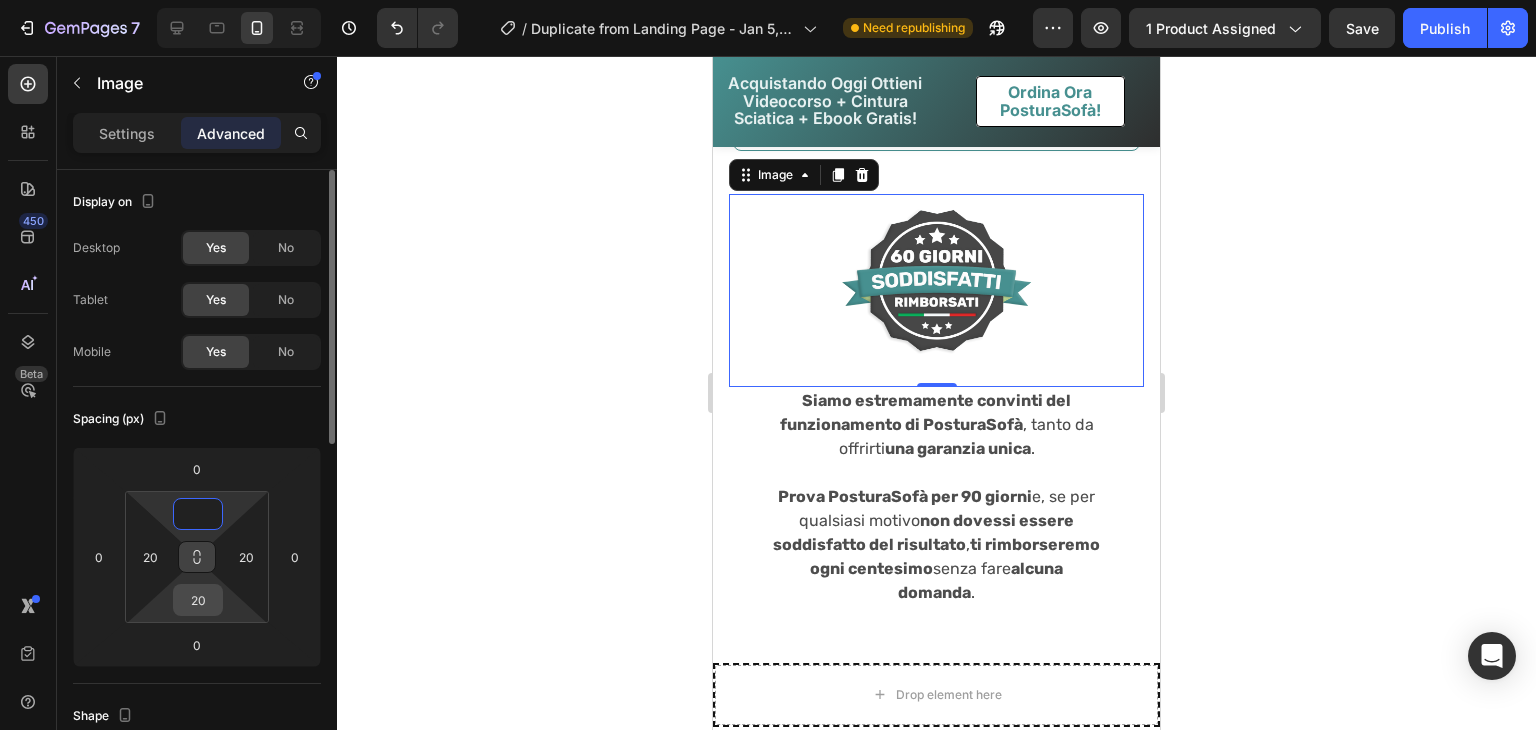 type on "0" 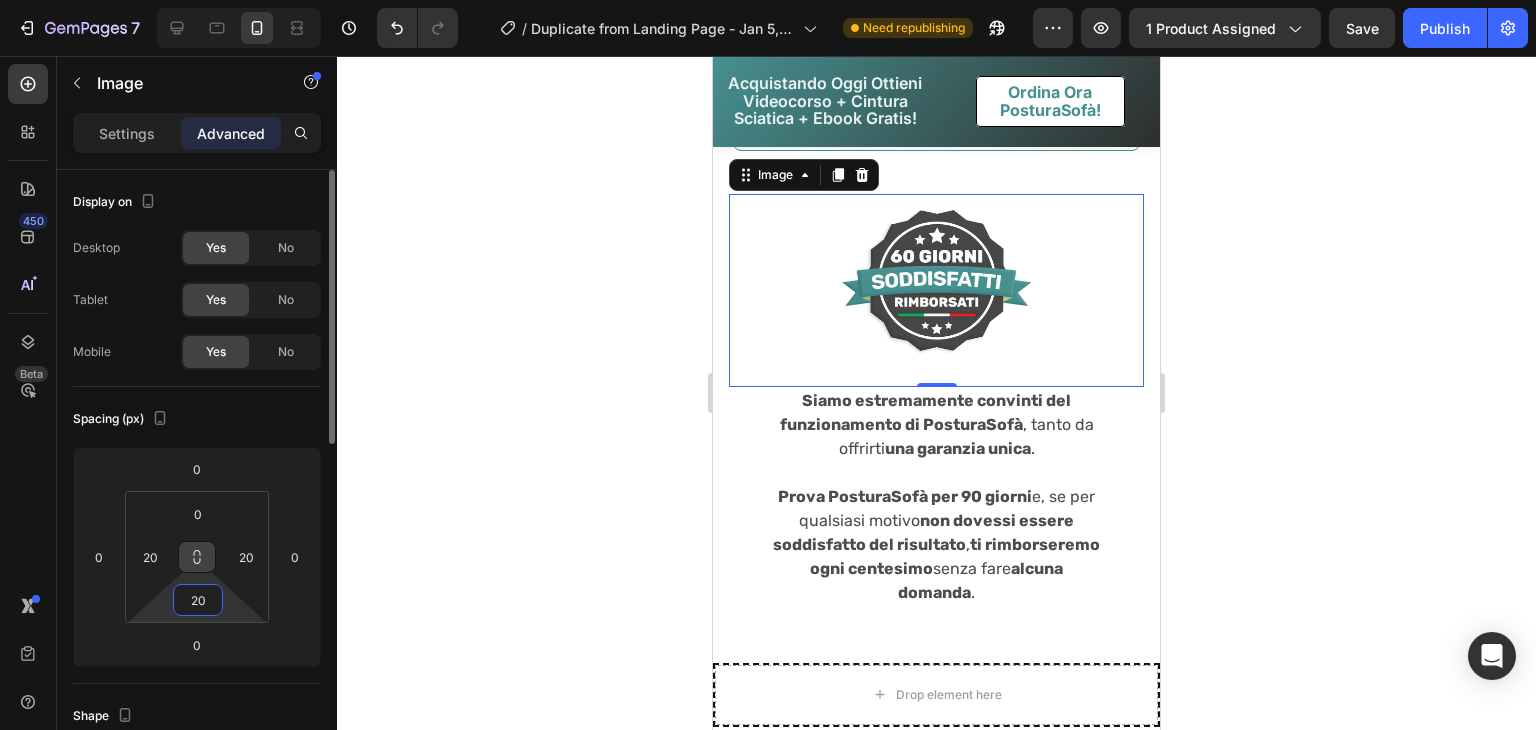 click on "20" at bounding box center [198, 600] 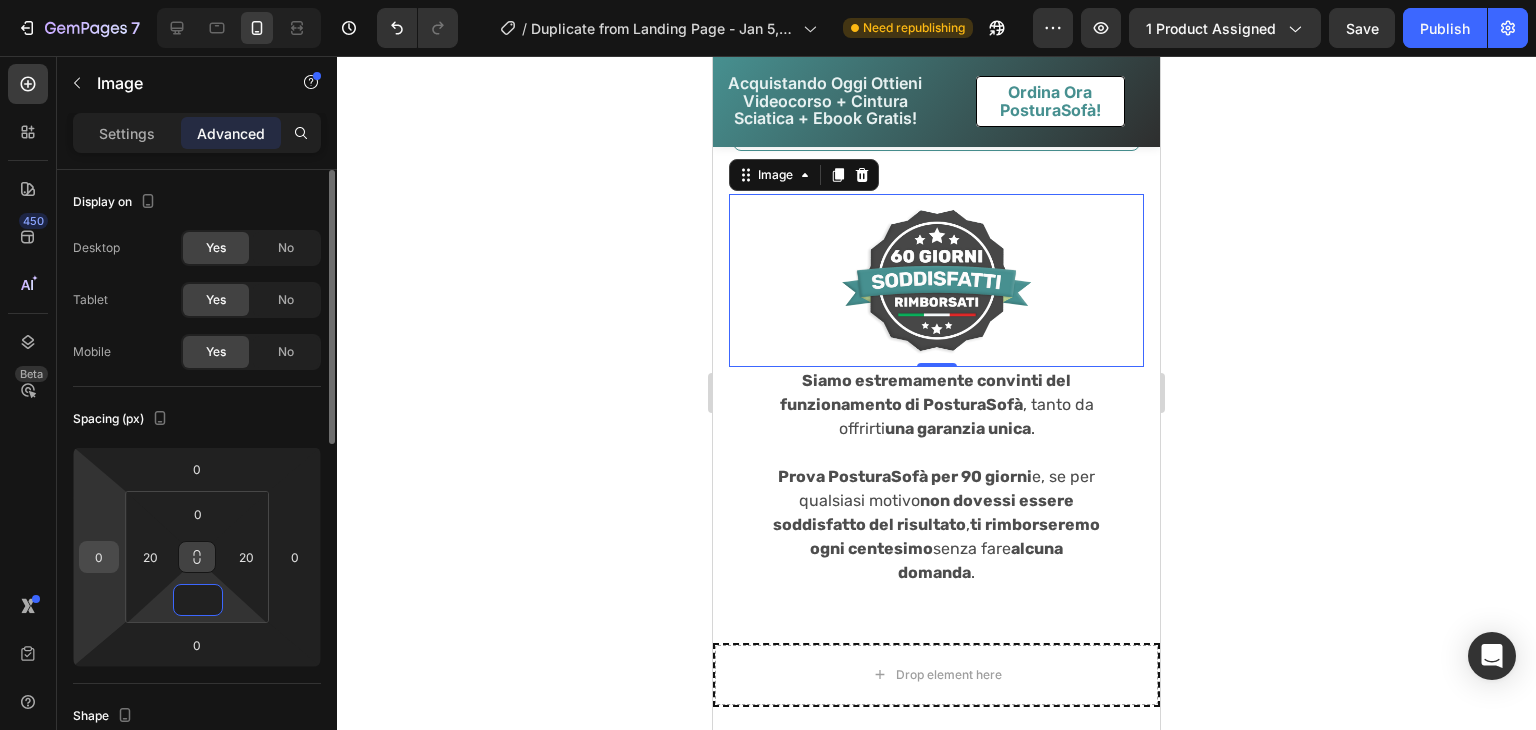 type on "0" 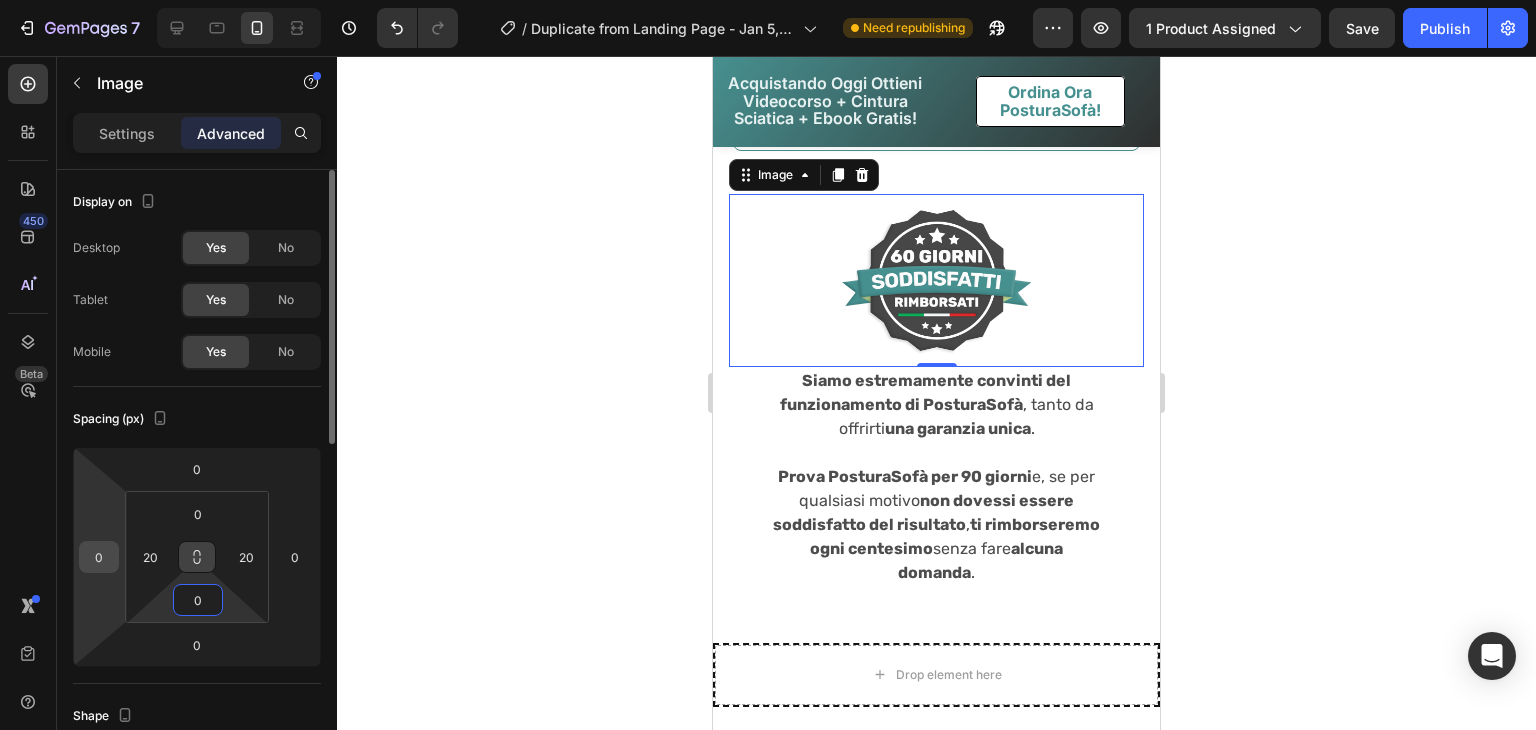 click on "0" at bounding box center (99, 557) 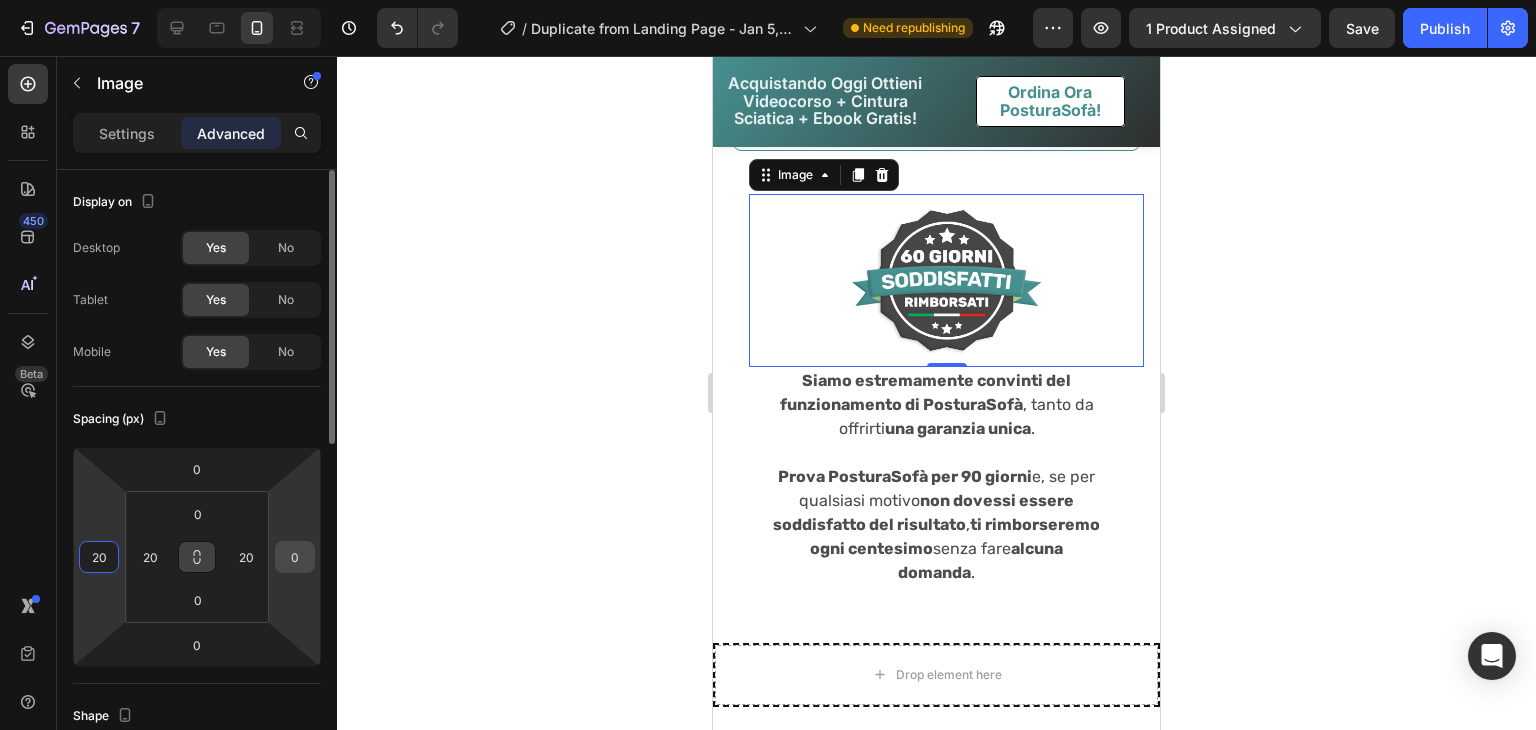 type on "20" 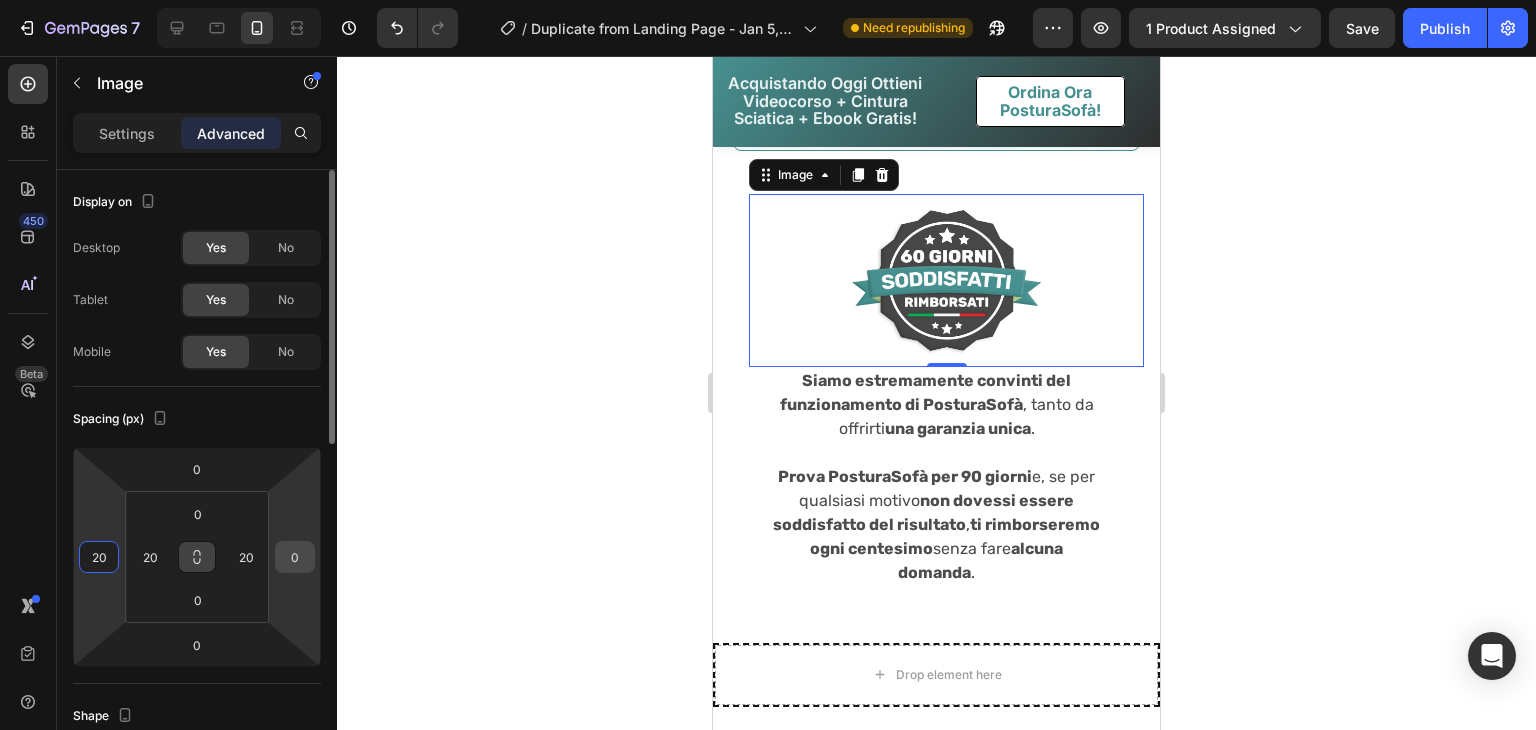click on "0" at bounding box center [295, 557] 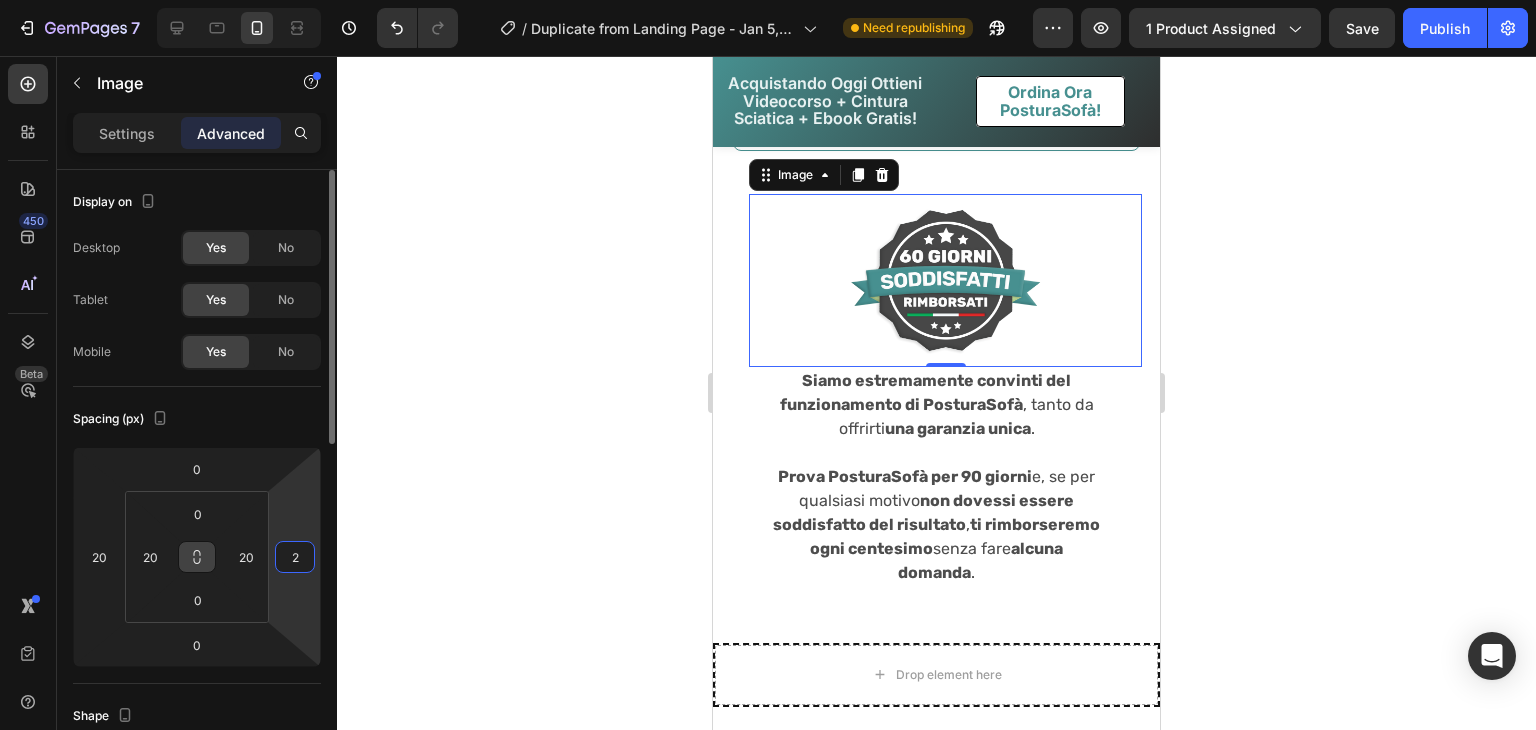 type on "20" 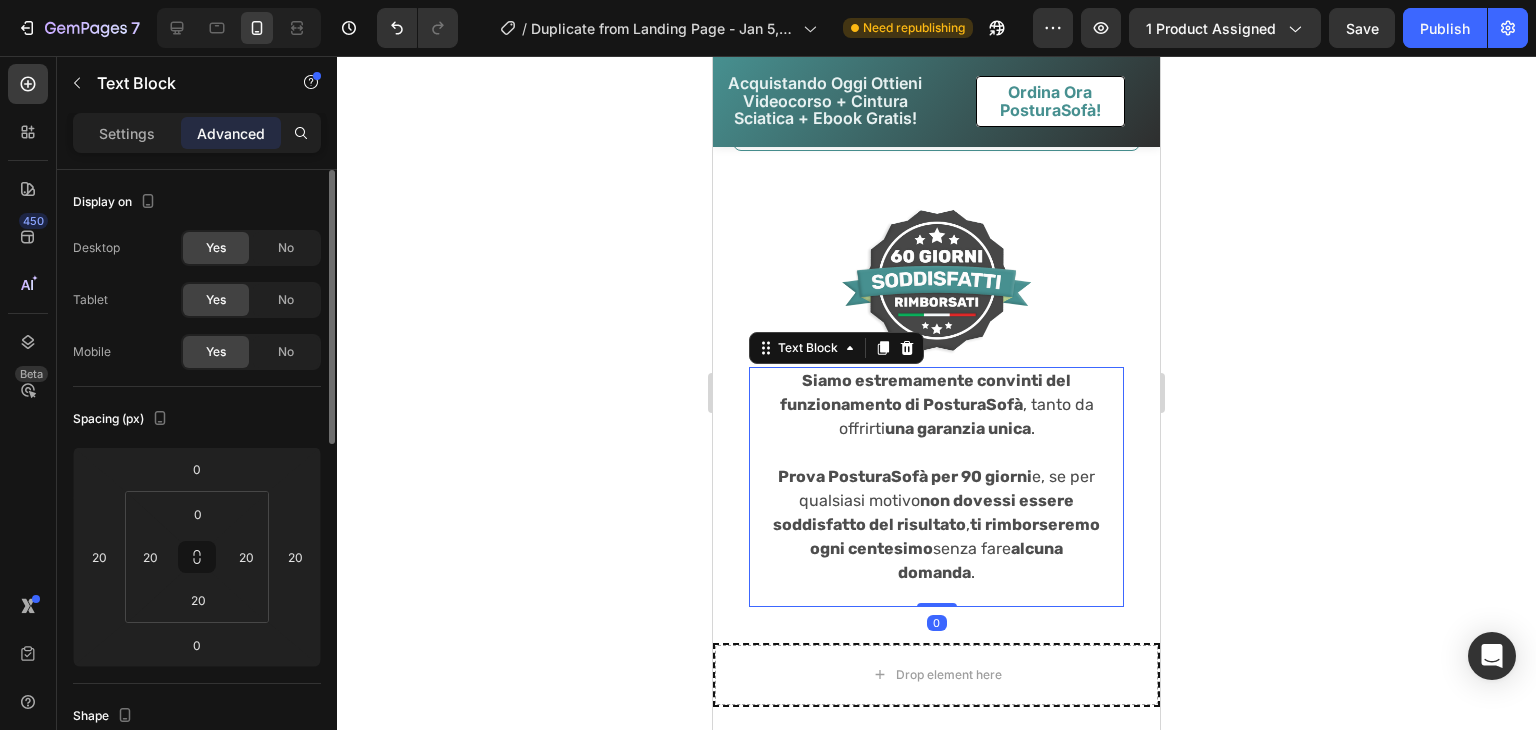 click on "Siamo estremamente convinti del funzionamento di PosturaSofà , tanto da offrirti una garanzia unica ." at bounding box center [936, 405] 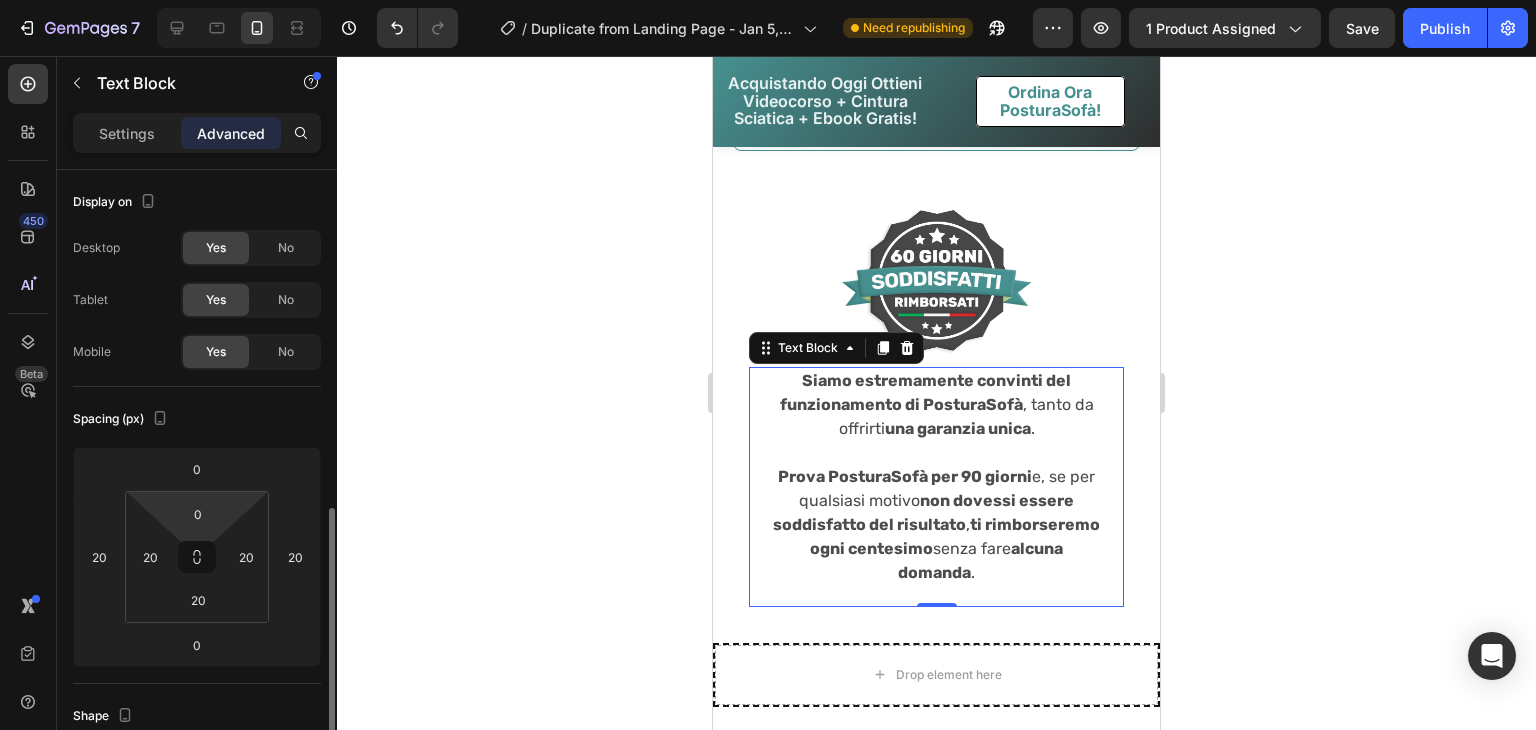 scroll, scrollTop: 332, scrollLeft: 0, axis: vertical 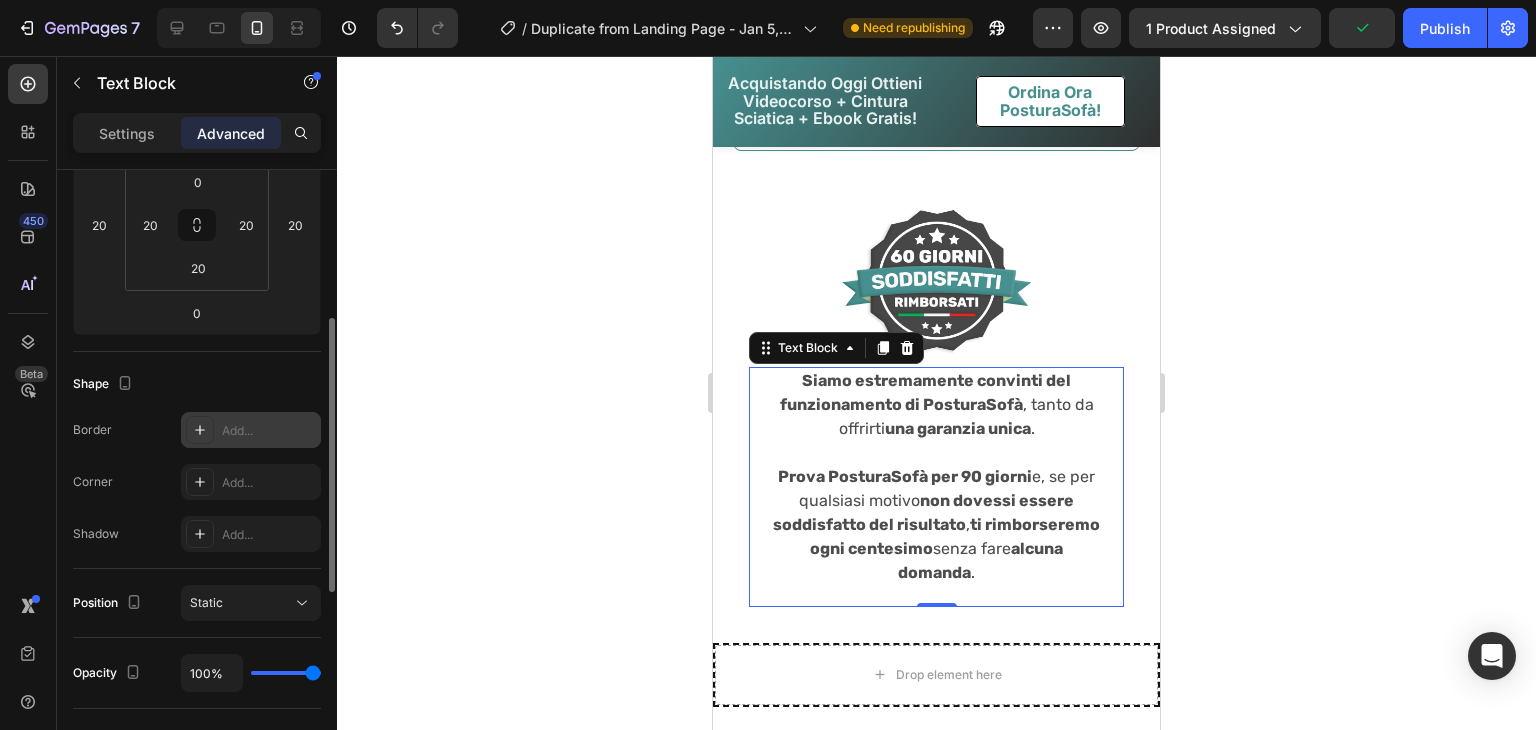 click 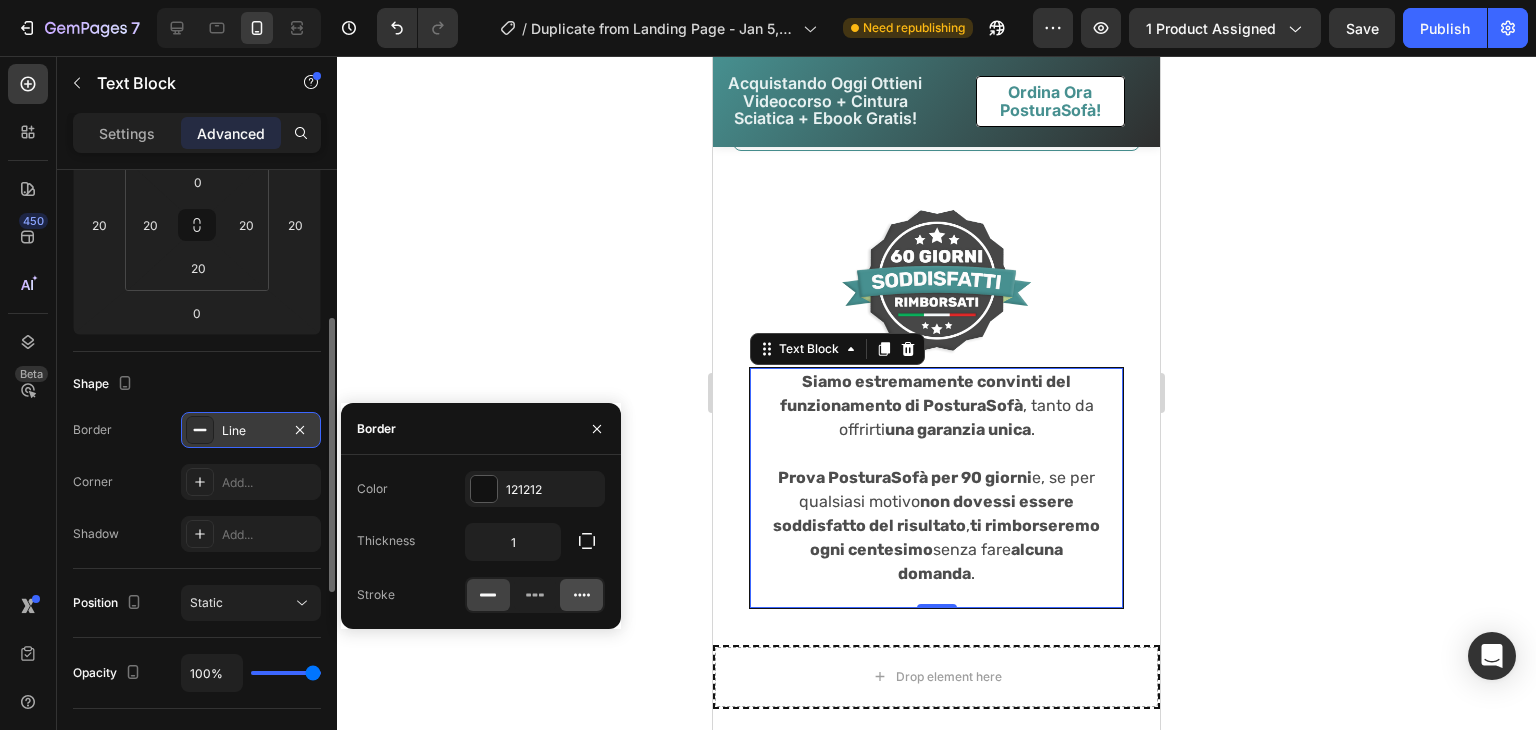 click 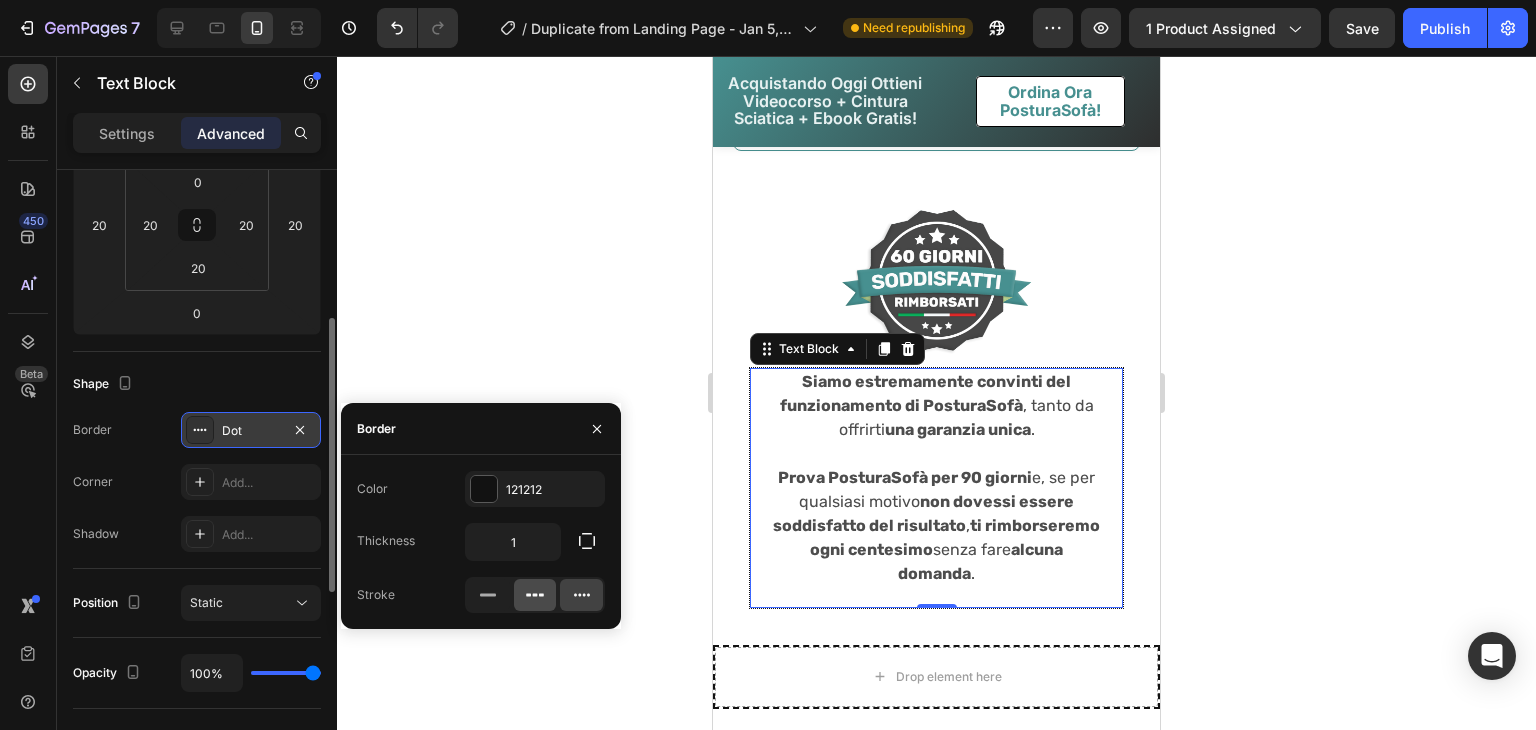 click 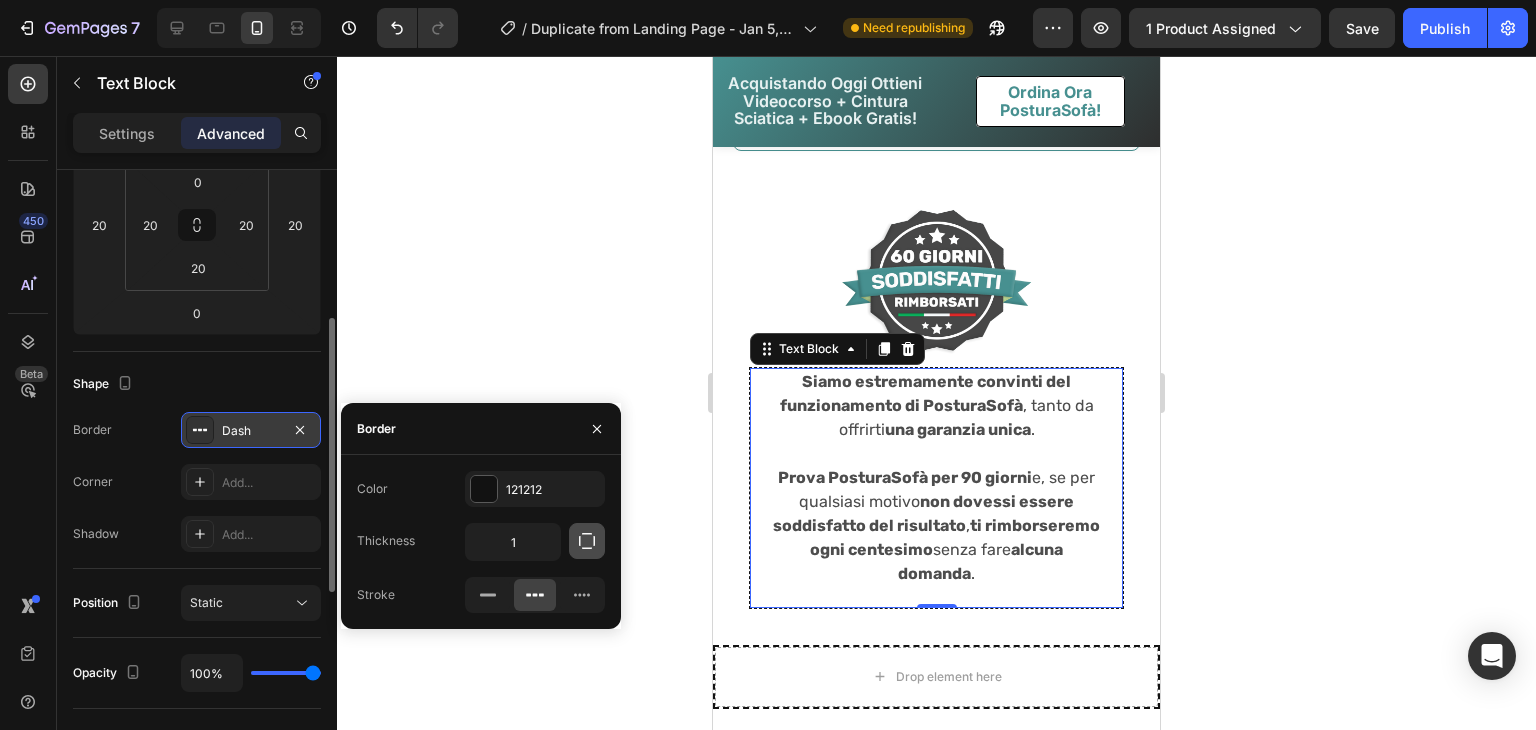 click 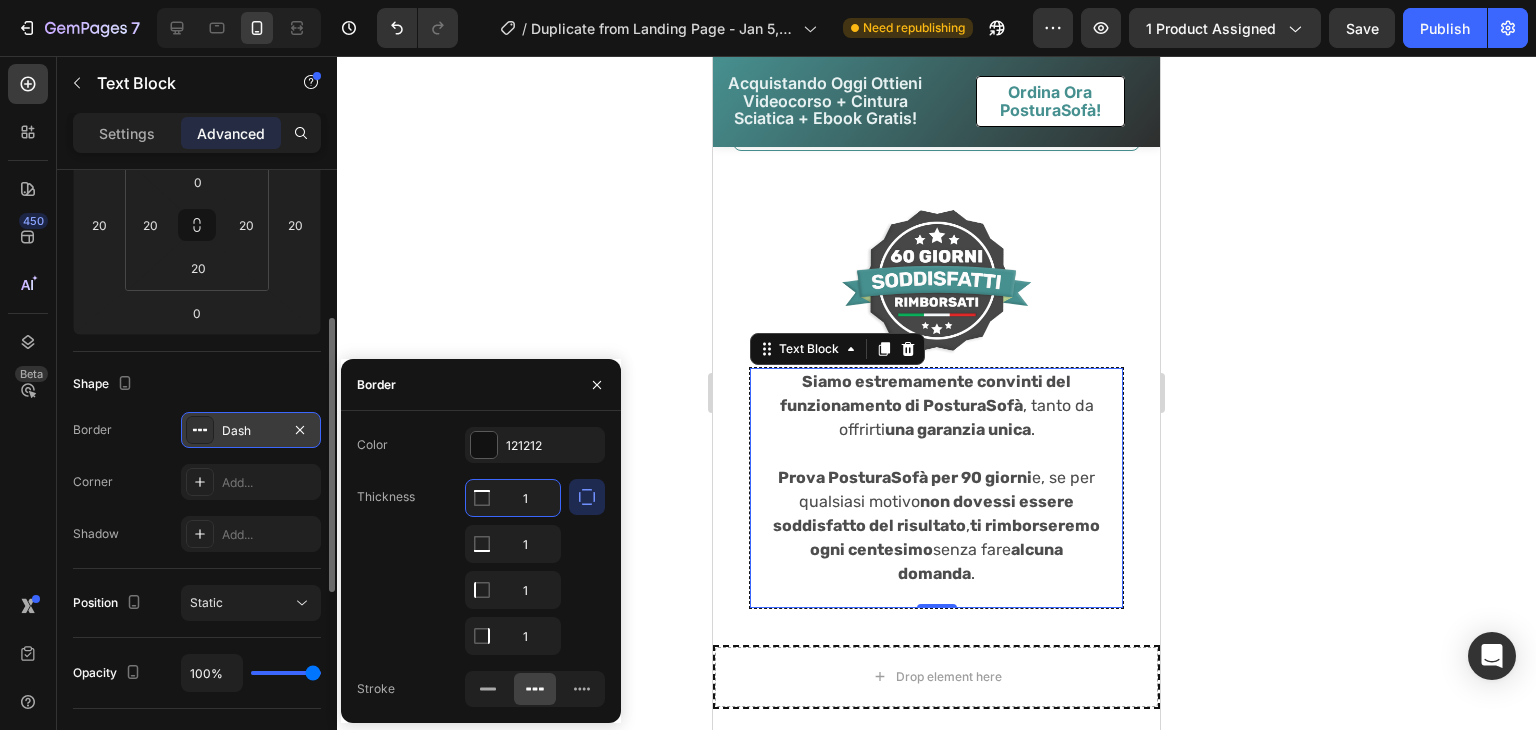 click on "1" at bounding box center (513, 498) 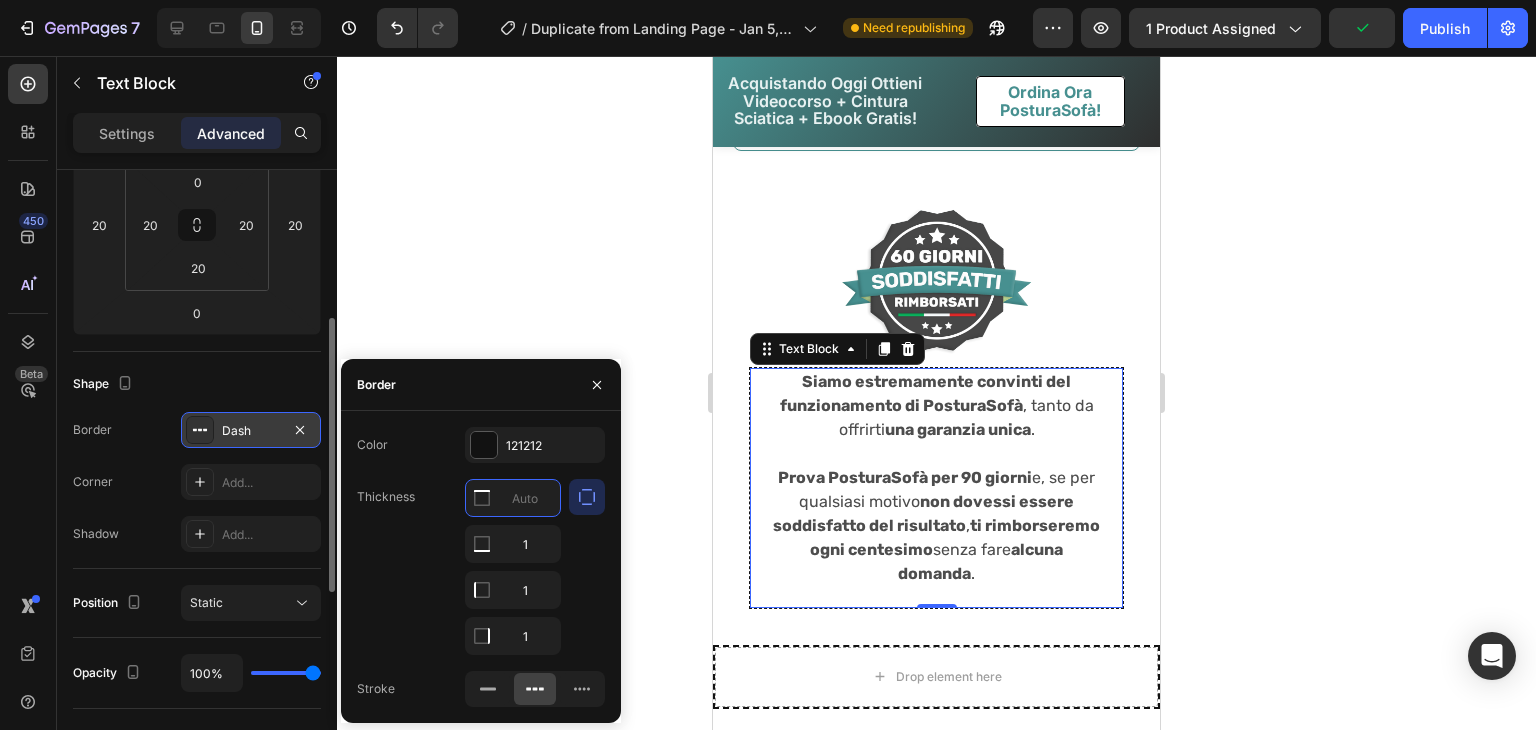 click on "Thickness 1 1 1" 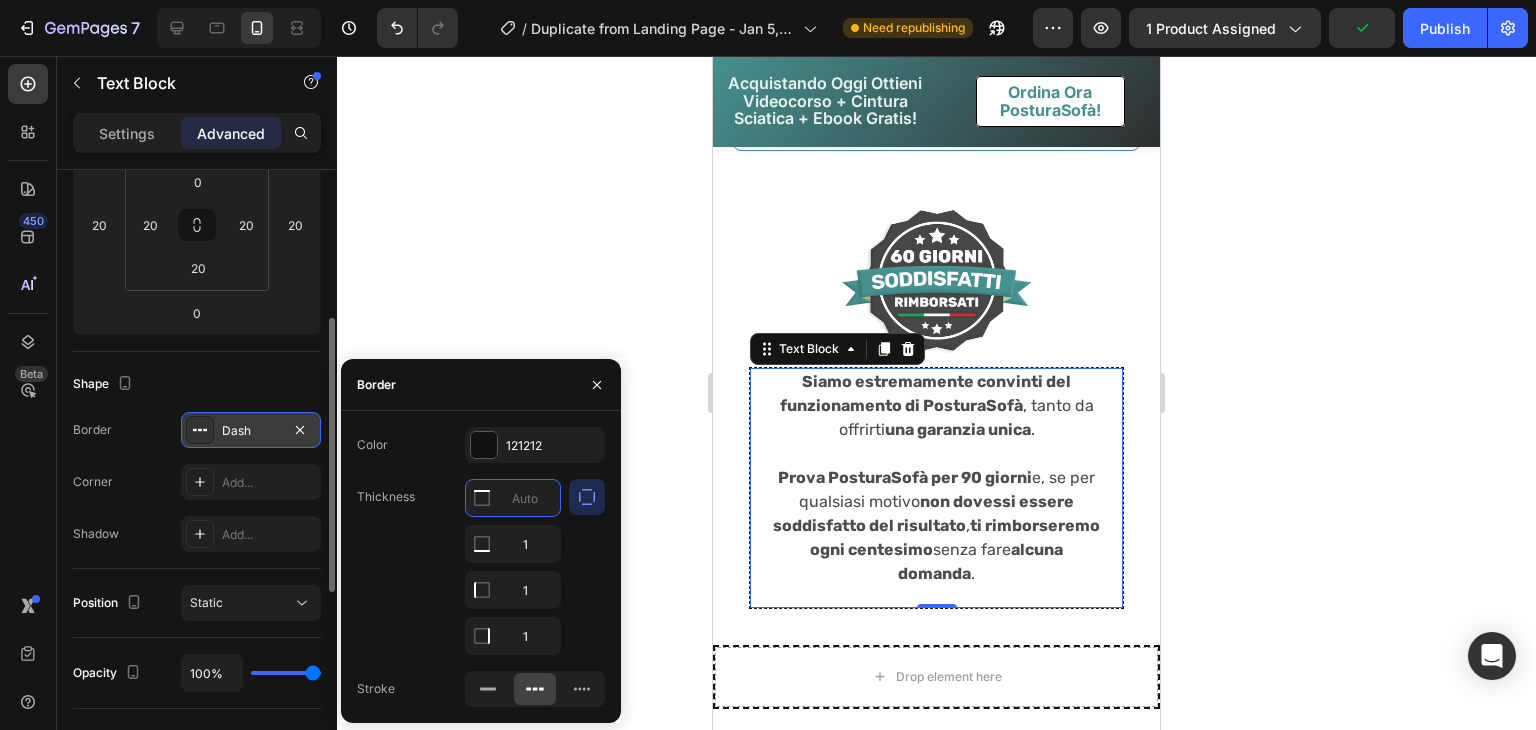type on "0" 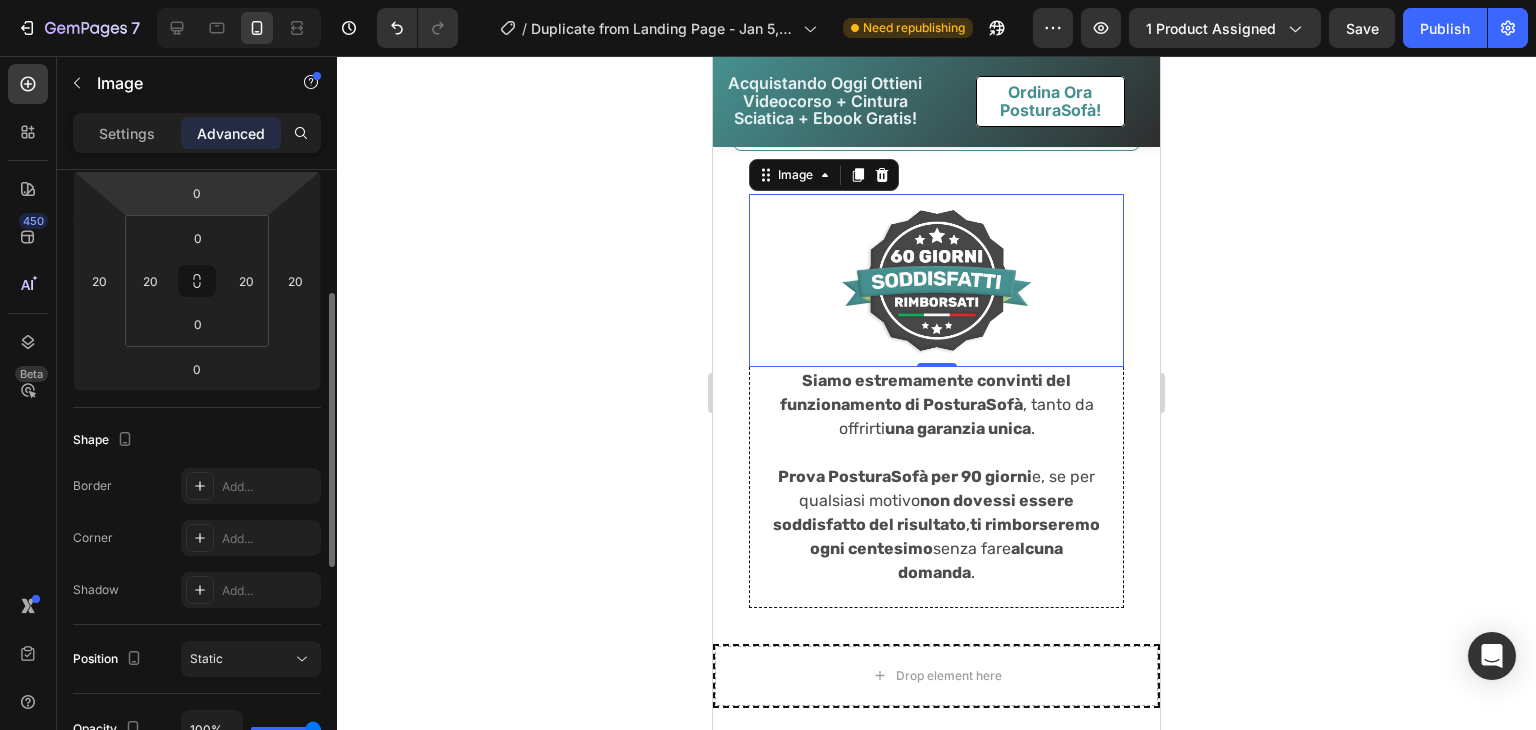 scroll, scrollTop: 276, scrollLeft: 0, axis: vertical 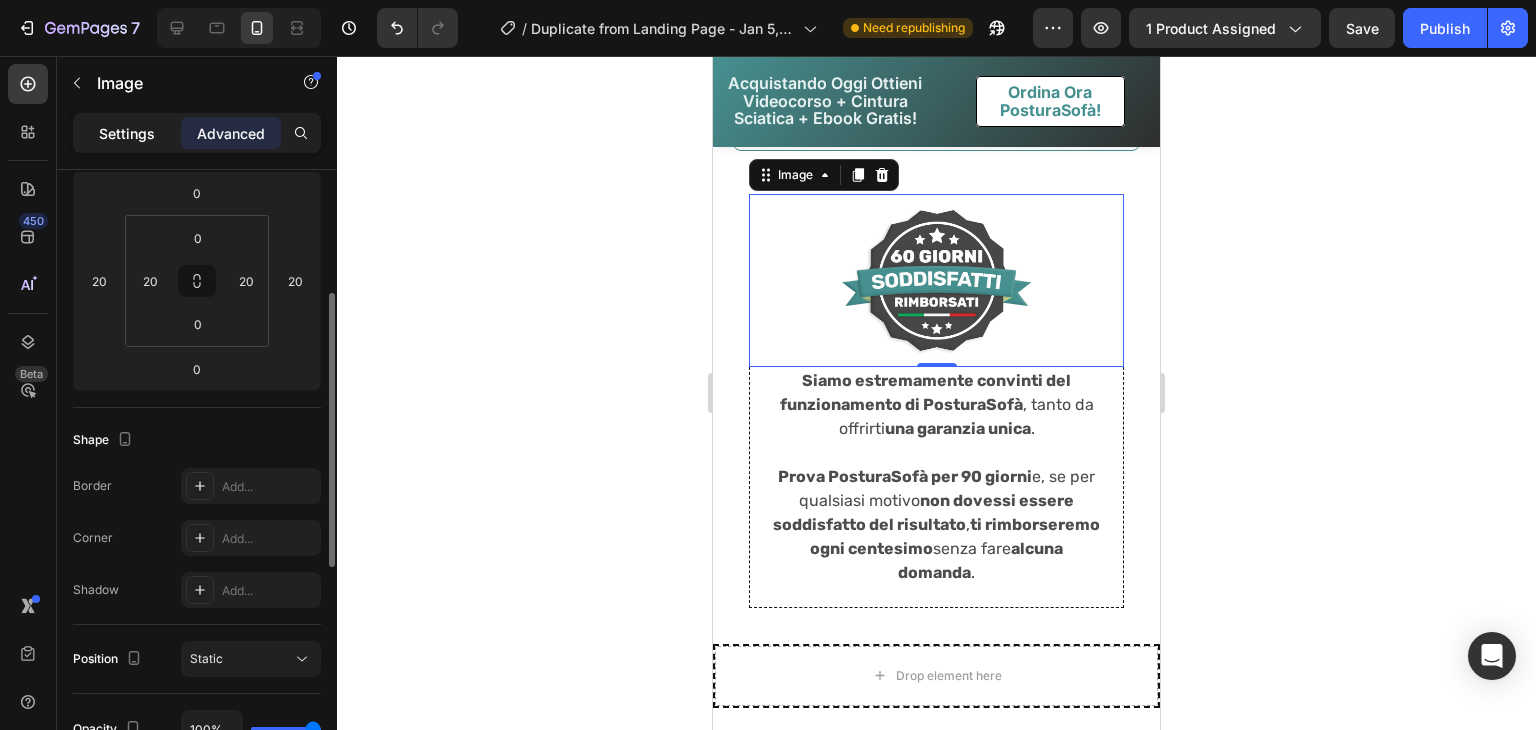click on "Settings" at bounding box center (127, 133) 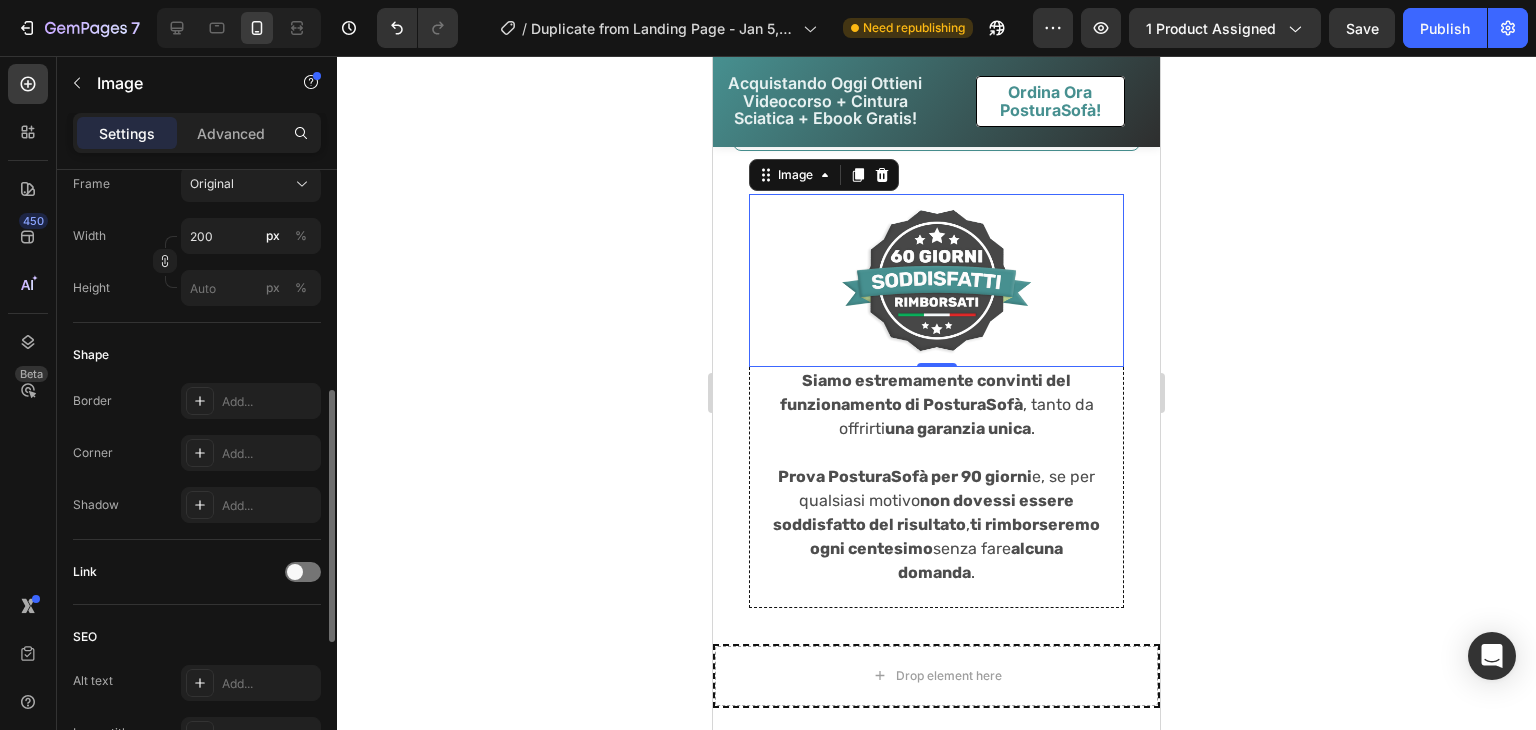 scroll, scrollTop: 626, scrollLeft: 0, axis: vertical 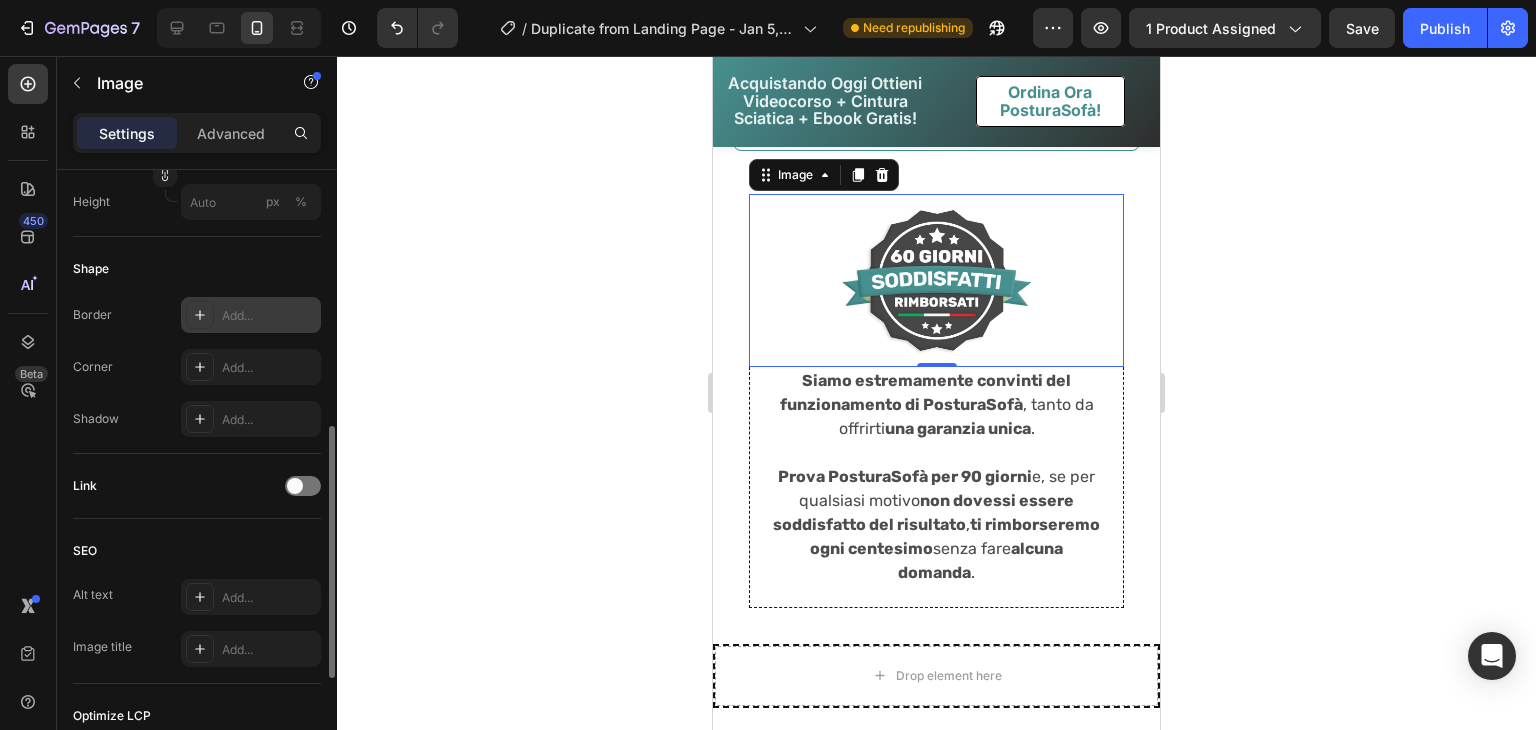 click on "Add..." at bounding box center [251, 315] 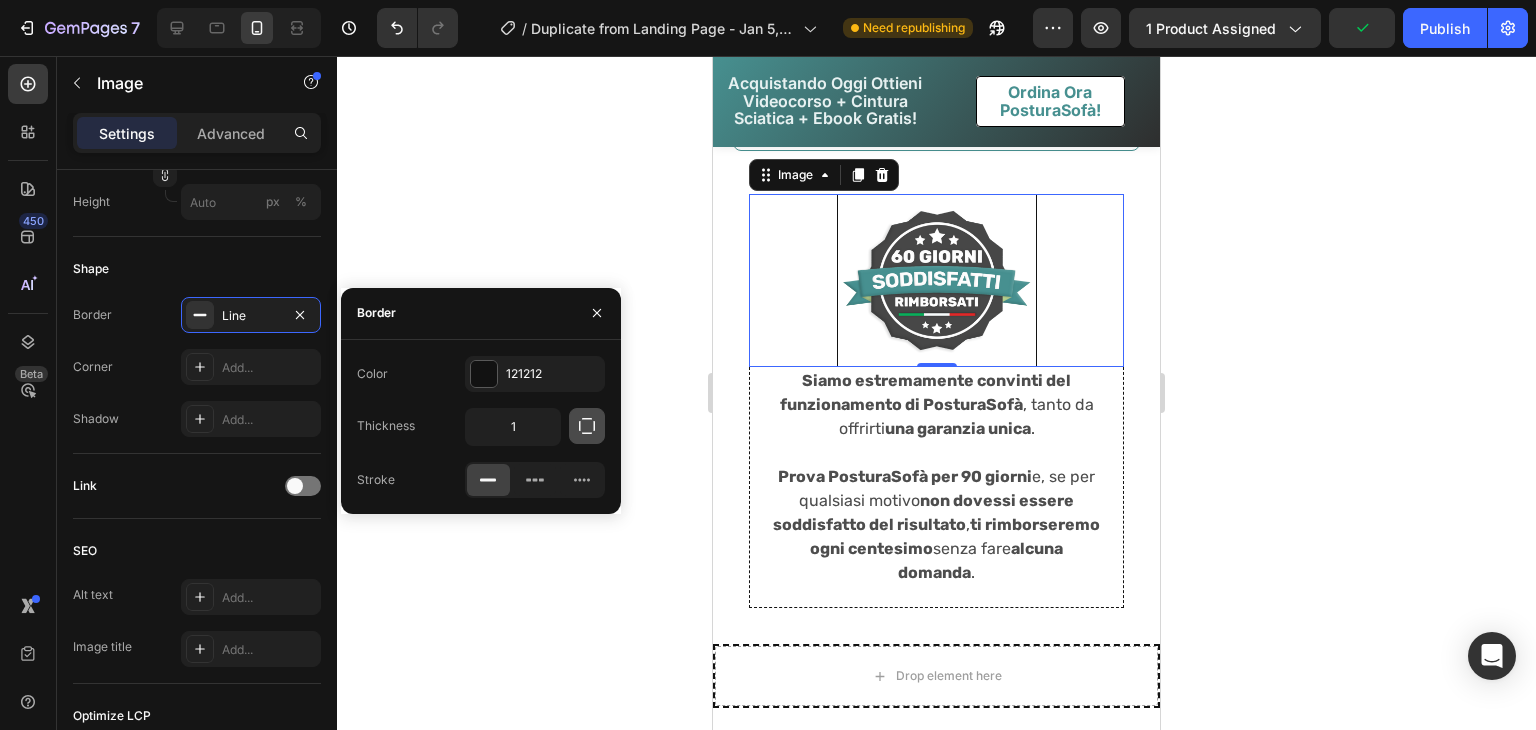 click at bounding box center [587, 426] 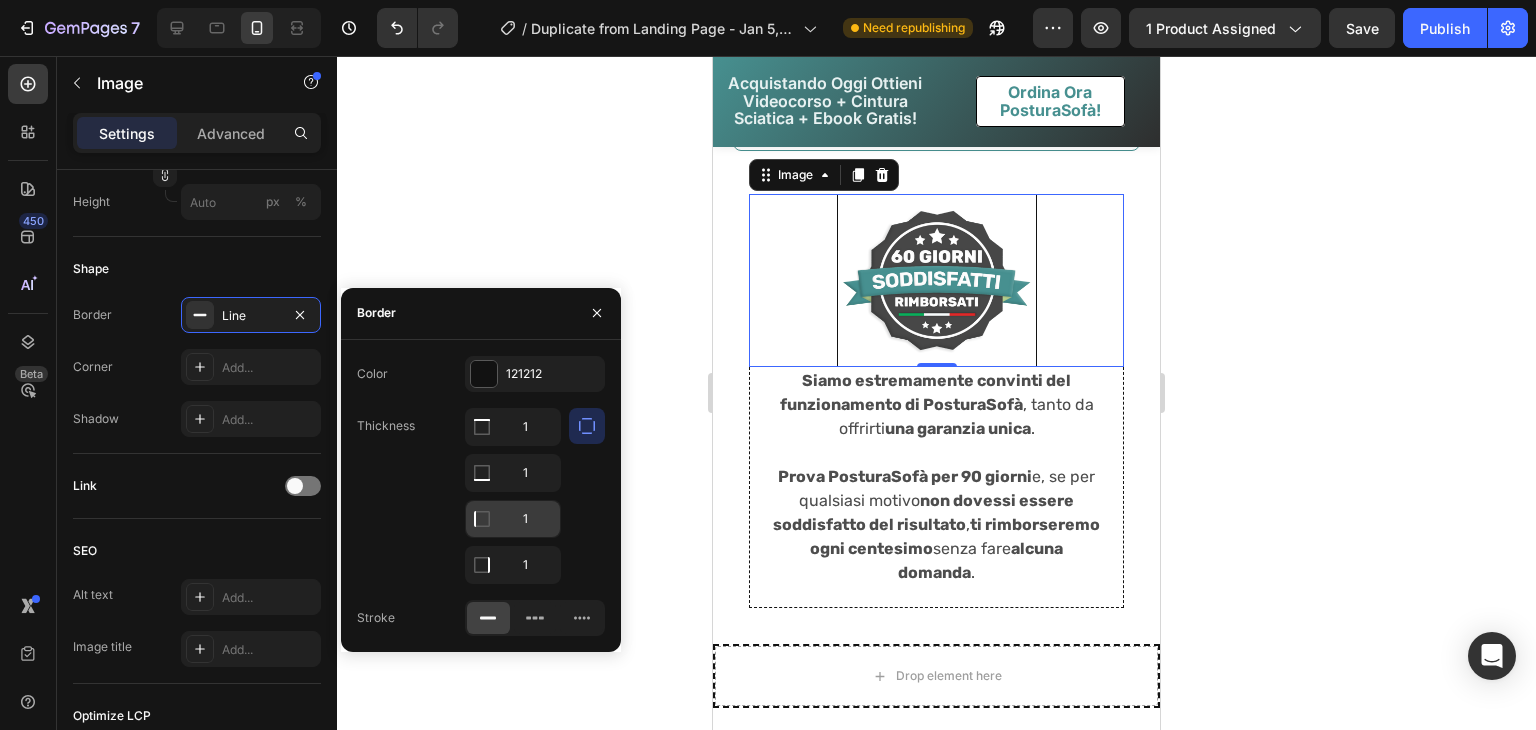 click 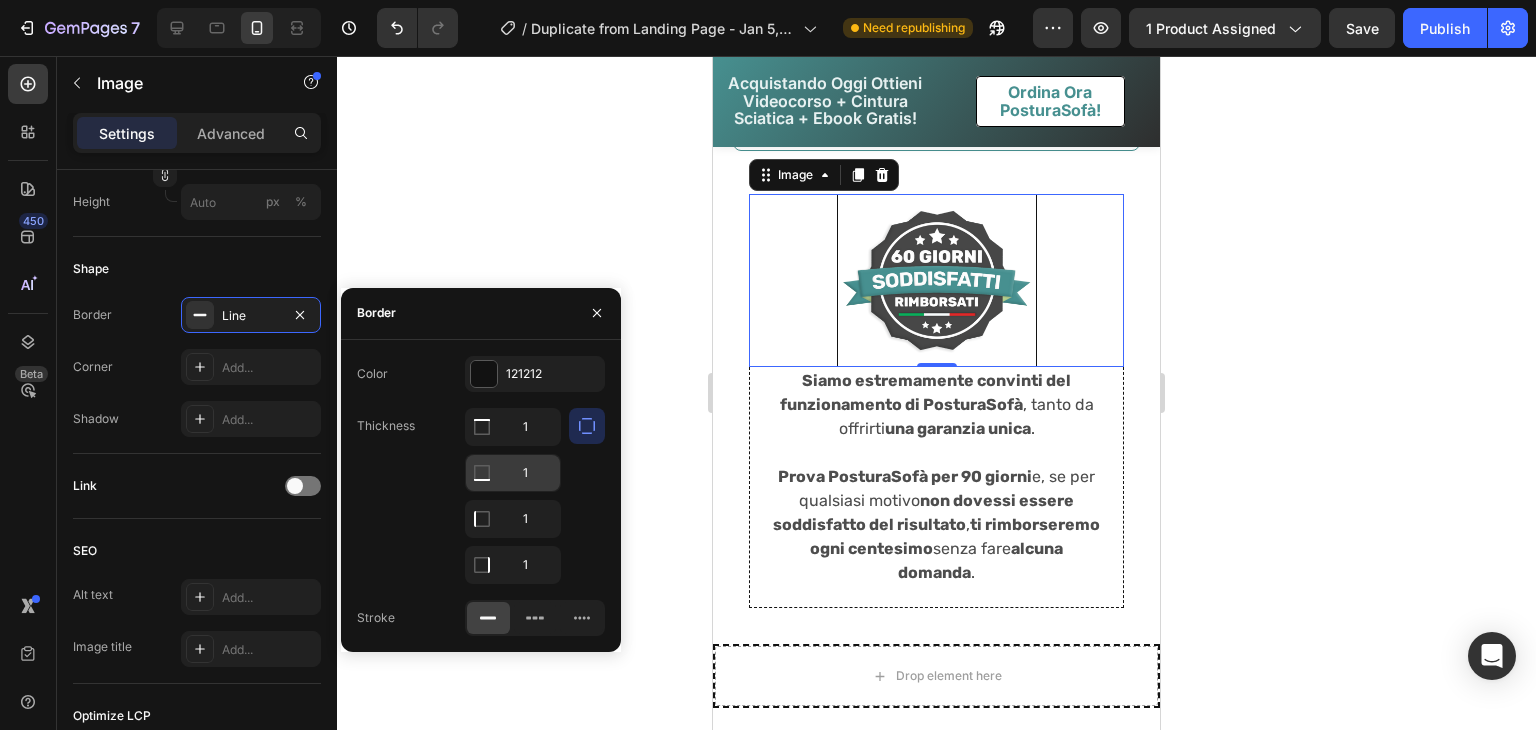 click at bounding box center (482, 427) 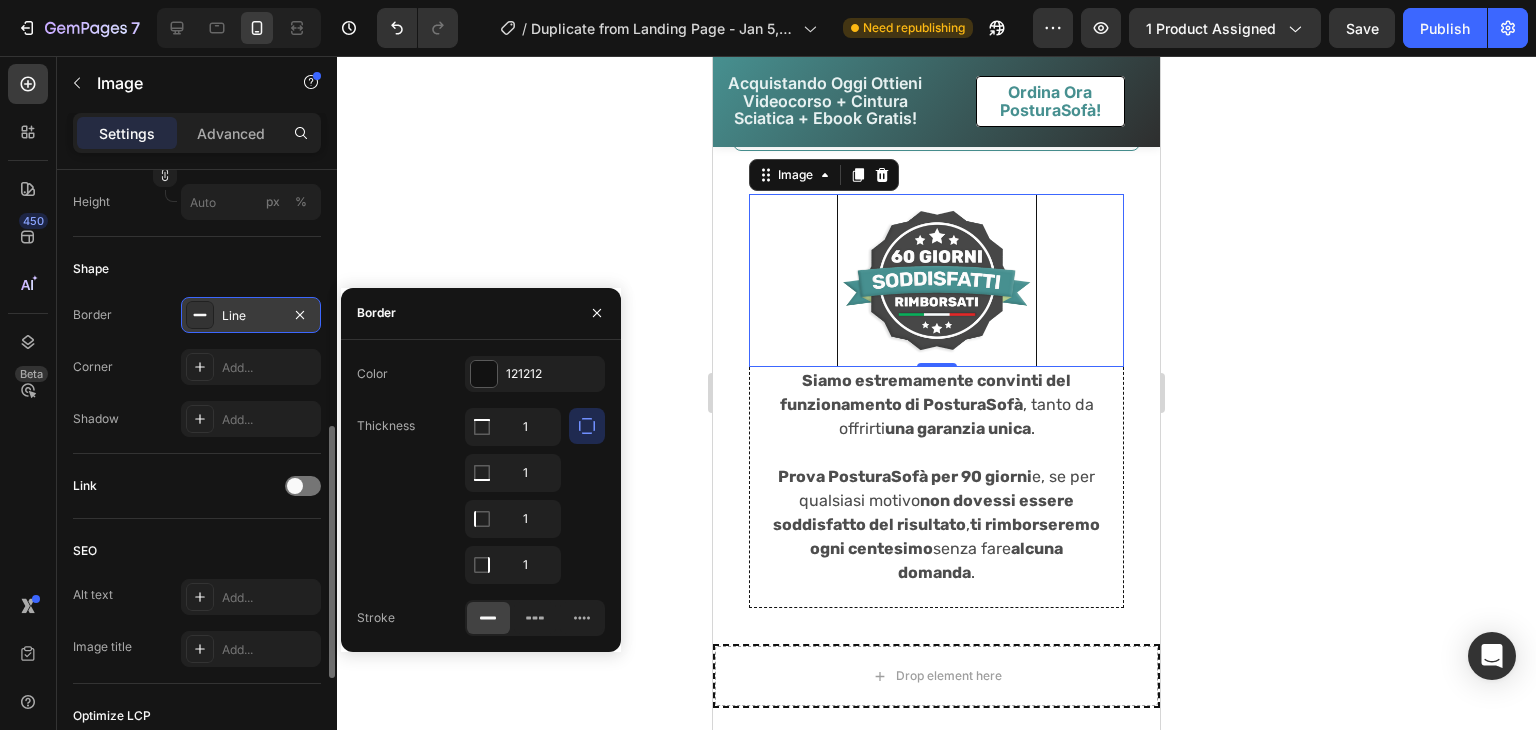 click on "Line" at bounding box center (251, 315) 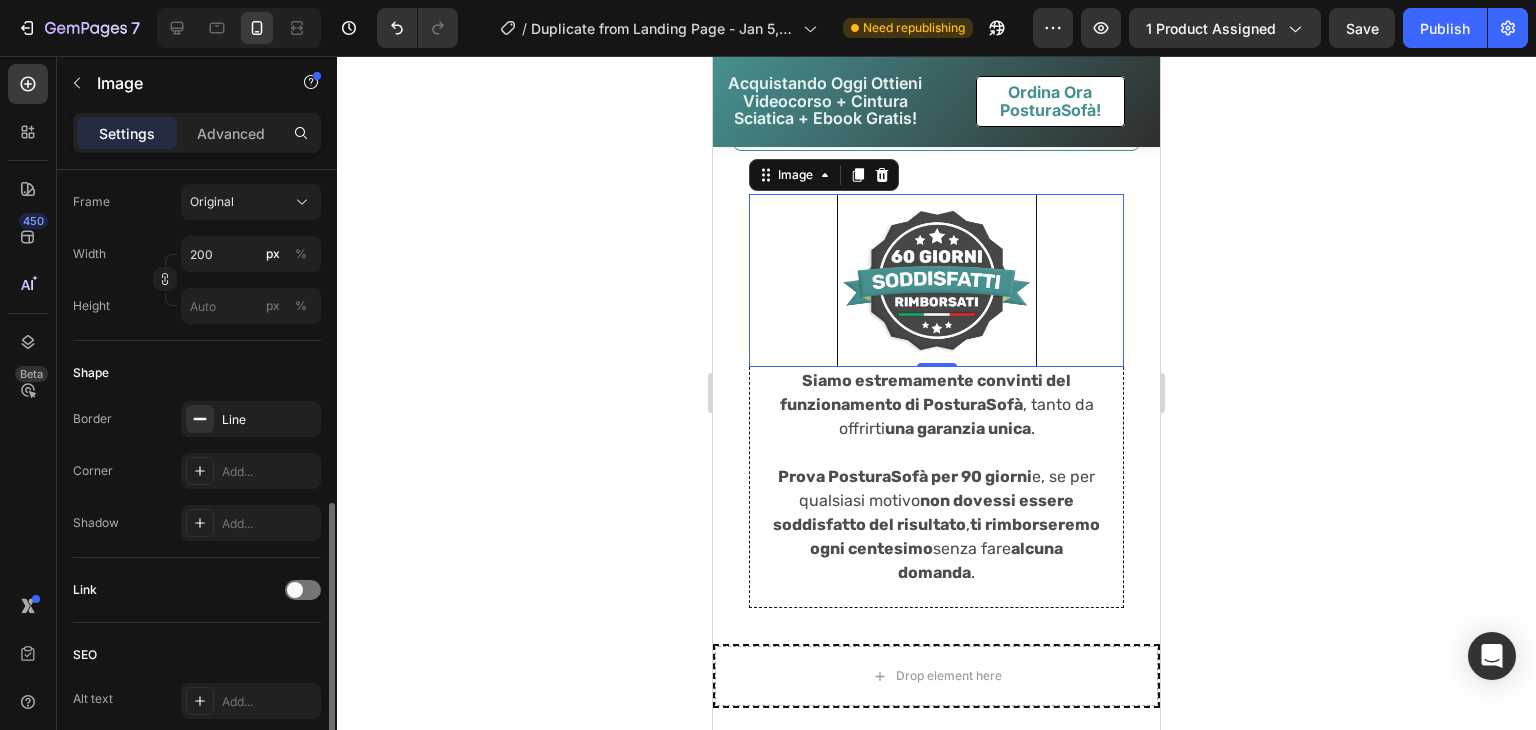 scroll, scrollTop: 619, scrollLeft: 0, axis: vertical 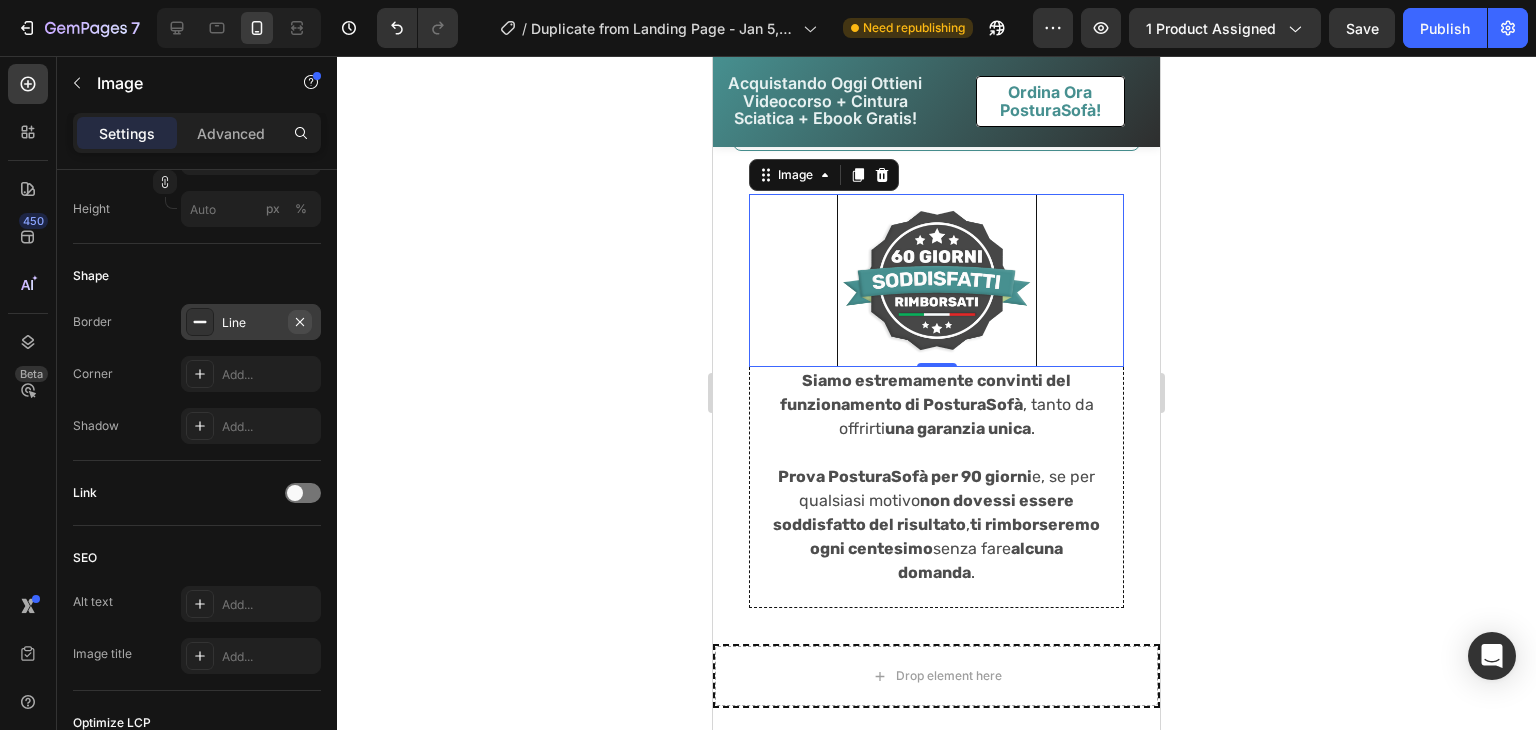 click 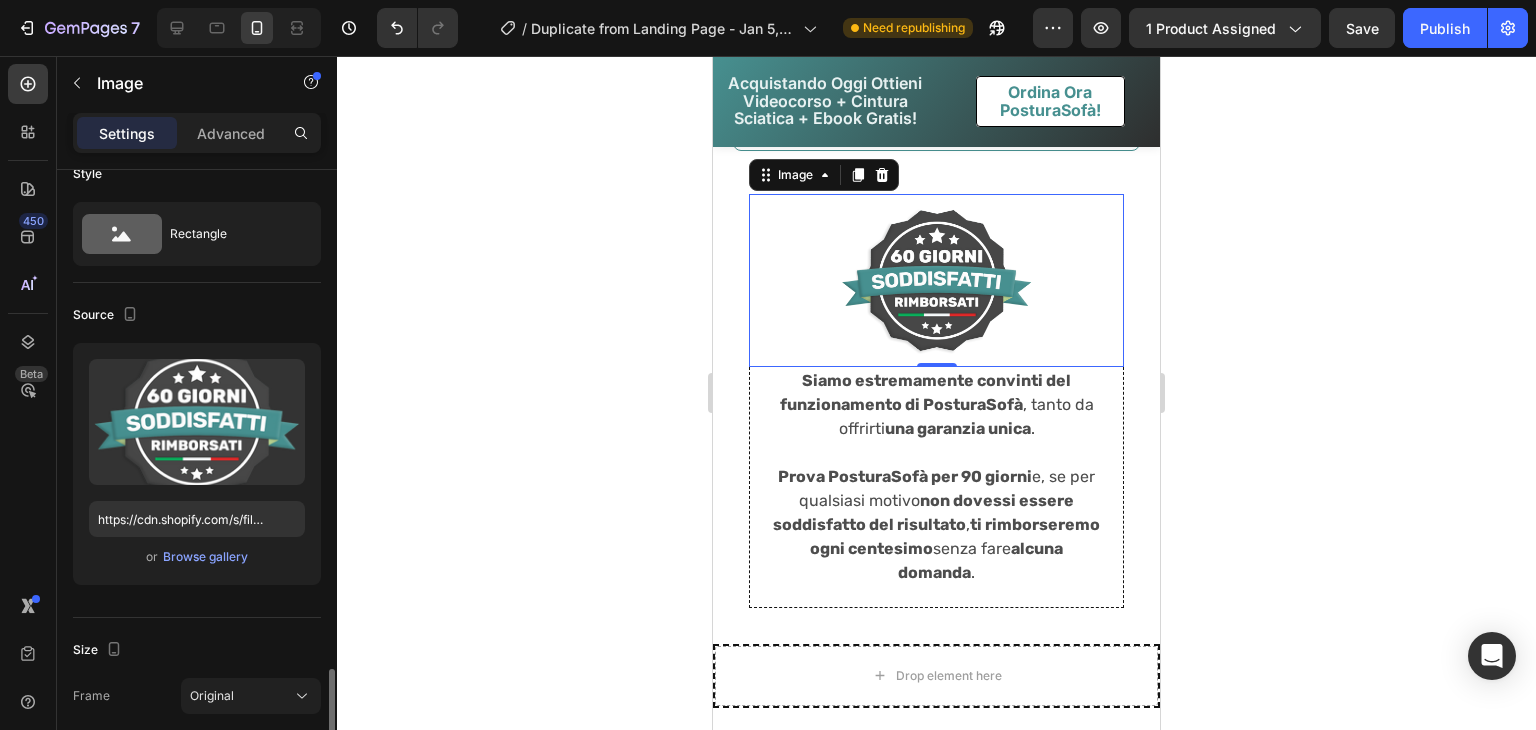 scroll, scrollTop: 0, scrollLeft: 0, axis: both 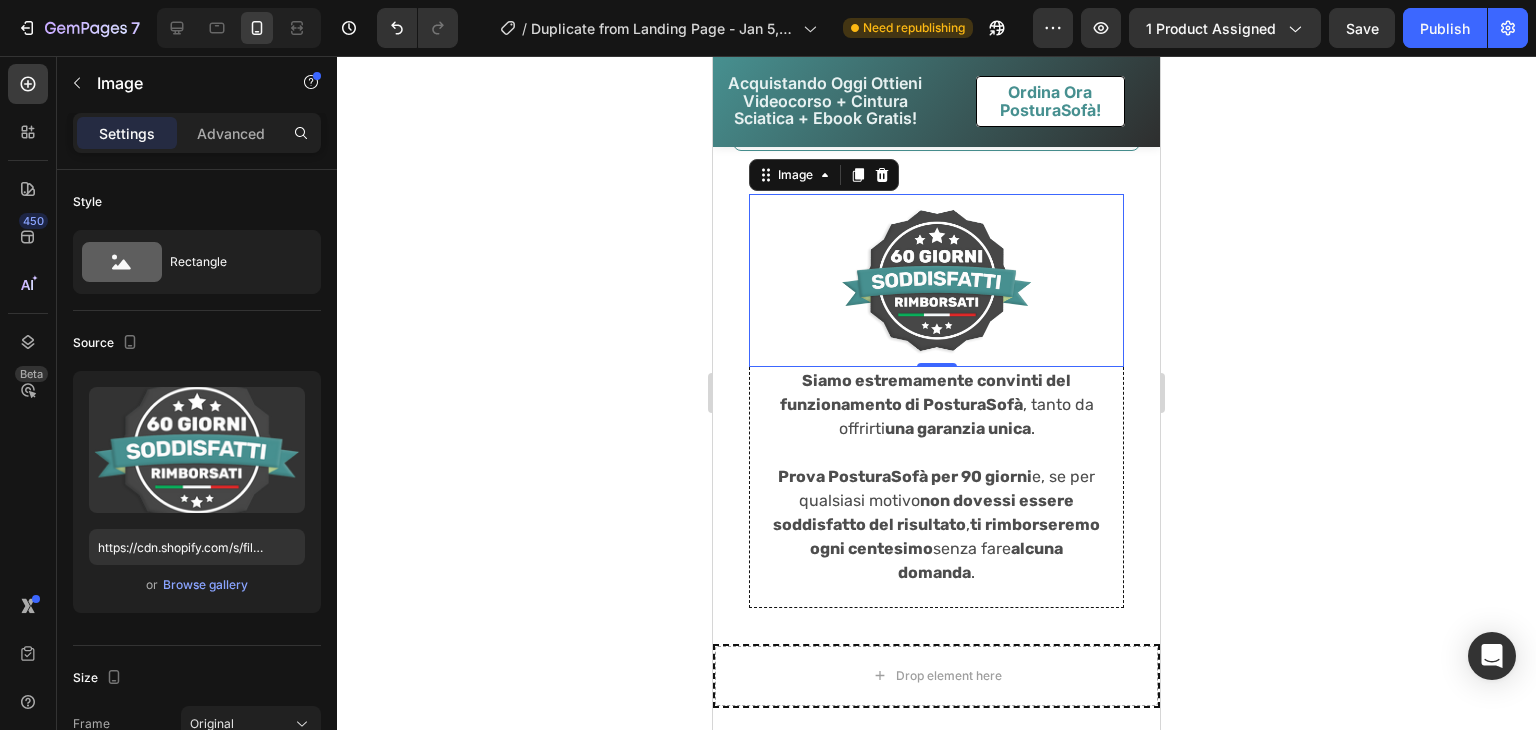 click on "Settings" at bounding box center (127, 133) 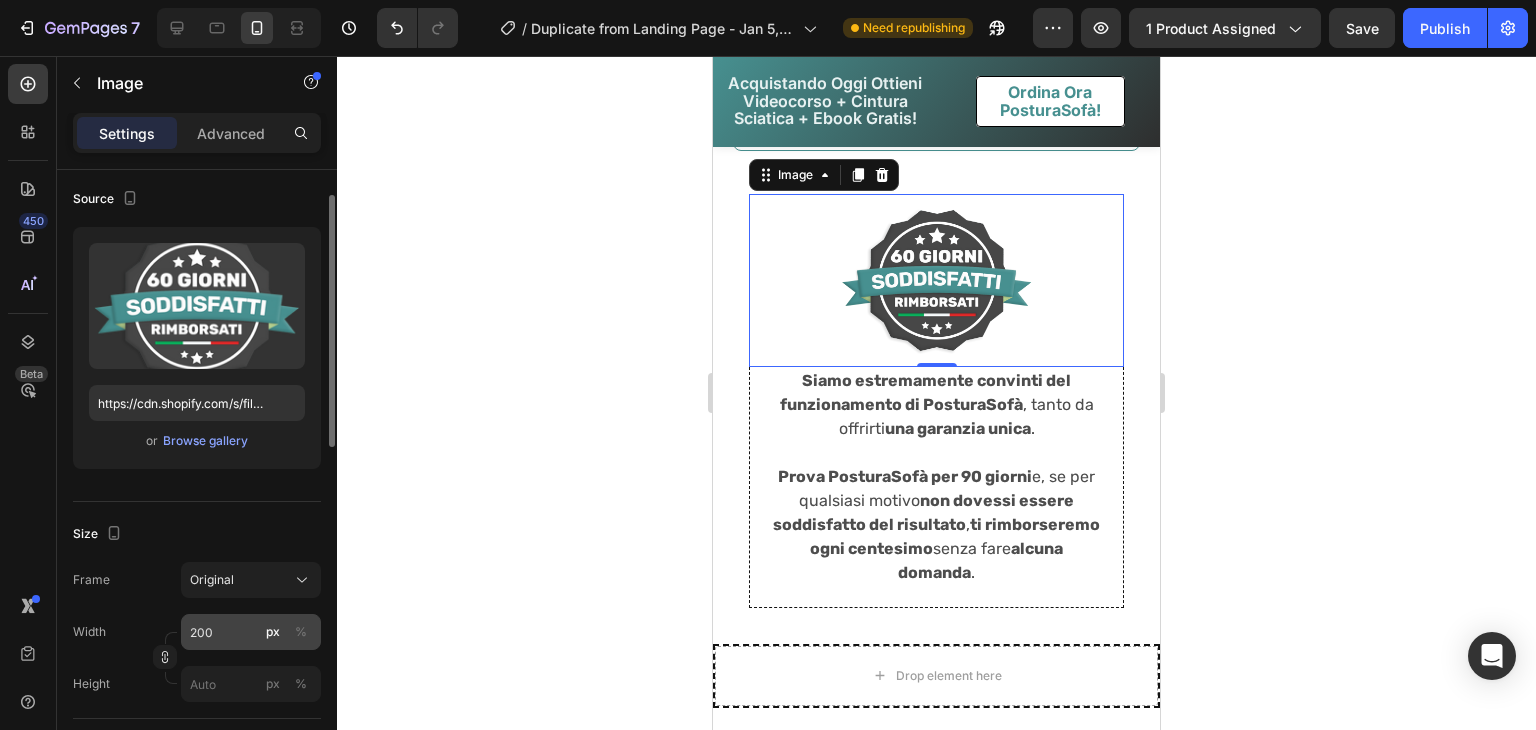scroll, scrollTop: 120, scrollLeft: 0, axis: vertical 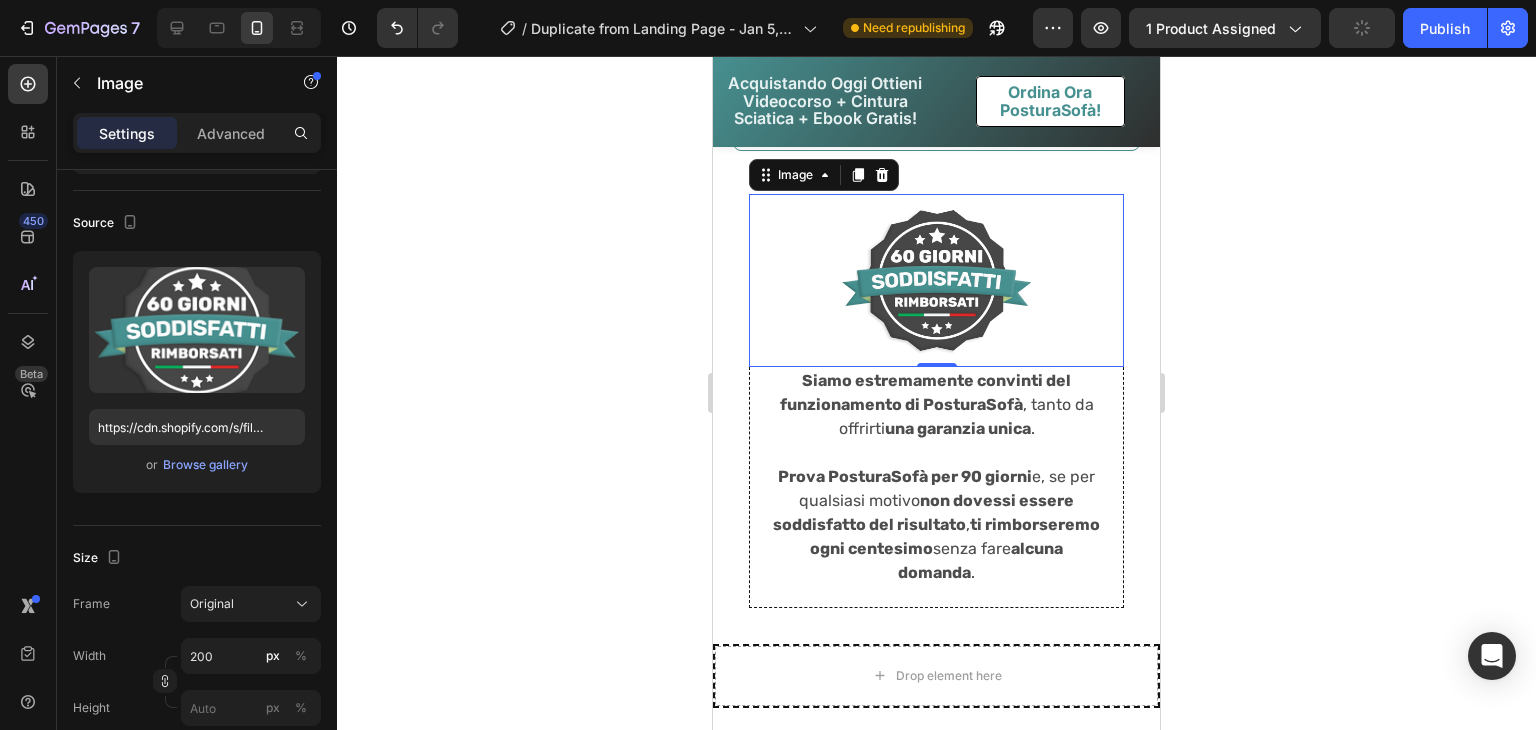 click 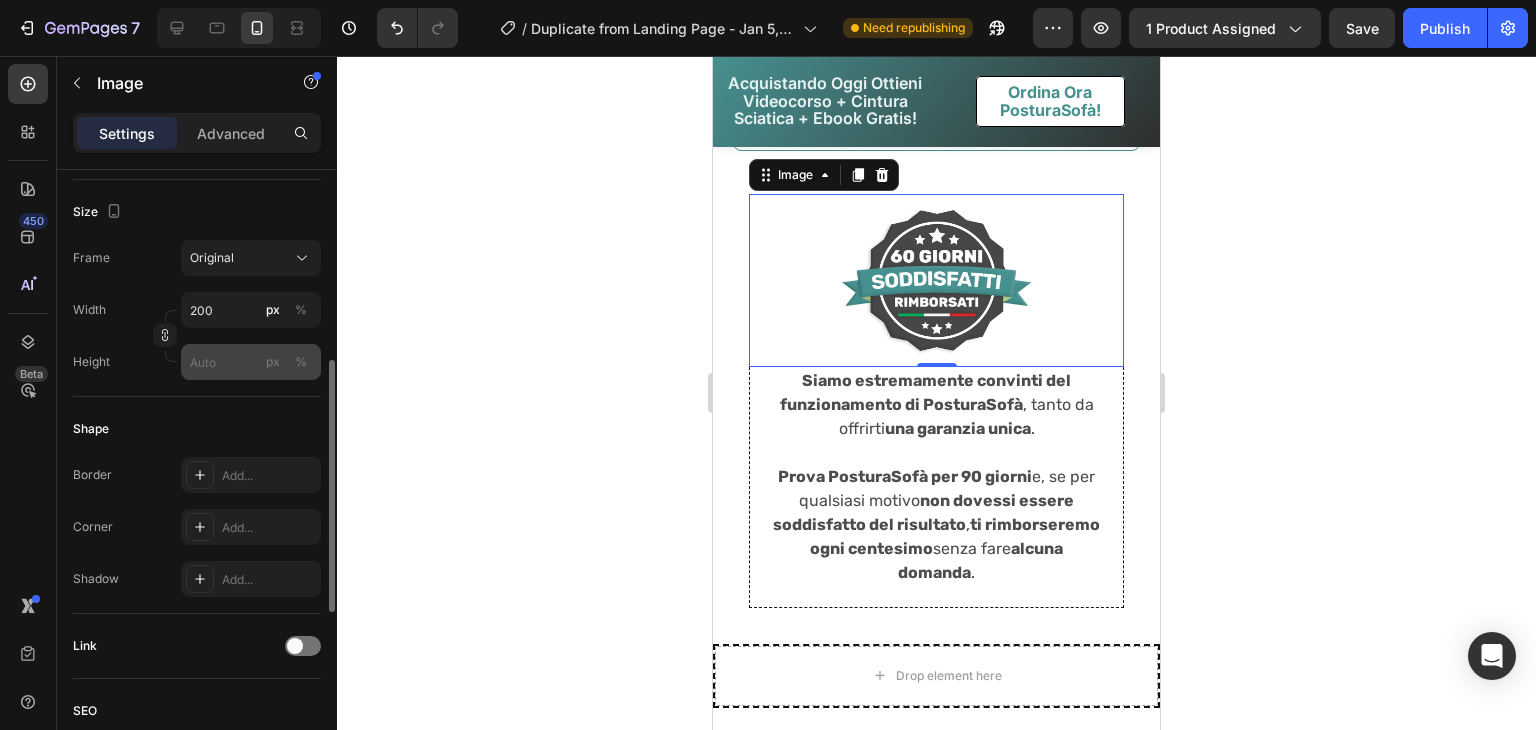 scroll, scrollTop: 492, scrollLeft: 0, axis: vertical 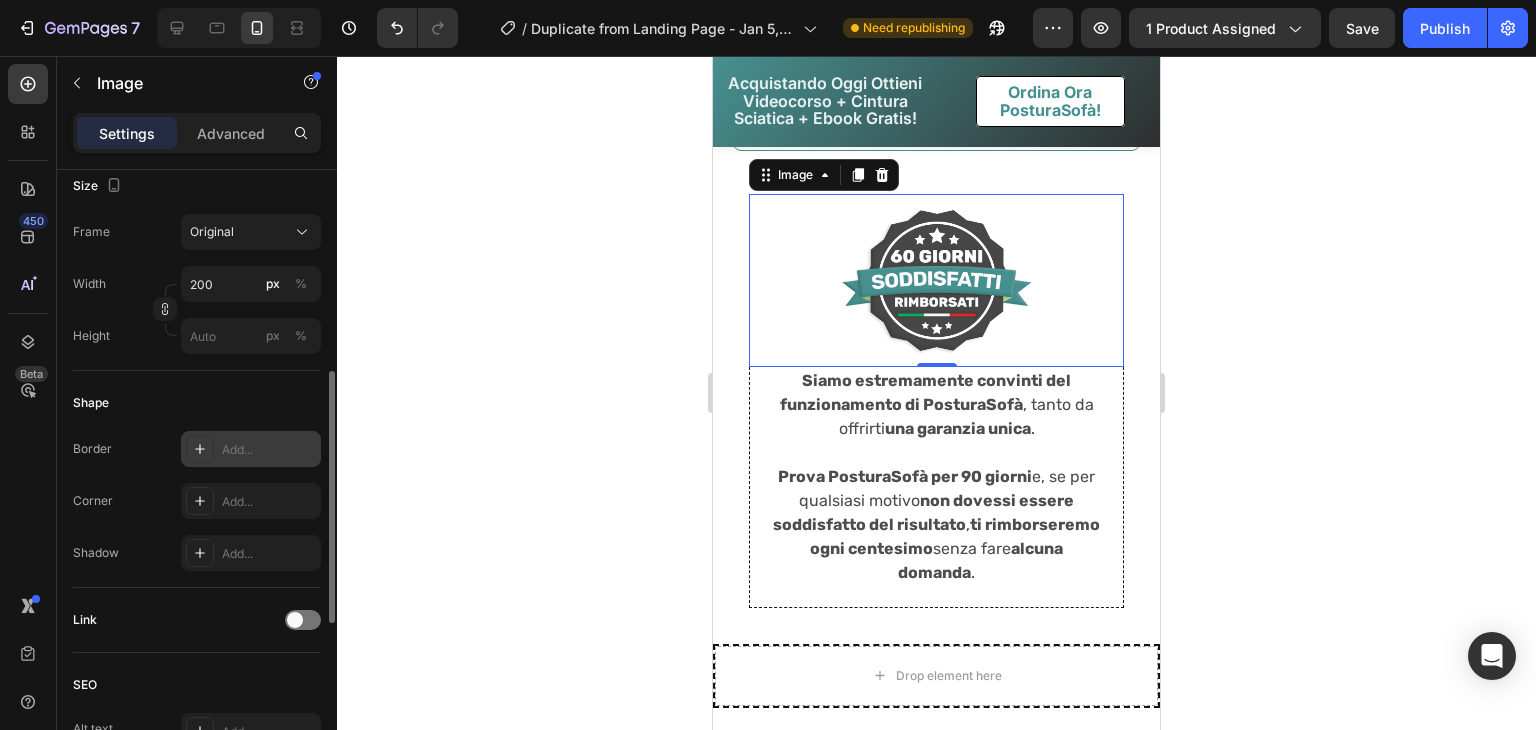 click on "Add..." at bounding box center [251, 449] 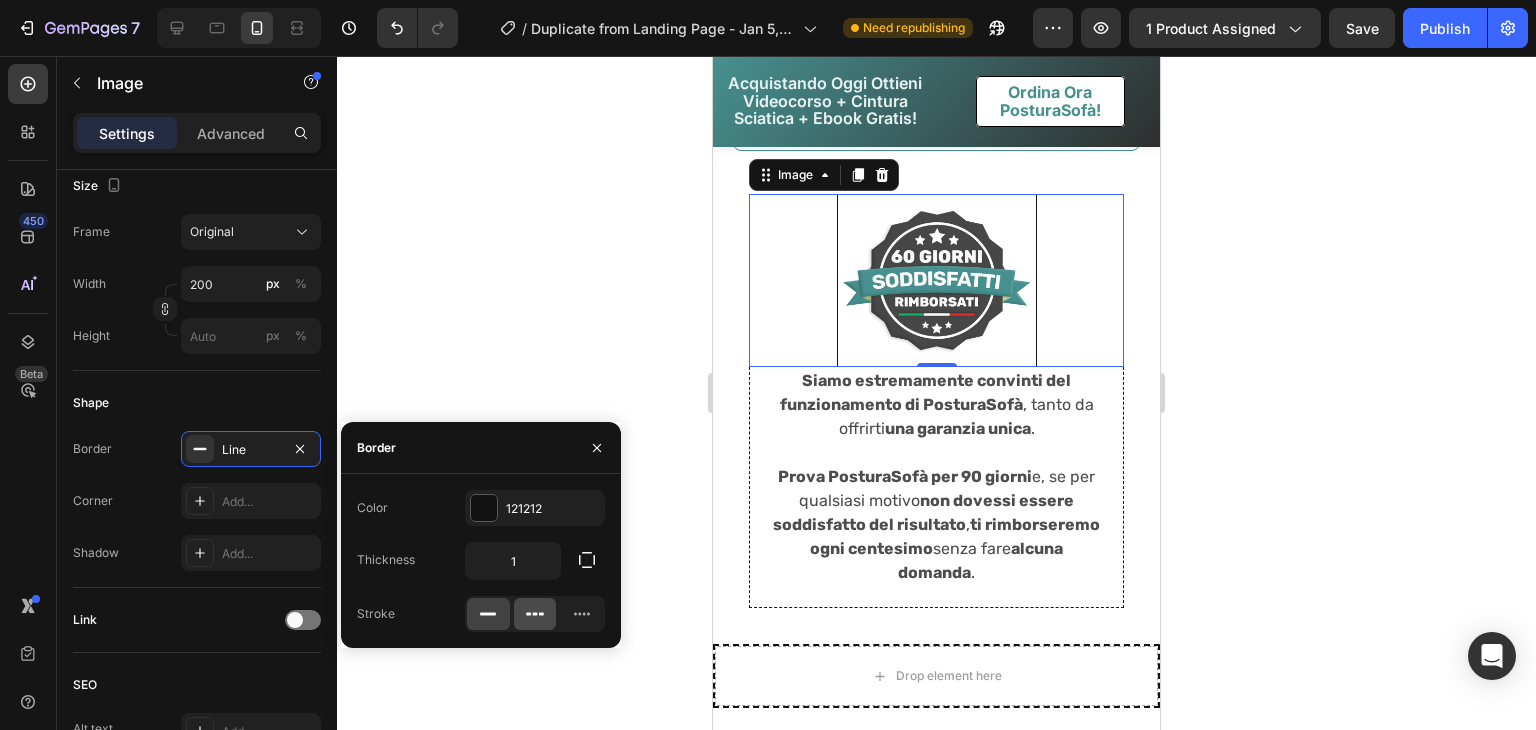 click 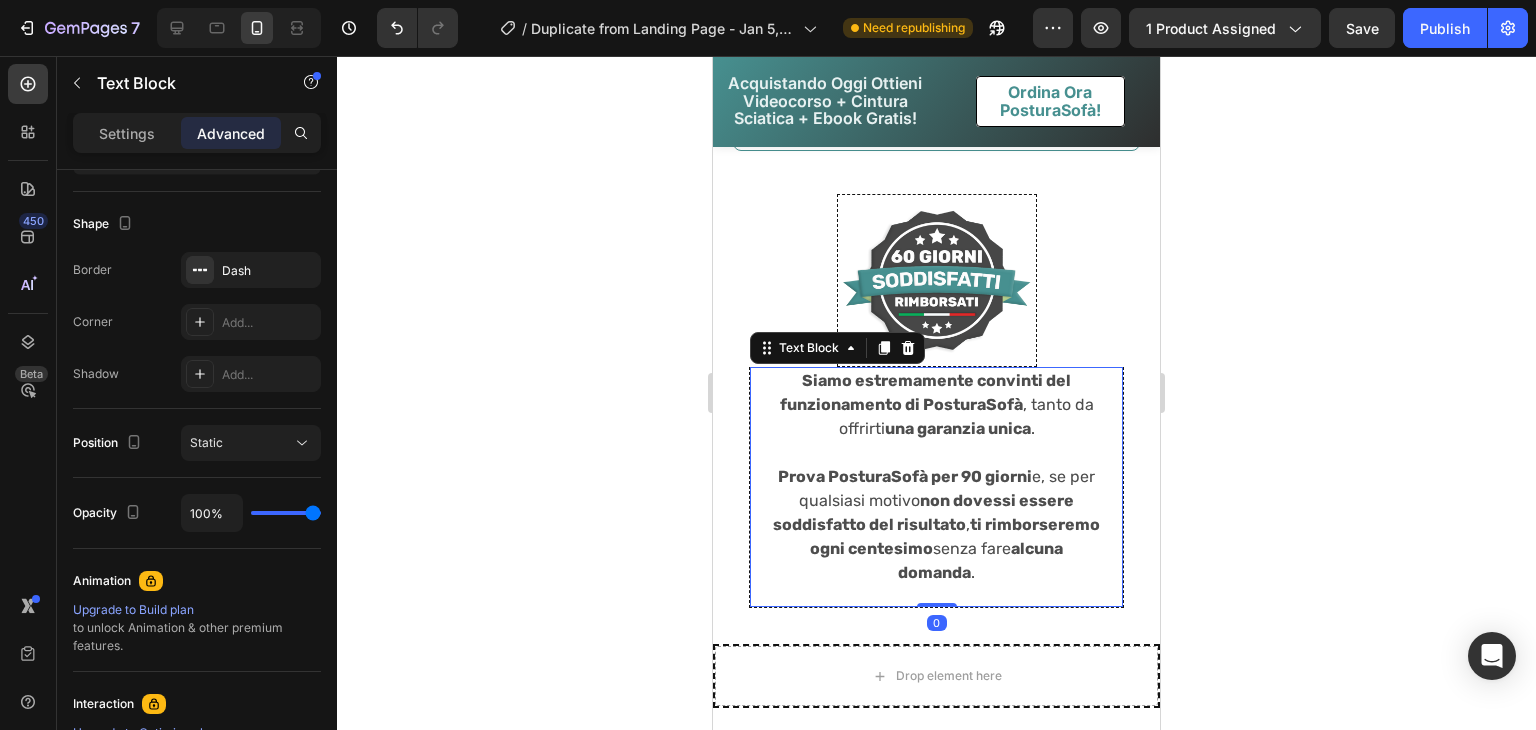 scroll, scrollTop: 0, scrollLeft: 0, axis: both 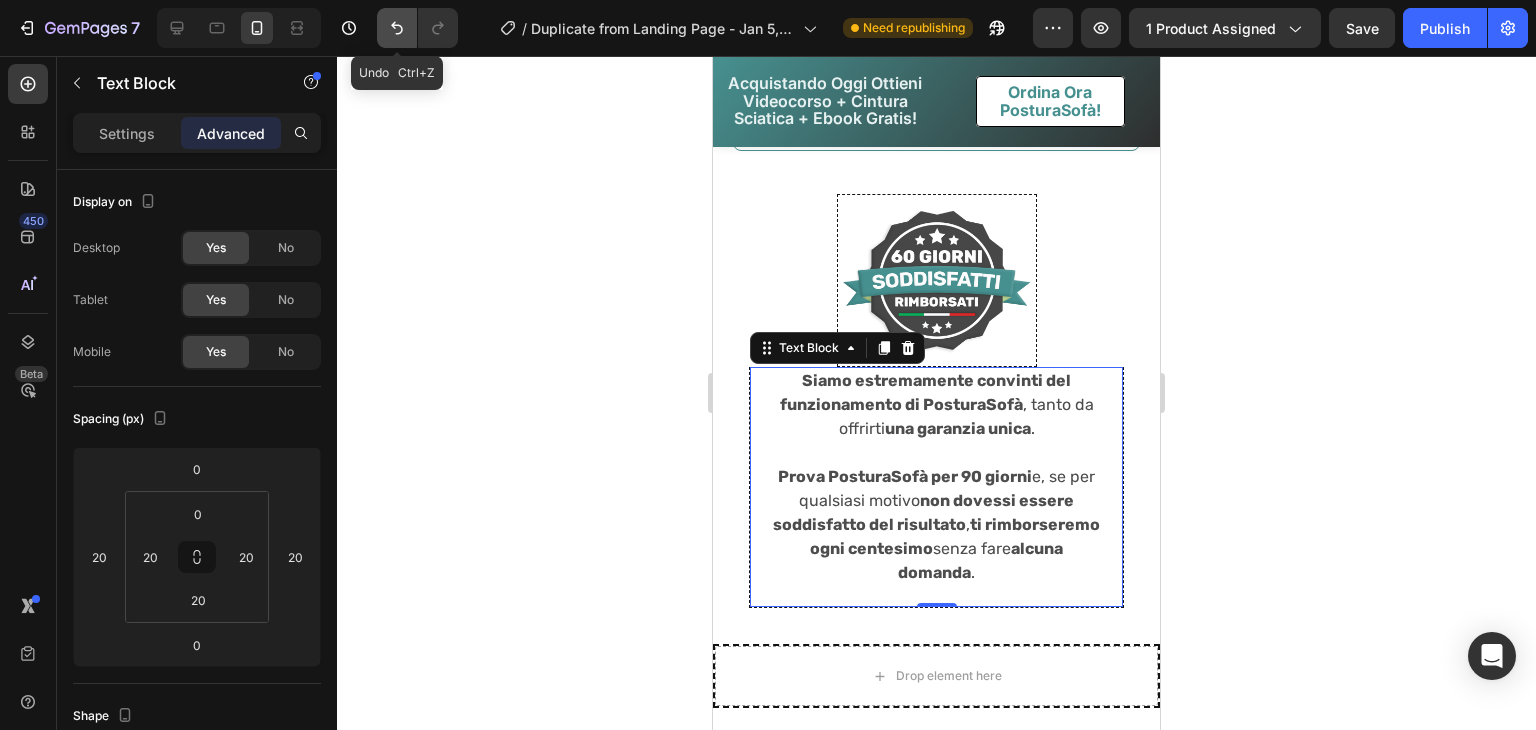 click 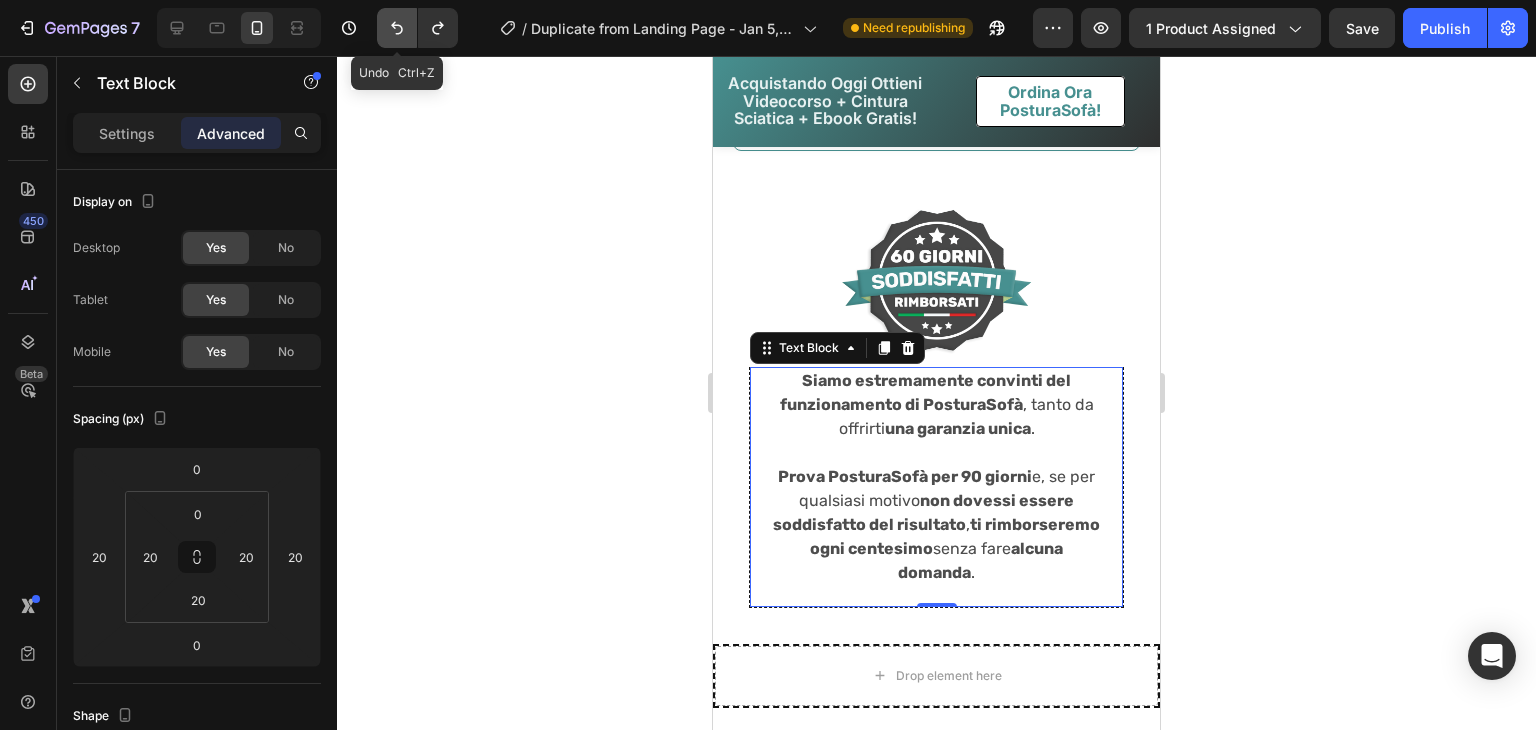 click 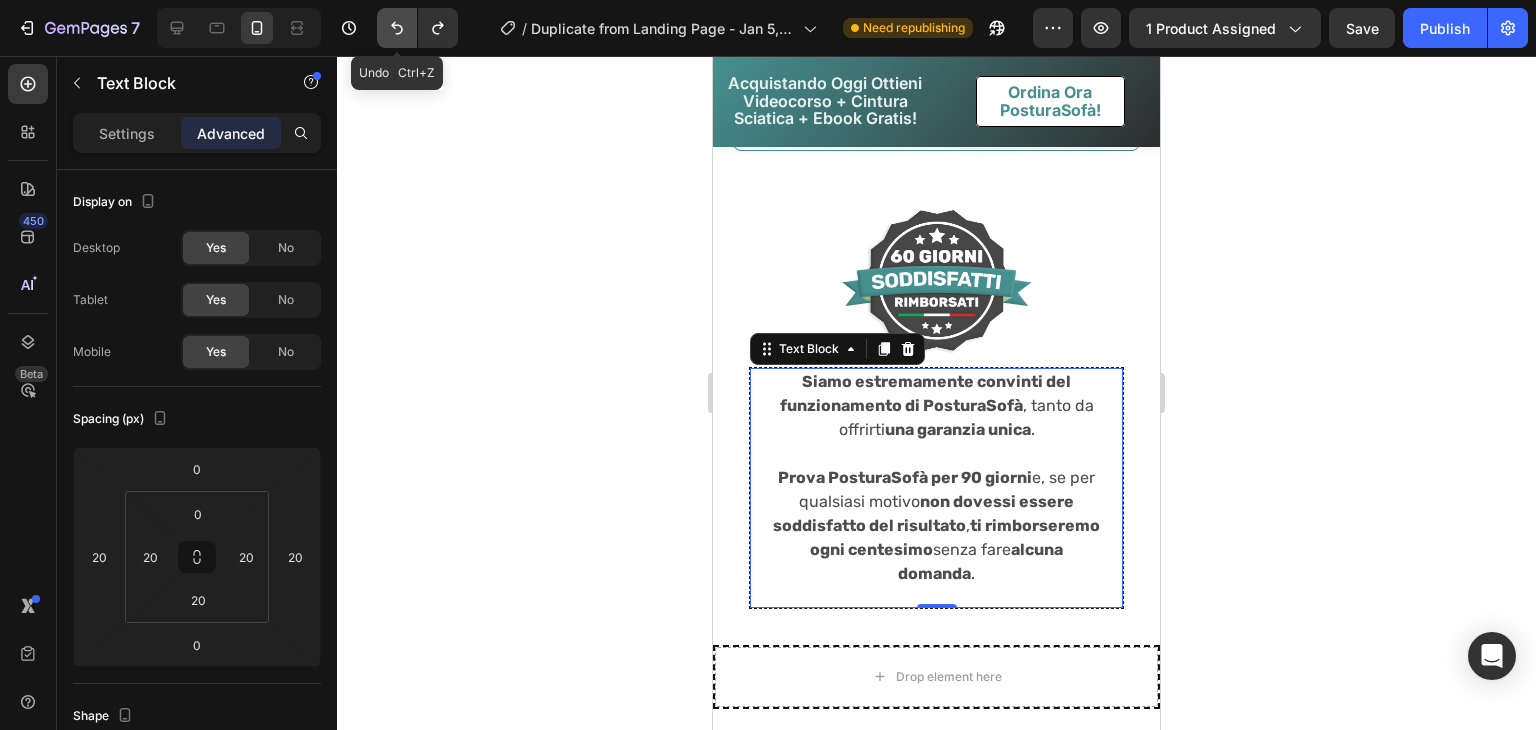 click 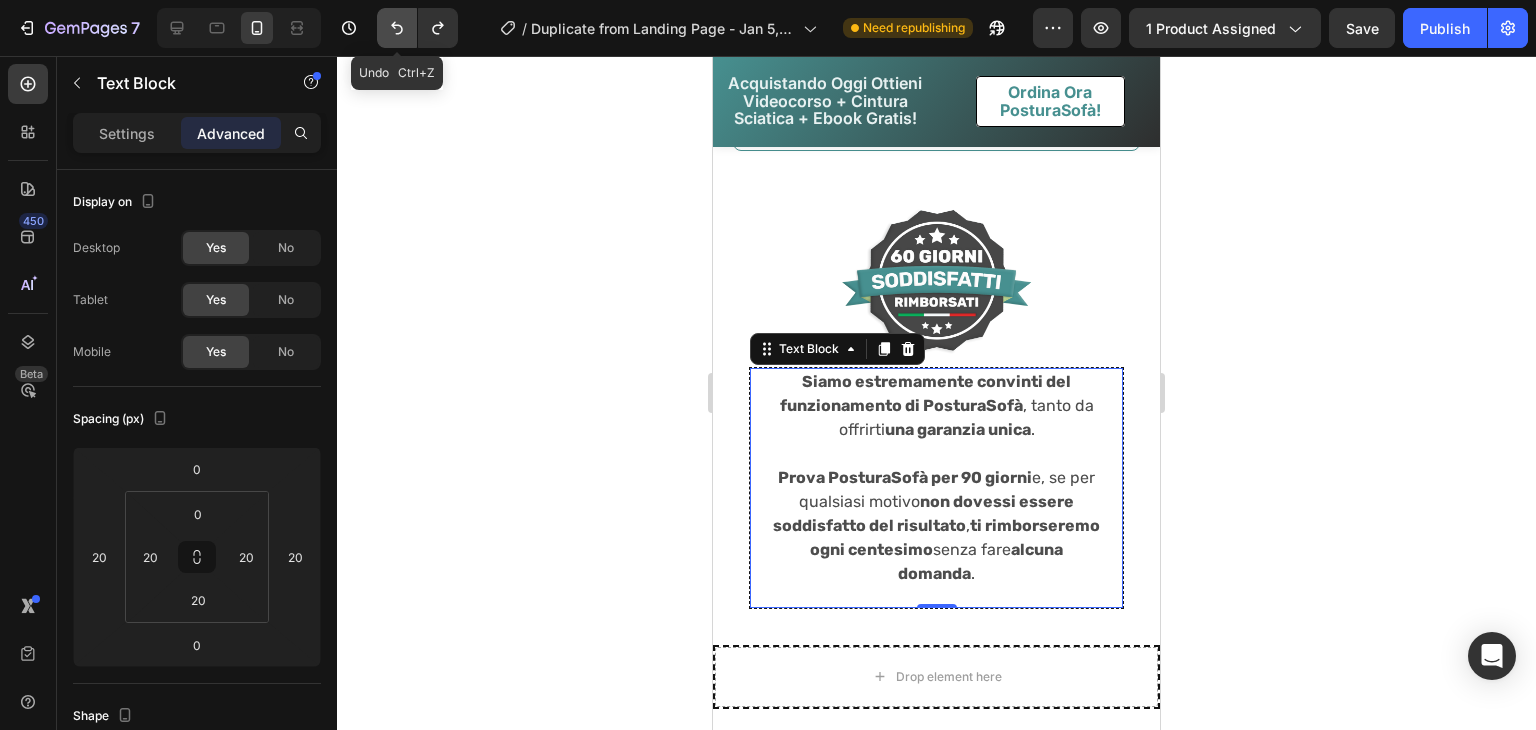 click 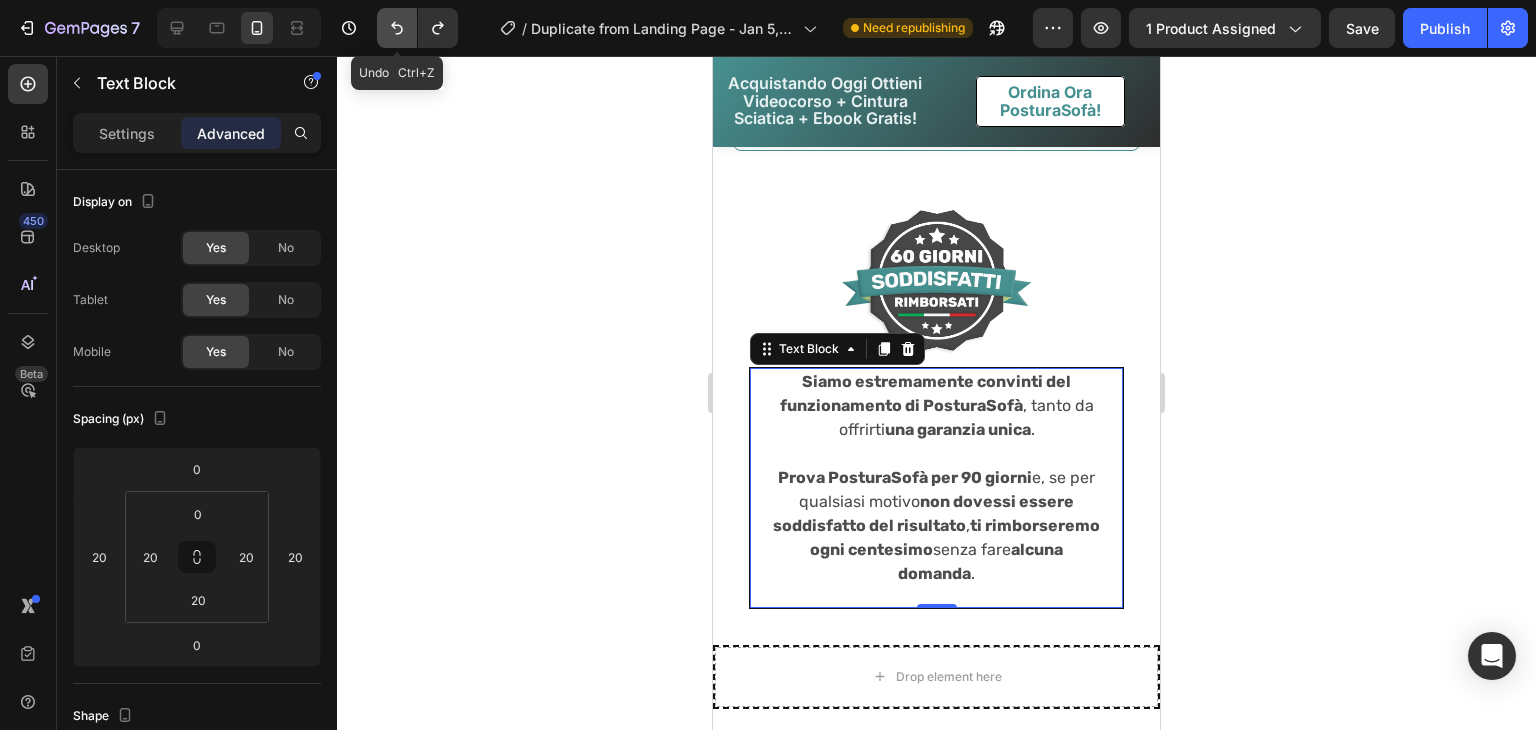 click 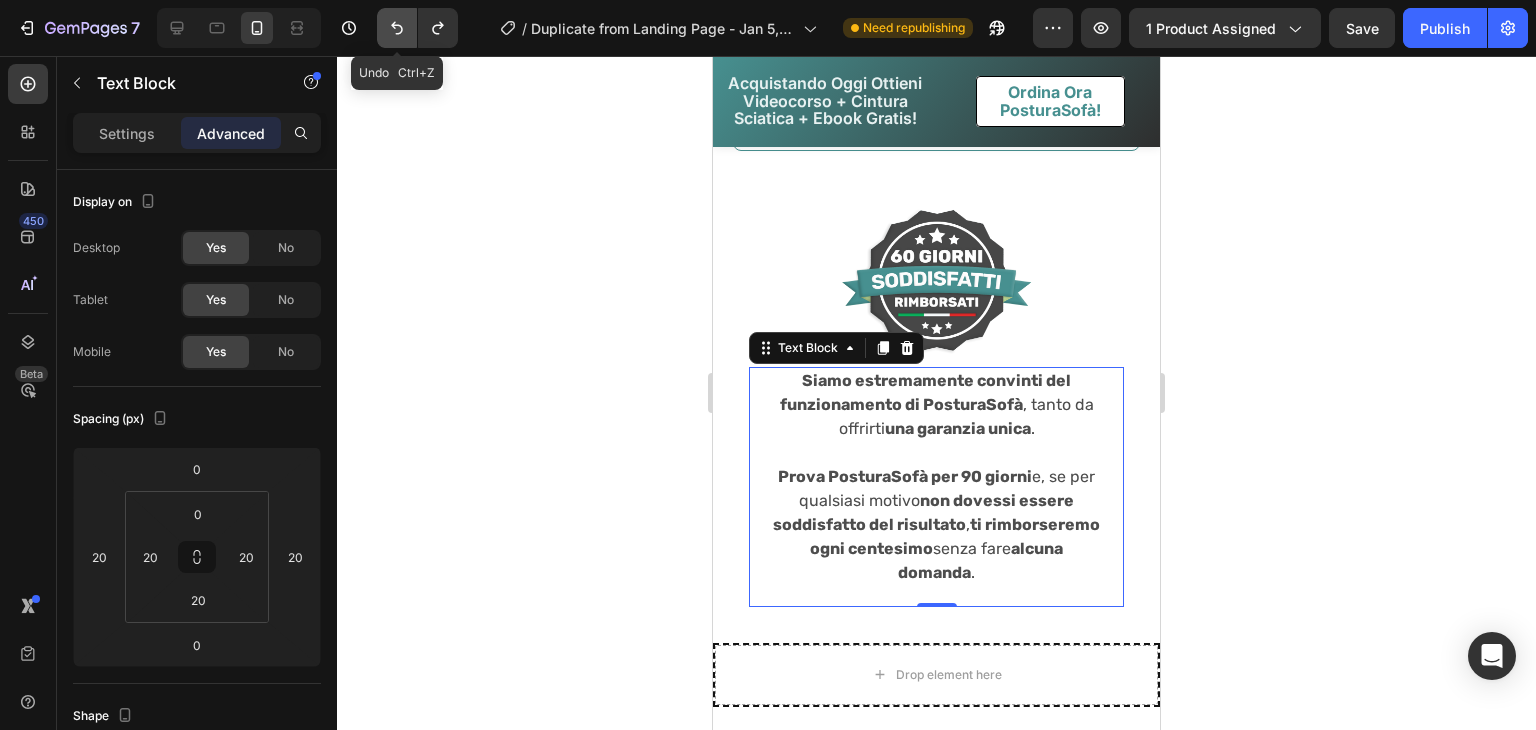 click 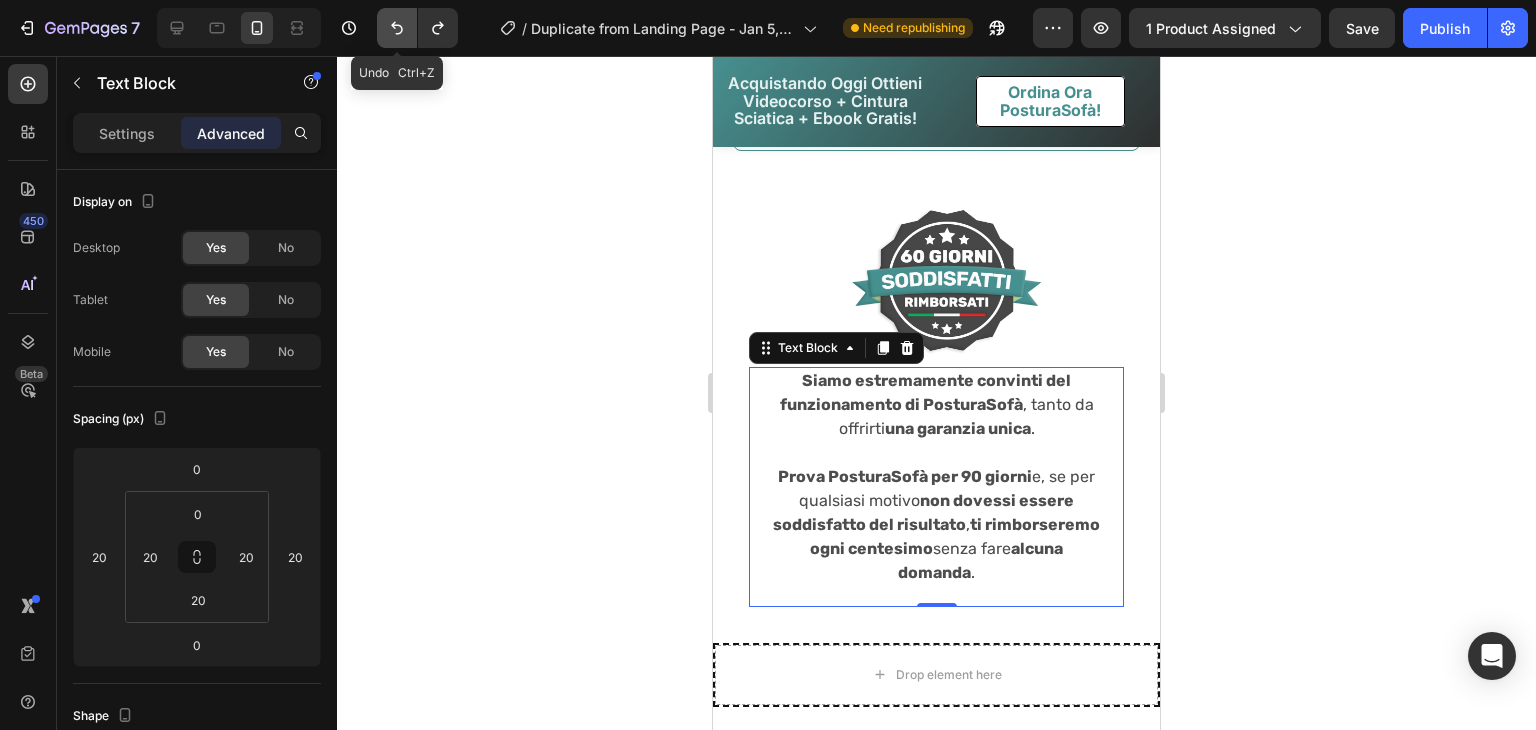 click 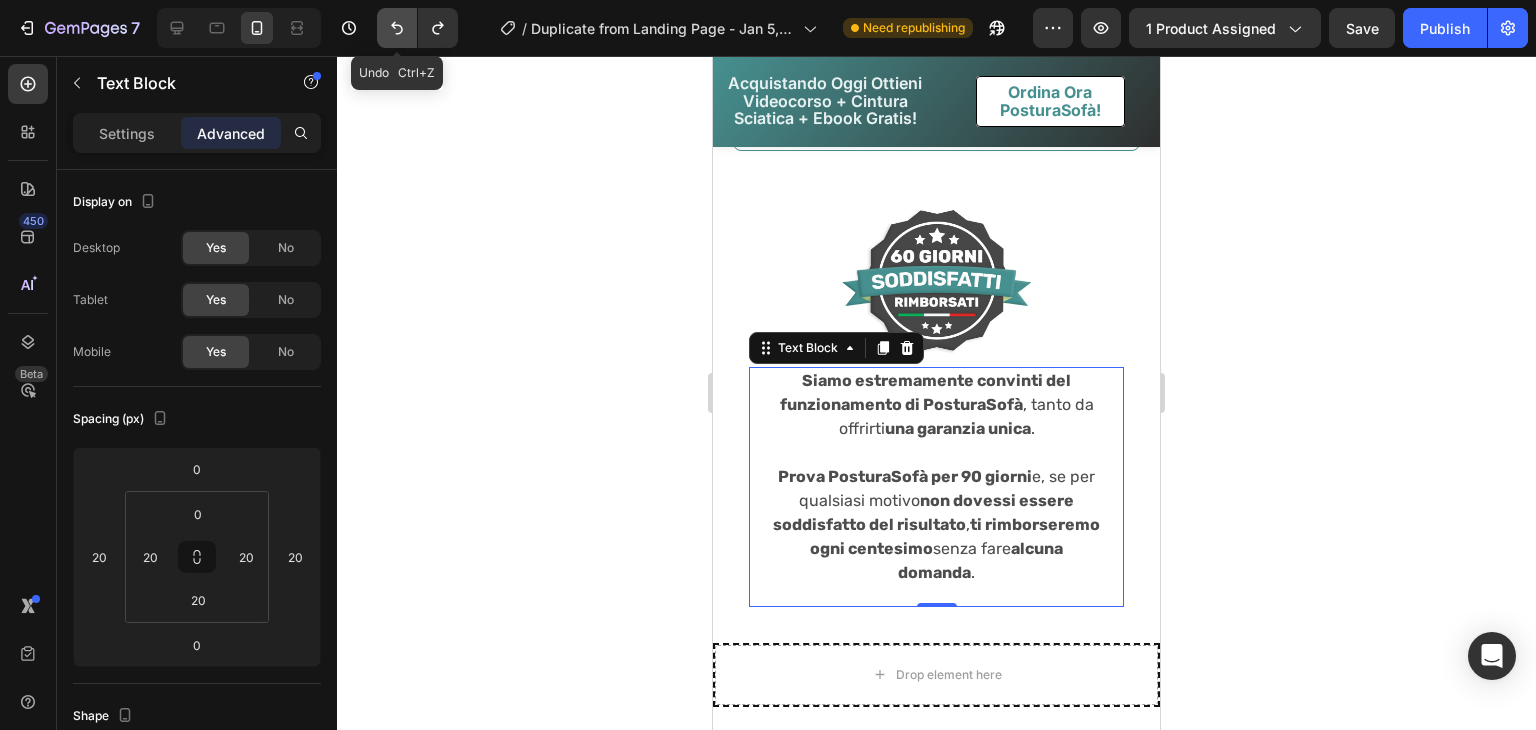 click 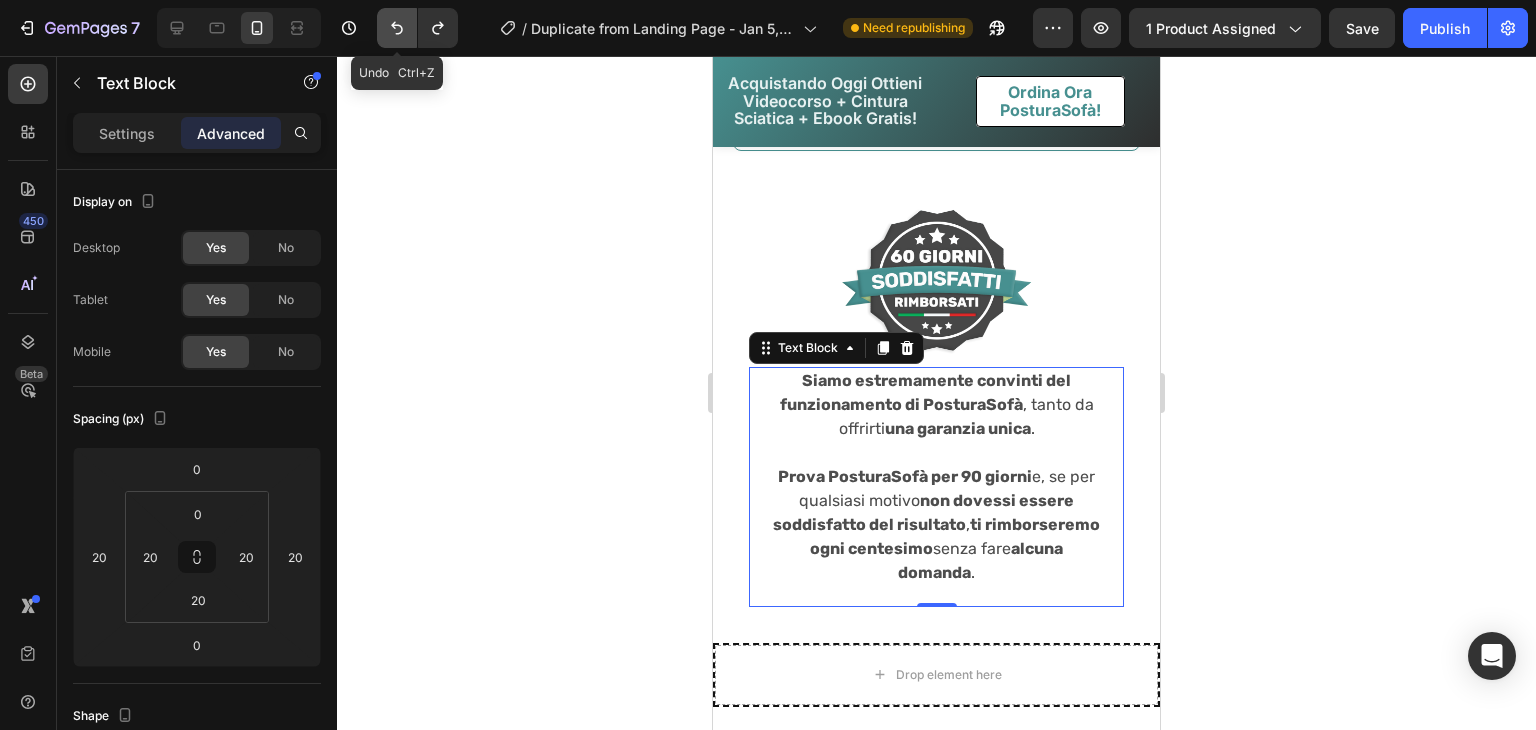 click 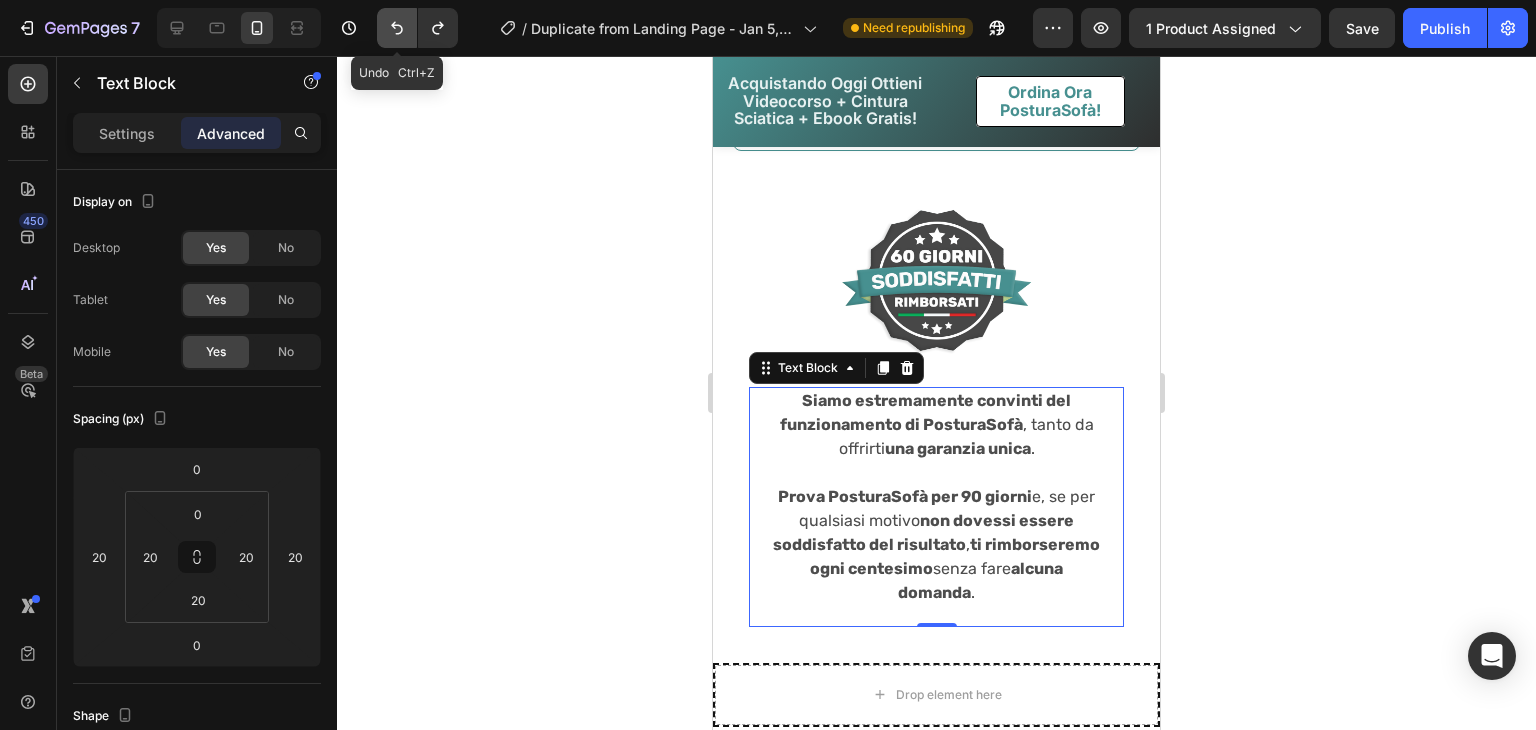 click 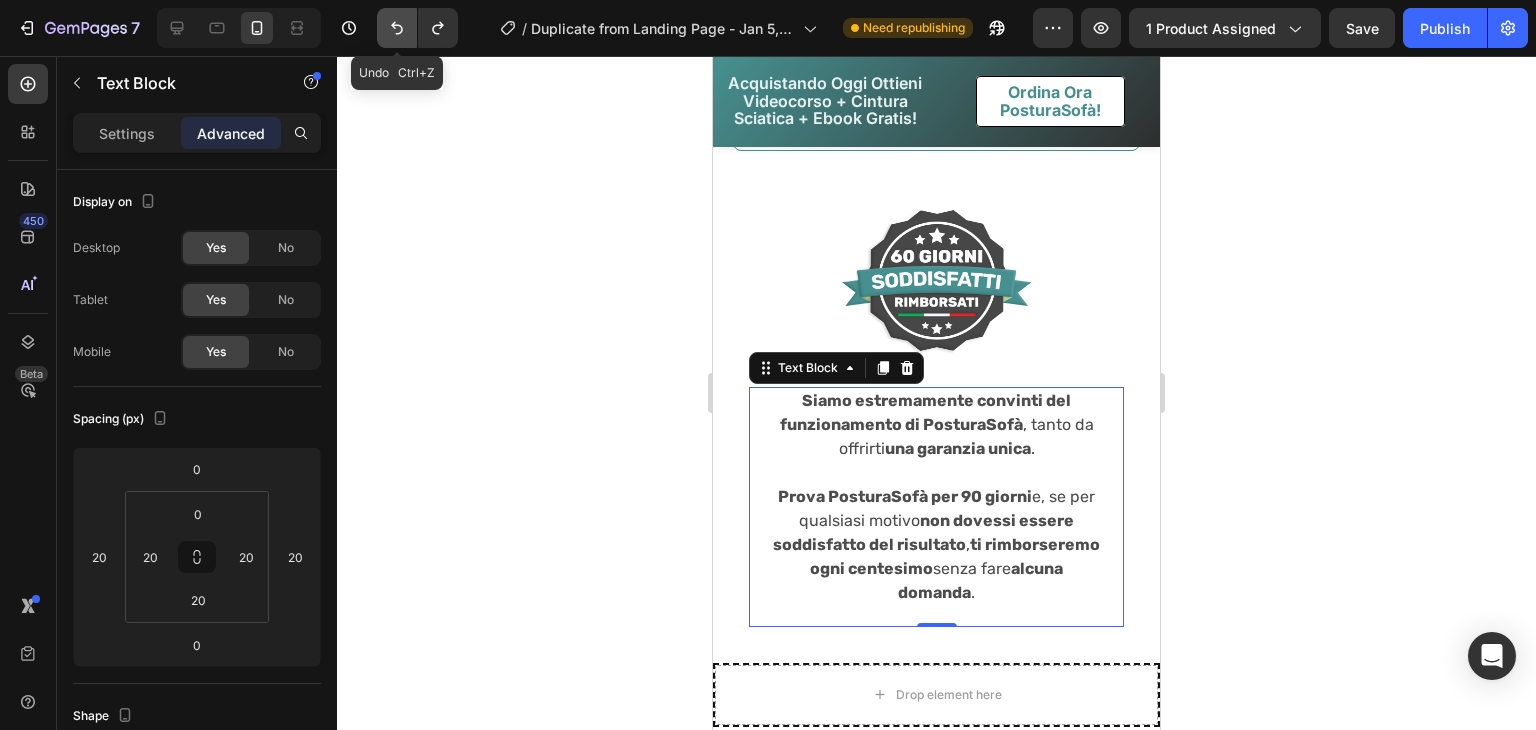click 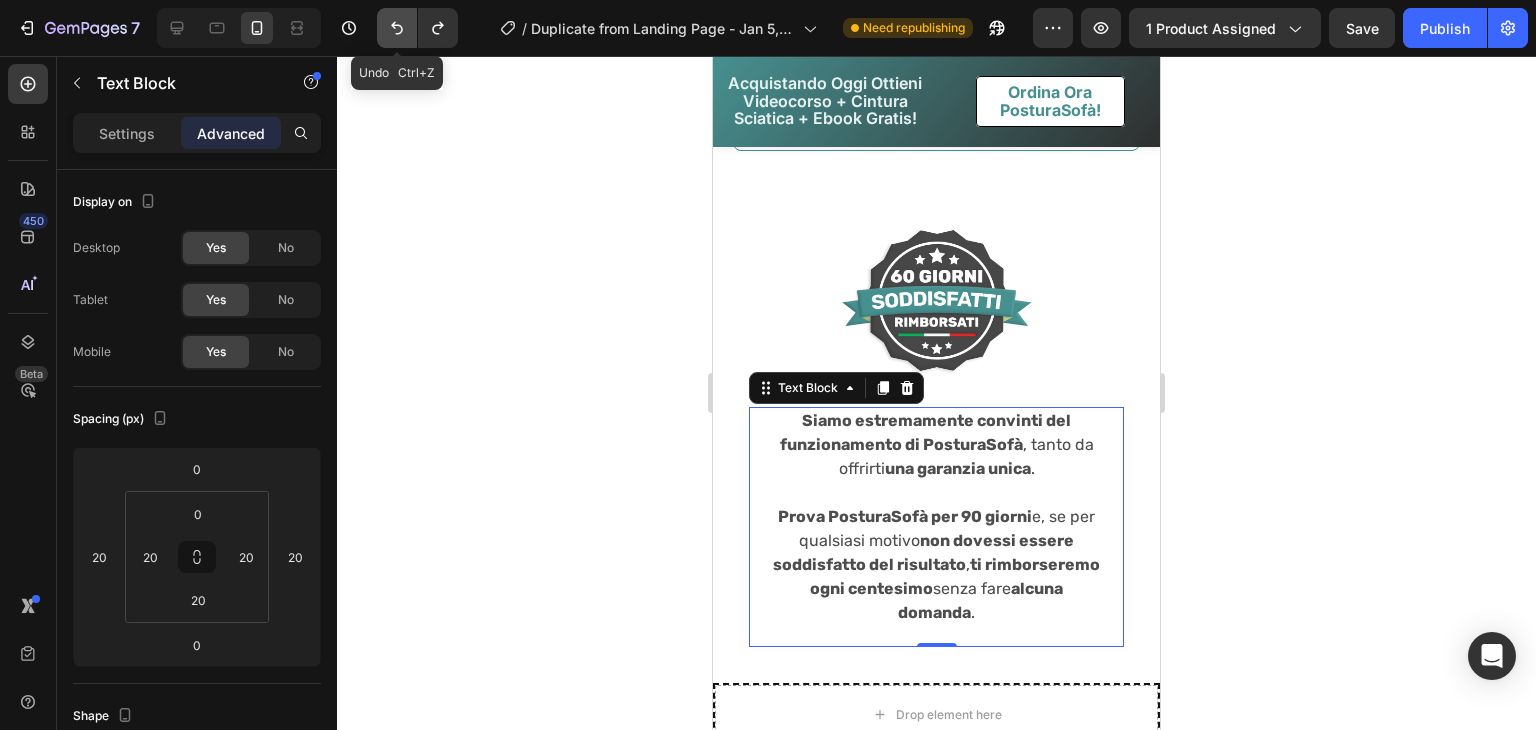 click 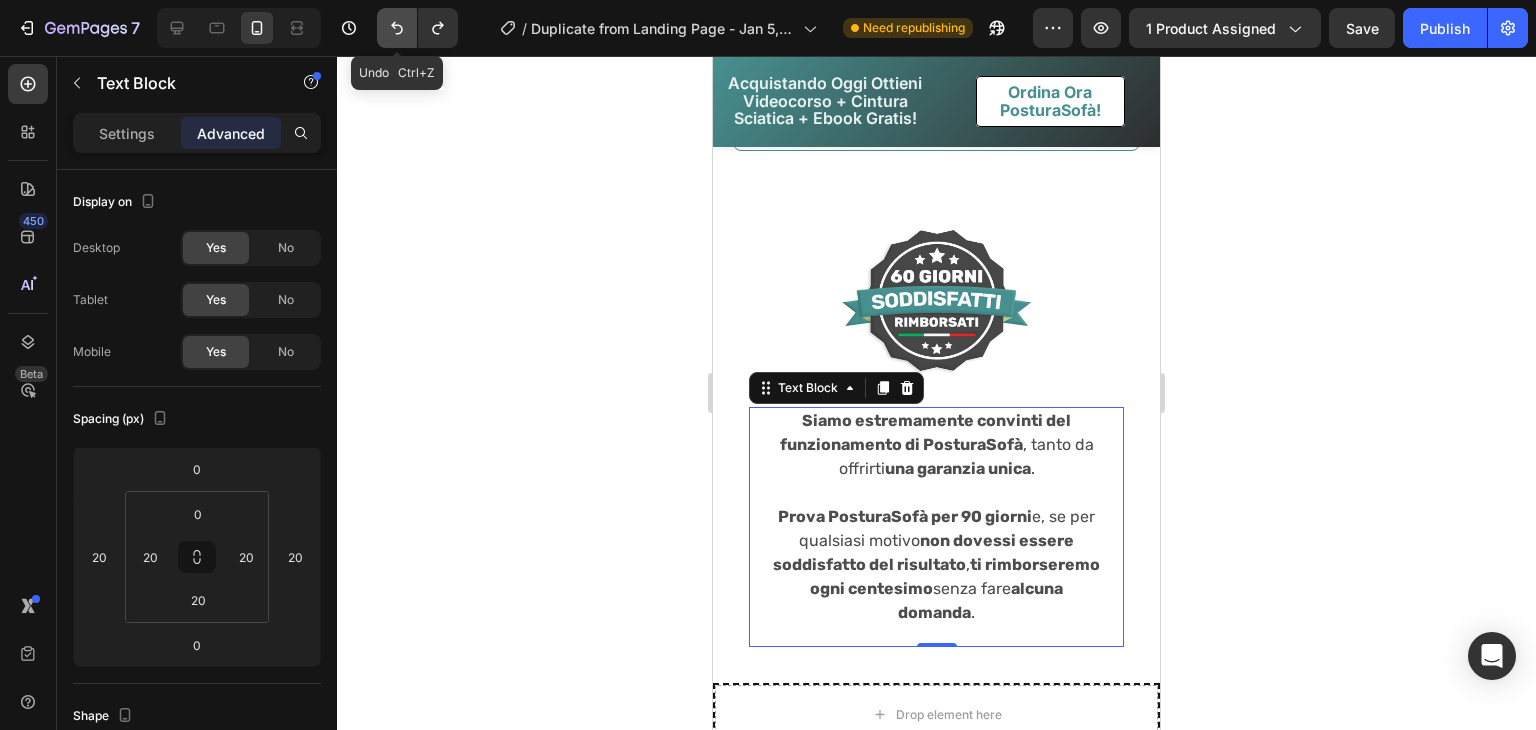 click 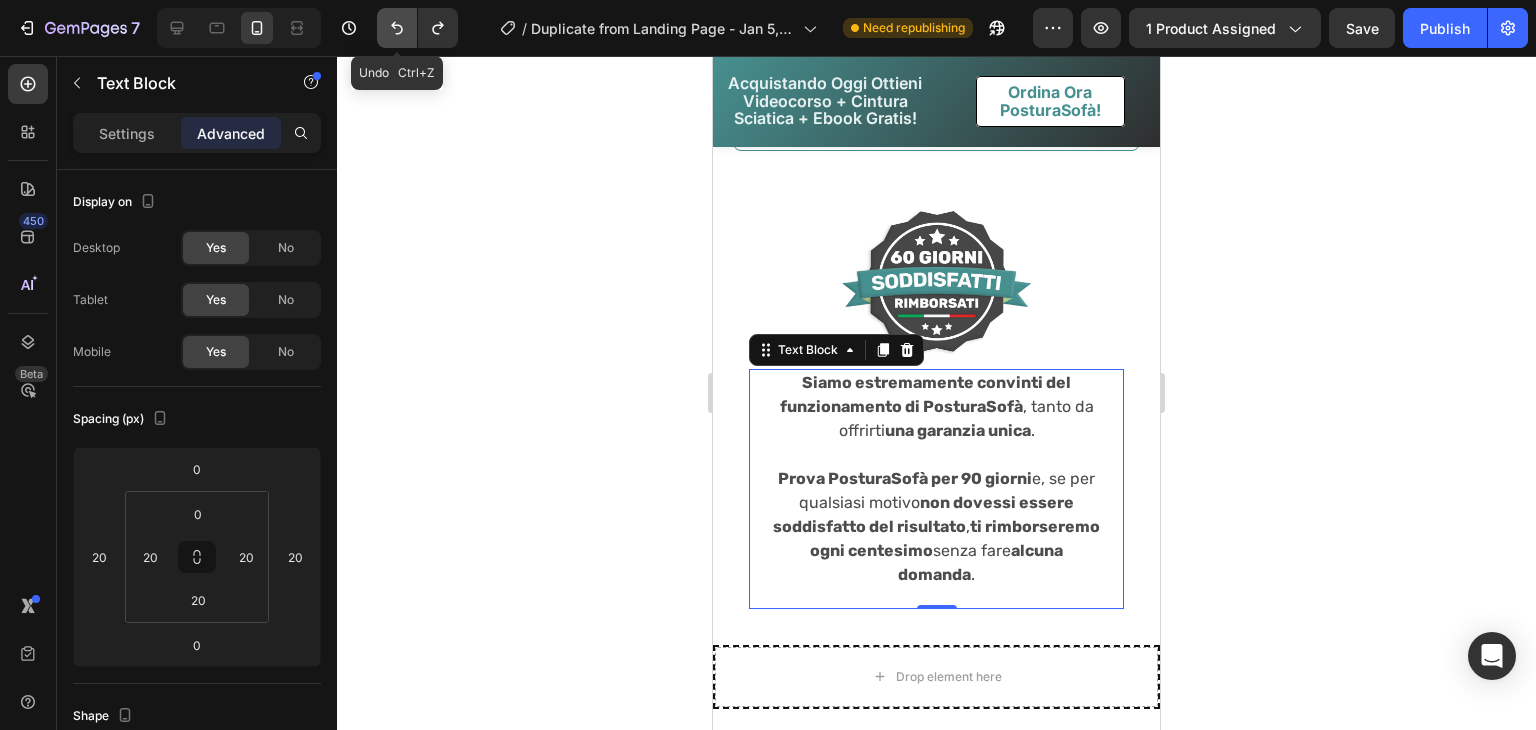 click 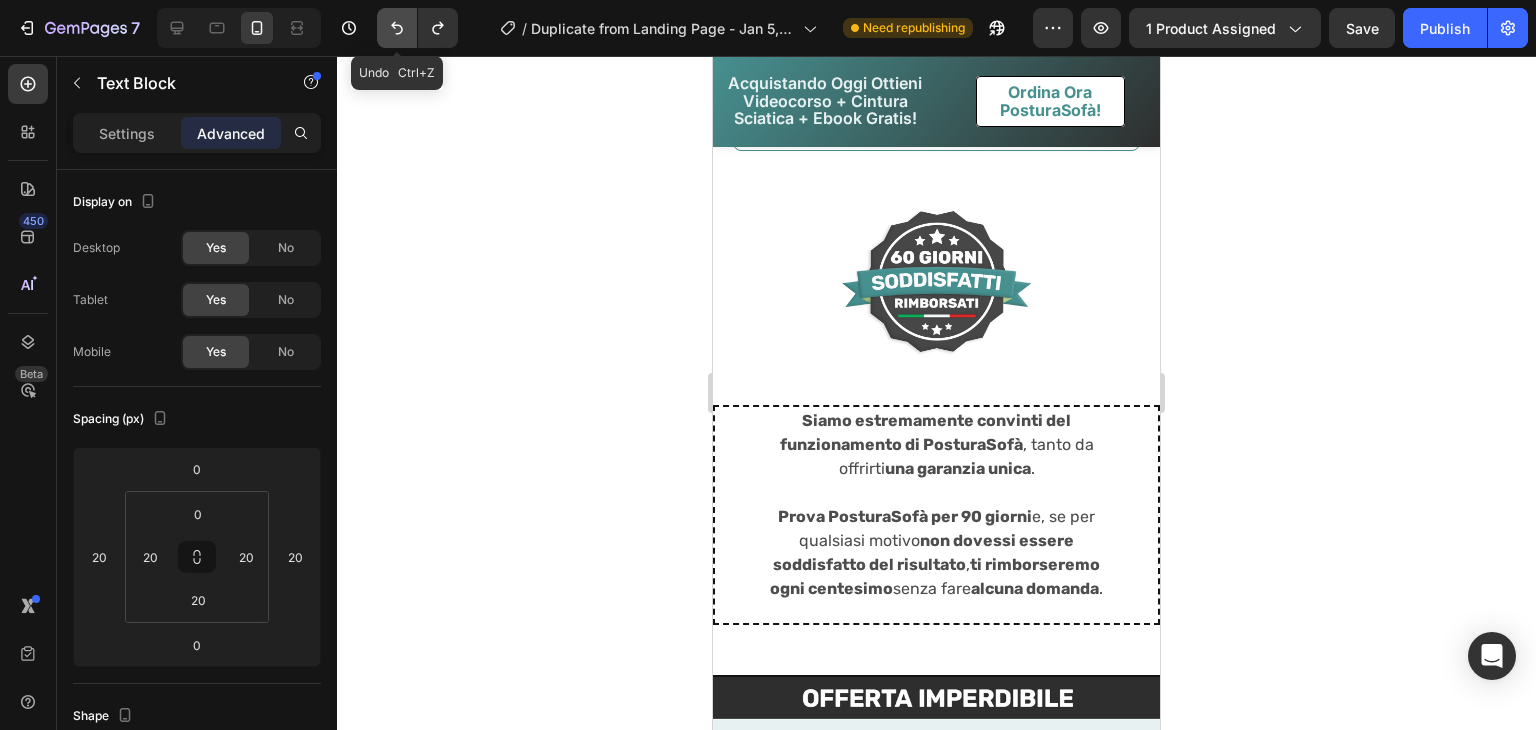 click 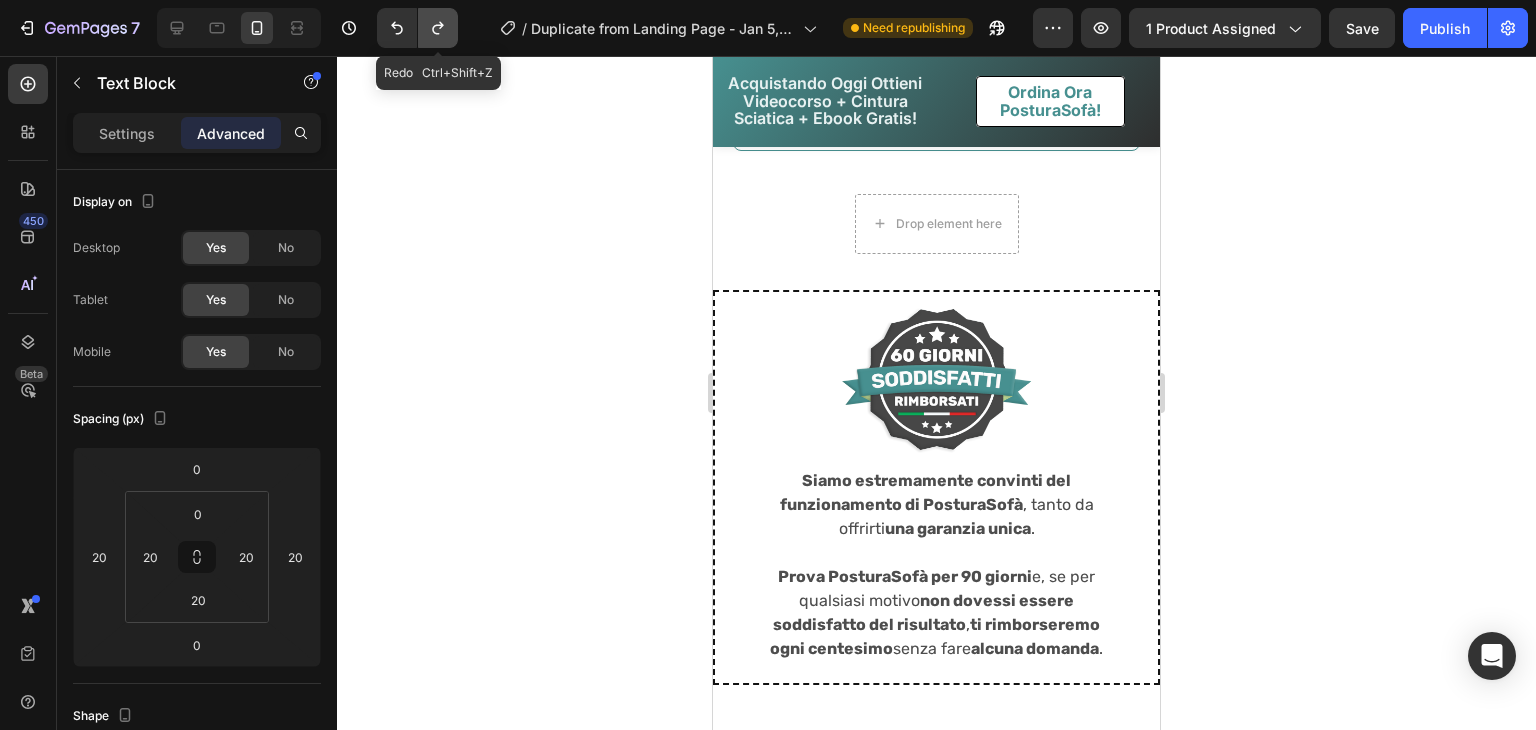 click 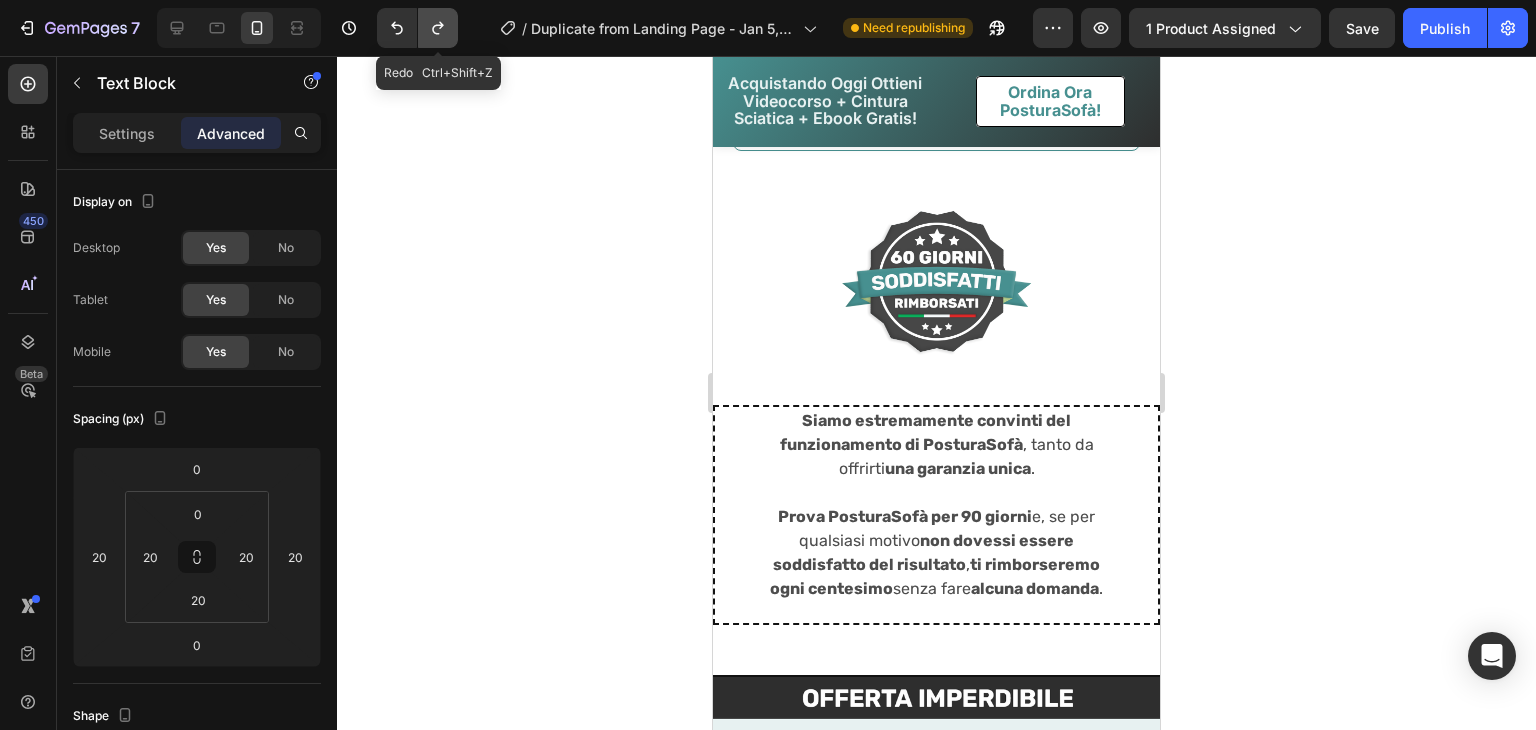click 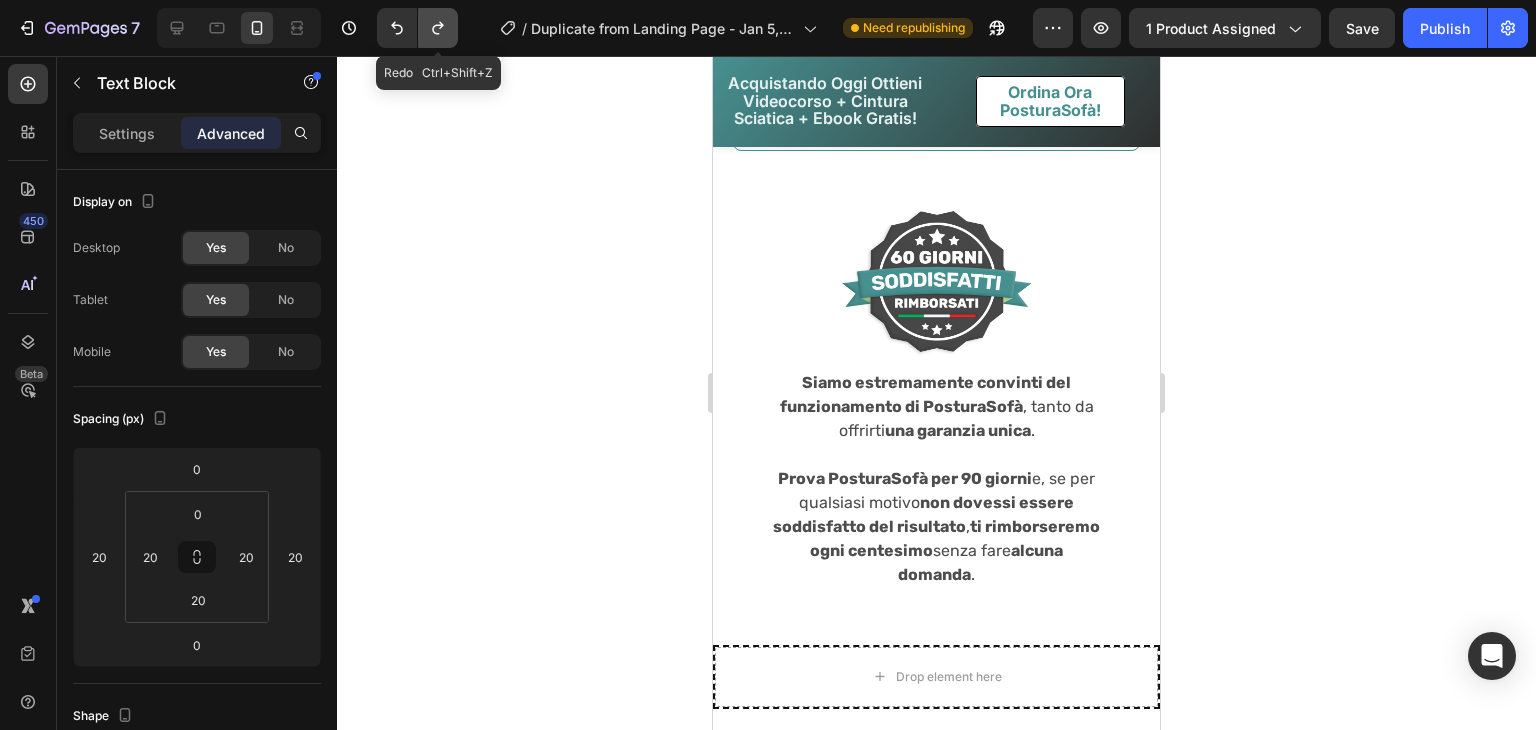 click 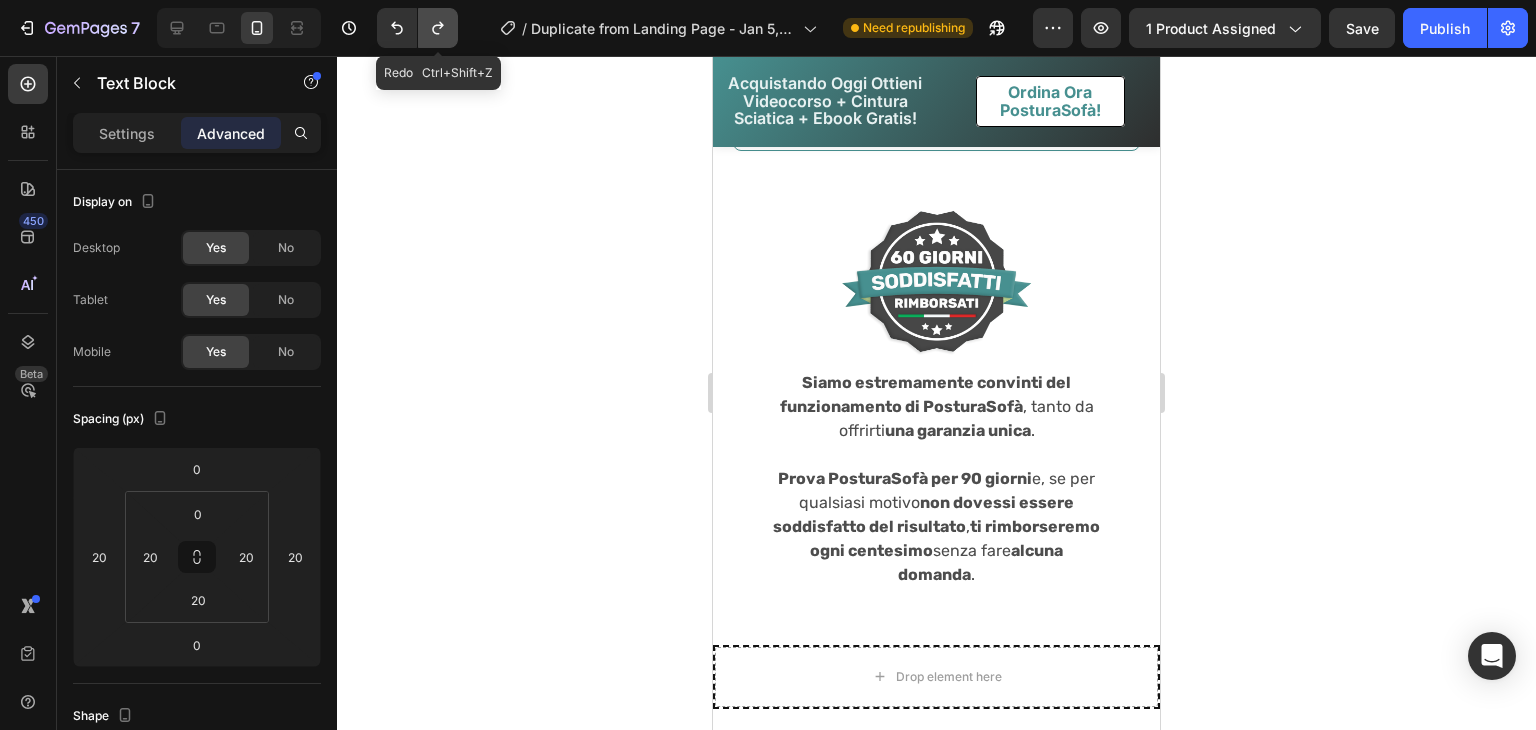 click 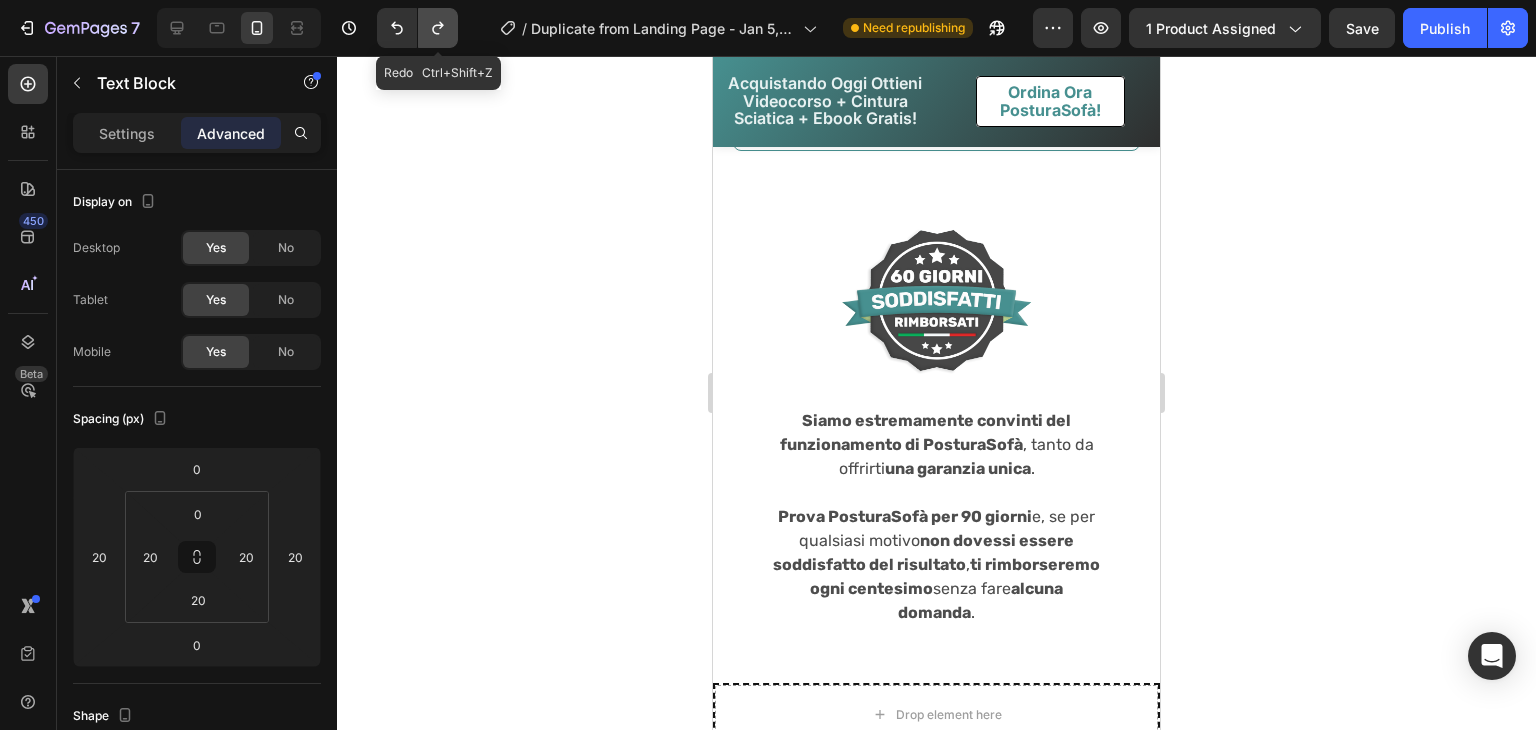 click 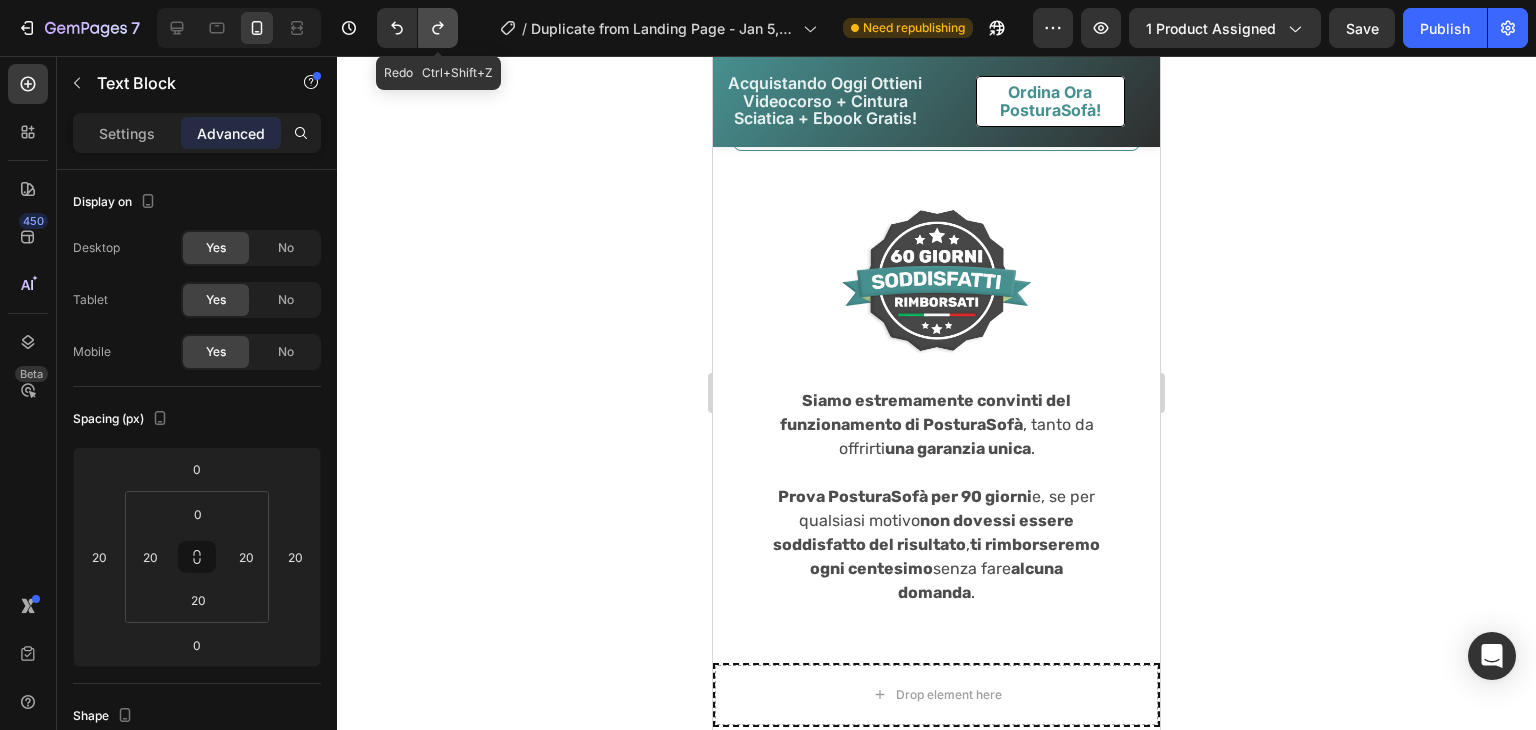 click 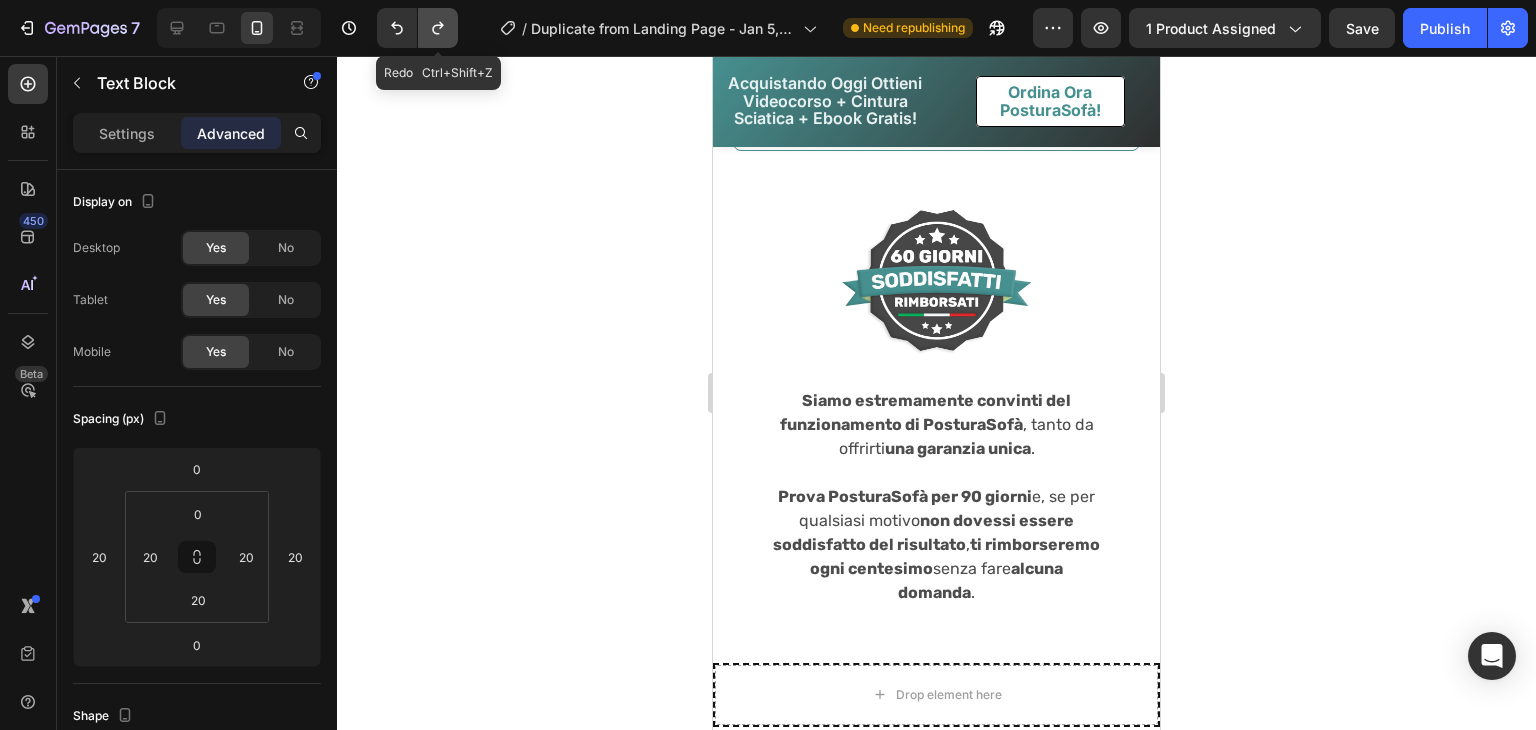 click 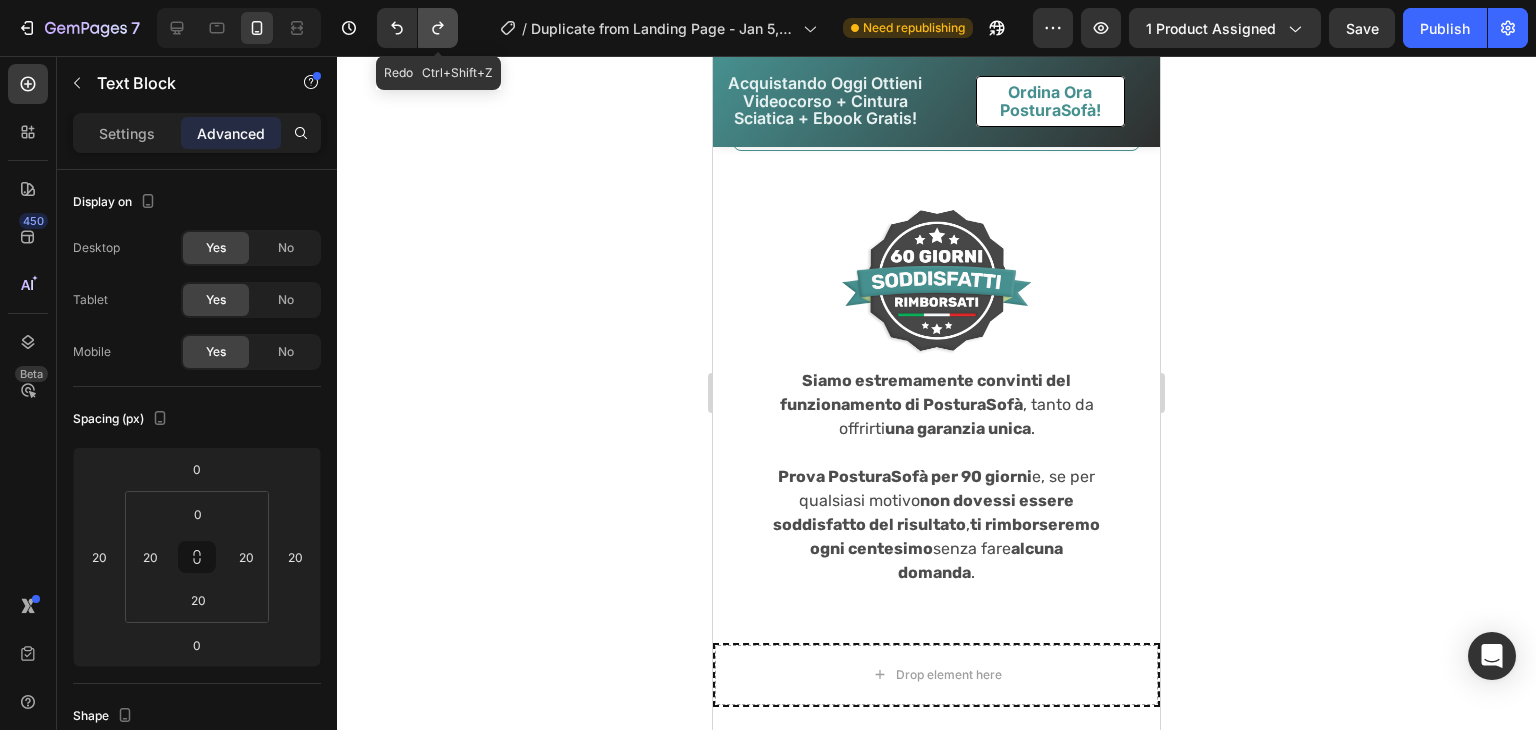 click 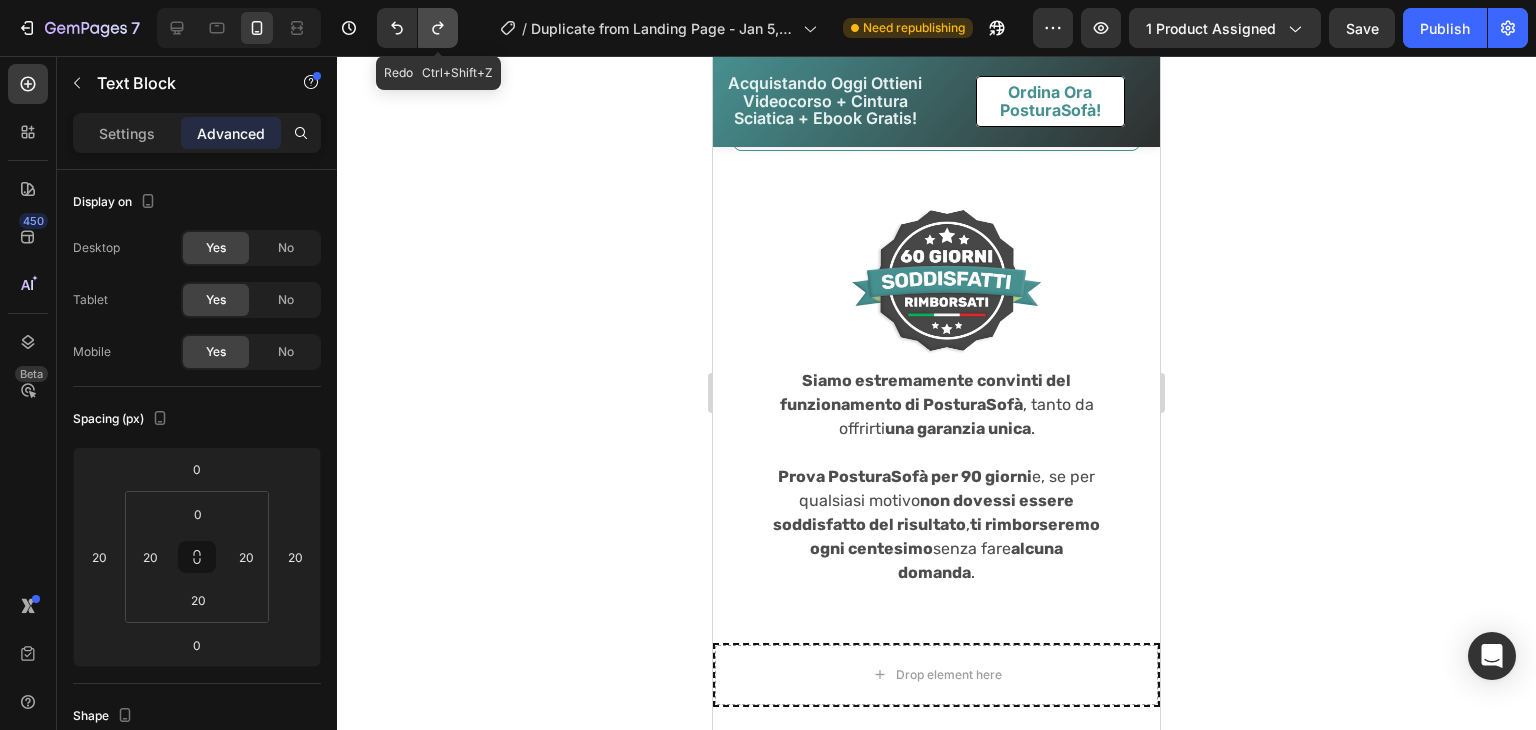 click 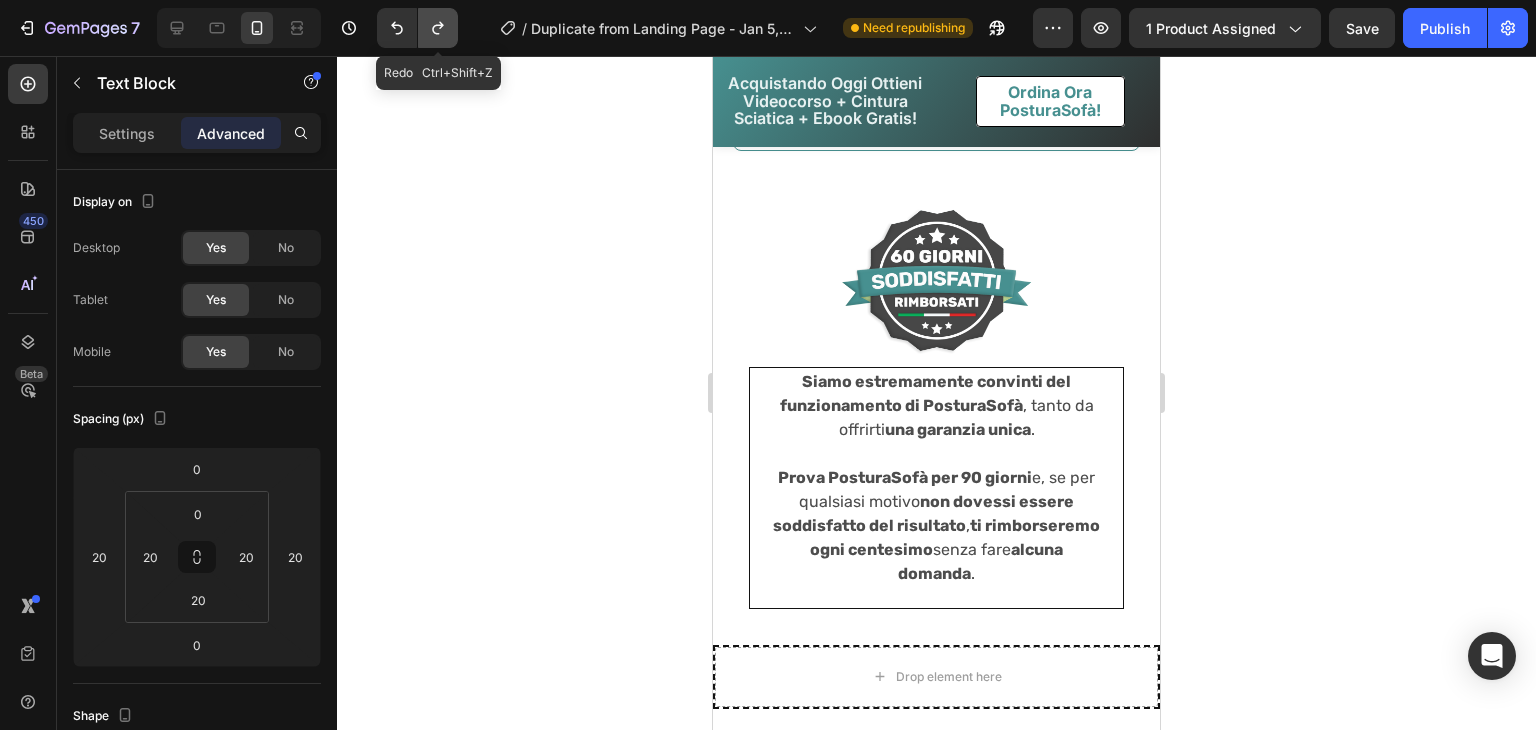 click 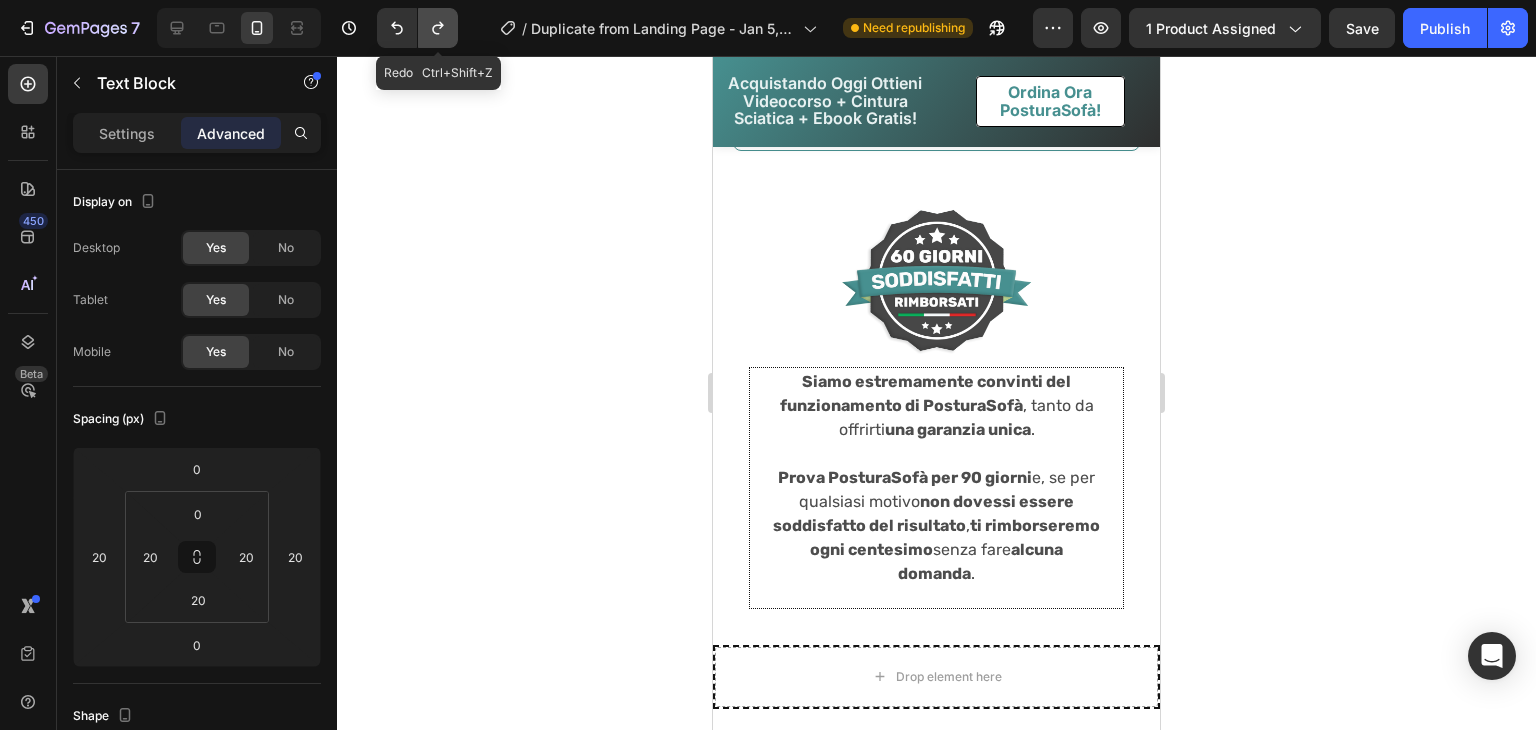 click 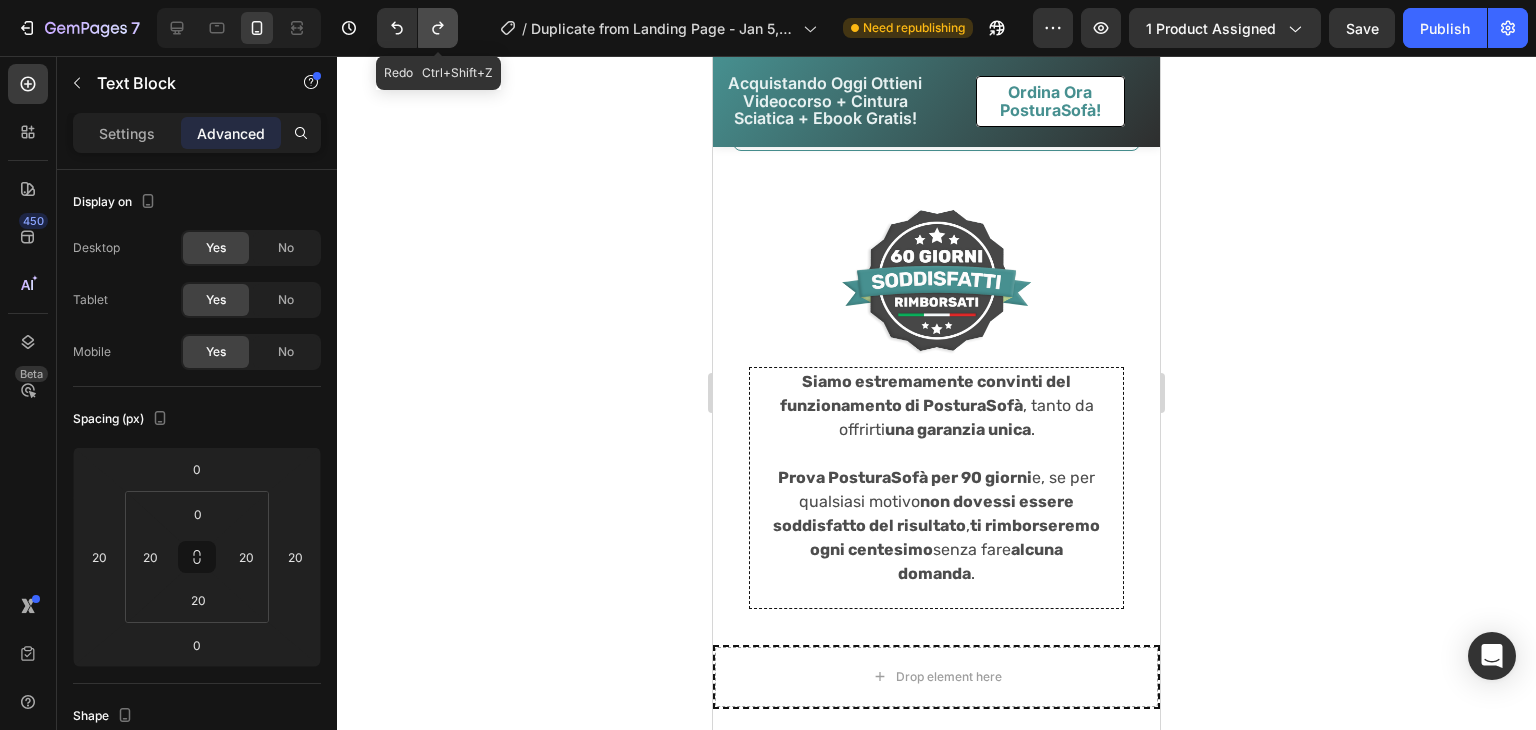 click 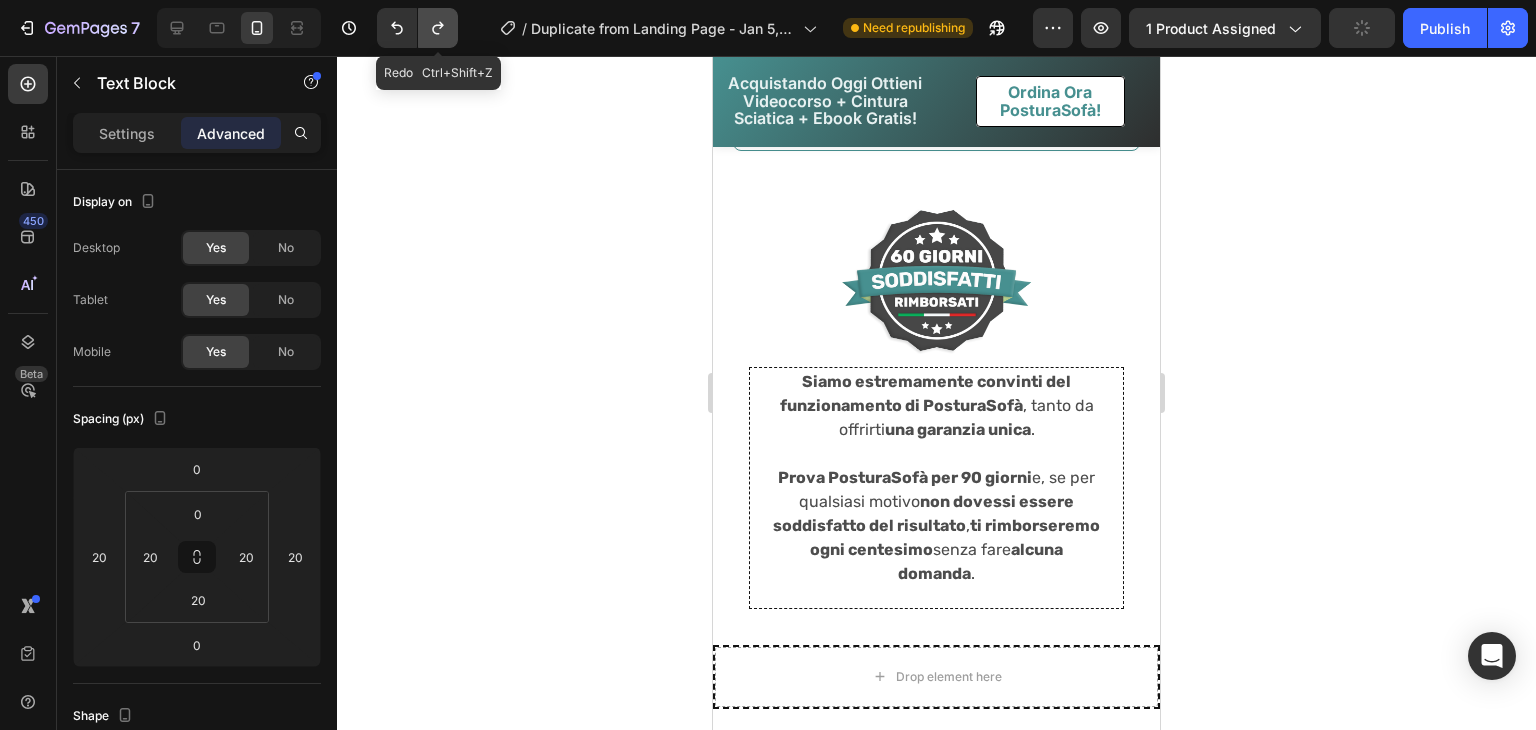 click 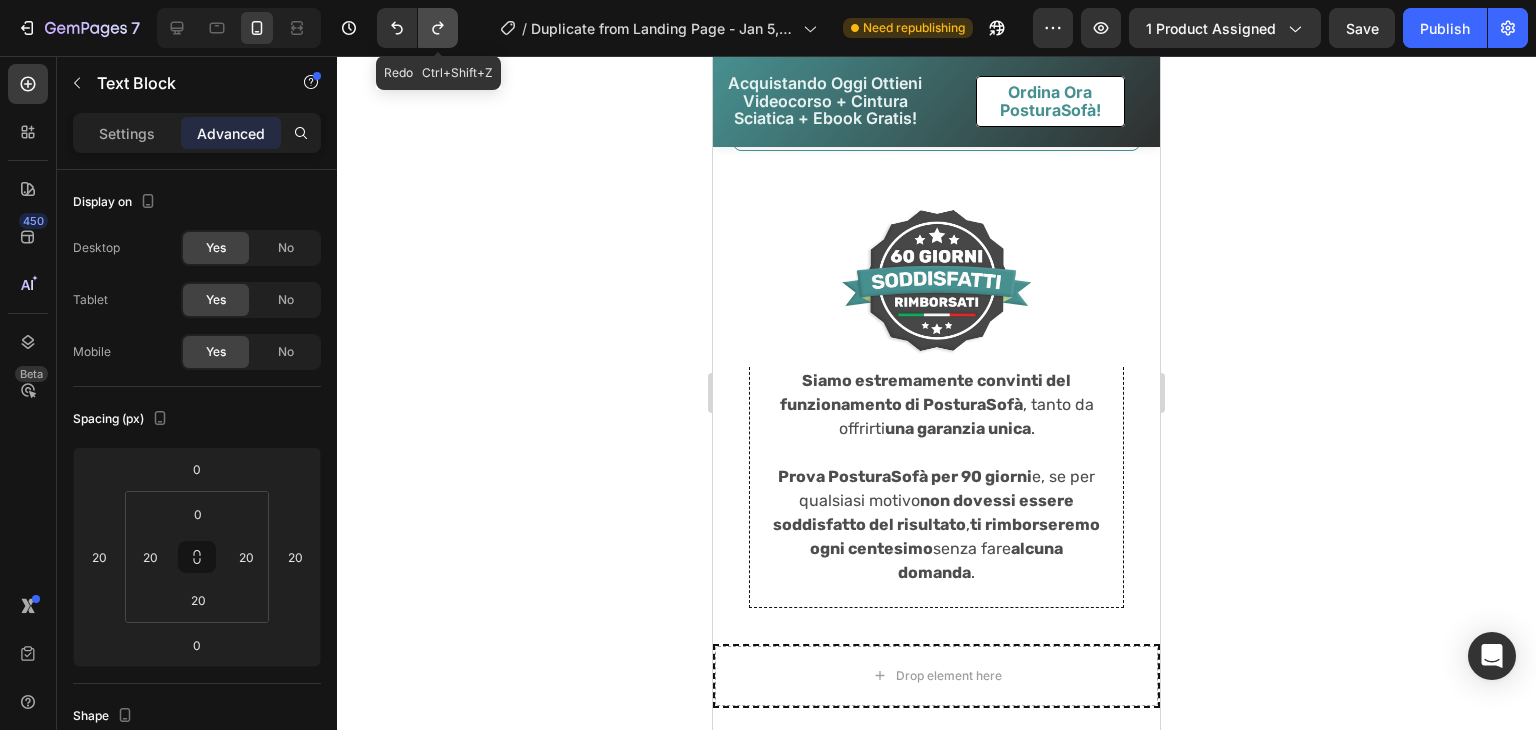 click 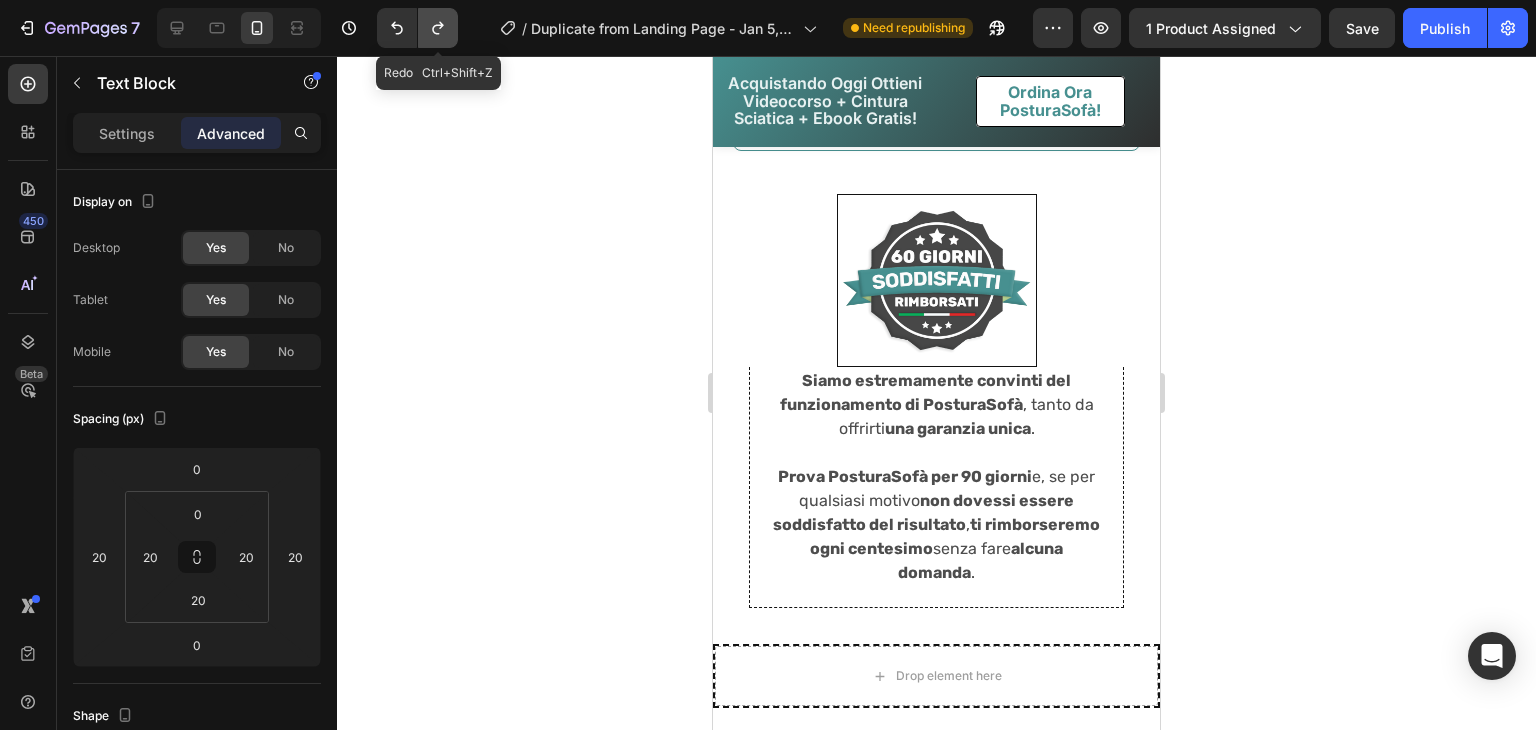 click 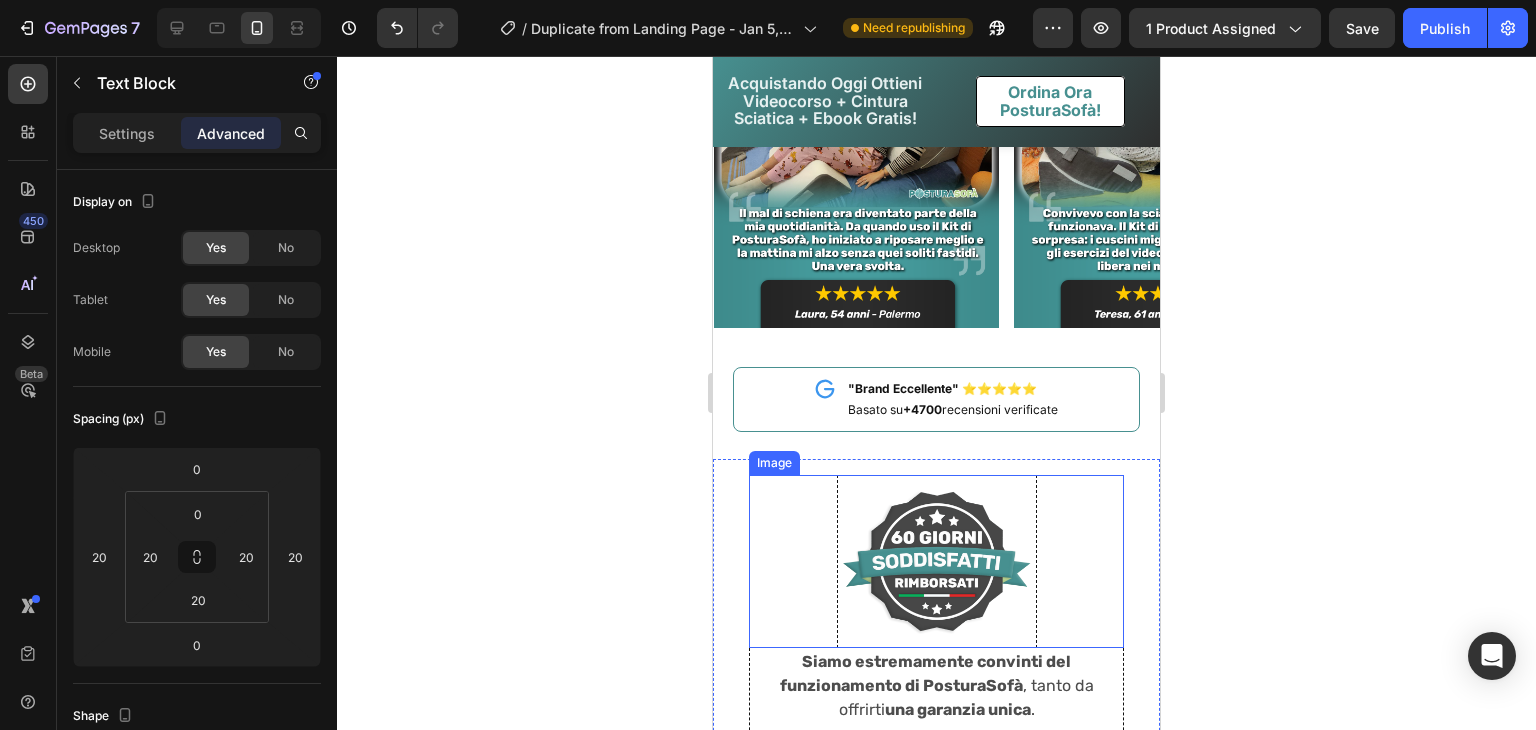 scroll, scrollTop: 10089, scrollLeft: 0, axis: vertical 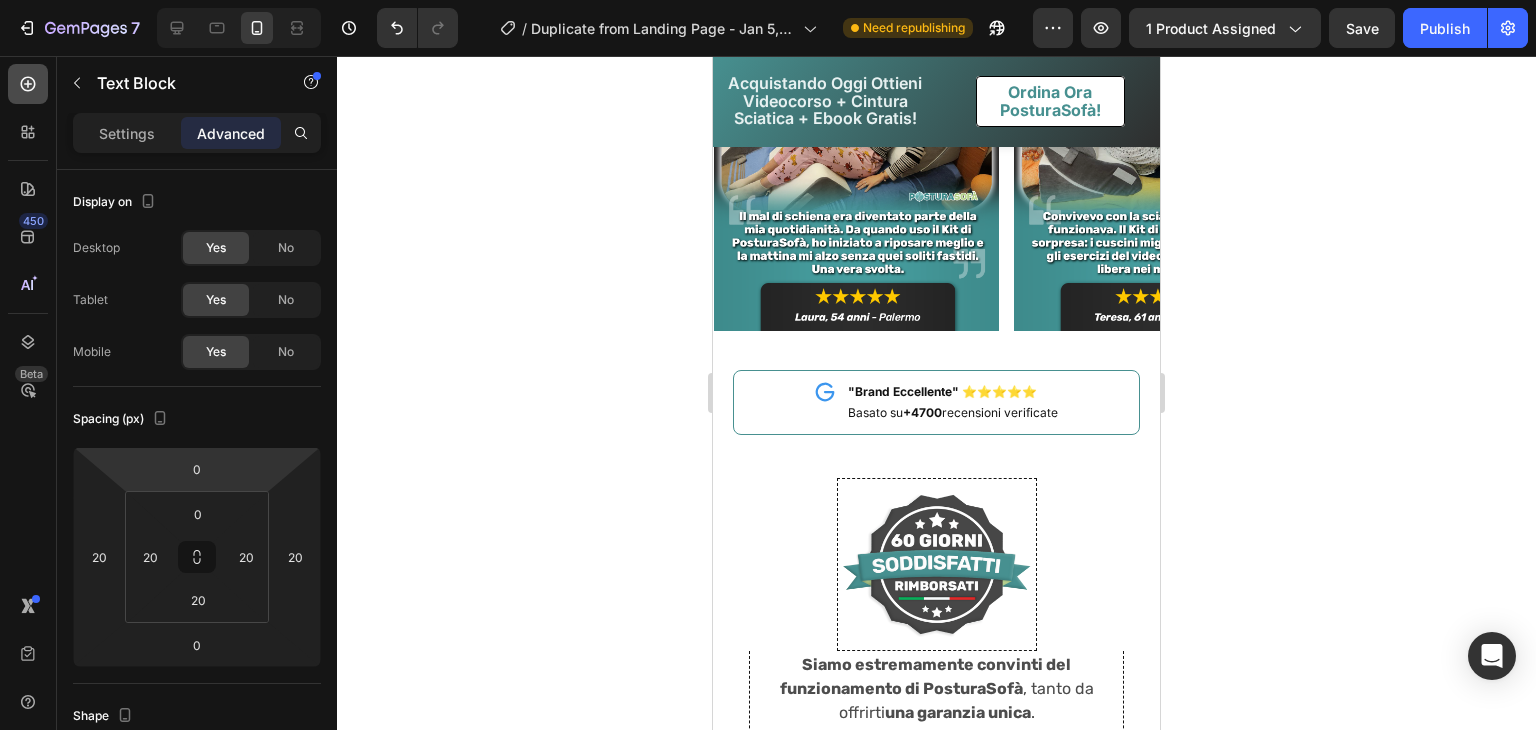 click 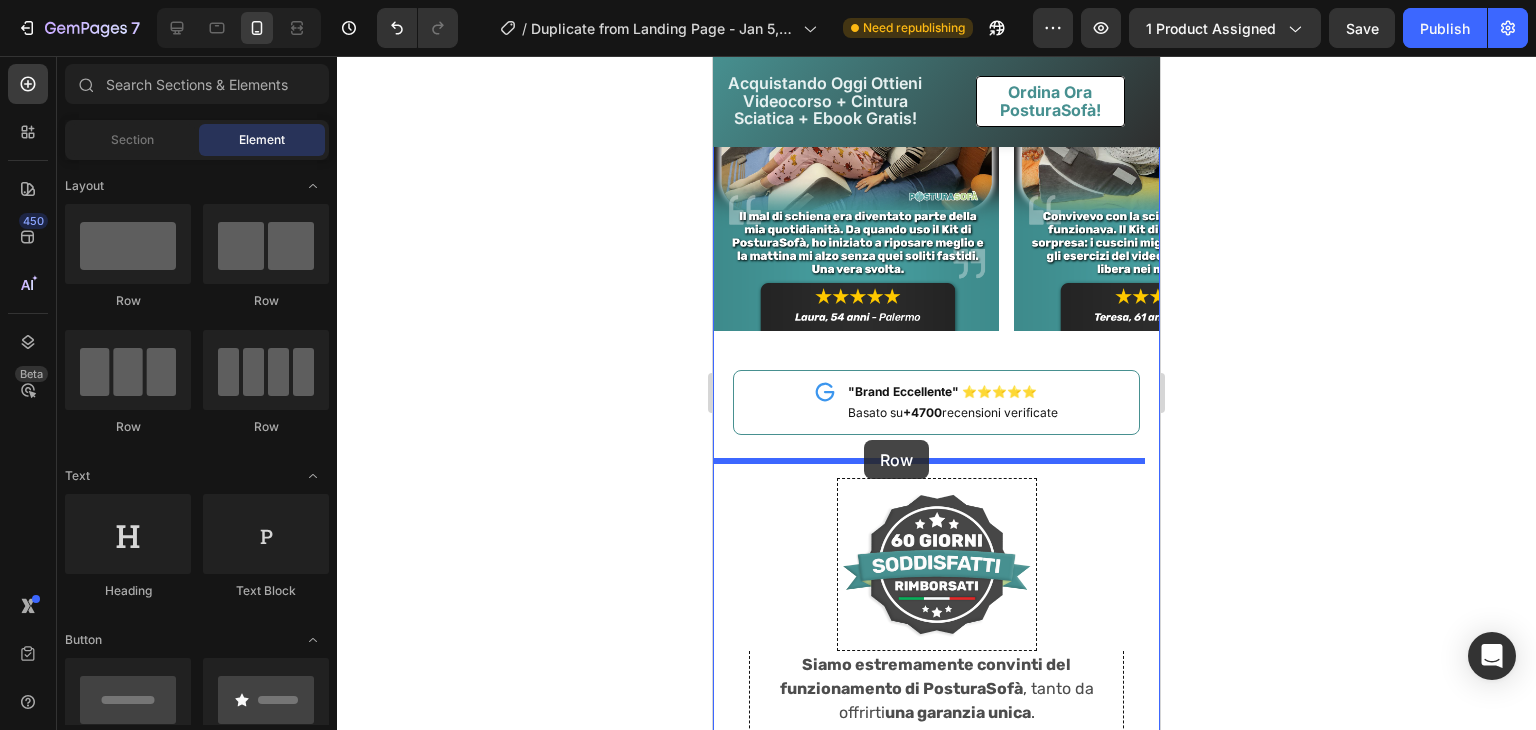 drag, startPoint x: 990, startPoint y: 319, endPoint x: 864, endPoint y: 440, distance: 174.69116 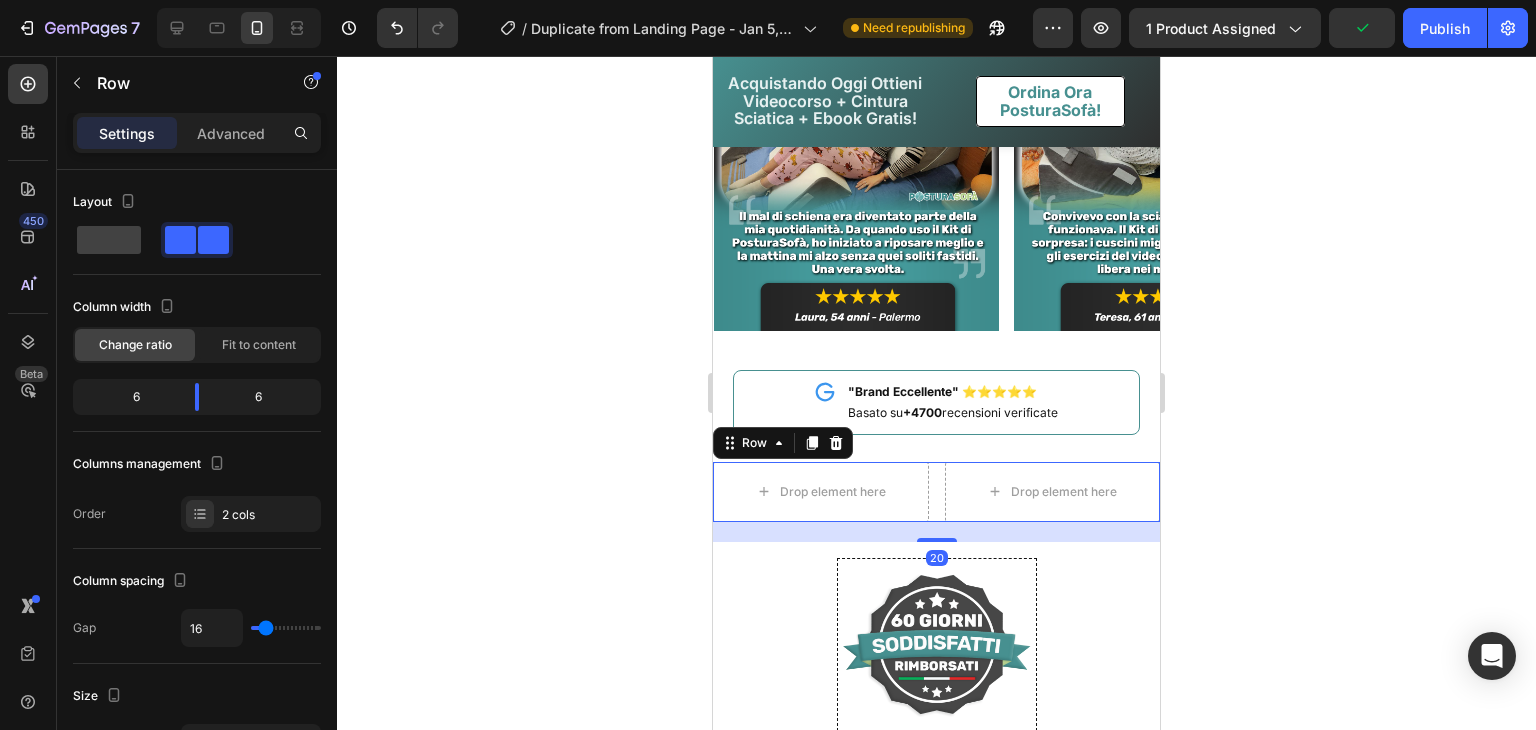 scroll, scrollTop: 10149, scrollLeft: 0, axis: vertical 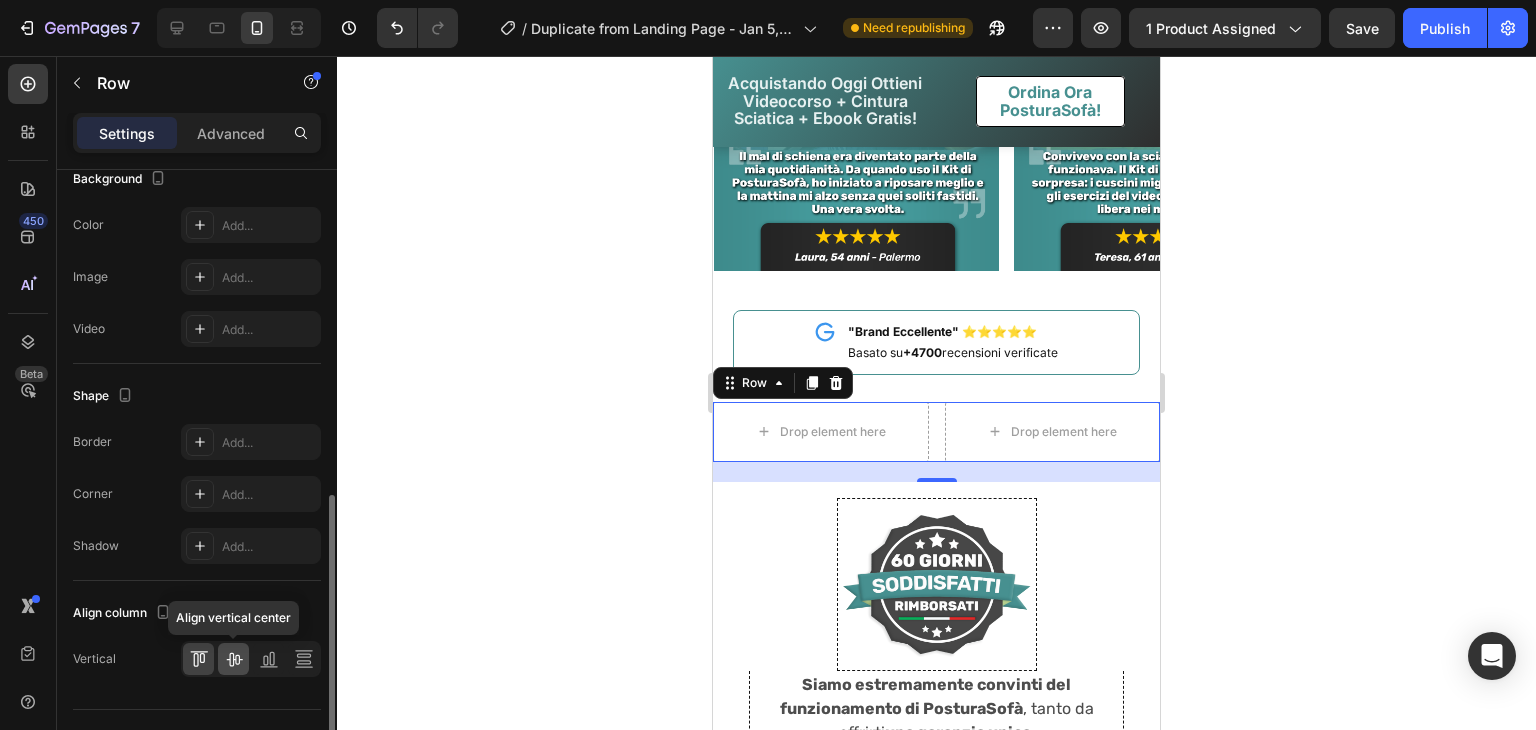 click 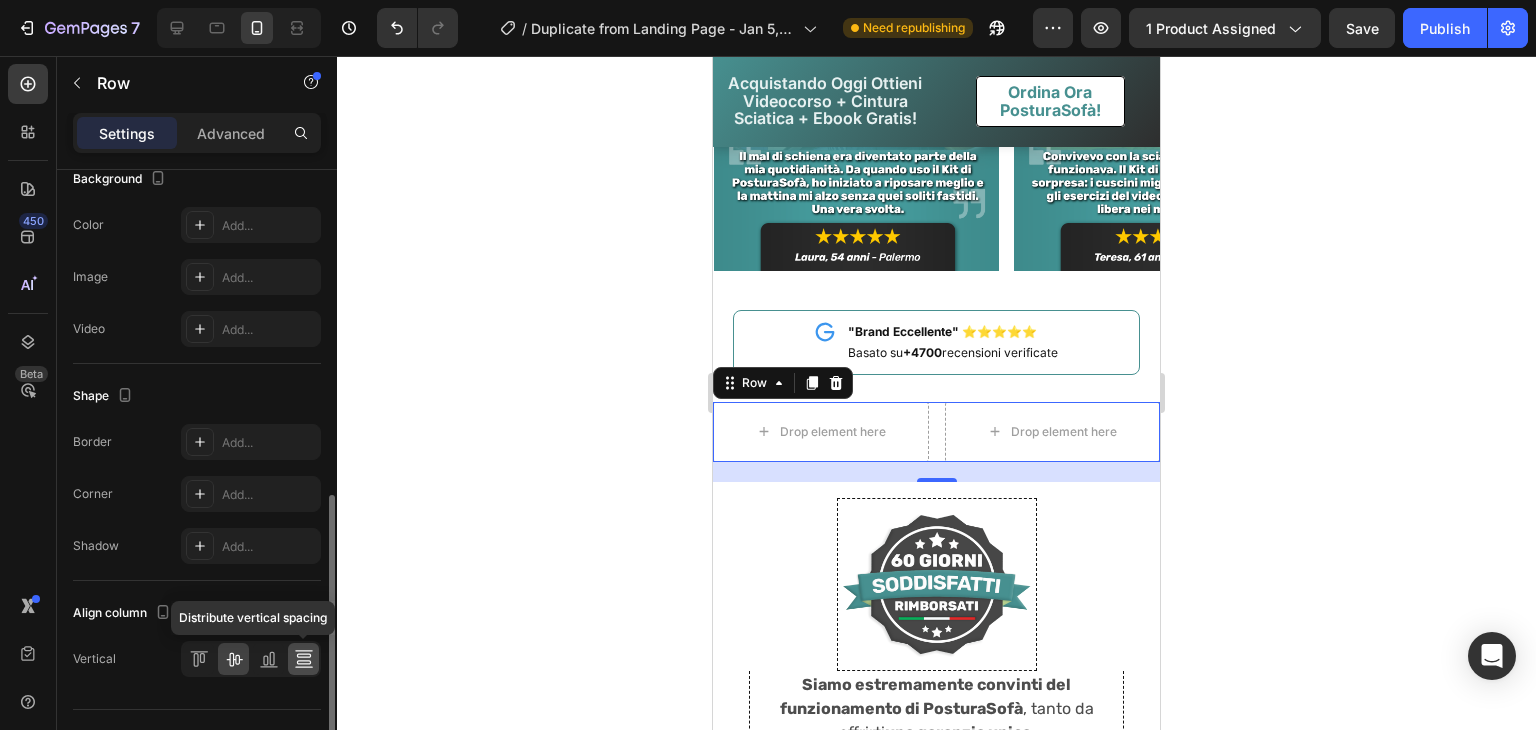 click 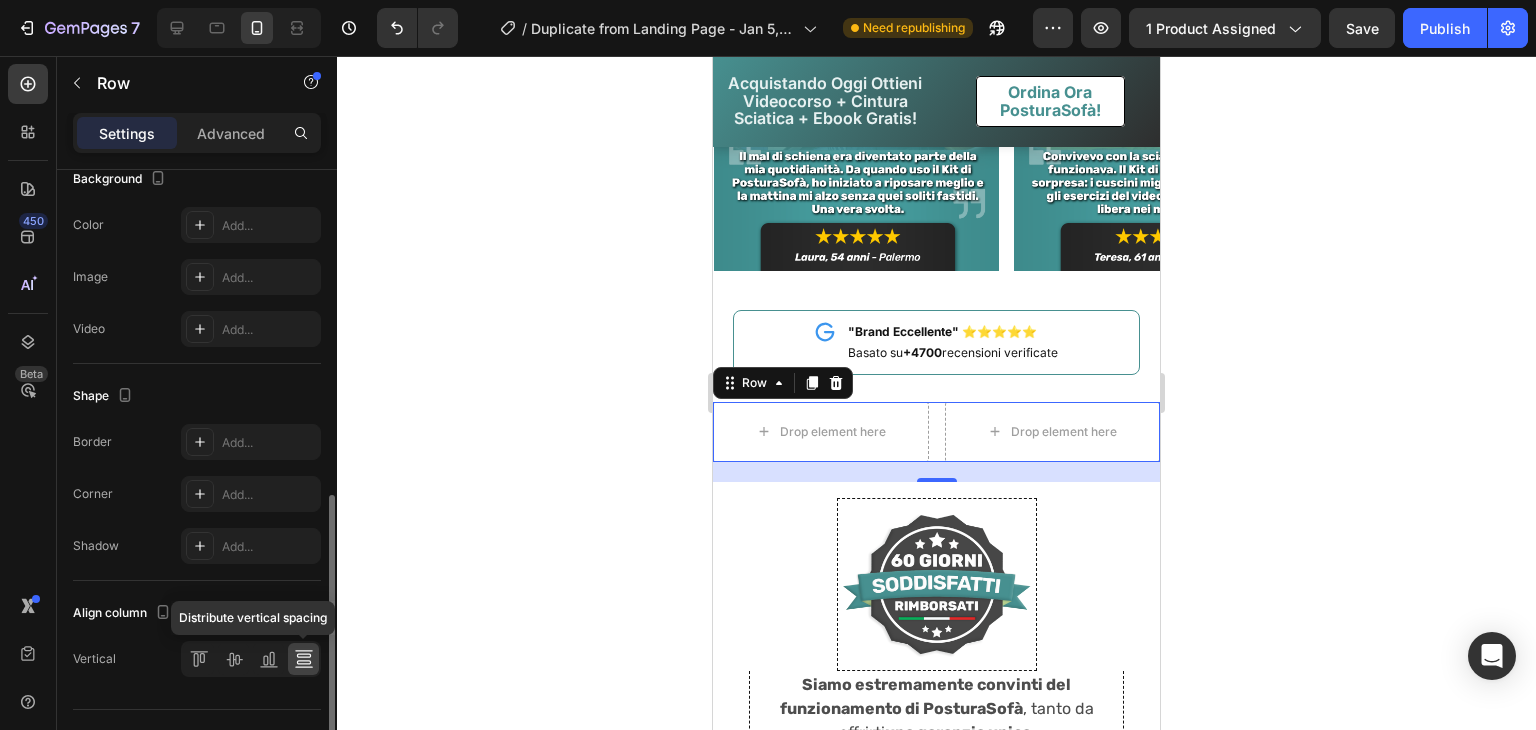 click 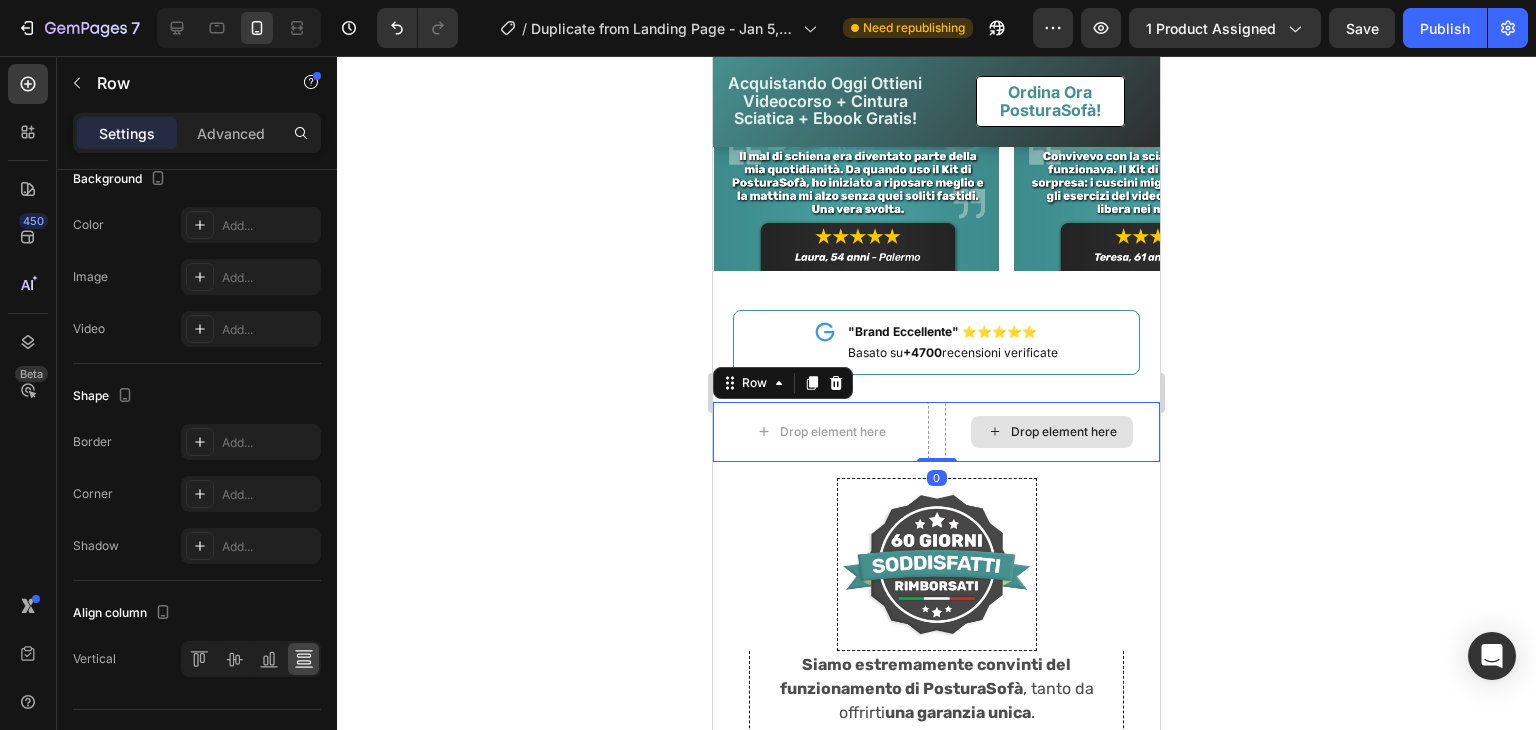 drag, startPoint x: 937, startPoint y: 479, endPoint x: 938, endPoint y: 413, distance: 66.007576 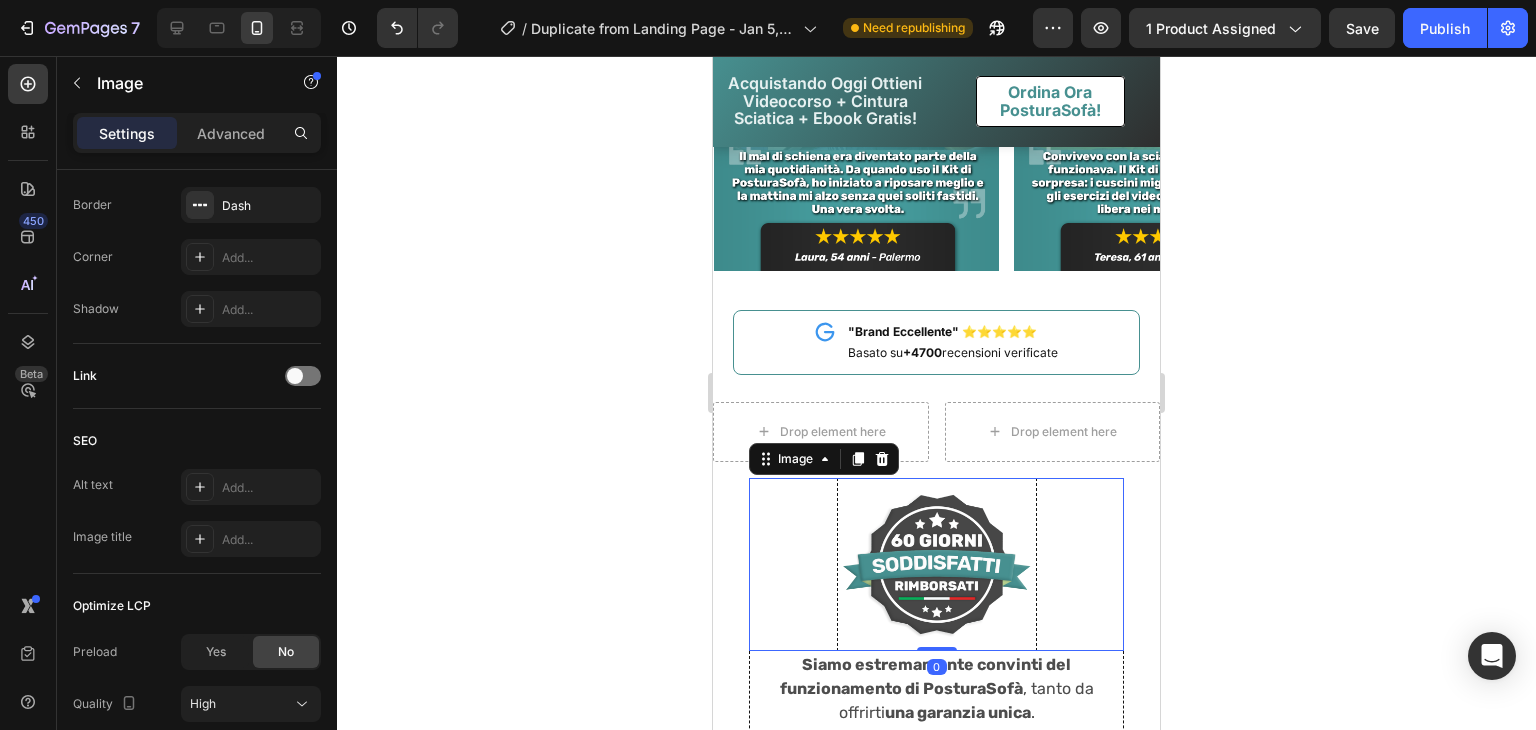 scroll, scrollTop: 0, scrollLeft: 0, axis: both 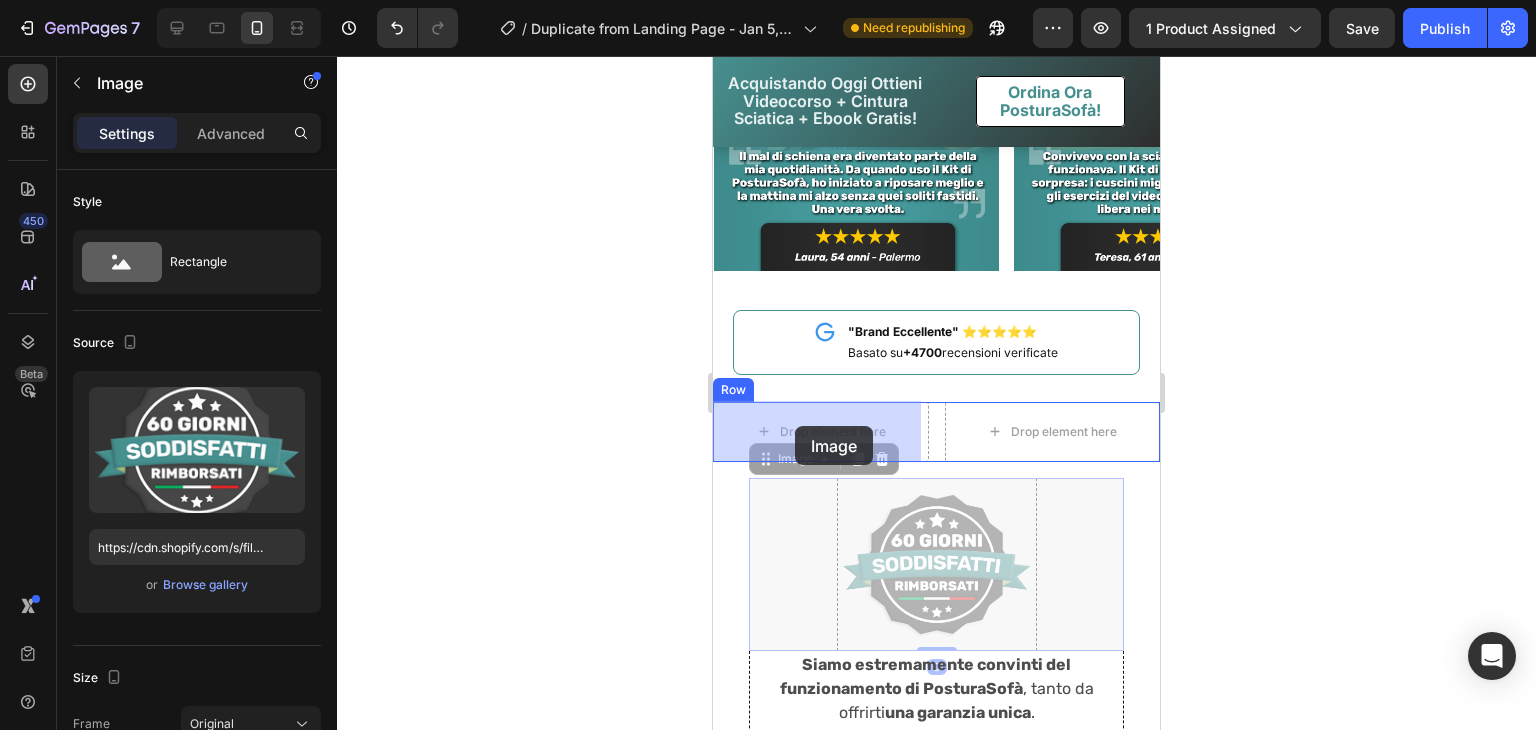 drag, startPoint x: 804, startPoint y: 453, endPoint x: 795, endPoint y: 431, distance: 23.769728 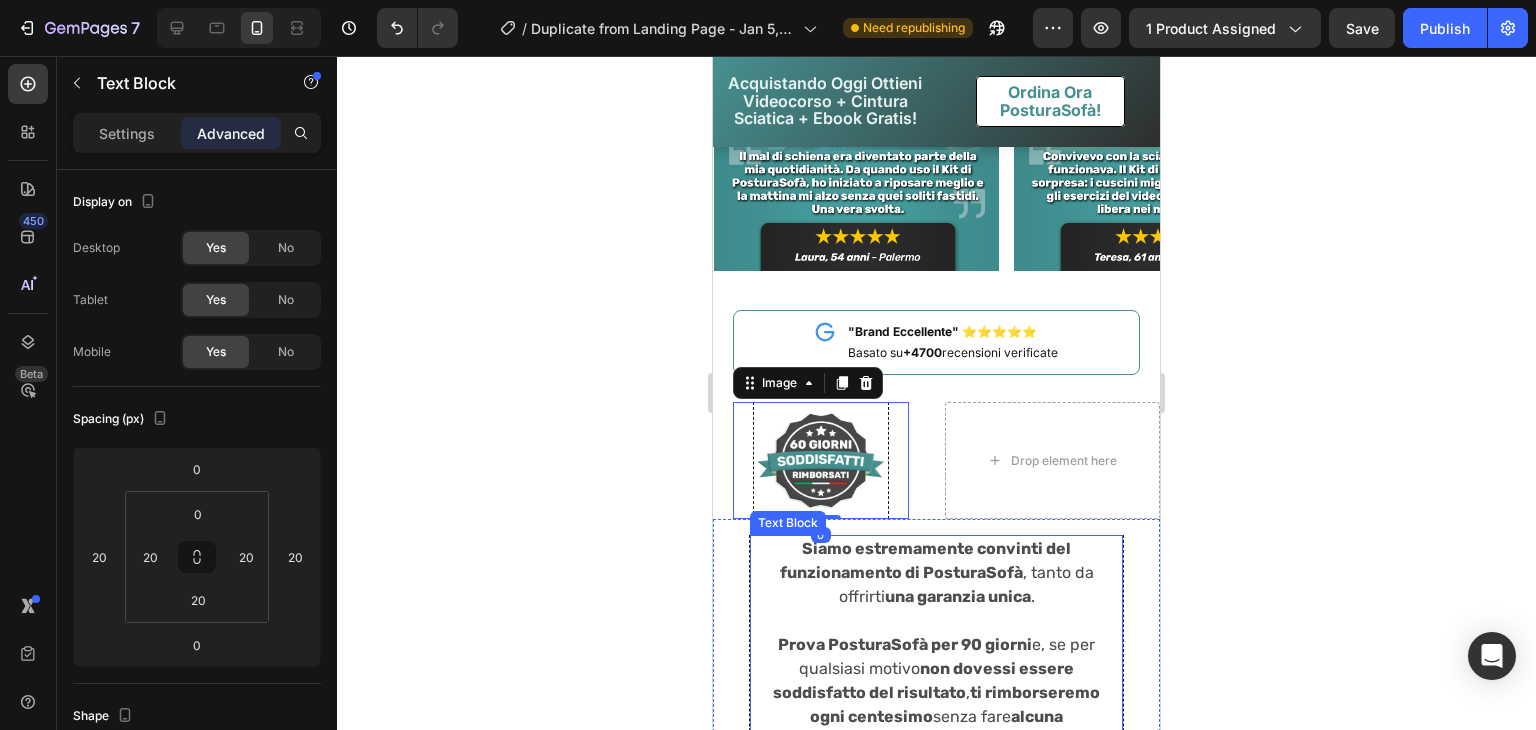click on "Siamo estremamente convinti del funzionamento di PosturaSofà , tanto da offrirti una garanzia unica ." at bounding box center [936, 573] 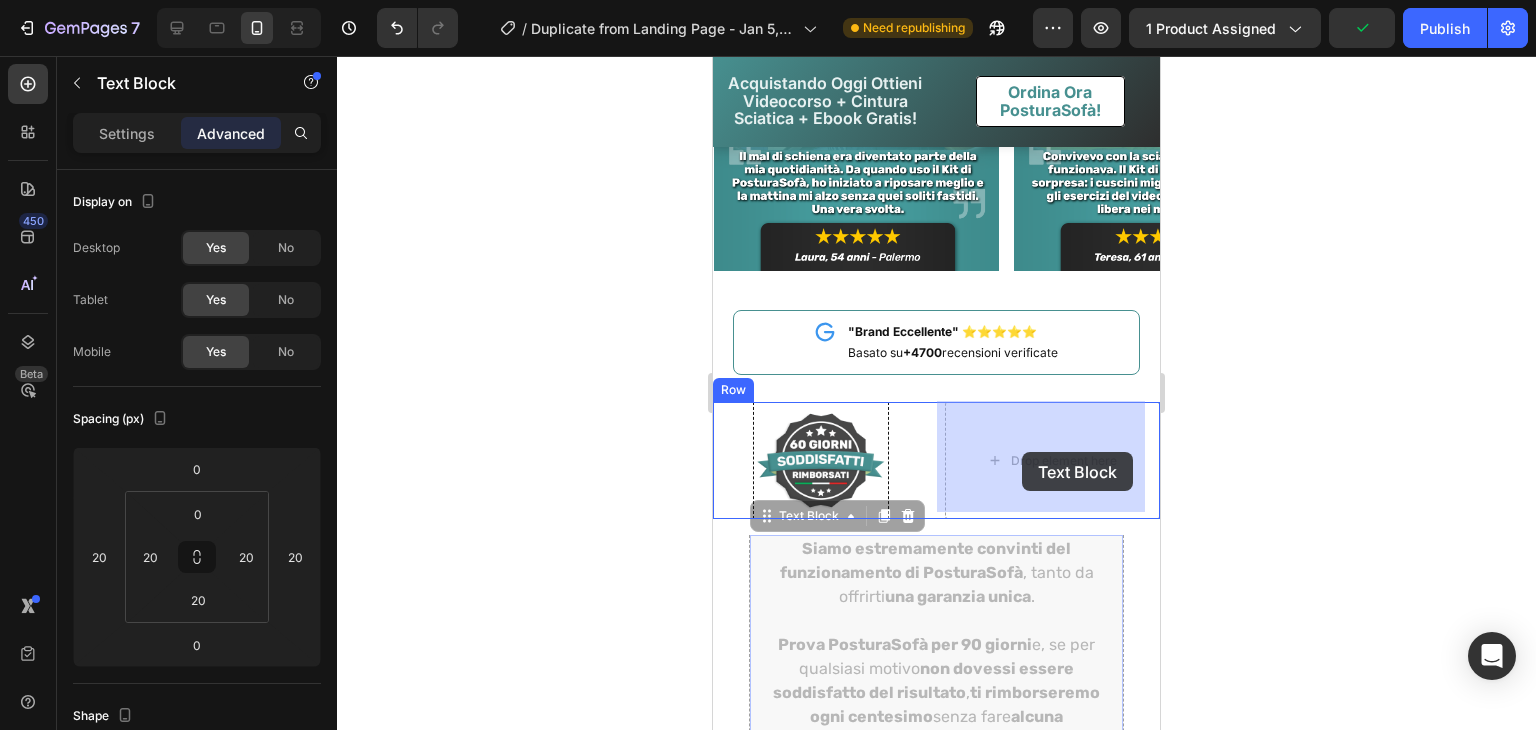 drag, startPoint x: 784, startPoint y: 511, endPoint x: 1022, endPoint y: 452, distance: 245.204 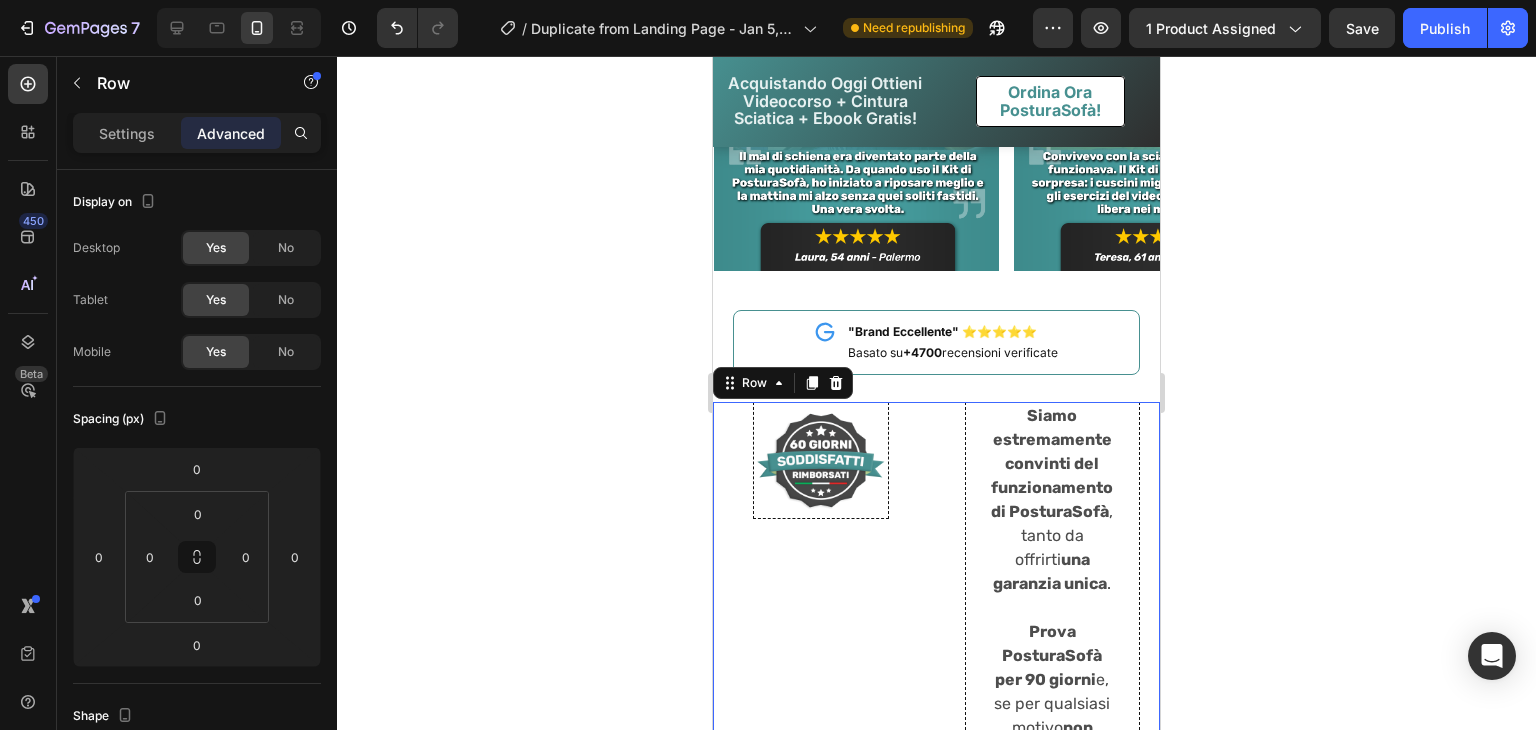click on "Image" at bounding box center [821, 678] 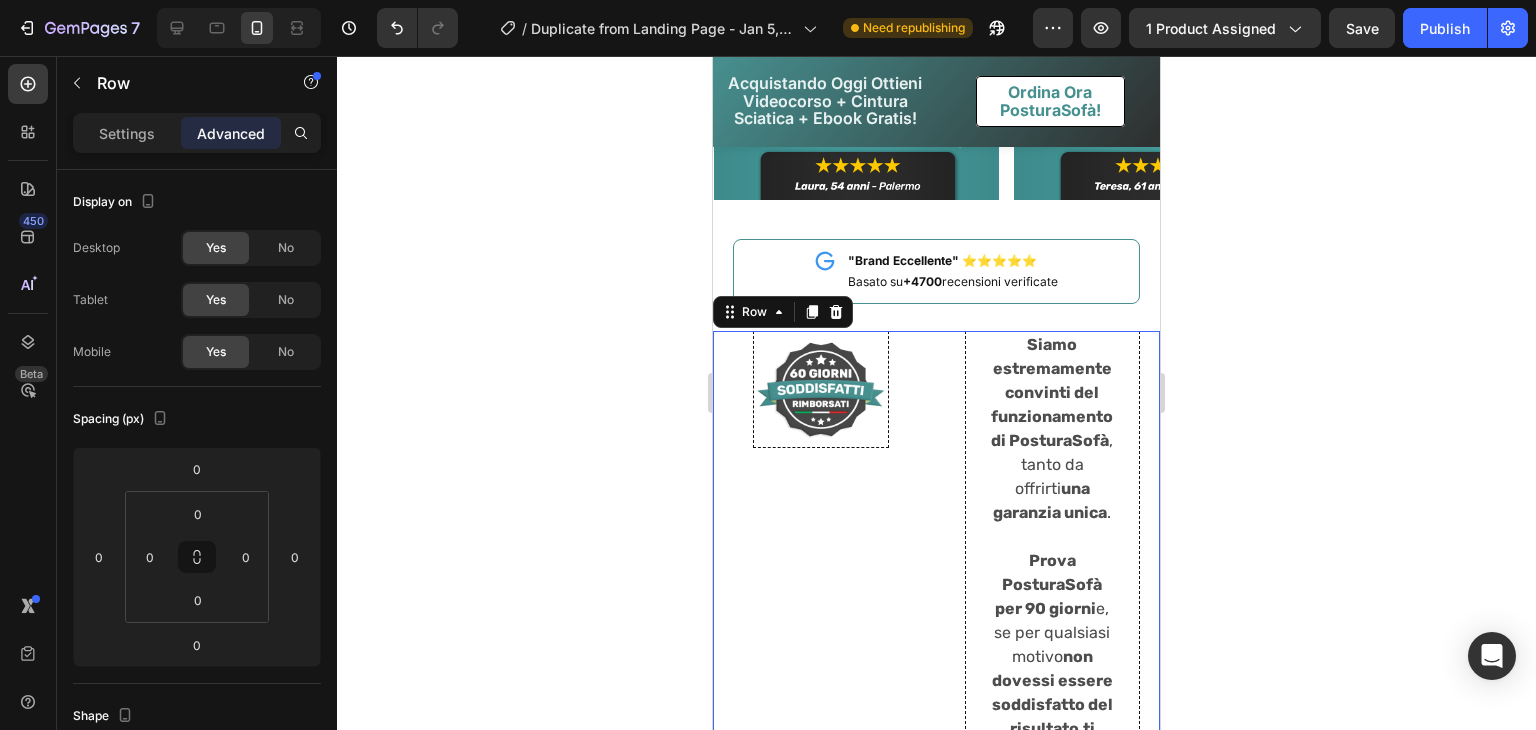 scroll, scrollTop: 10228, scrollLeft: 0, axis: vertical 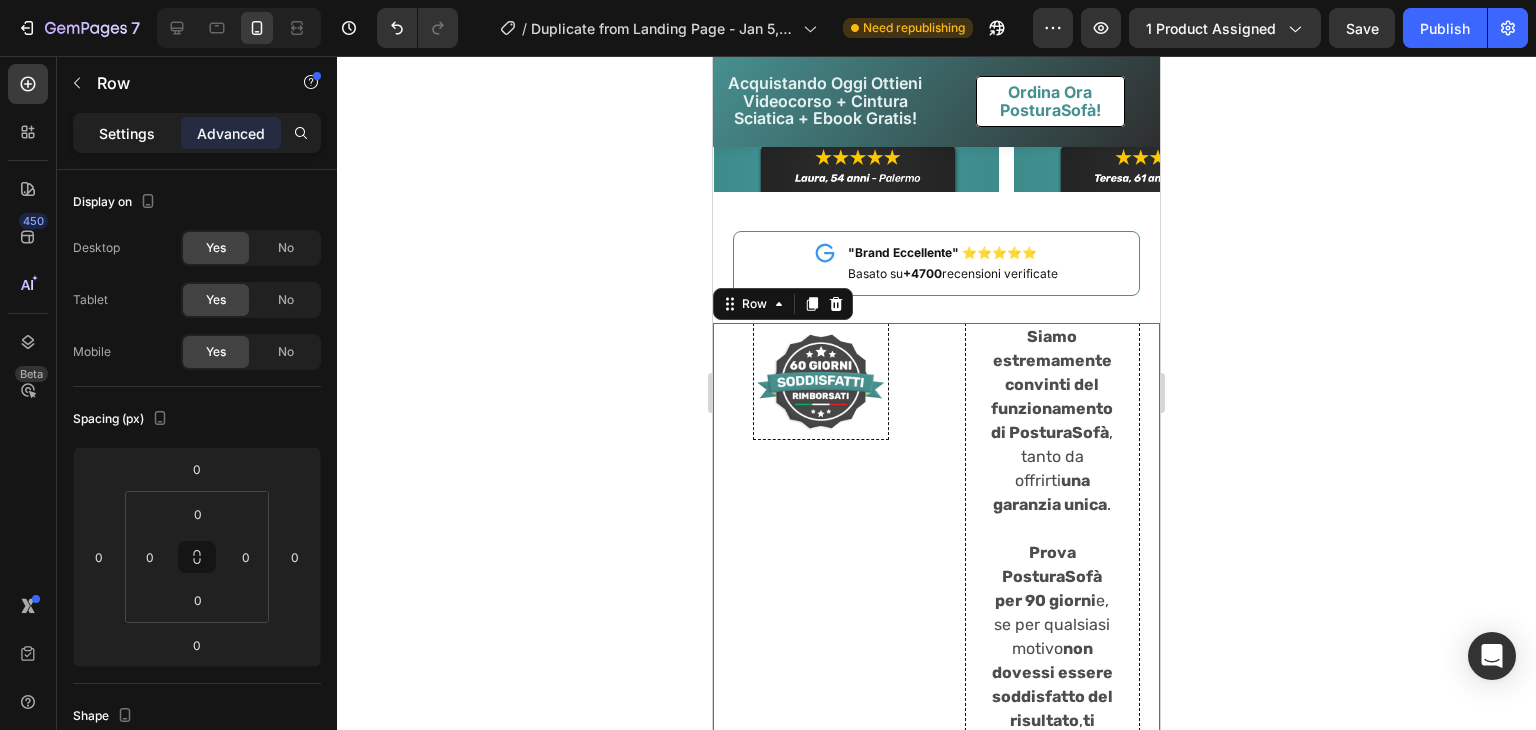 click on "Settings" 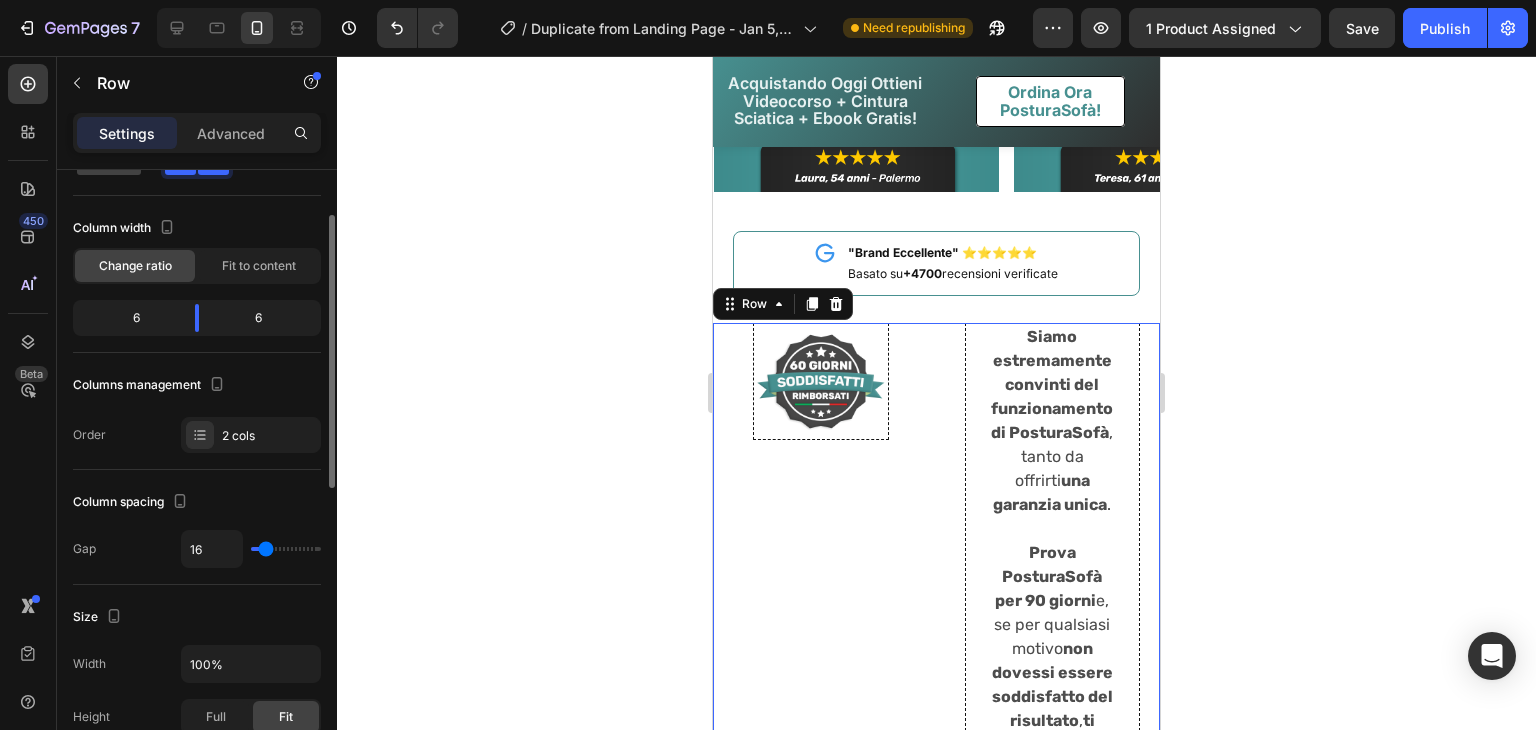 scroll, scrollTop: 92, scrollLeft: 0, axis: vertical 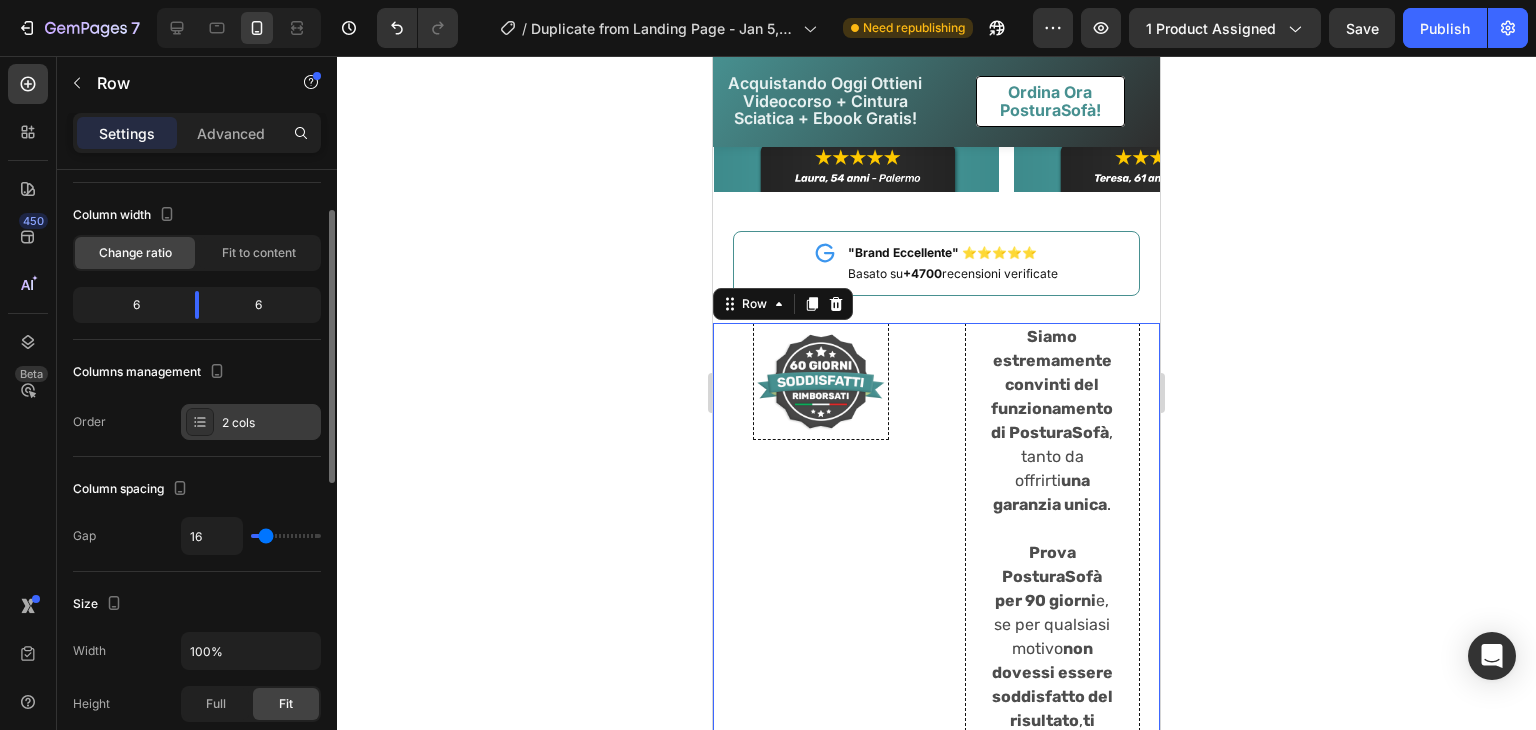 click at bounding box center [200, 422] 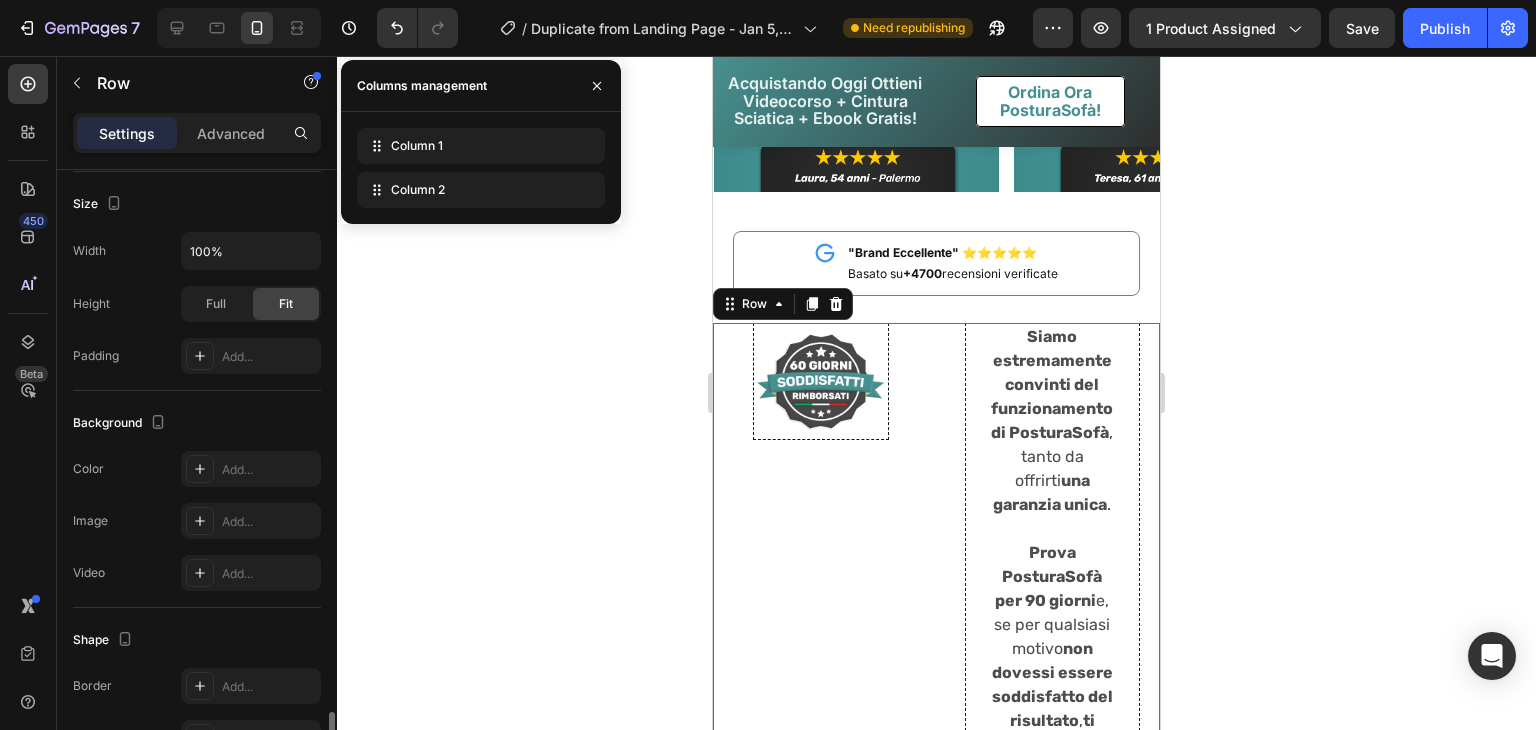 scroll, scrollTop: 776, scrollLeft: 0, axis: vertical 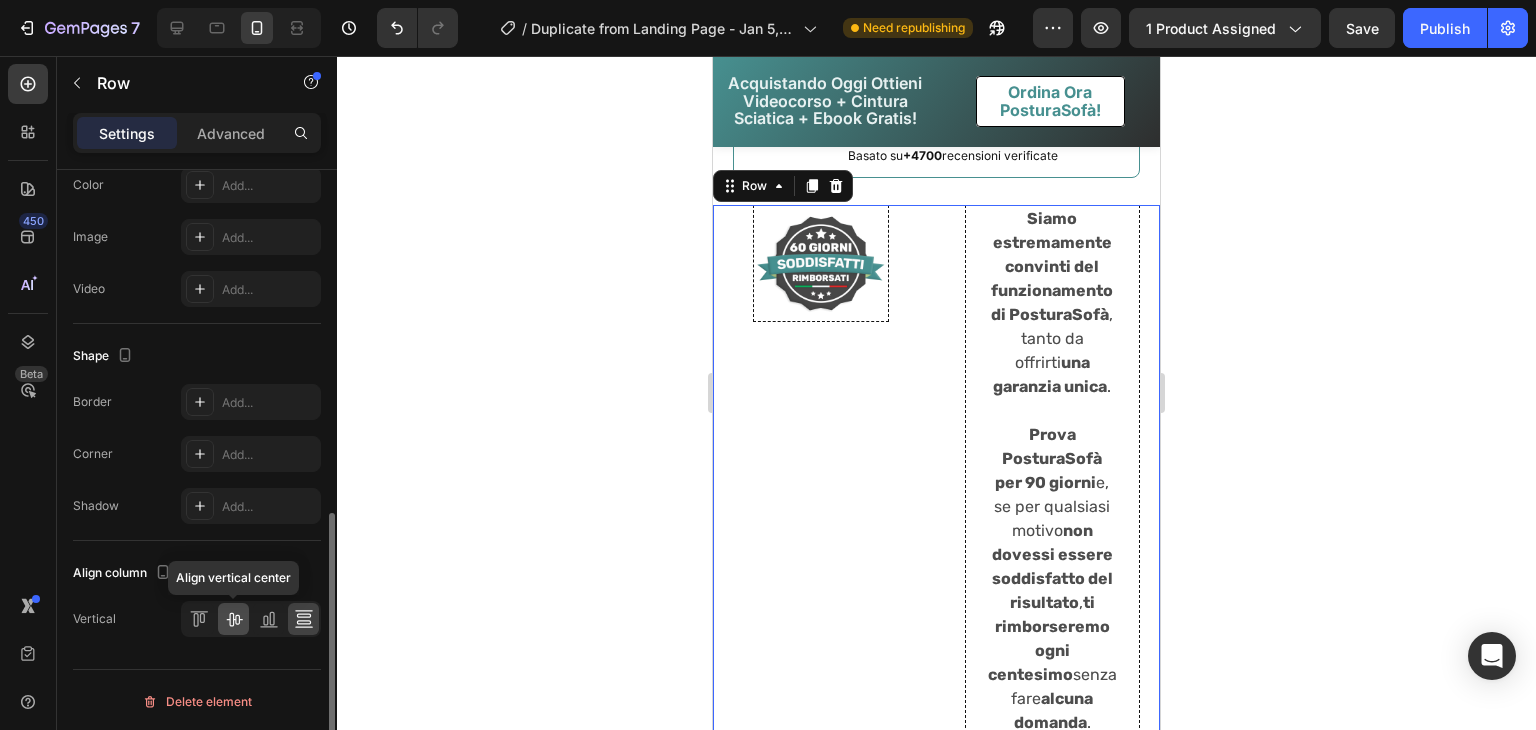 click 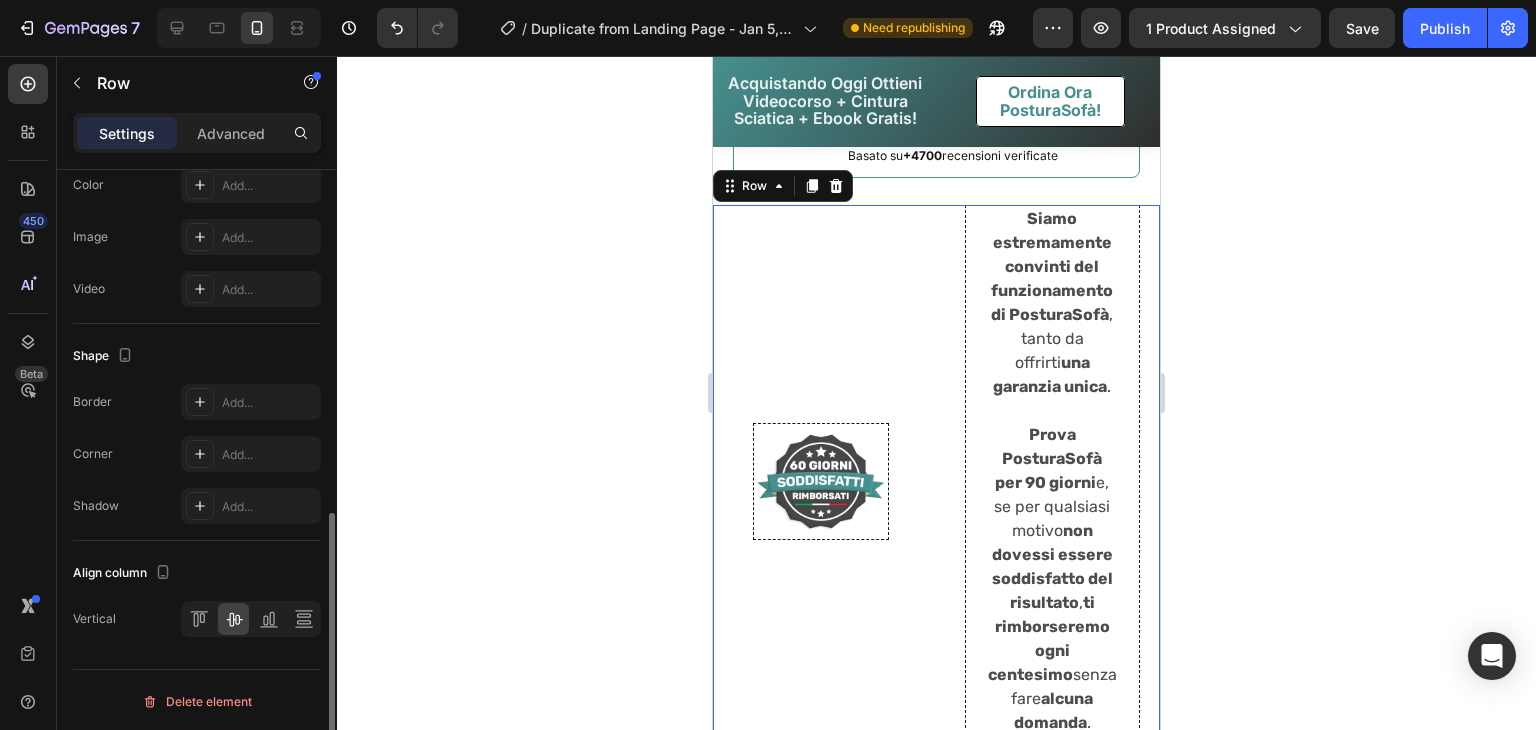click on "Vertical" at bounding box center [197, 619] 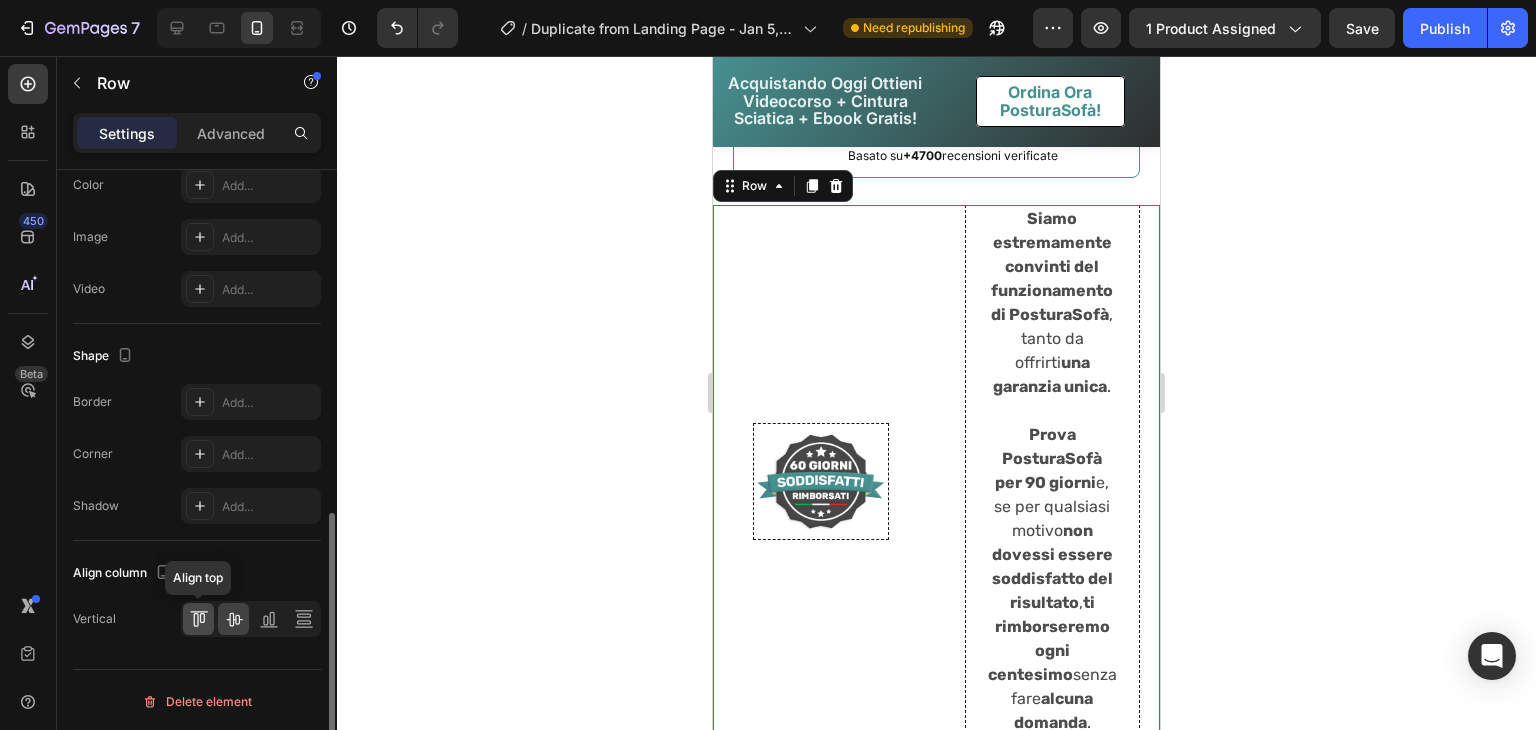 click 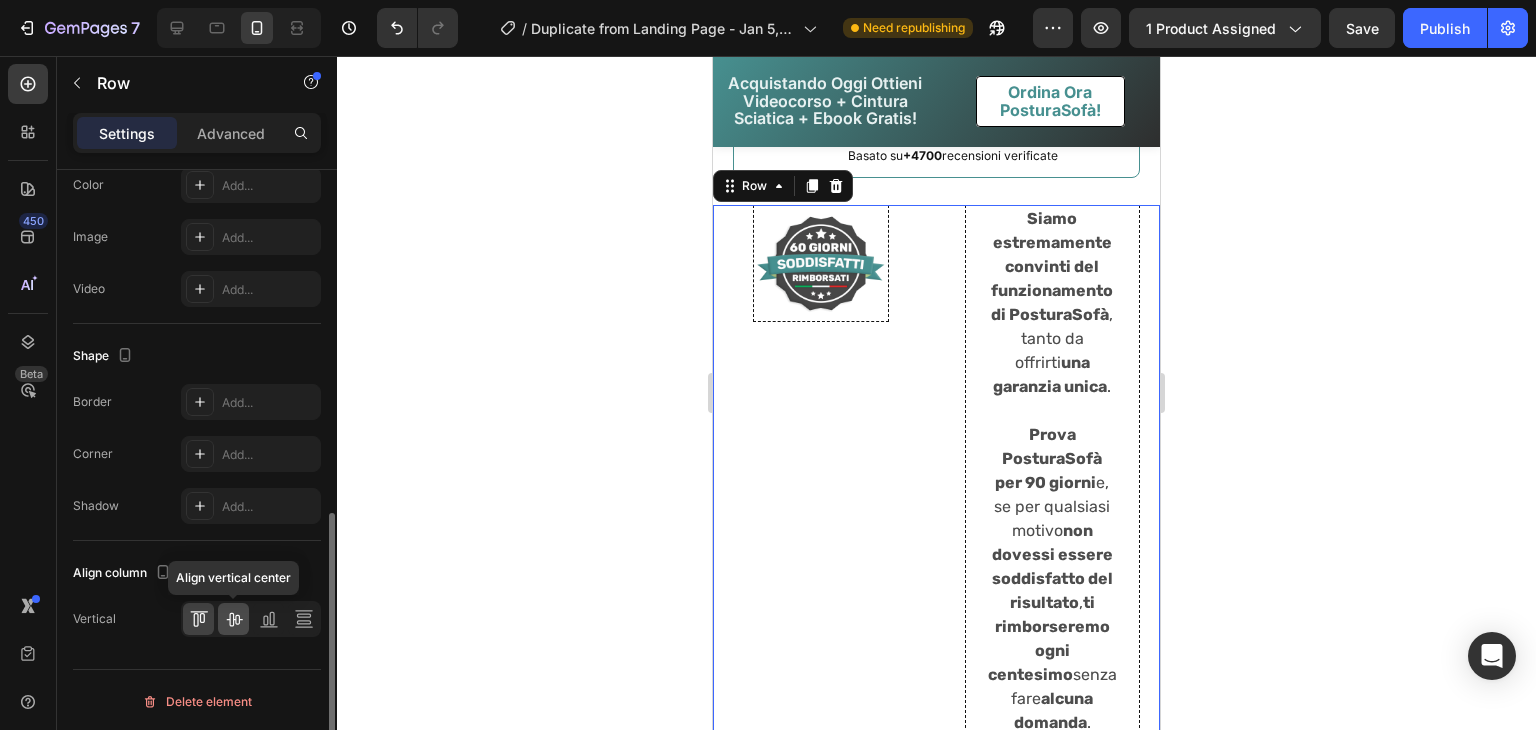 click 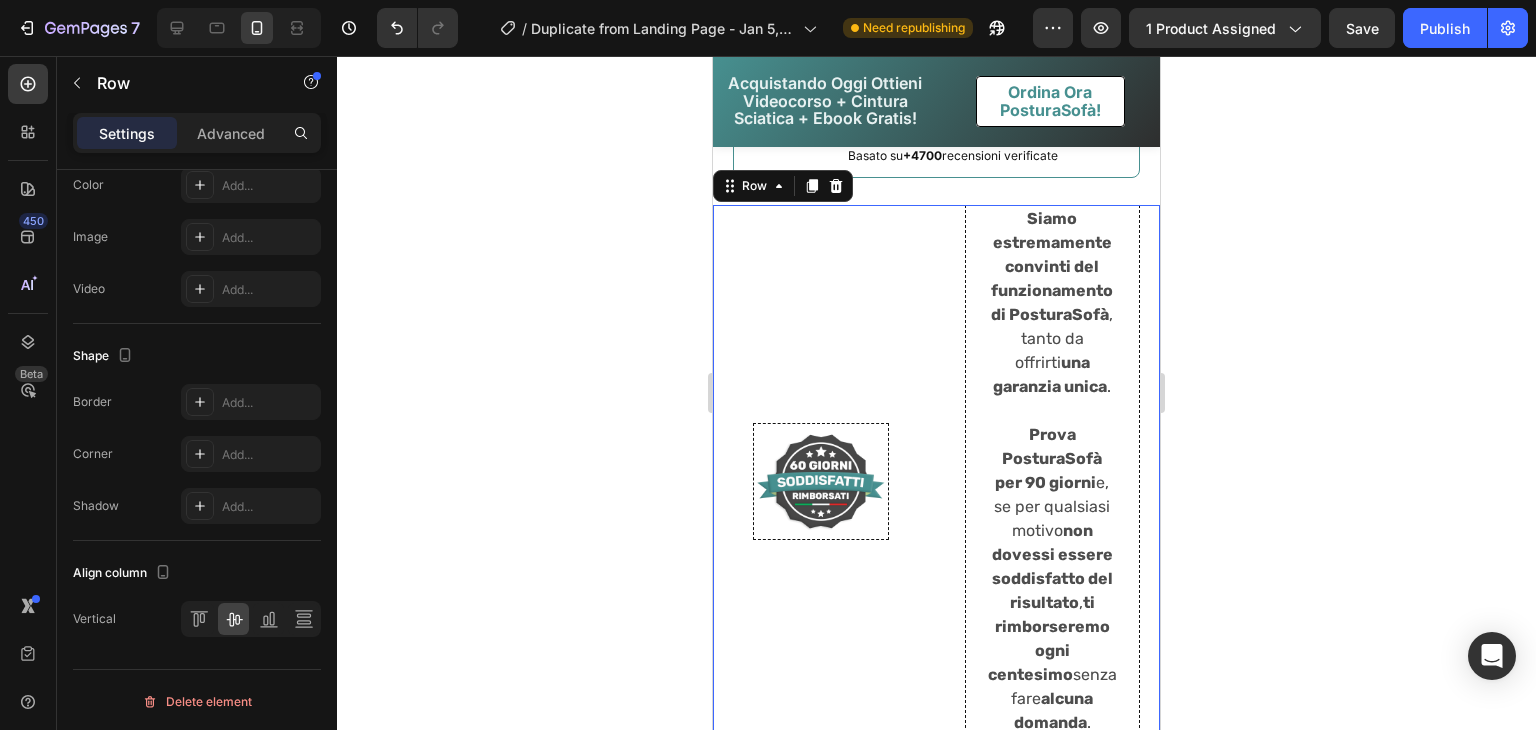 click 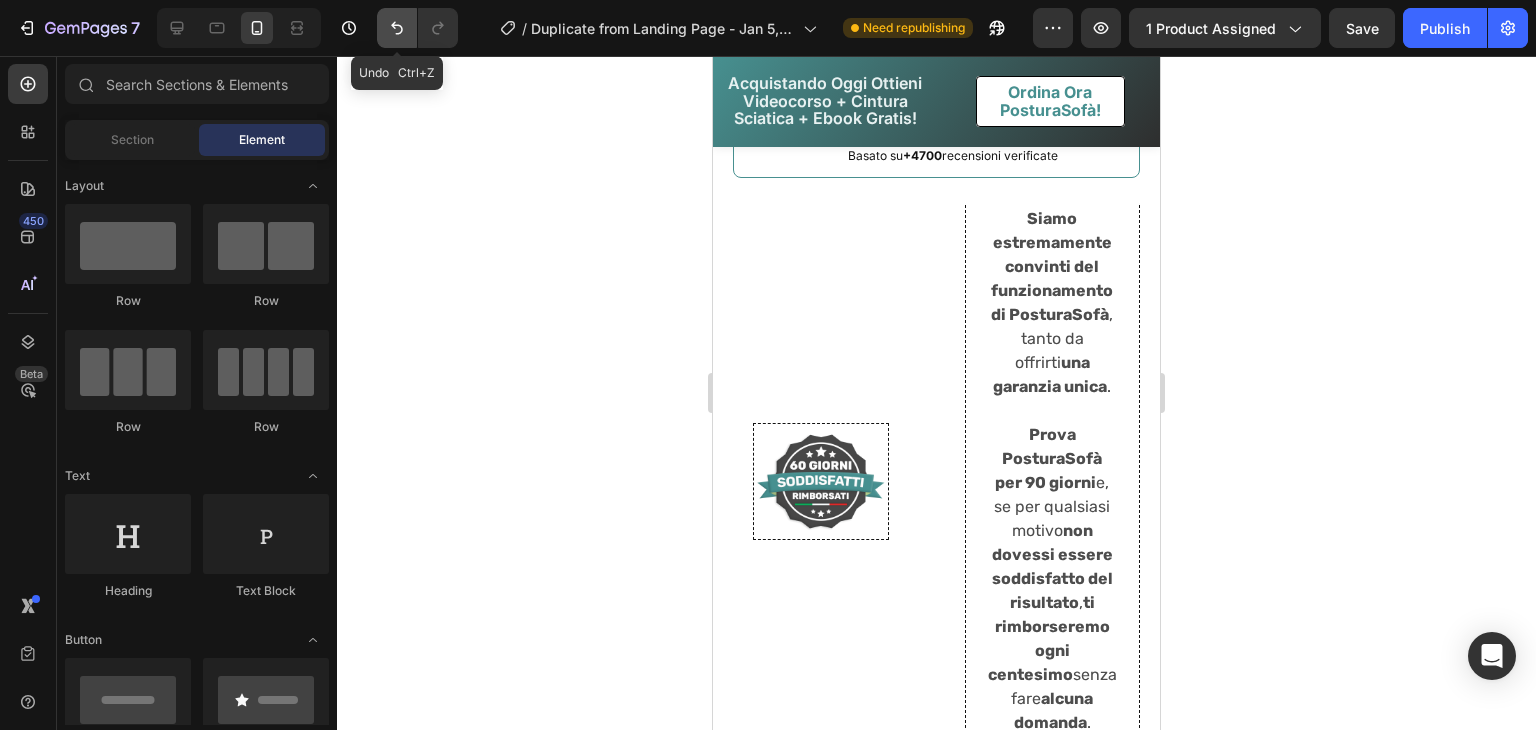 click 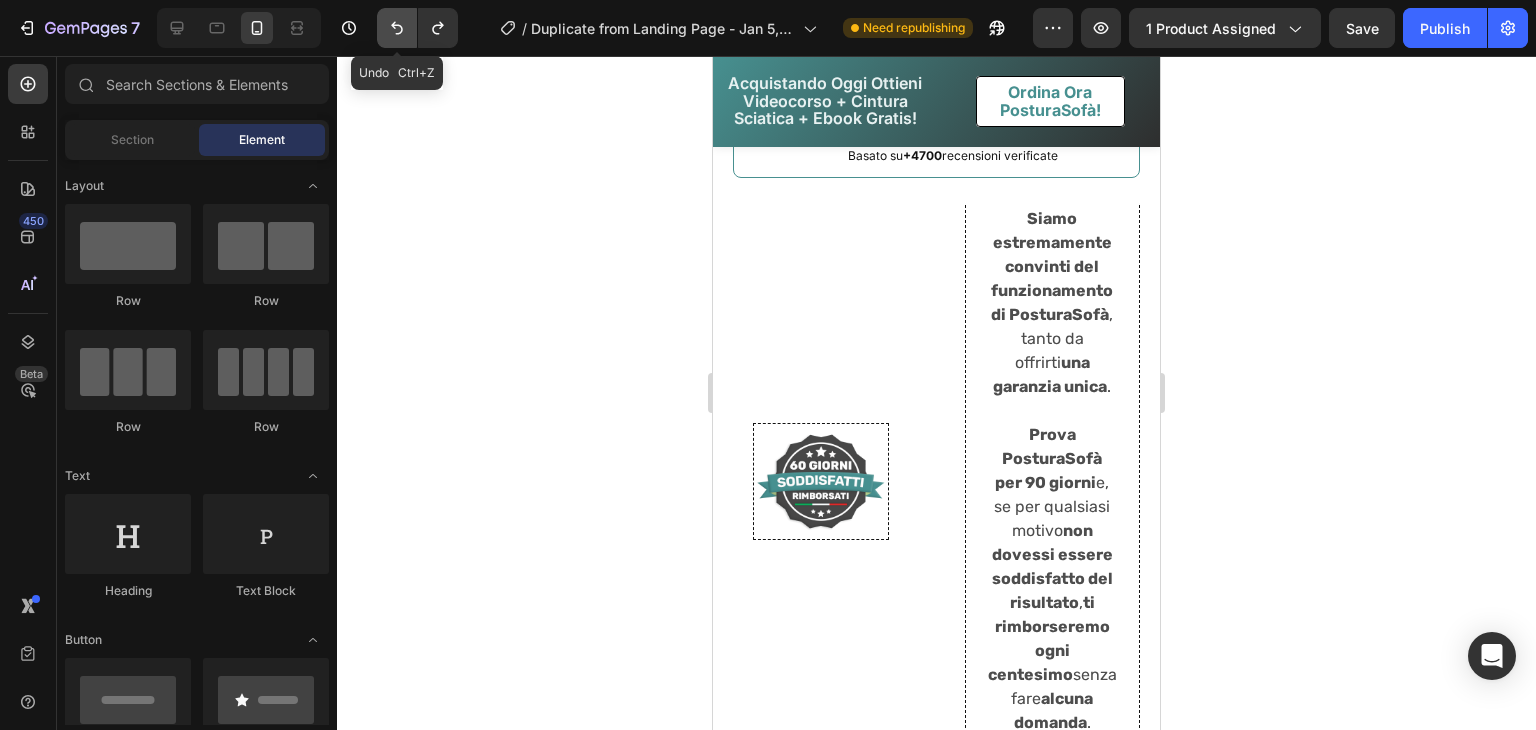 click 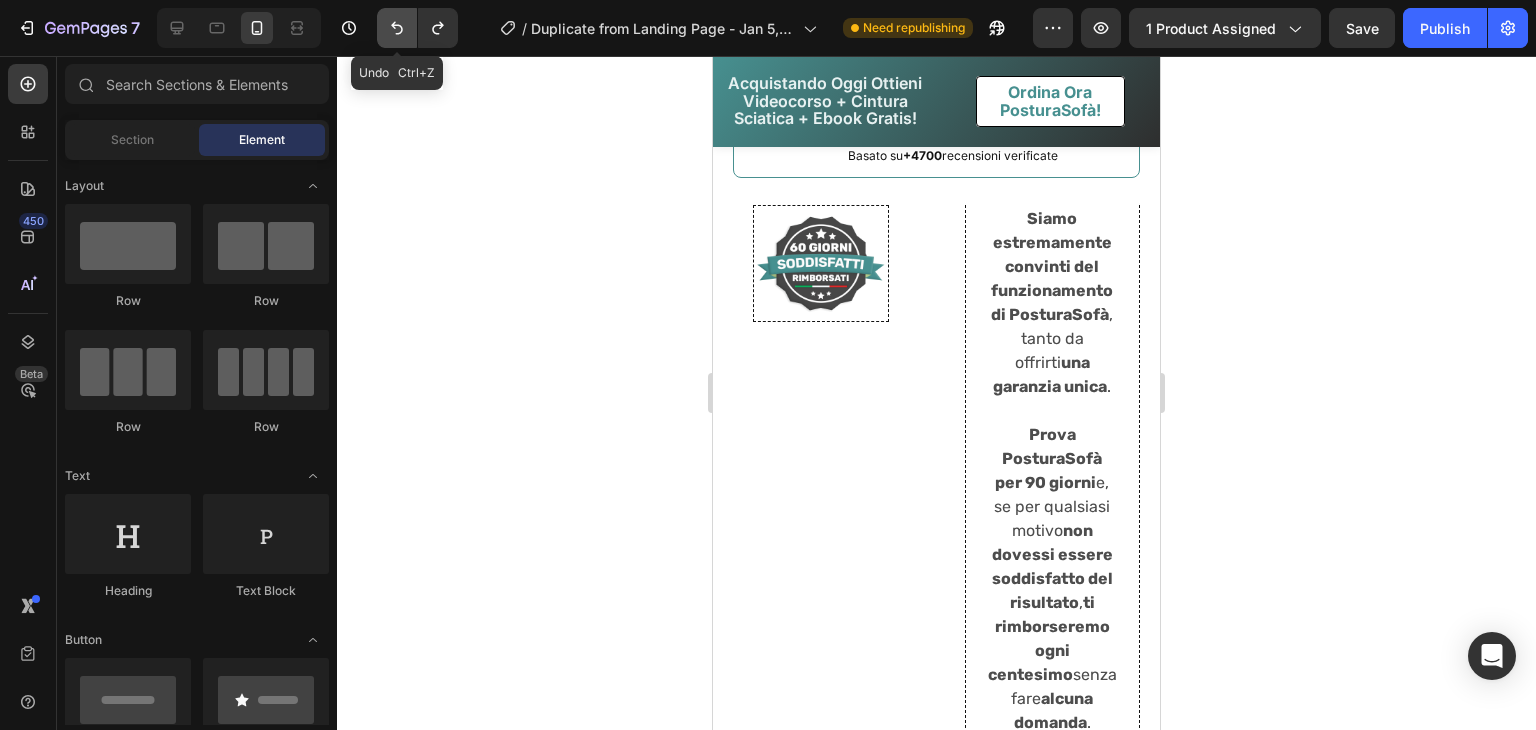 click 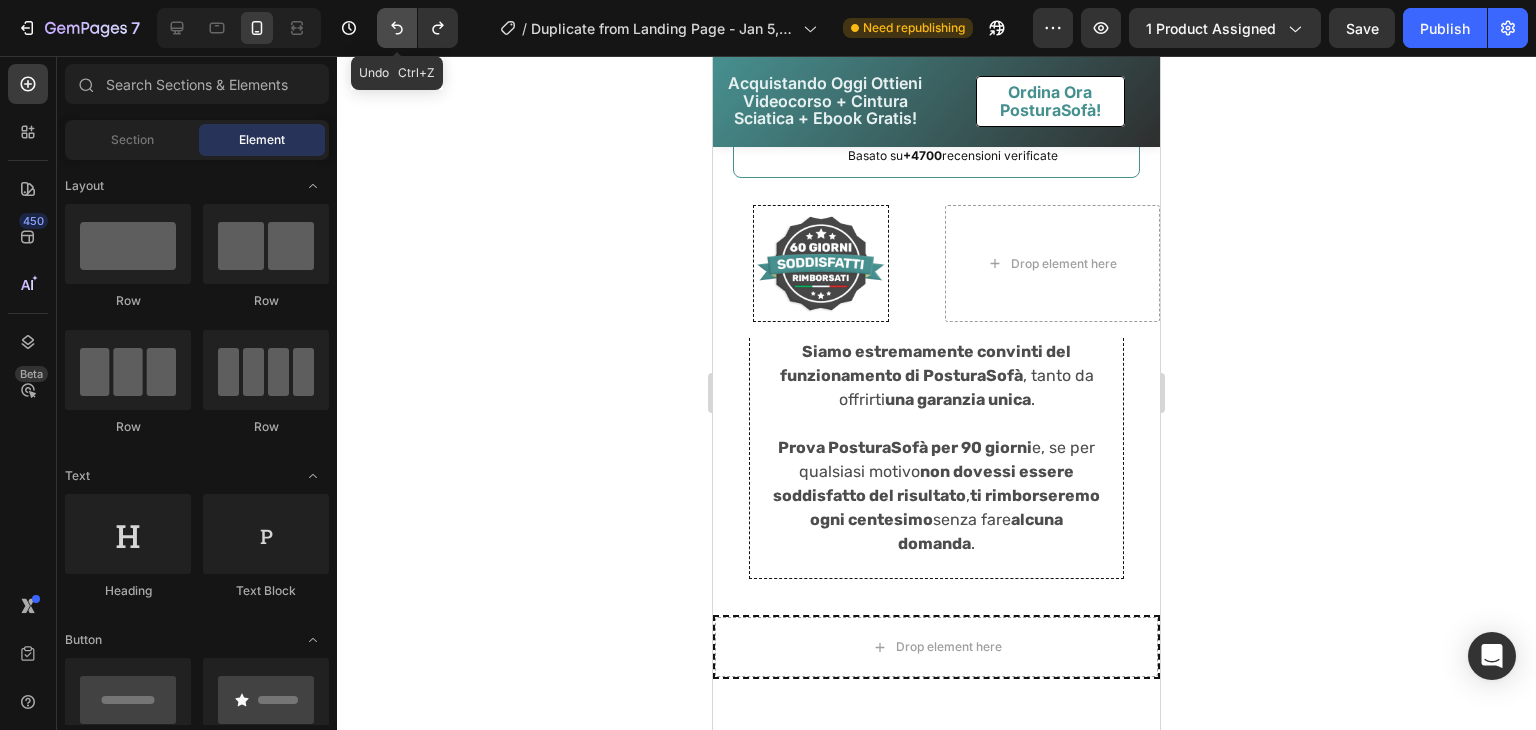 click 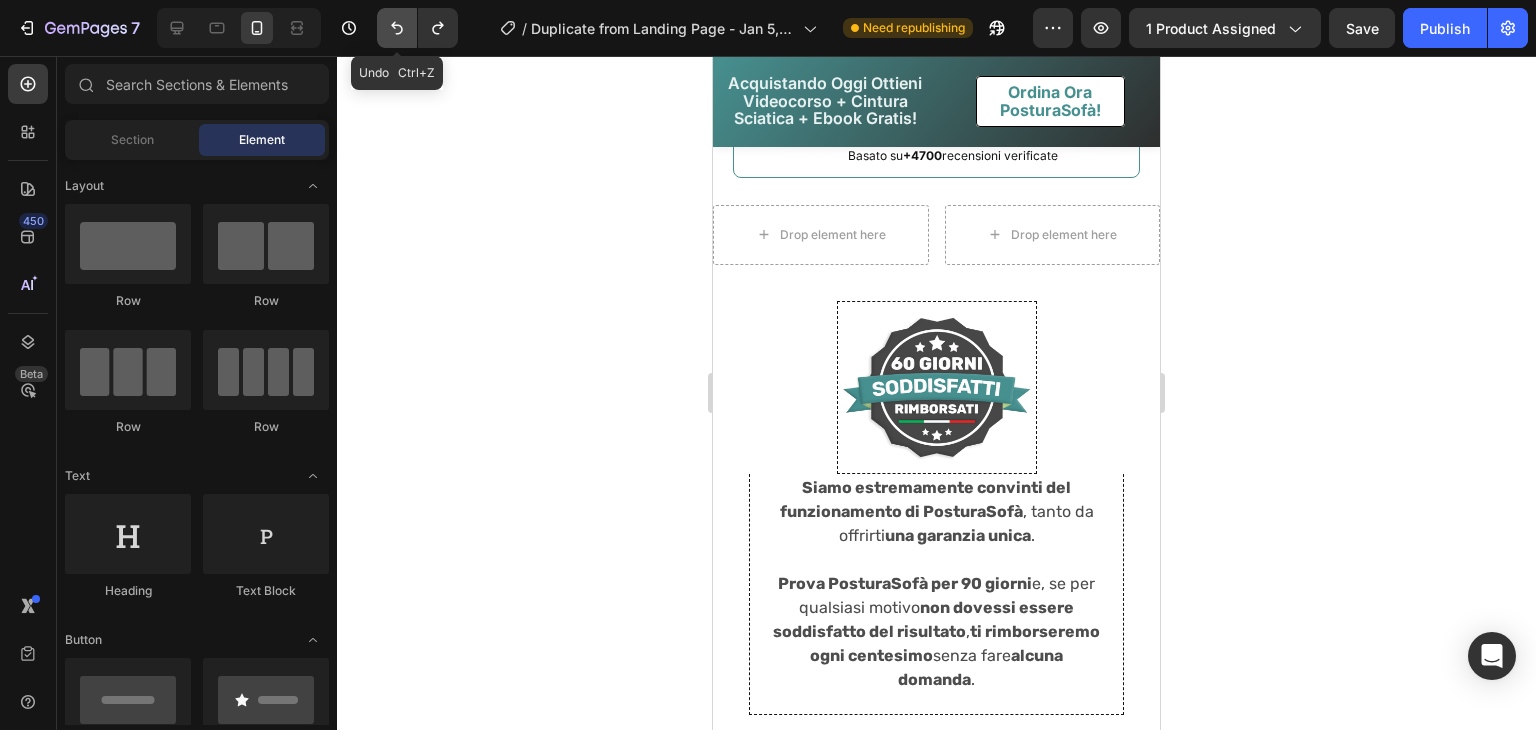 click 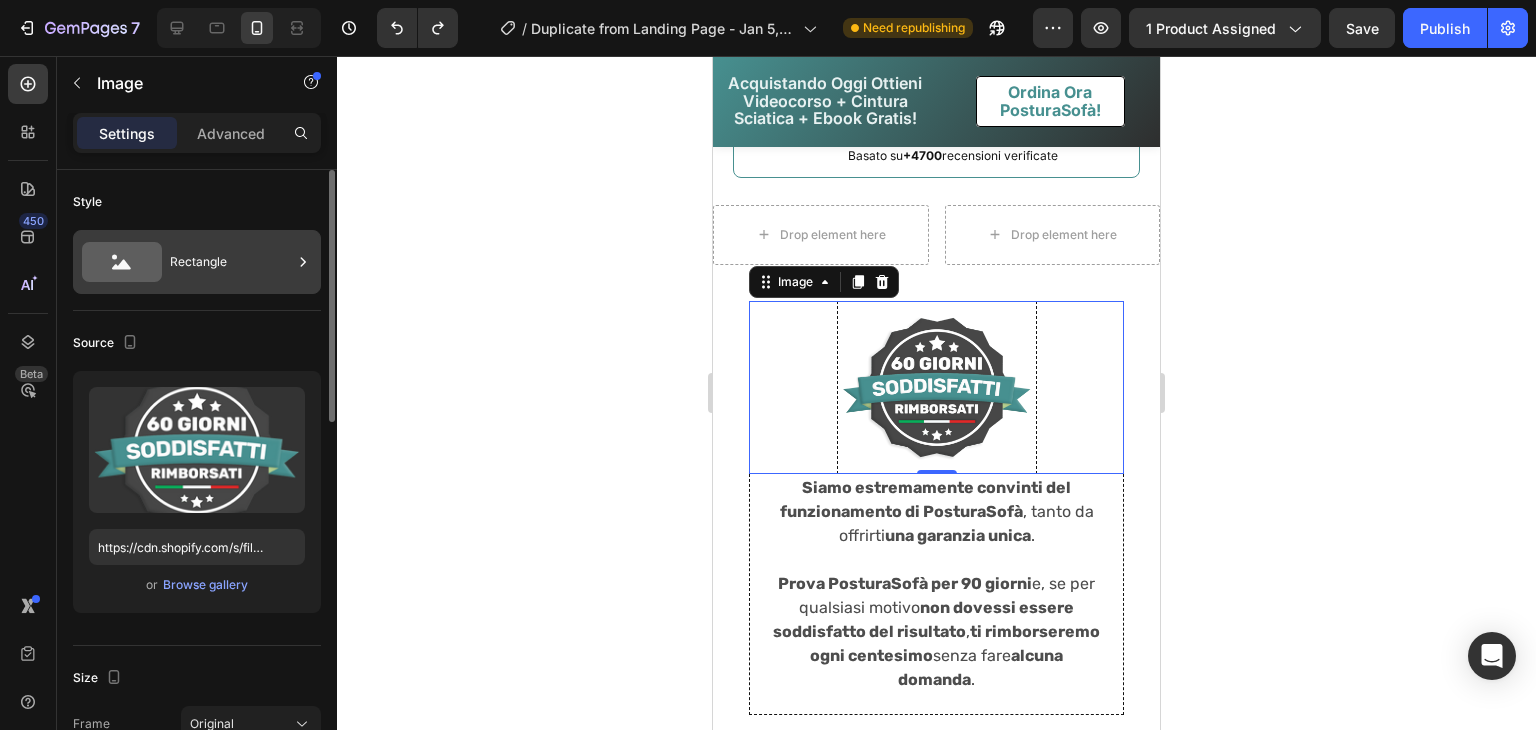click on "Rectangle" at bounding box center [231, 262] 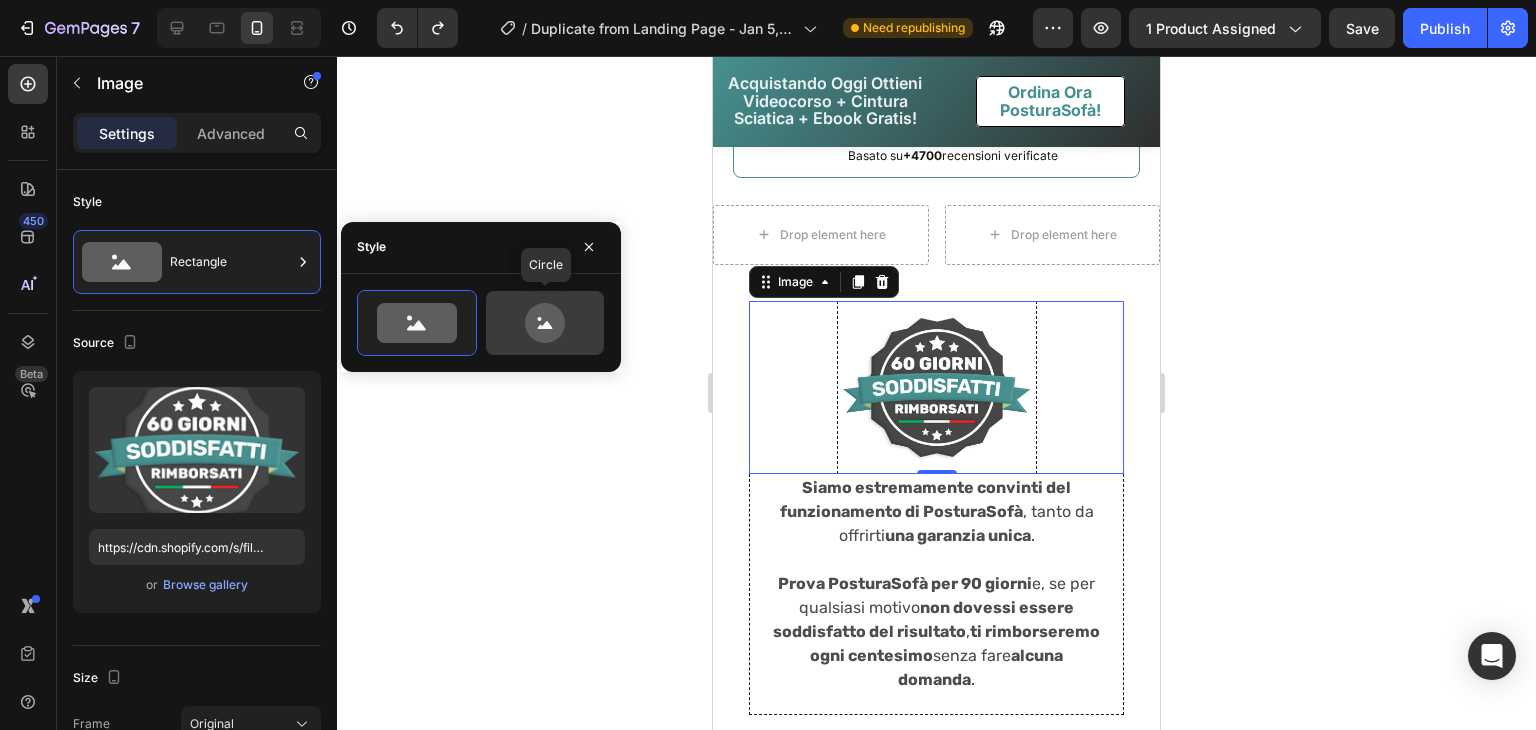 click 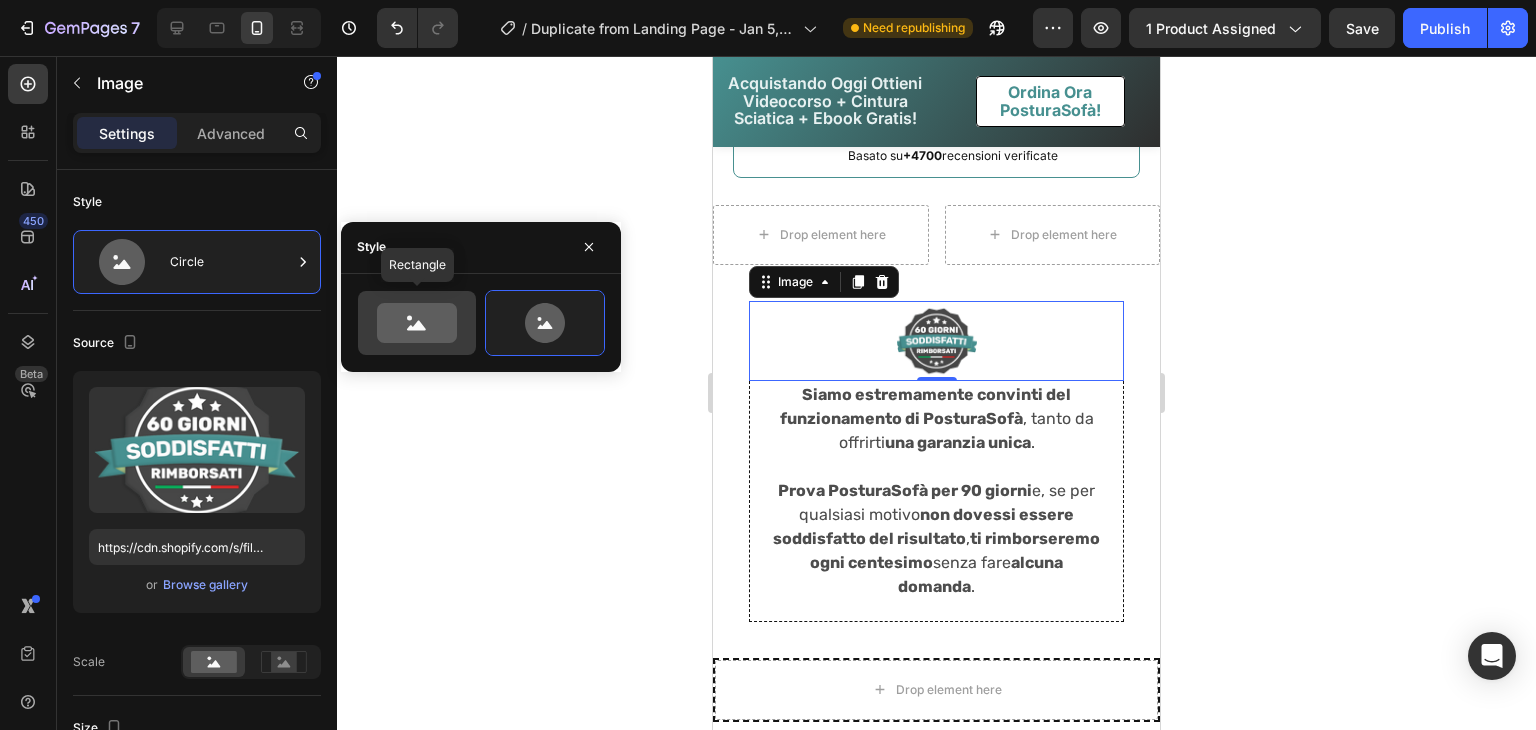 click 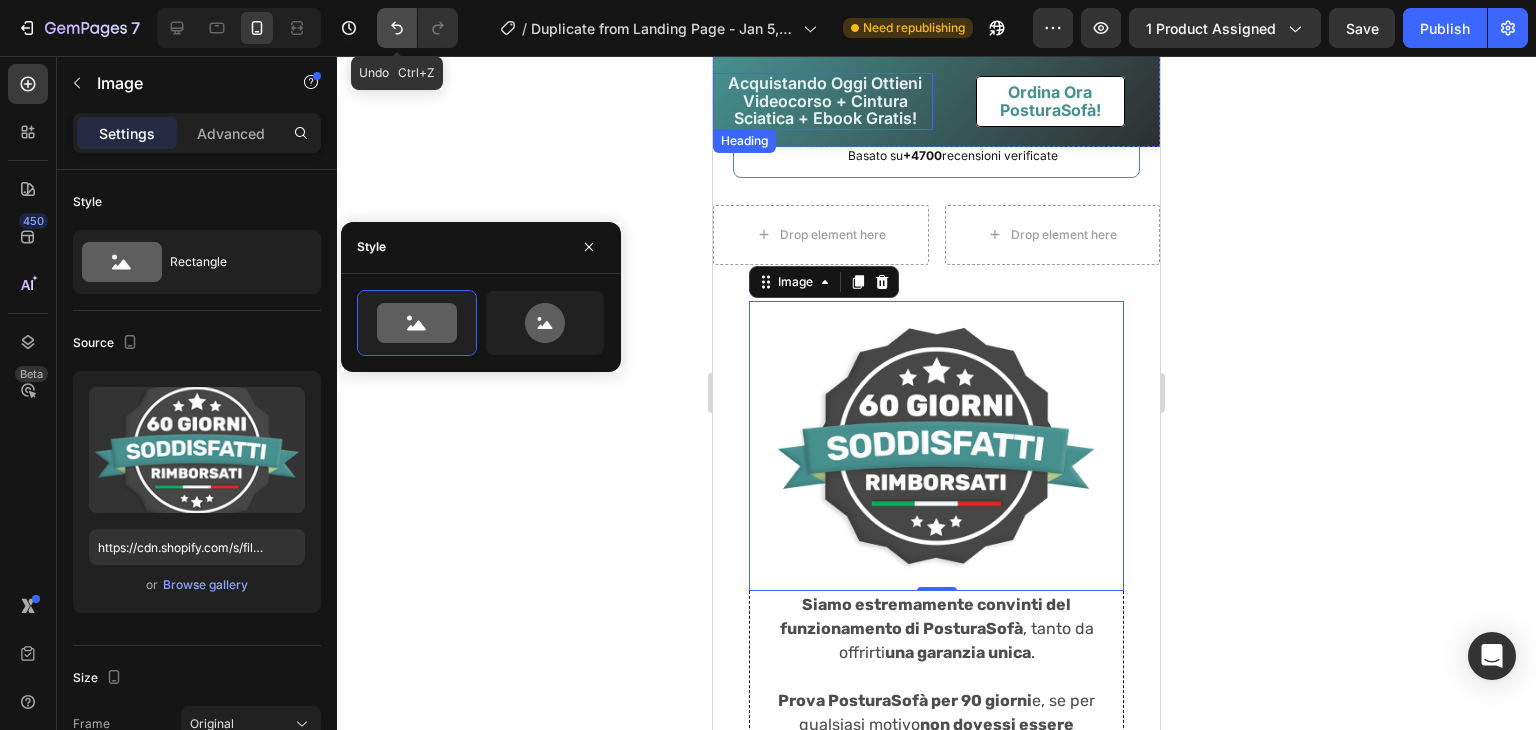 click 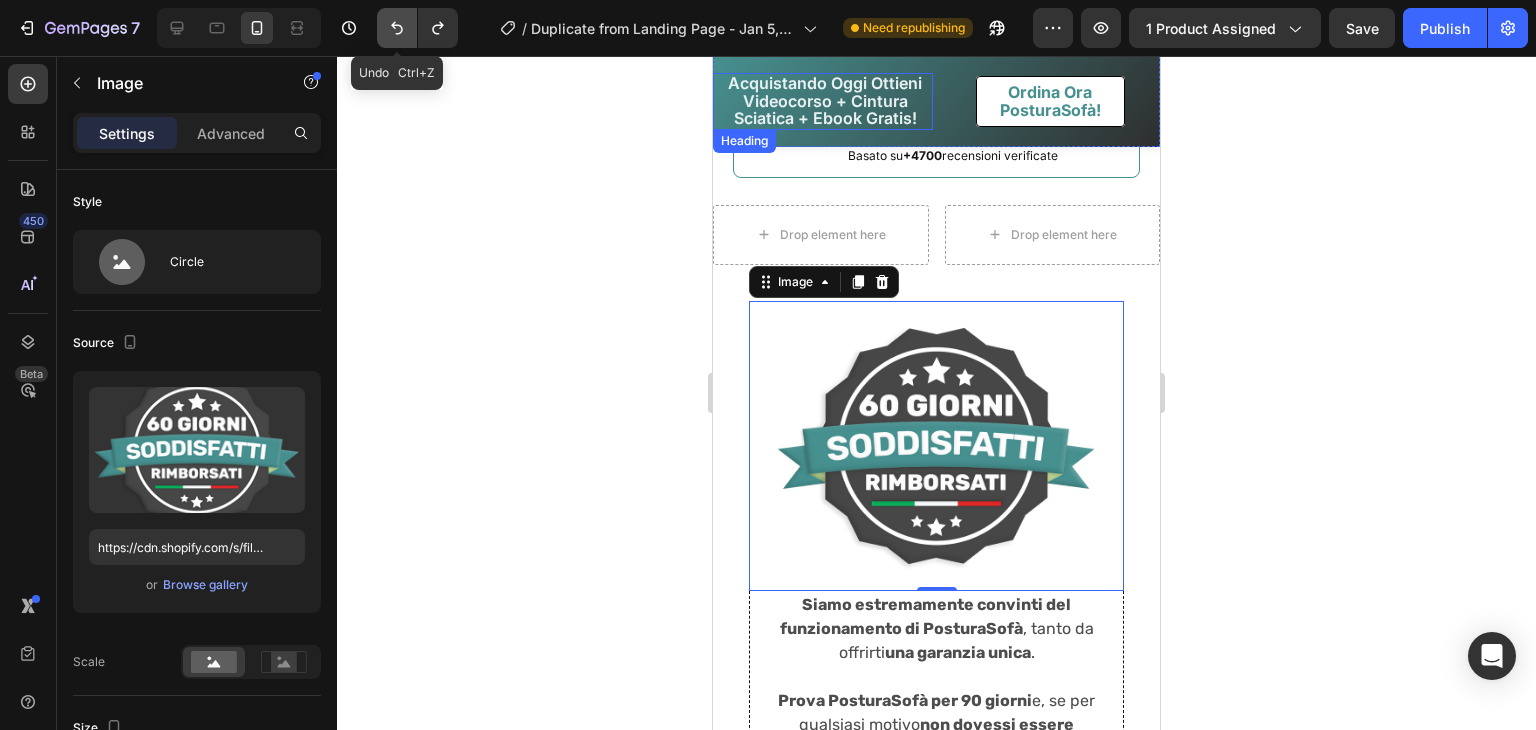 click 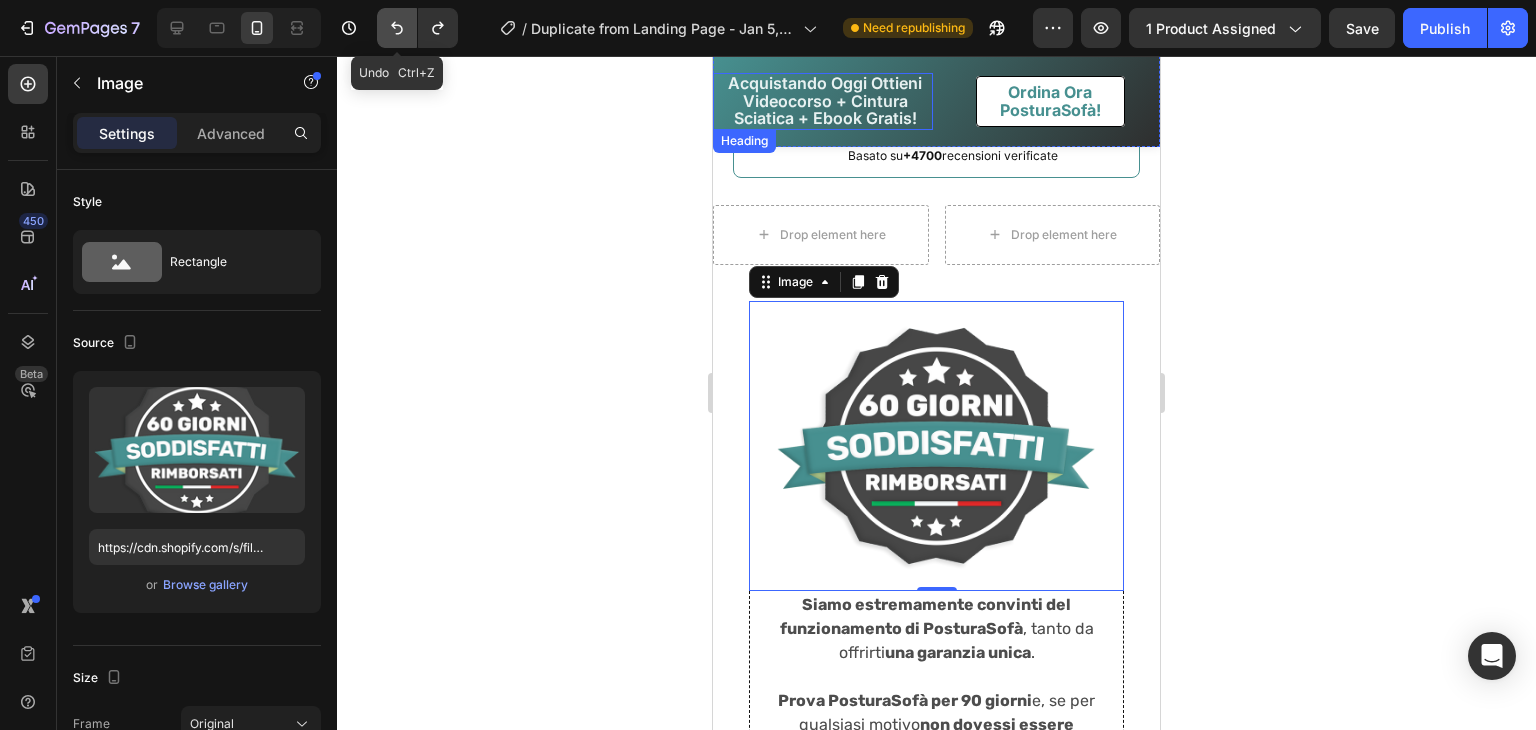 click 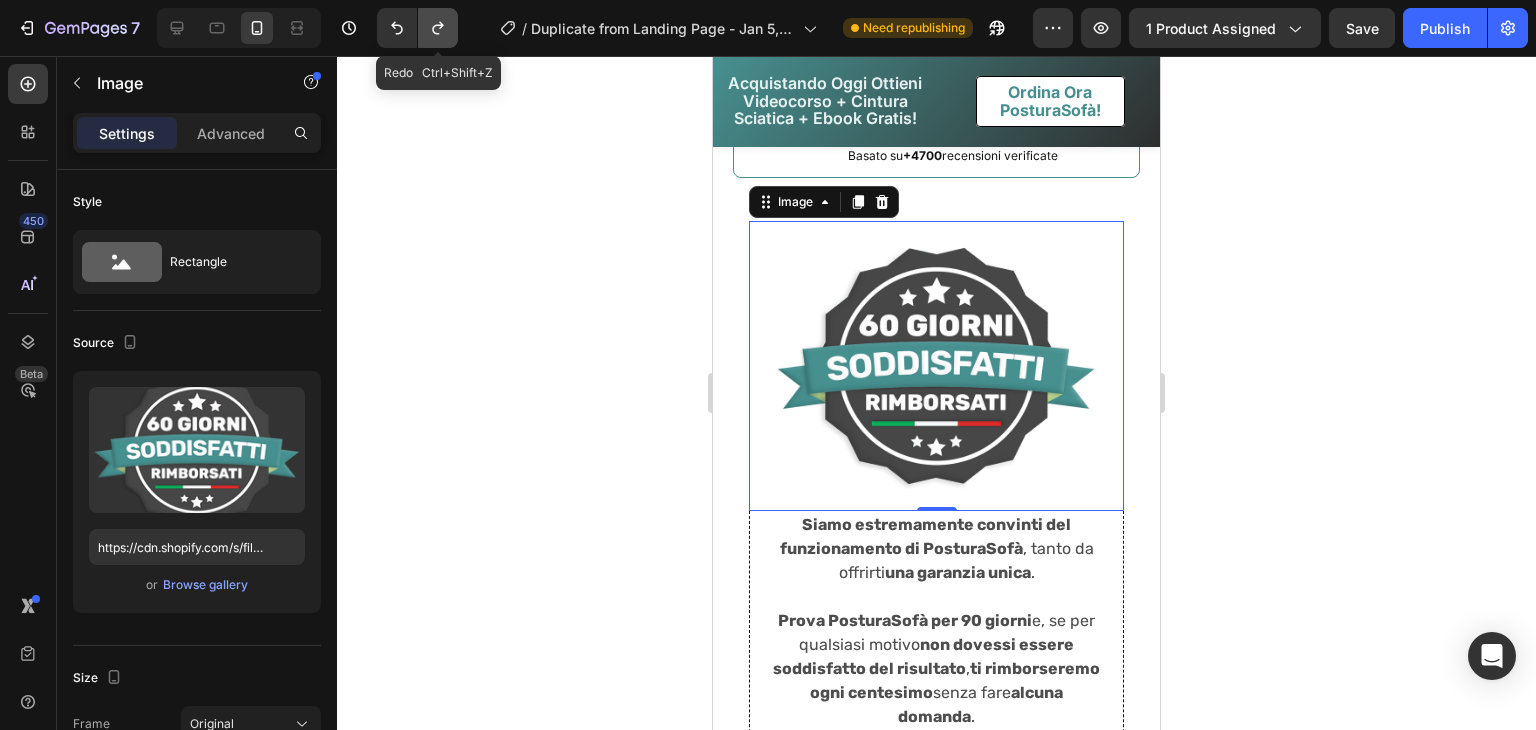 click 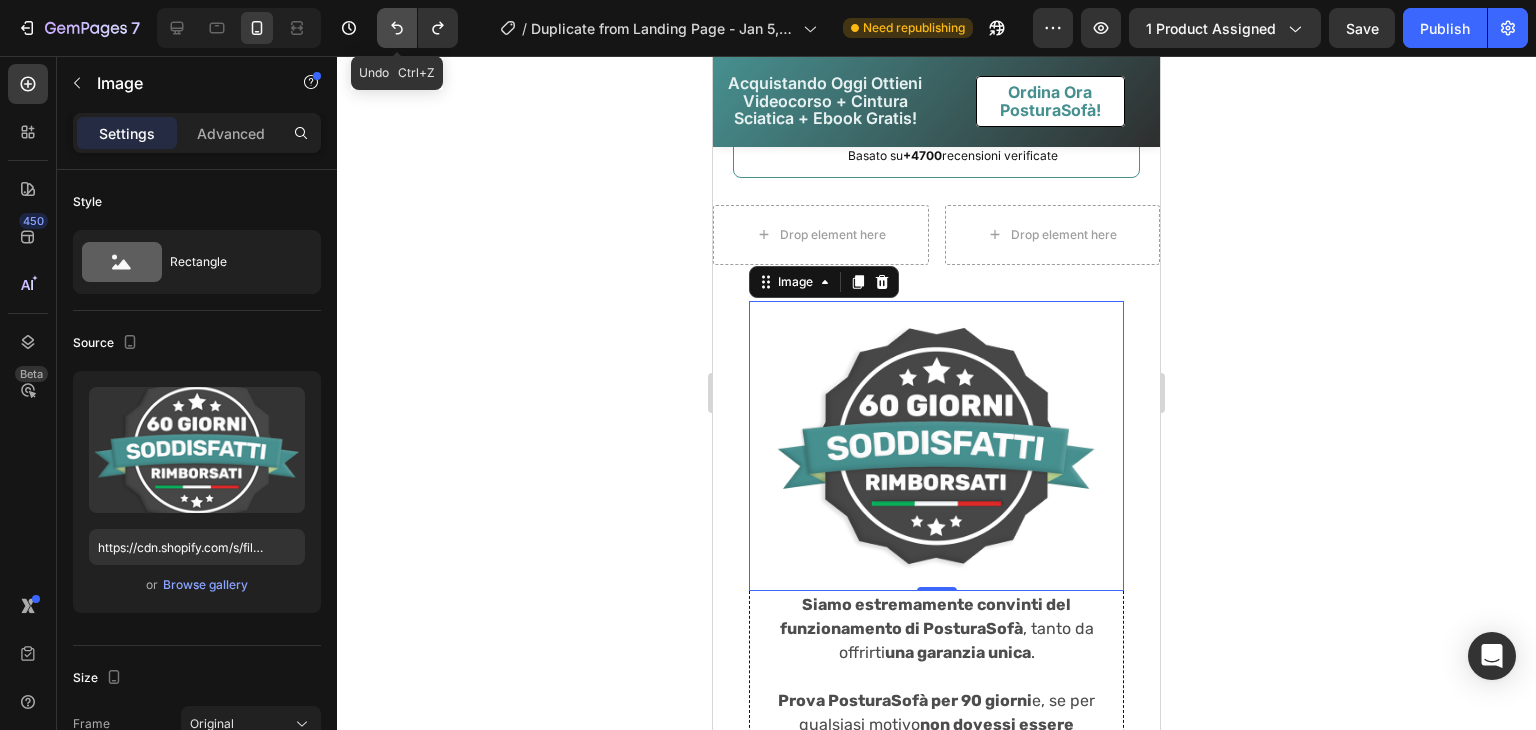 click 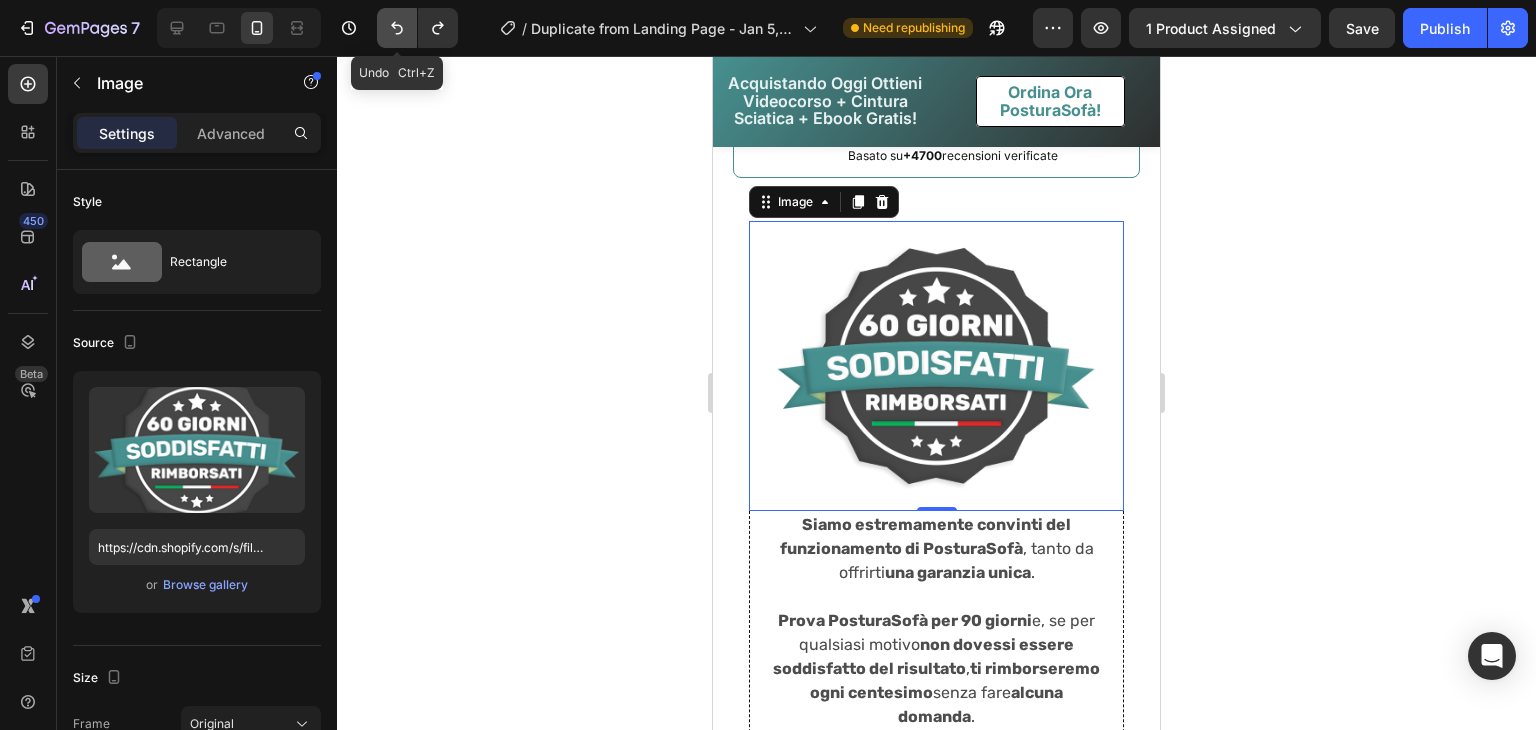 click 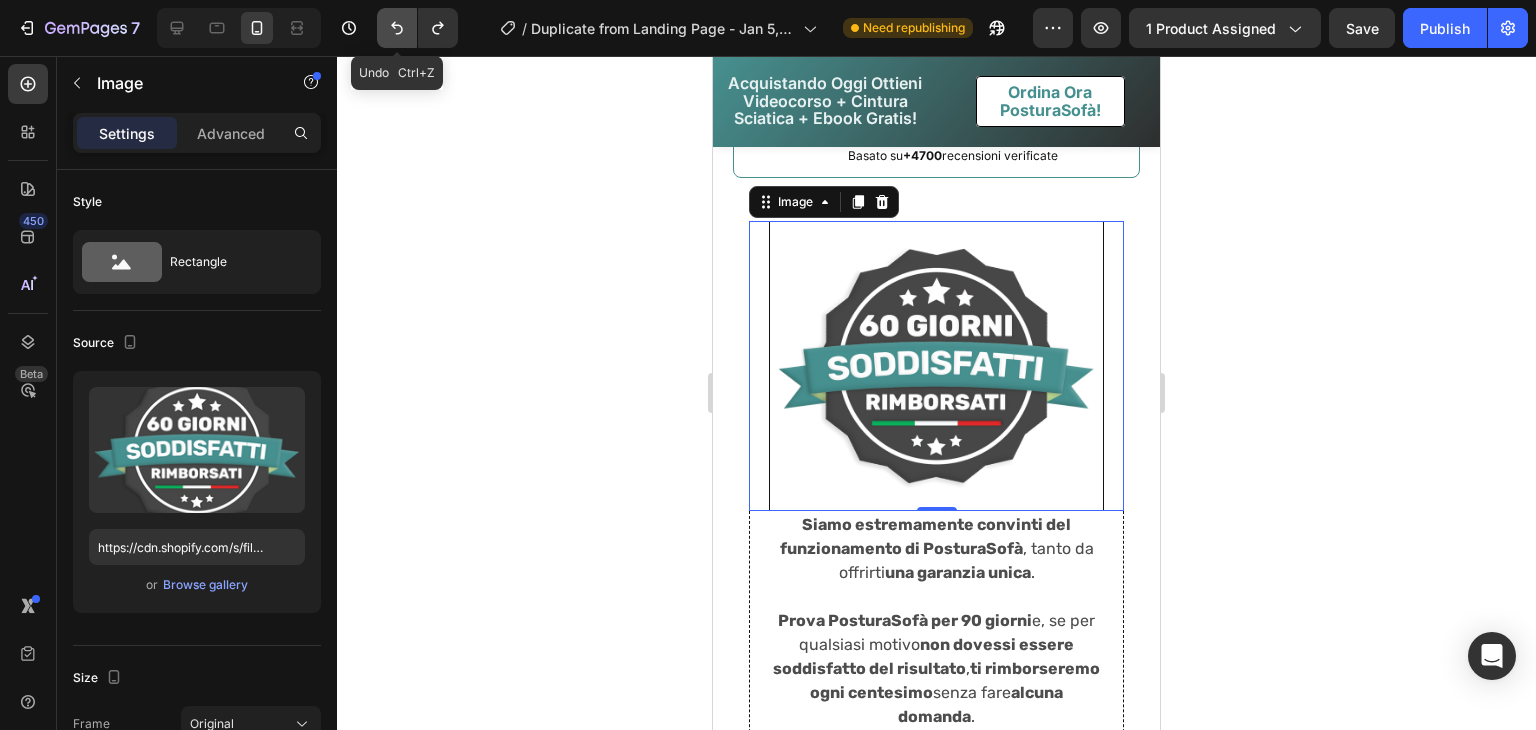 click 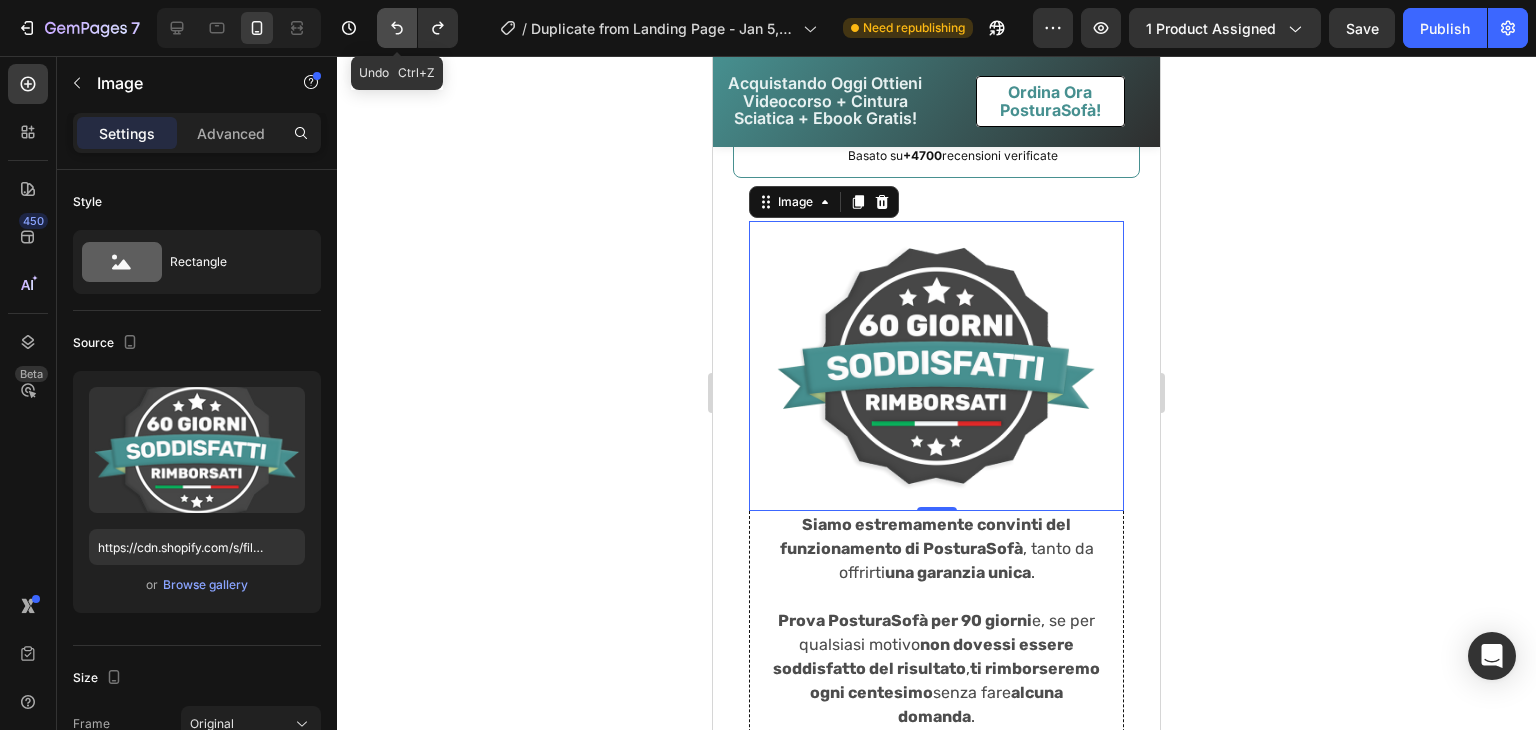 click 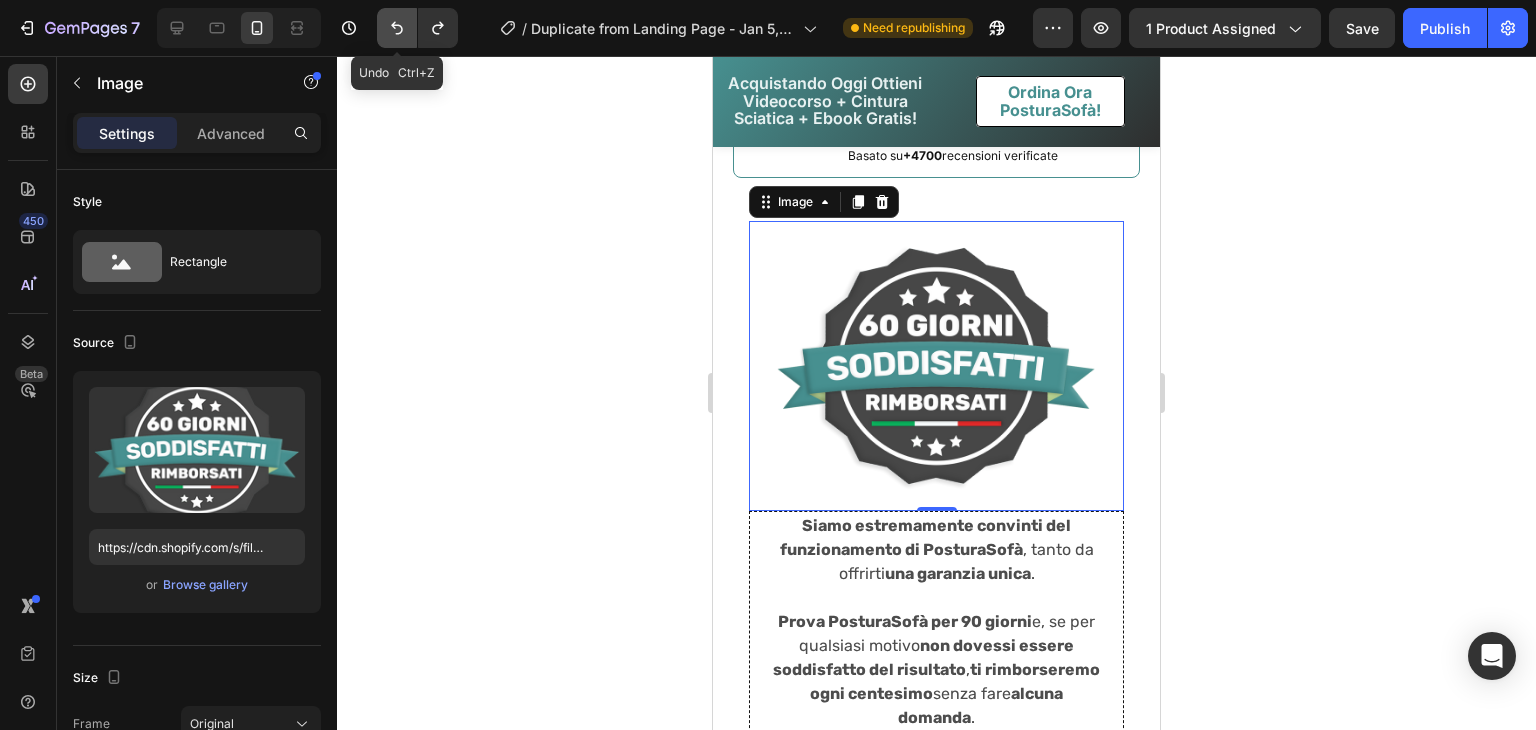 click 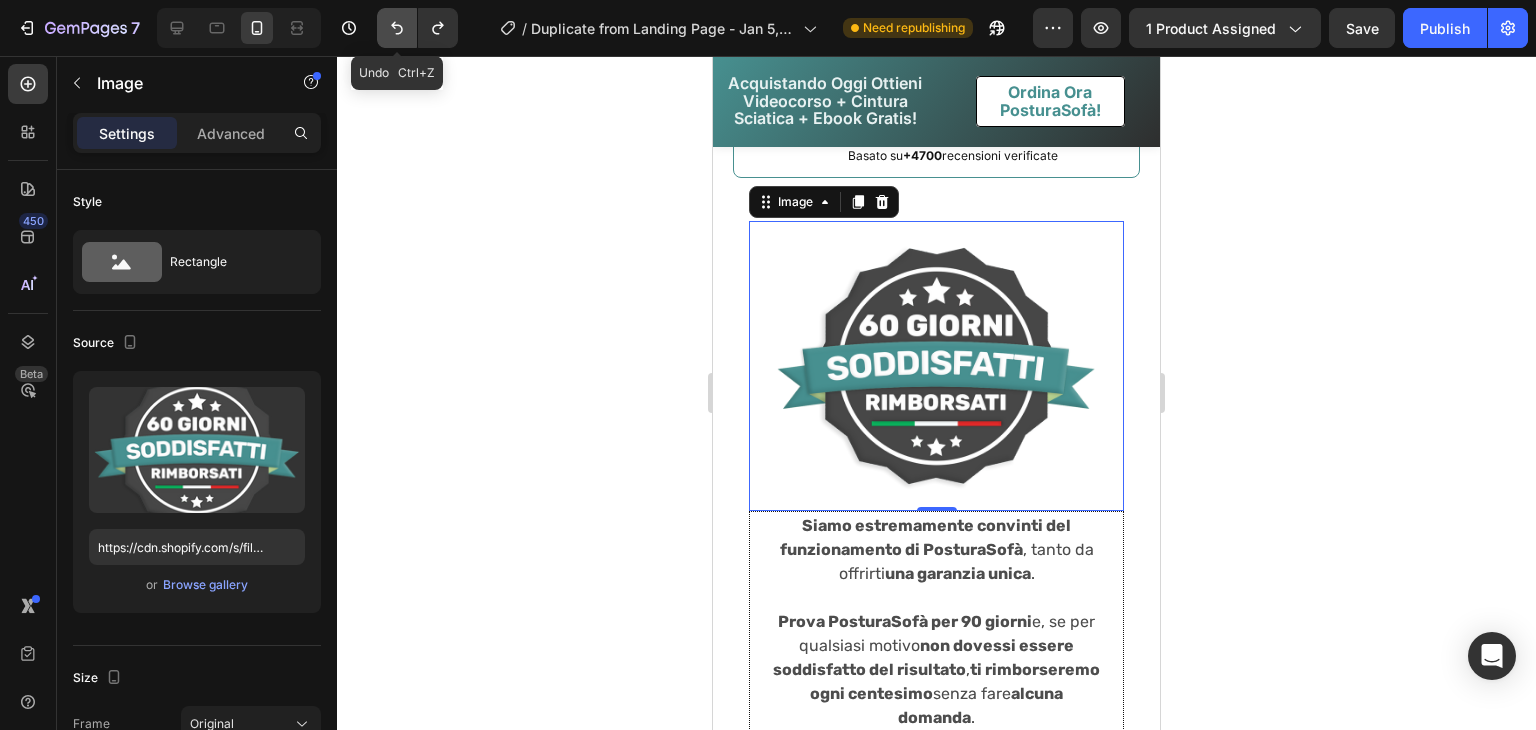 click 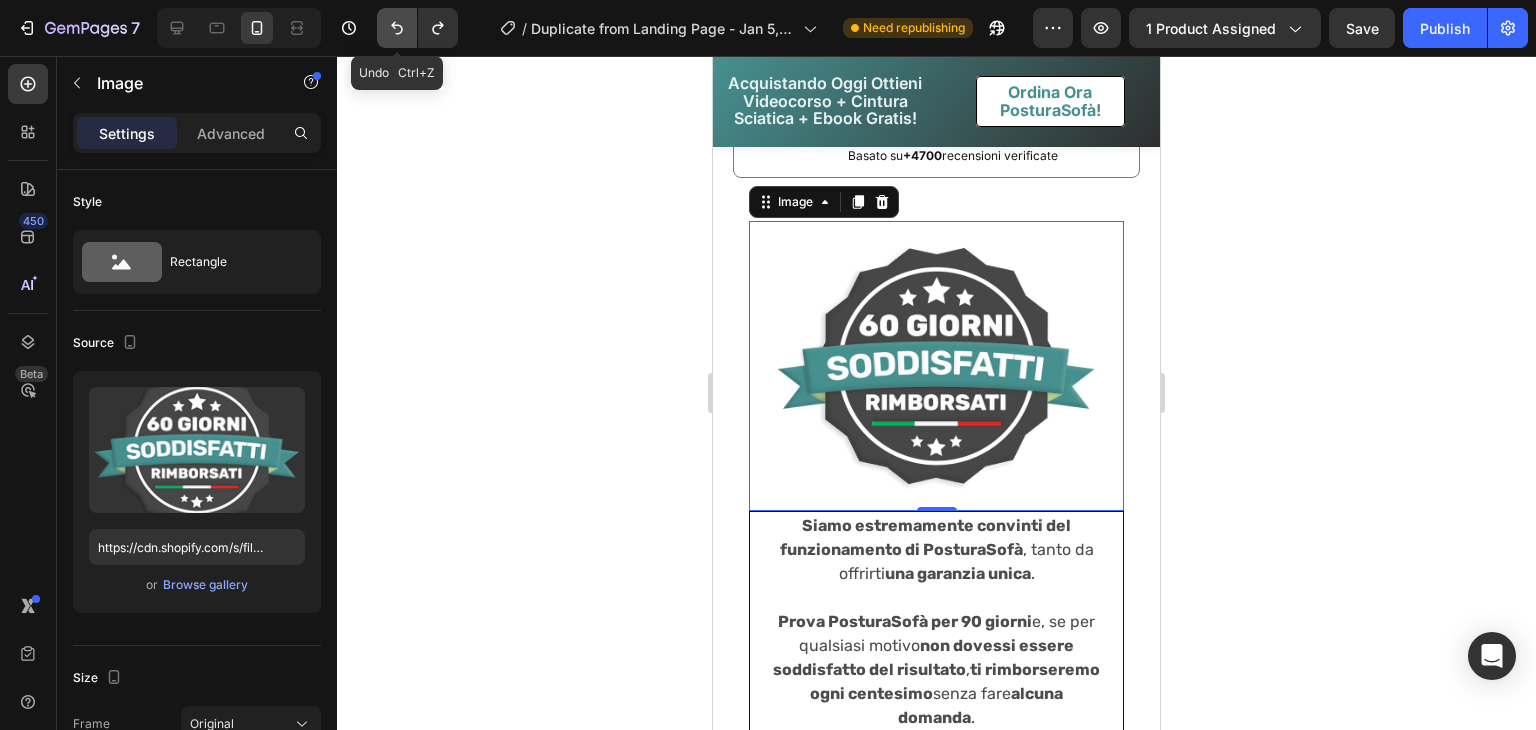 click 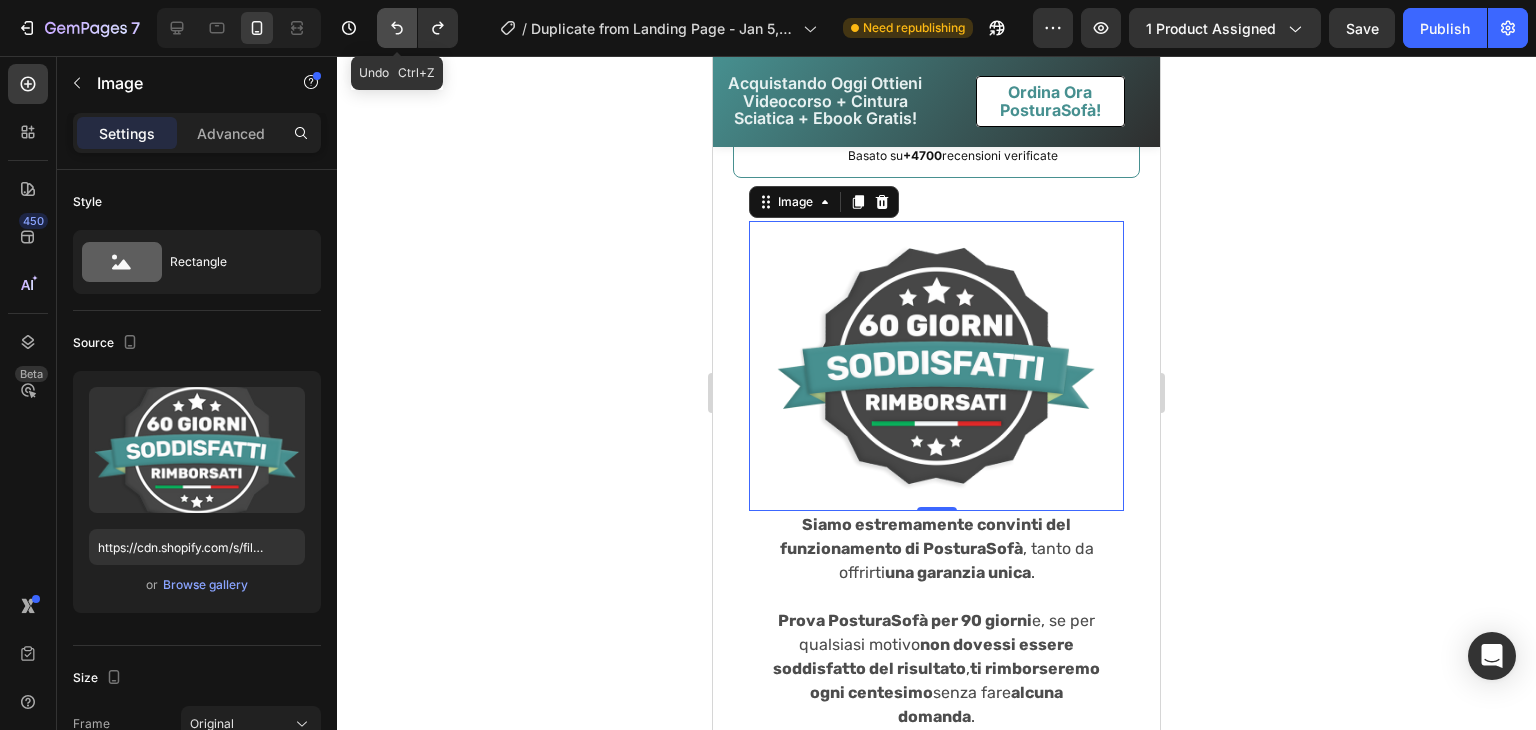 click 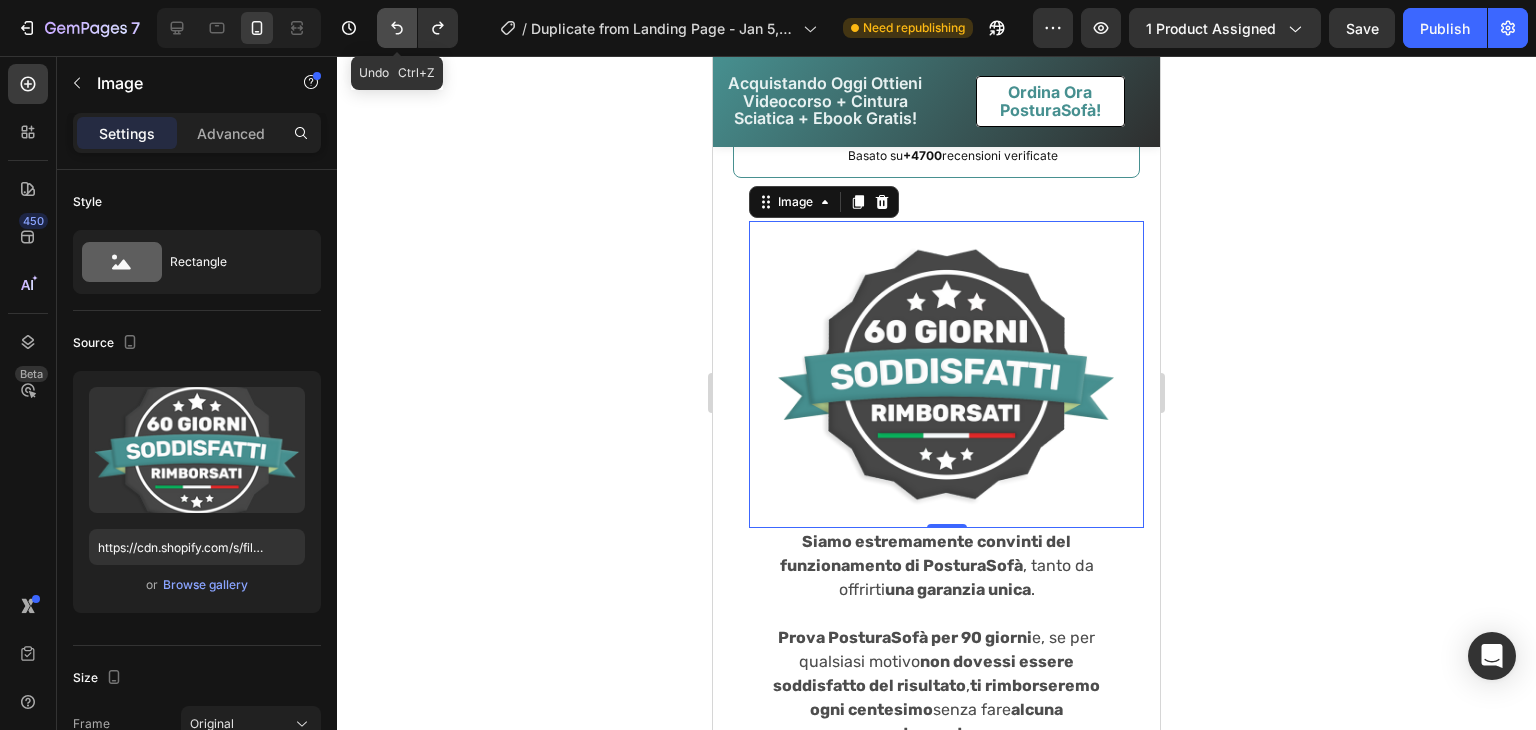 click 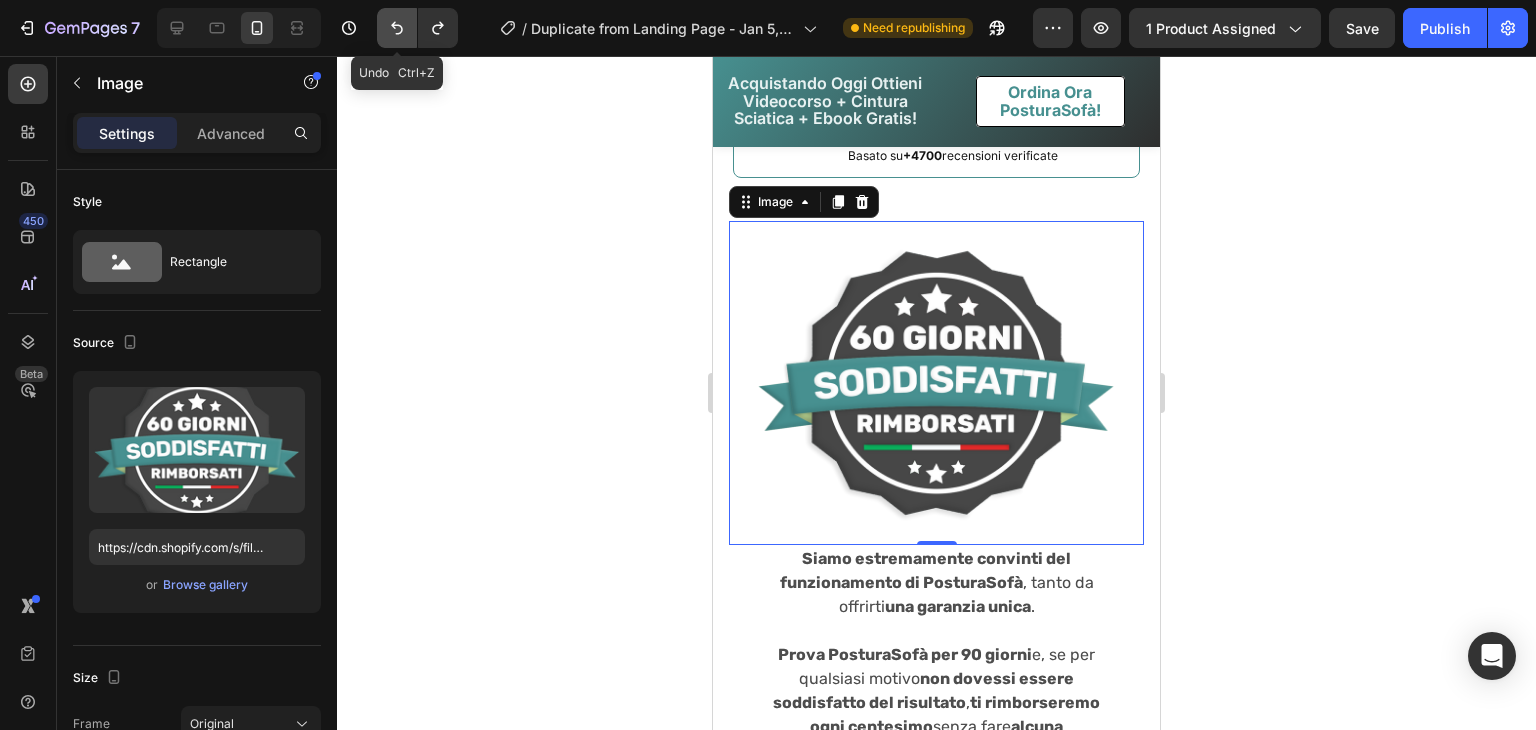 click 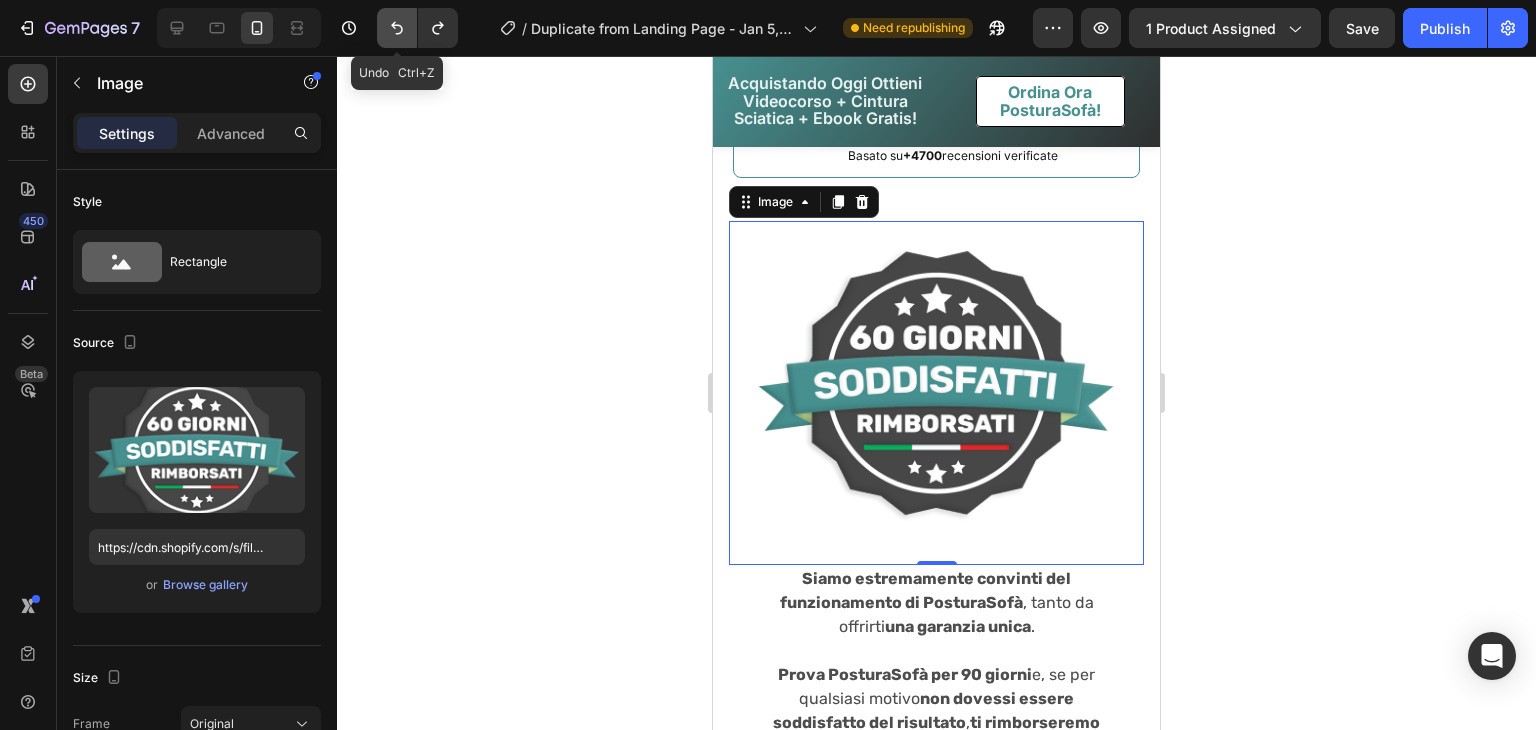 click 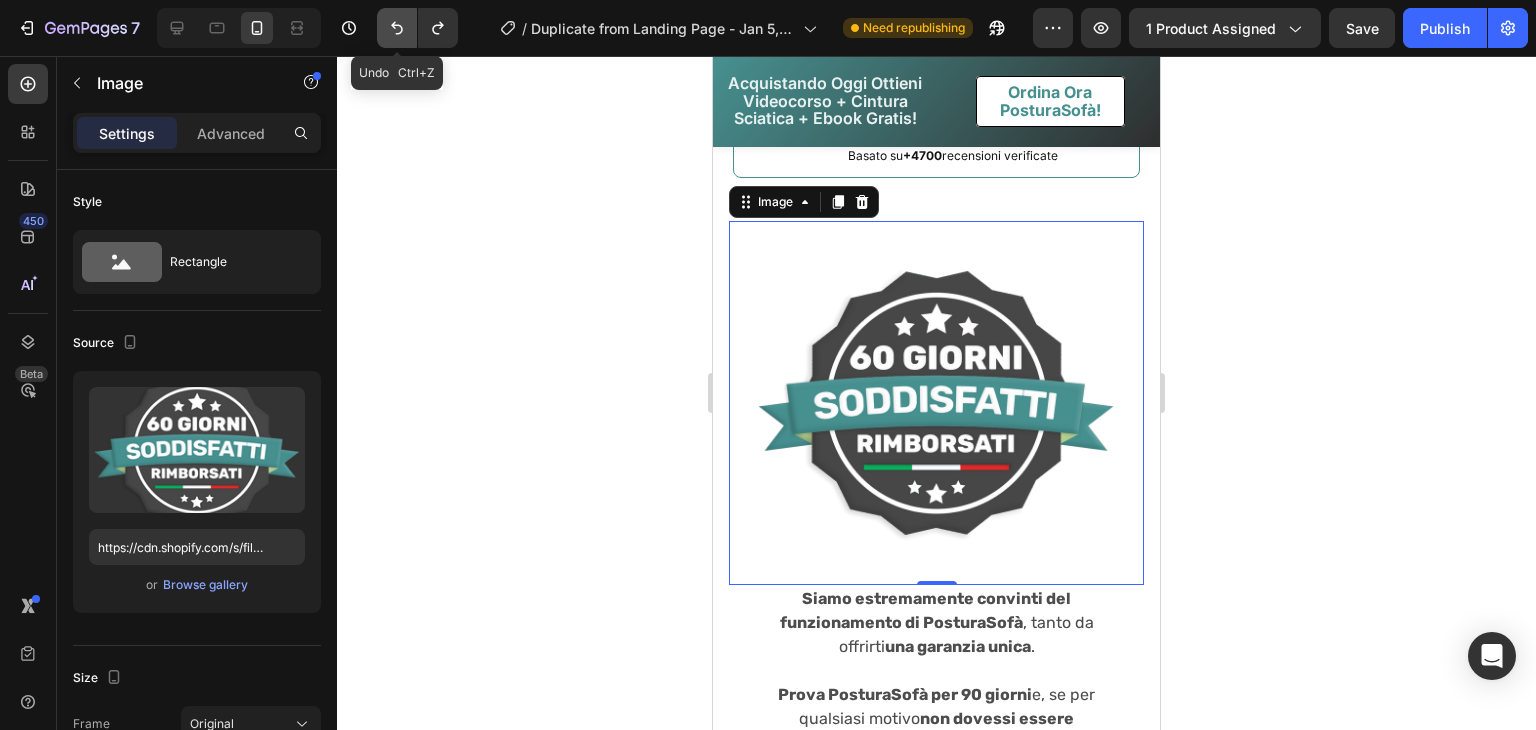 click 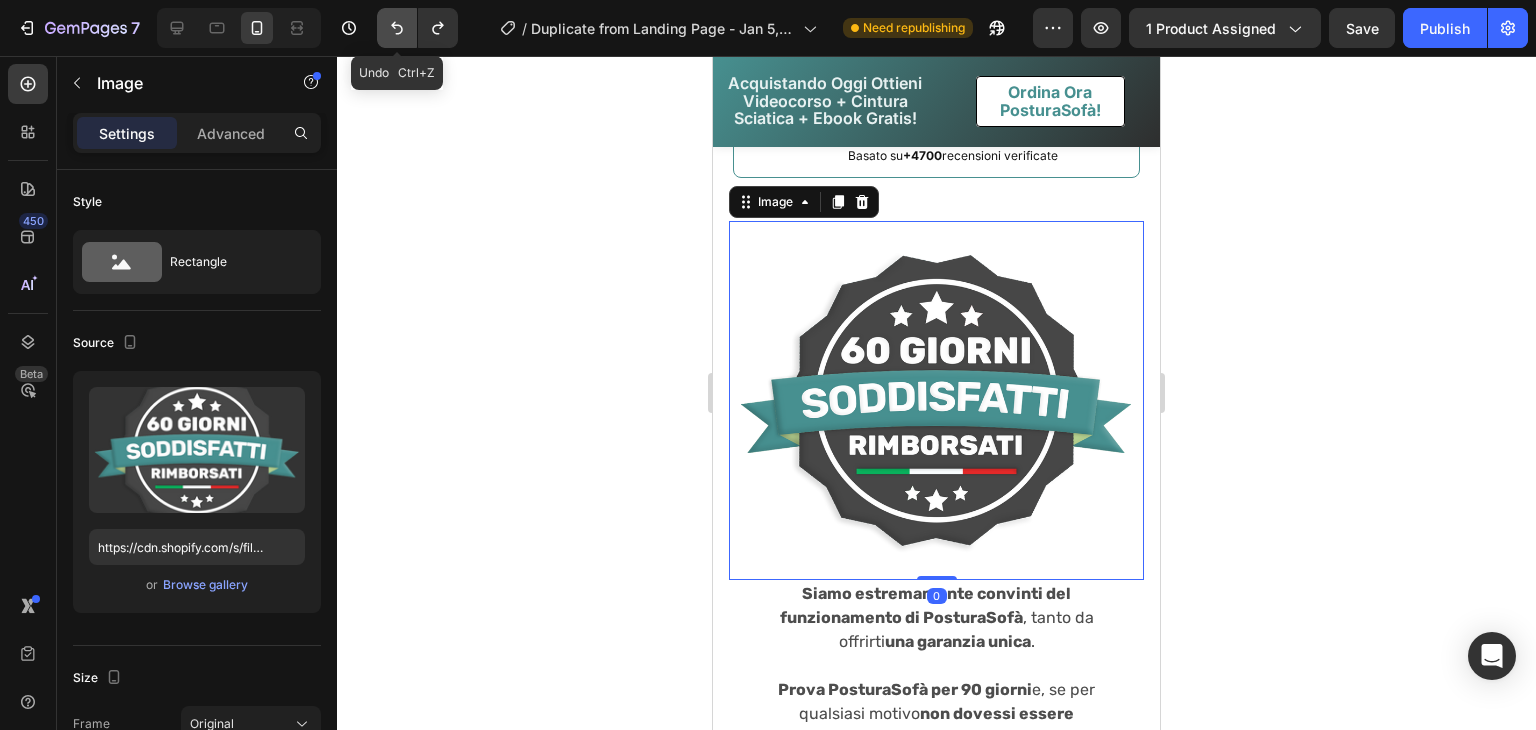 click 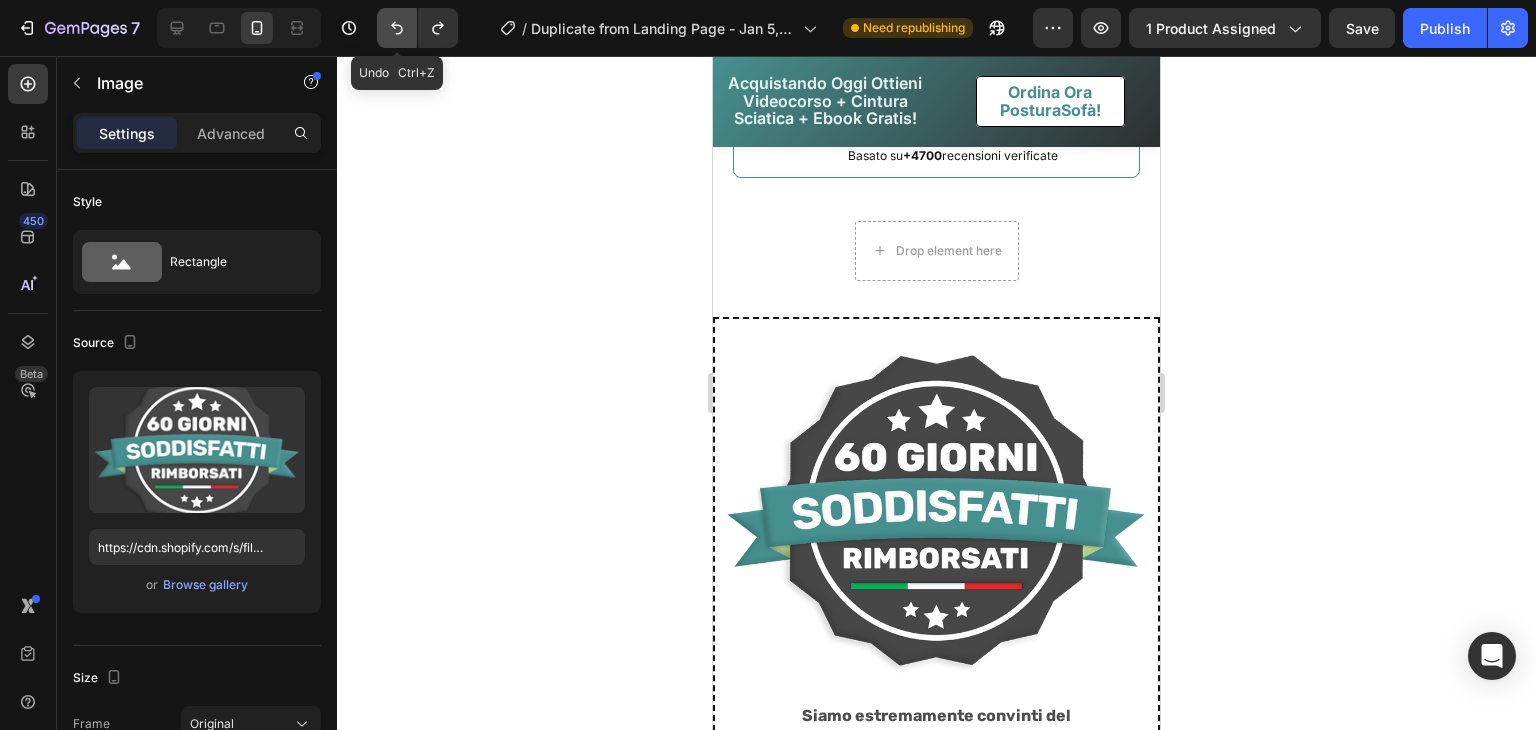 click 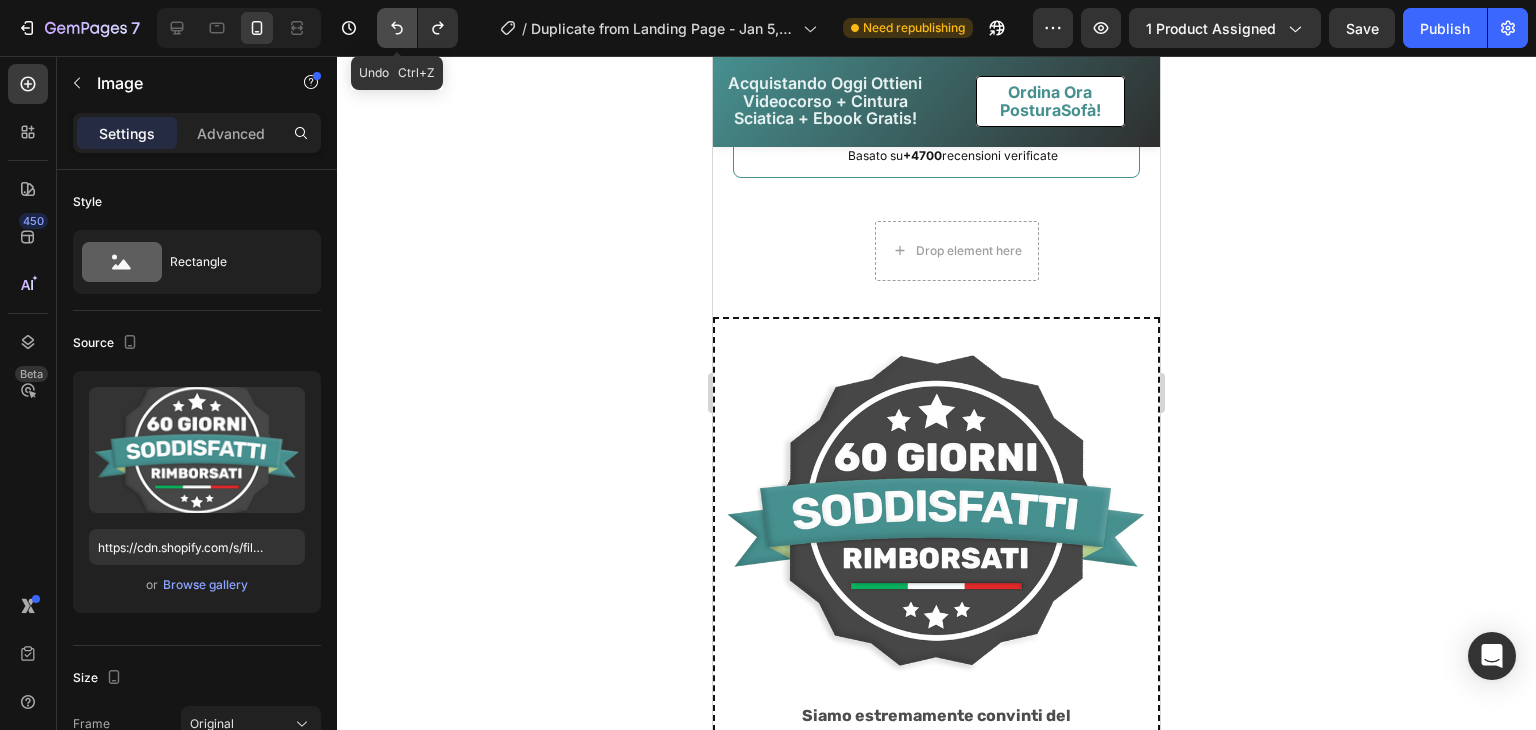 click 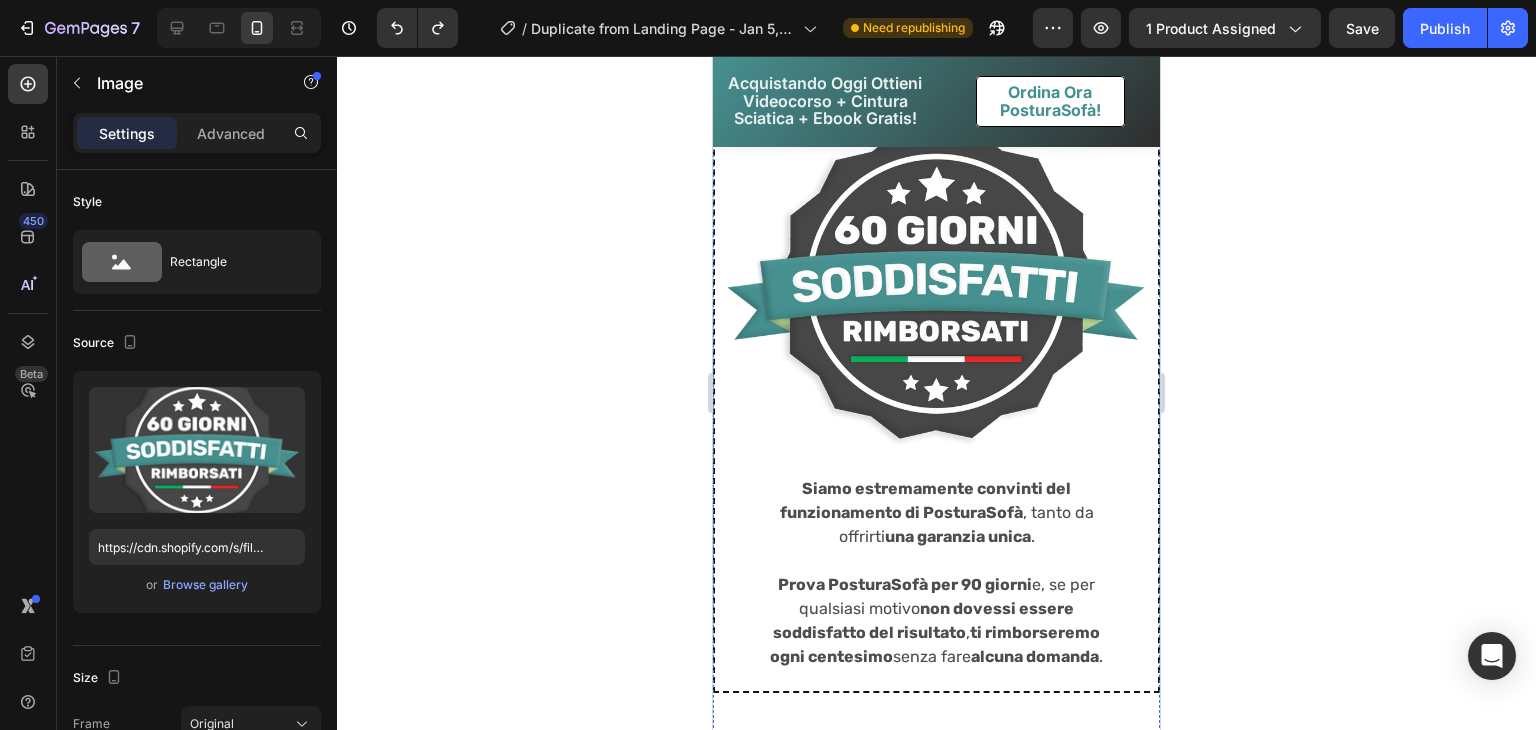 scroll, scrollTop: 10590, scrollLeft: 0, axis: vertical 